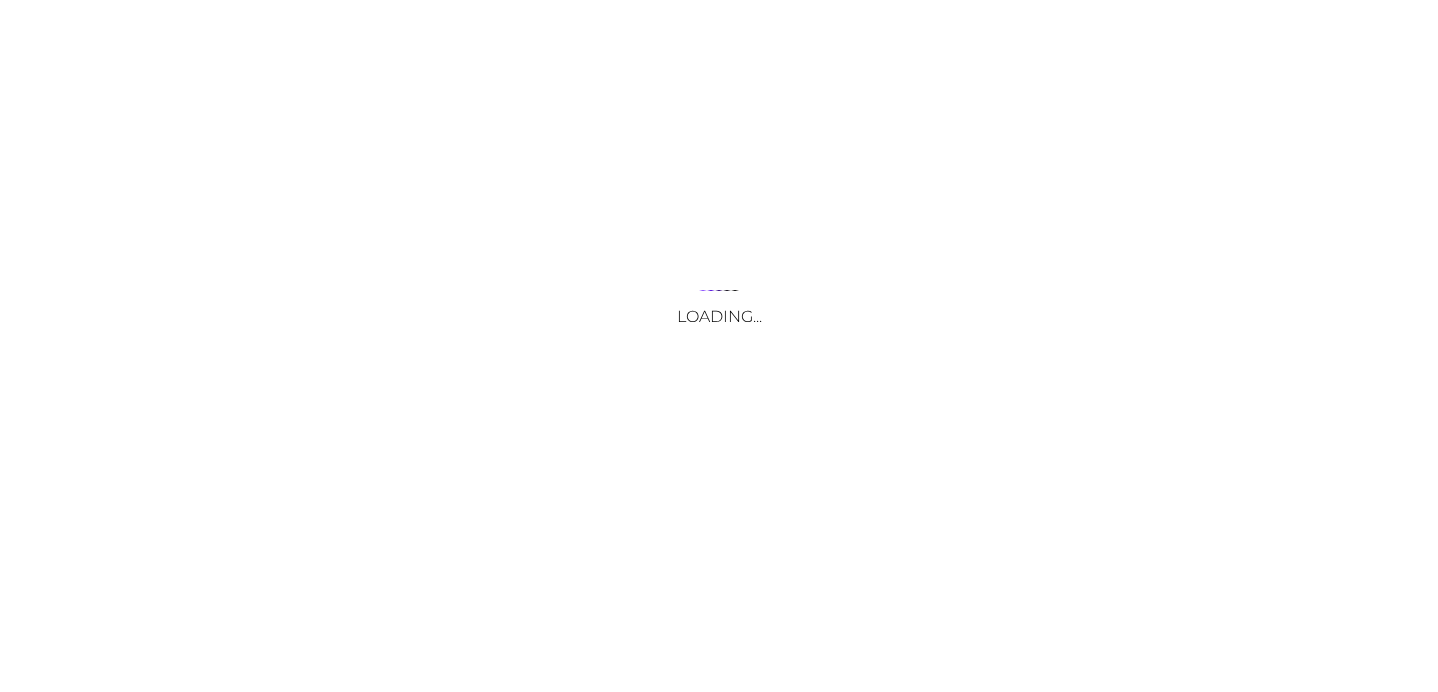 scroll, scrollTop: 0, scrollLeft: 0, axis: both 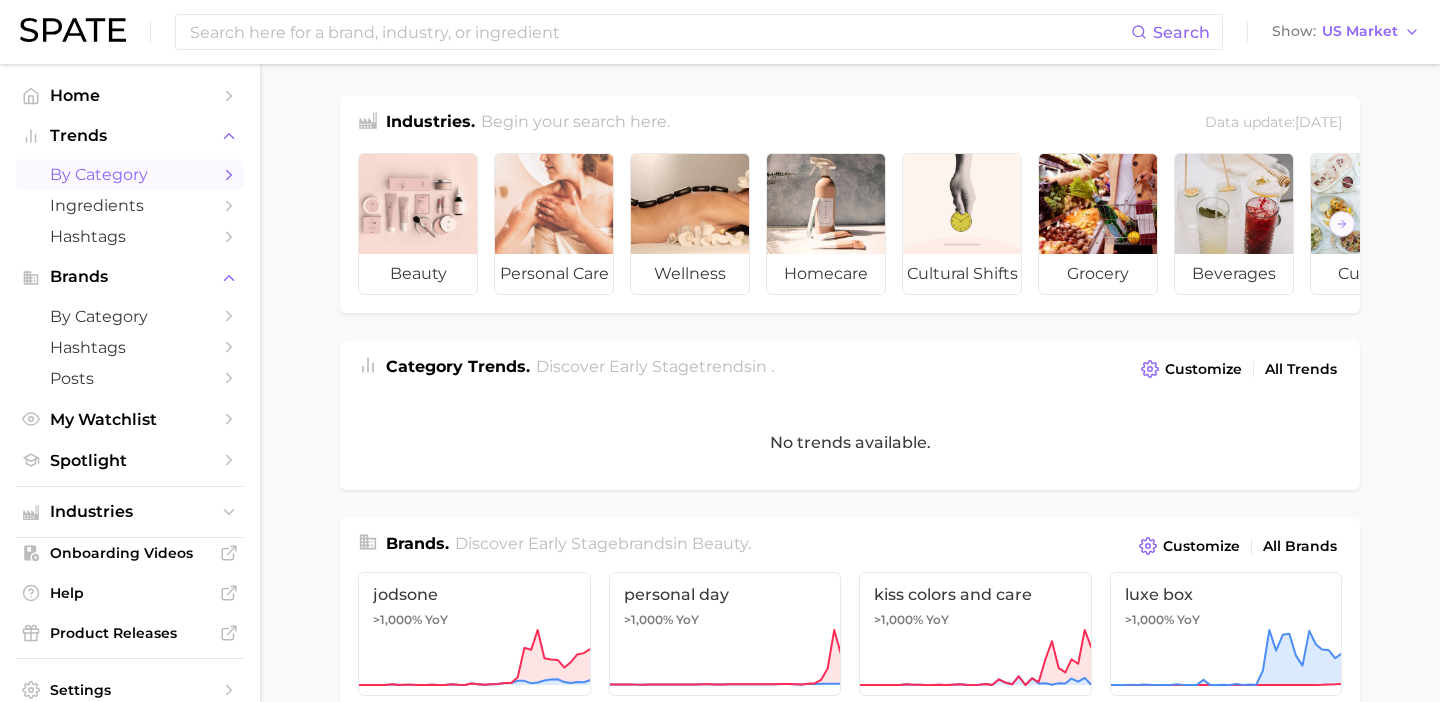 click on "by Category" at bounding box center (130, 174) 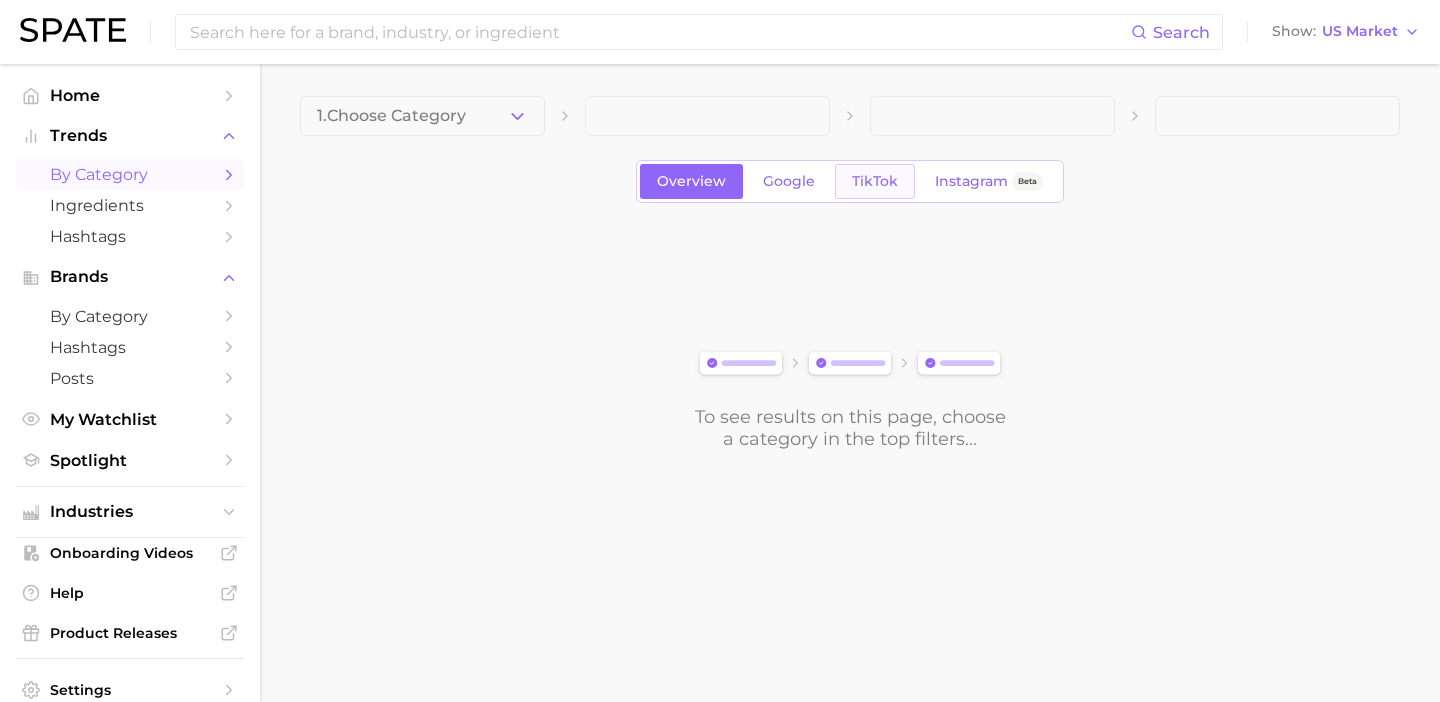 click on "TikTok" at bounding box center (875, 181) 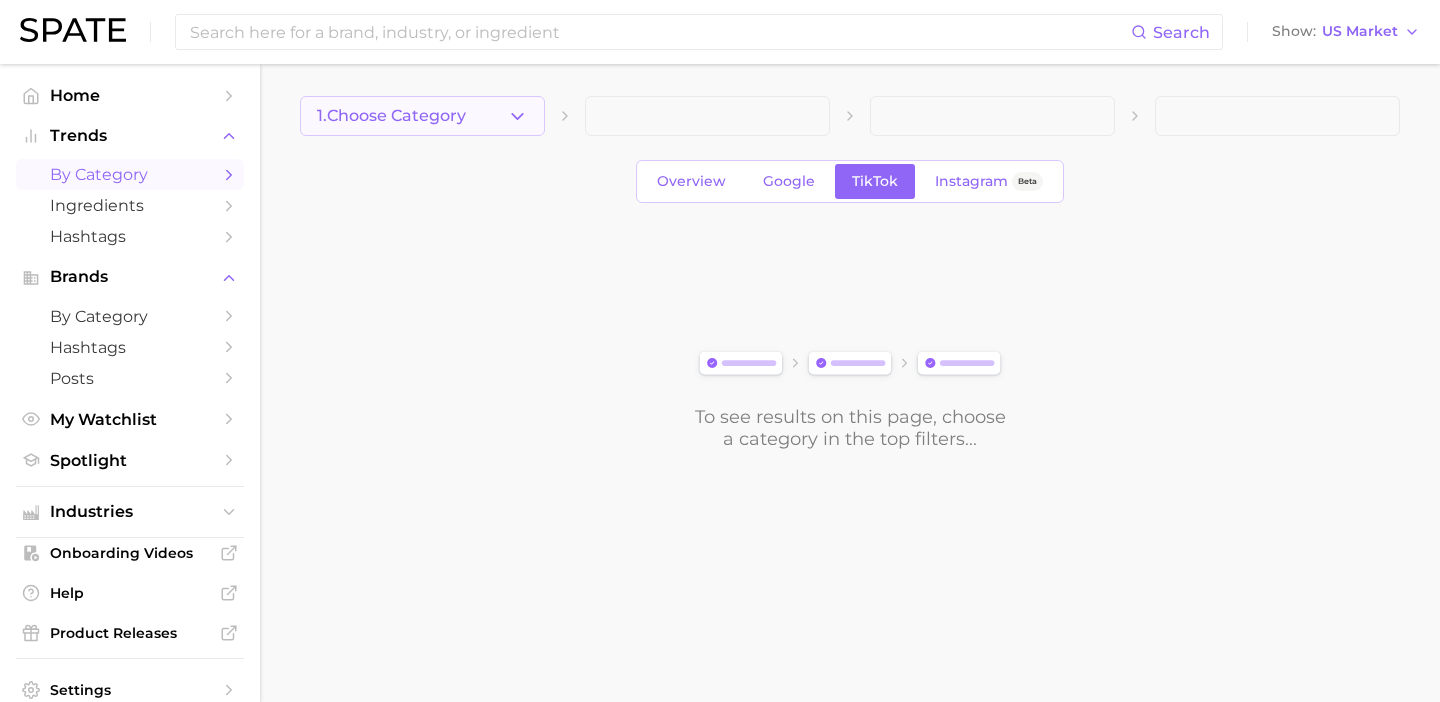 click 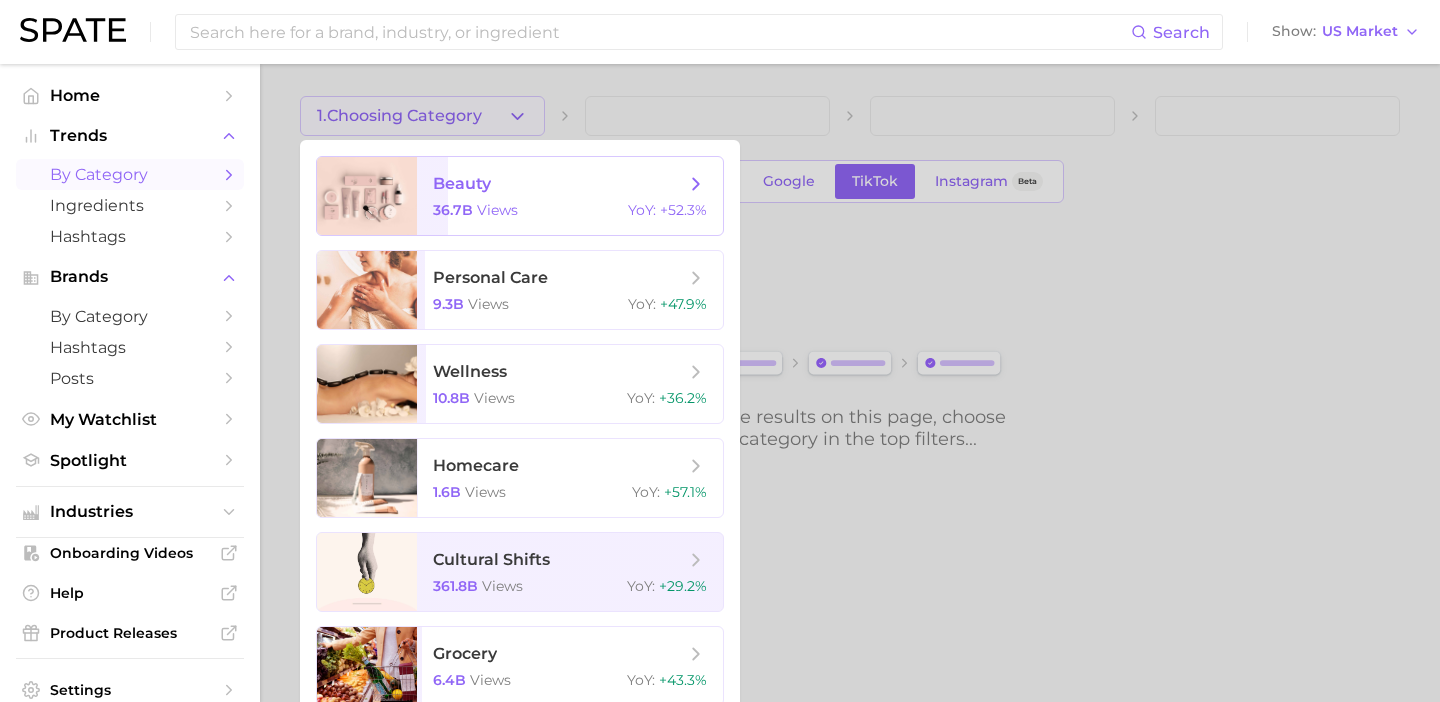 click on "beauty" at bounding box center (559, 184) 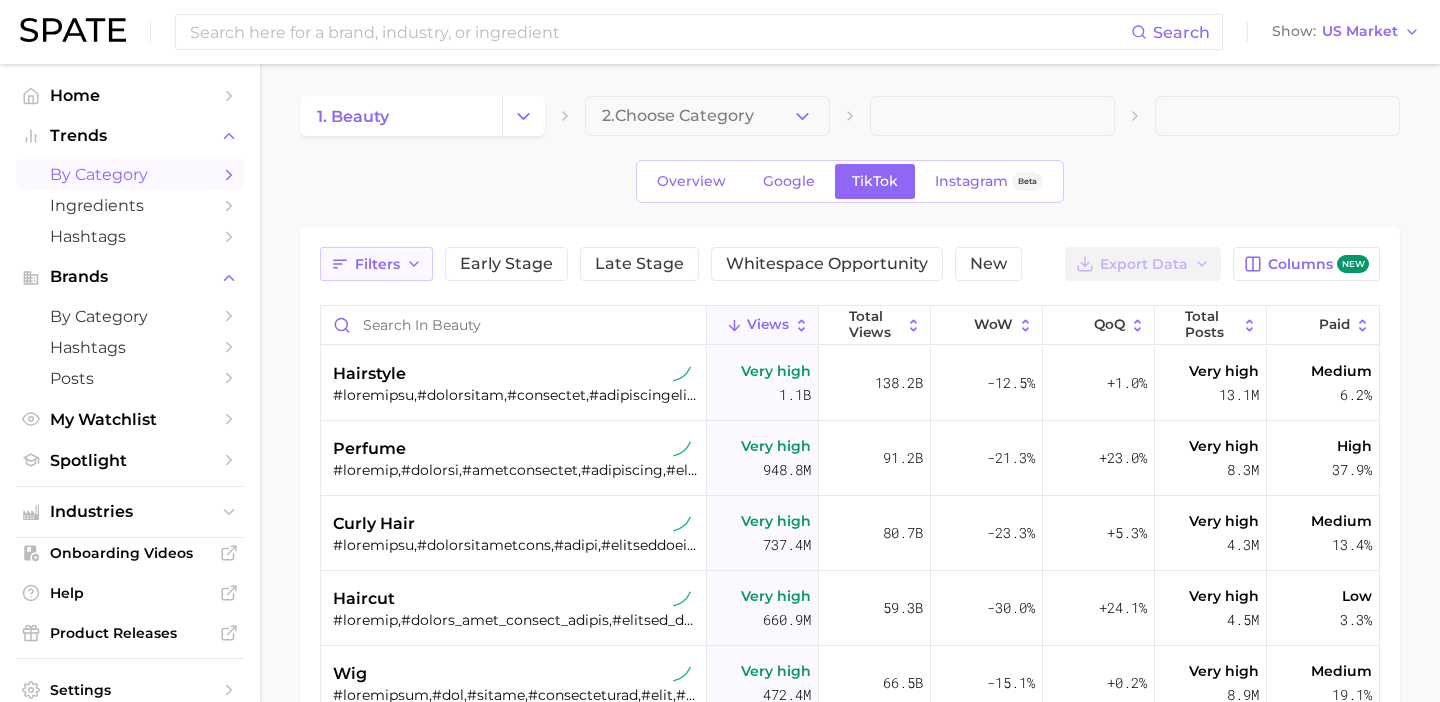 click on "Filters" at bounding box center [376, 264] 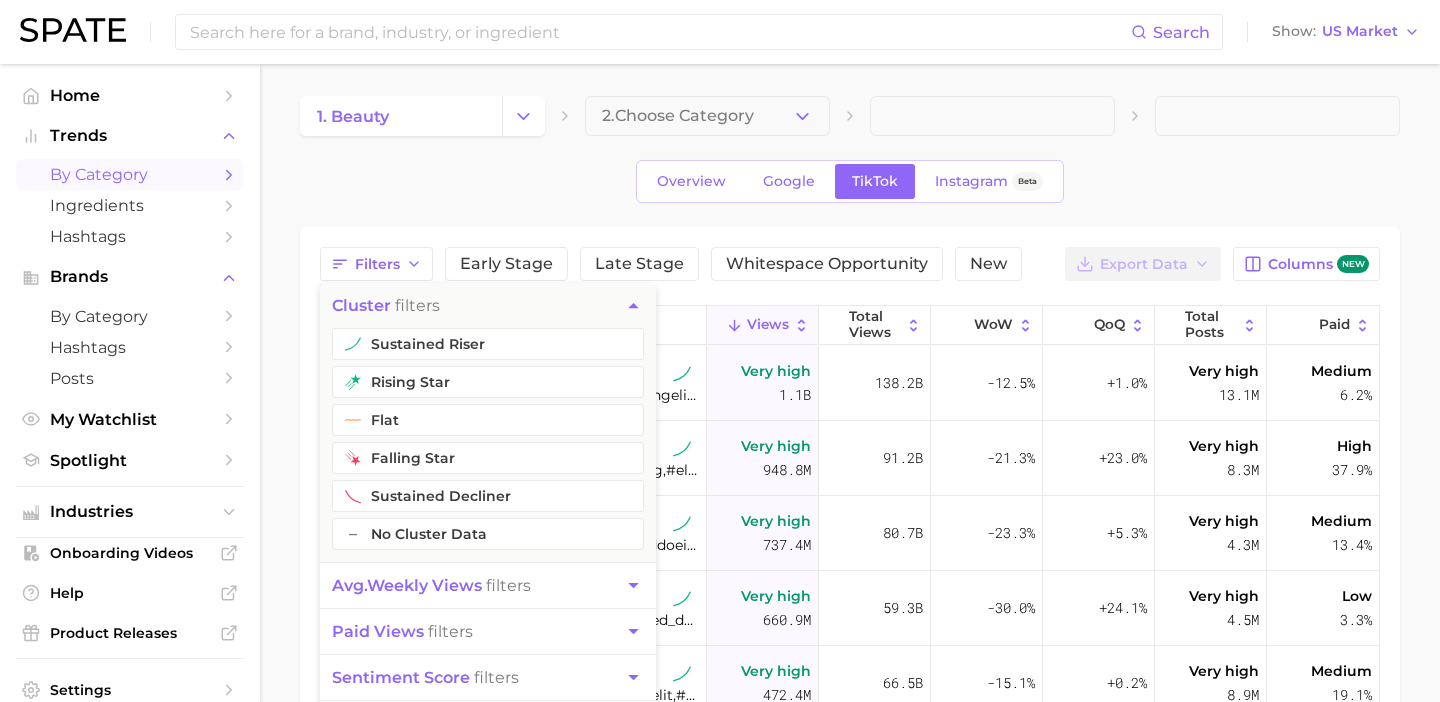 click on "avg.  weekly views" at bounding box center [407, 585] 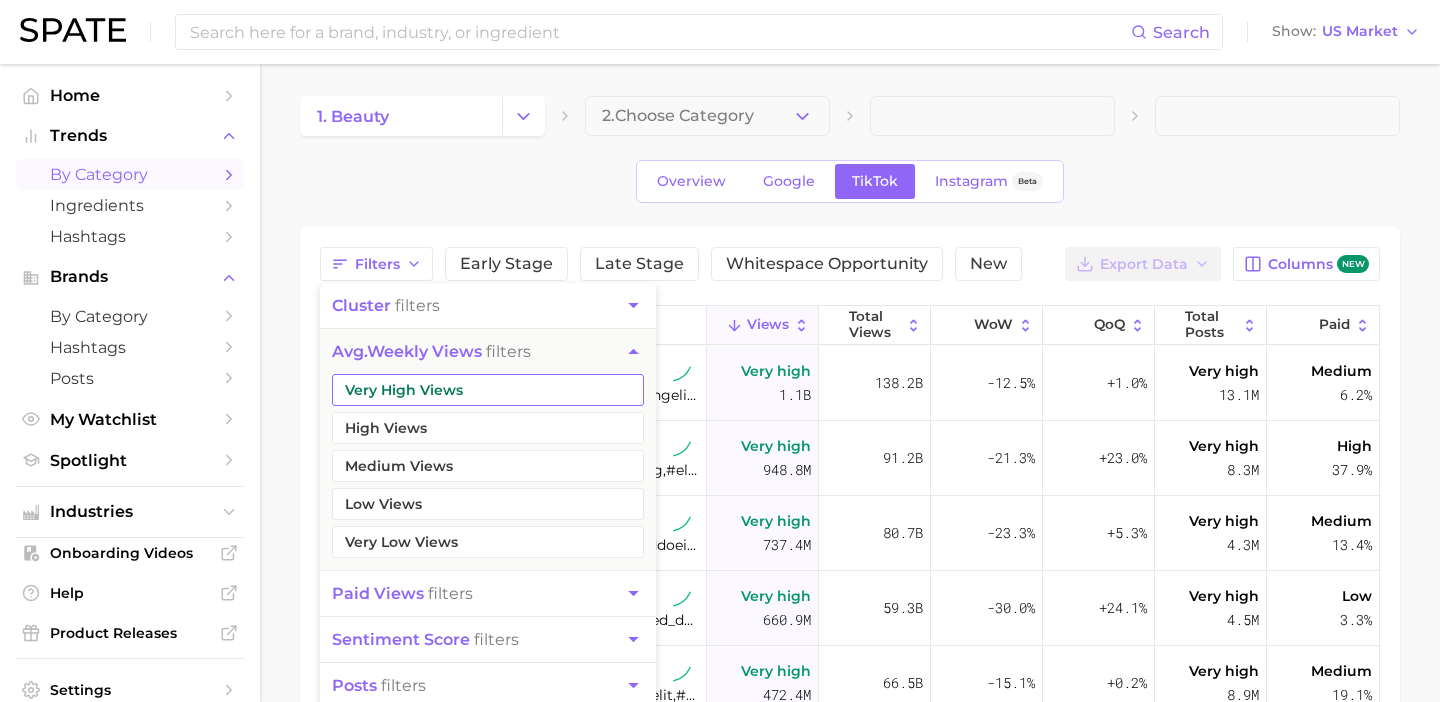 click on "Very High Views" at bounding box center [488, 390] 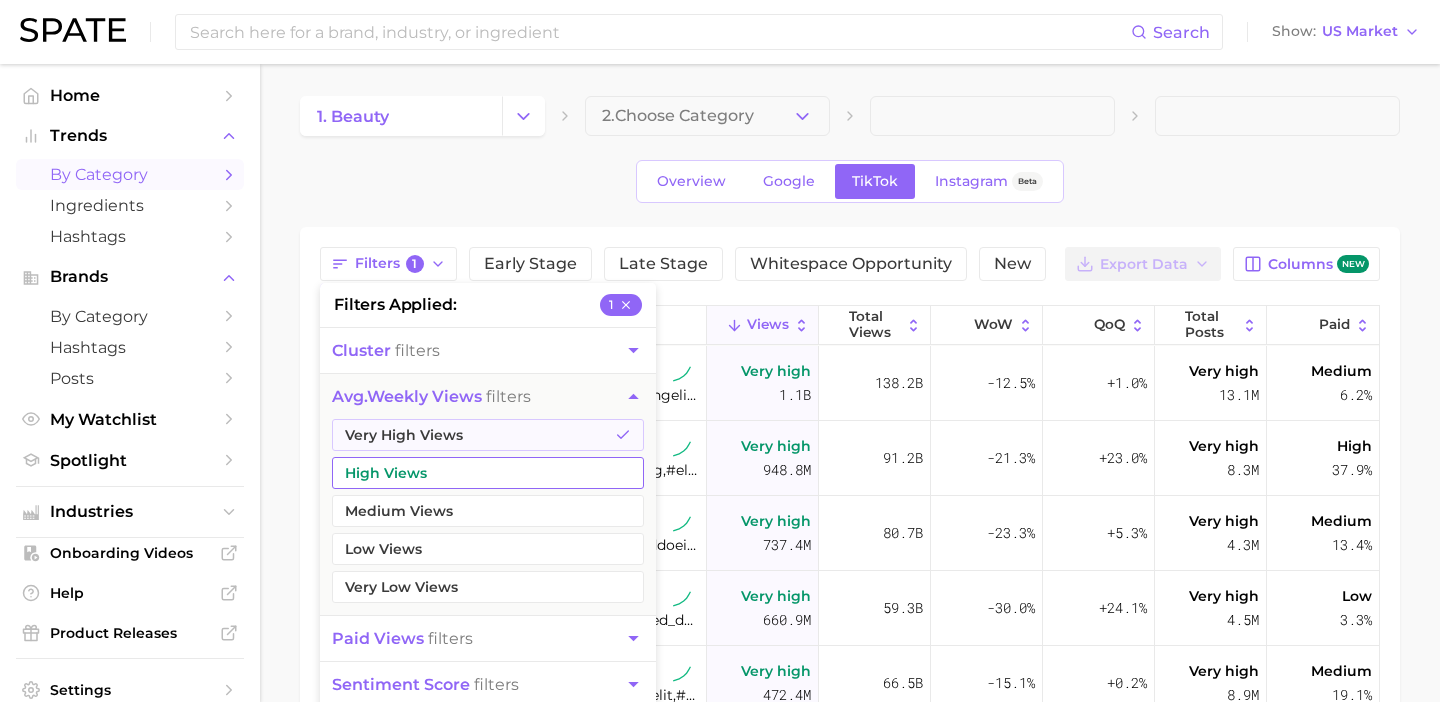 click on "High Views" at bounding box center (488, 473) 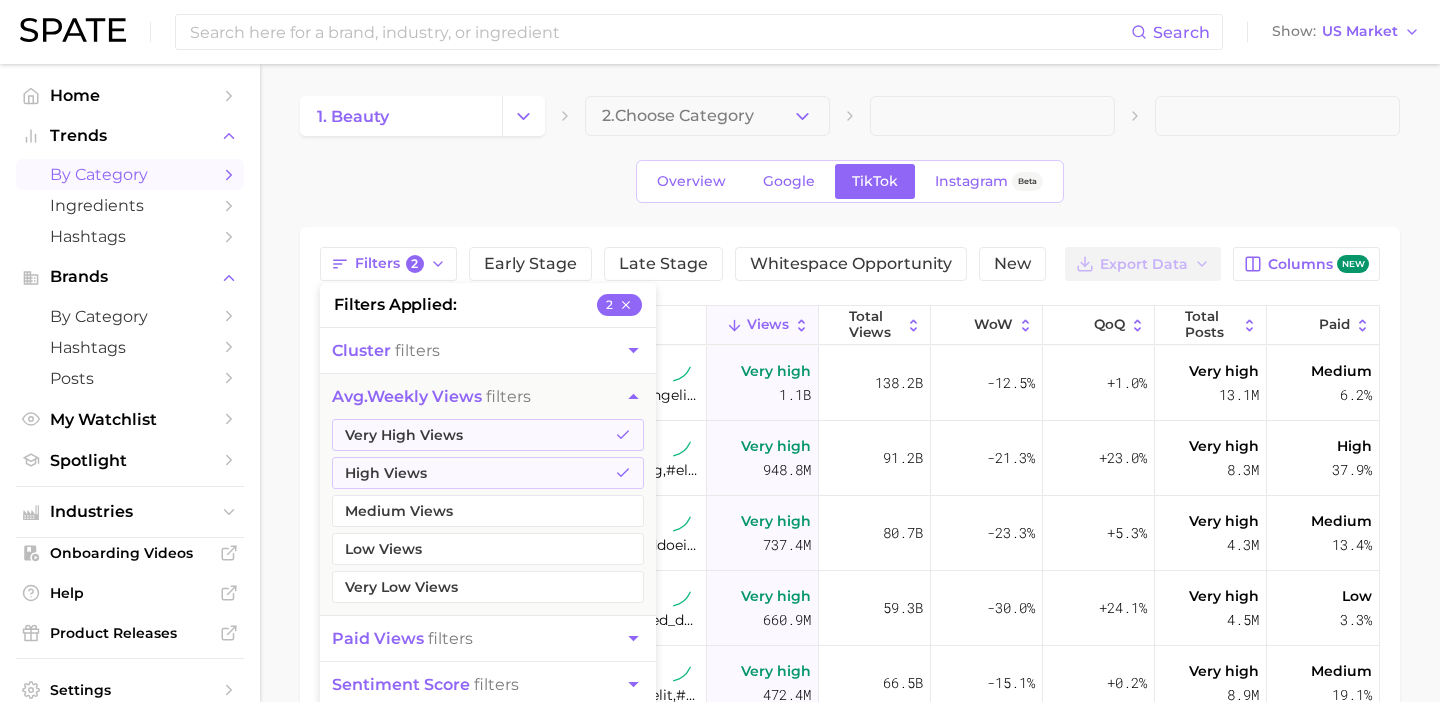 click on "Overview Google TikTok Instagram Beta" at bounding box center [850, 181] 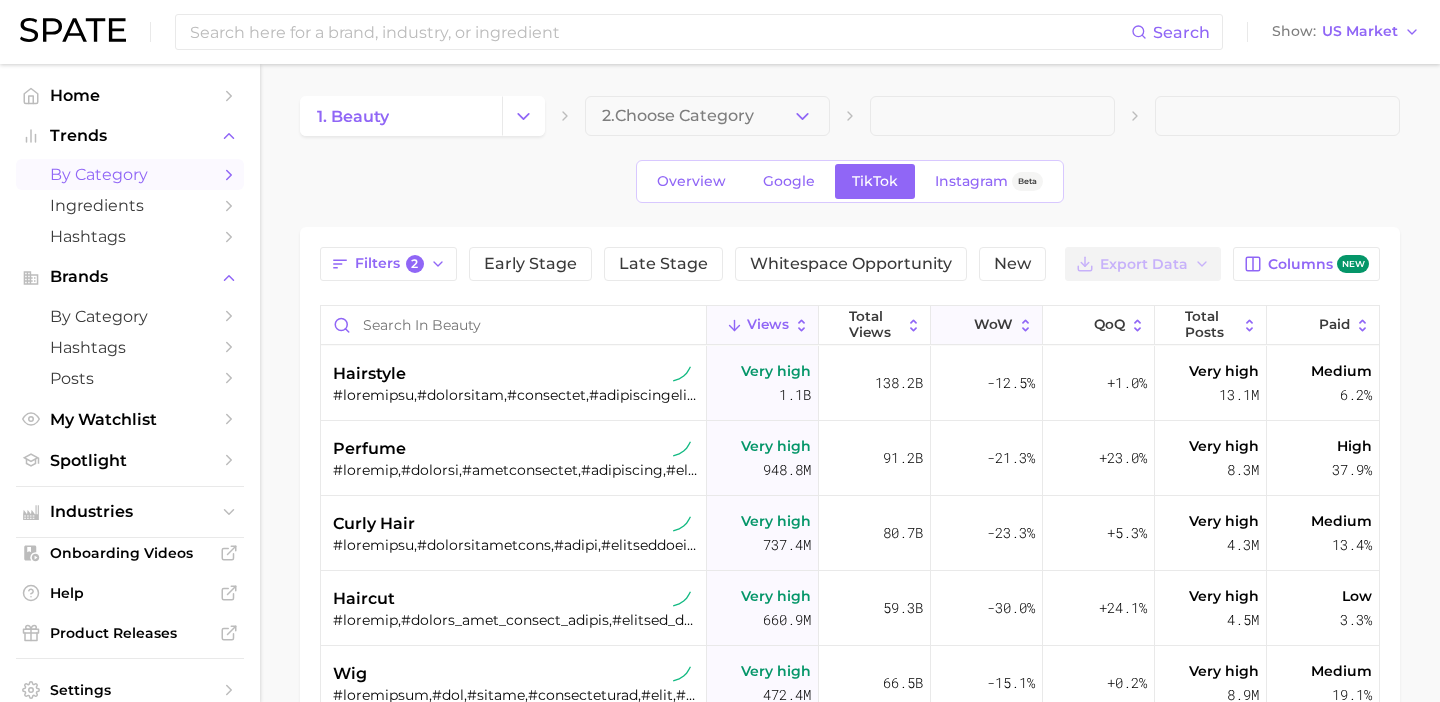 click on "WoW" at bounding box center [993, 325] 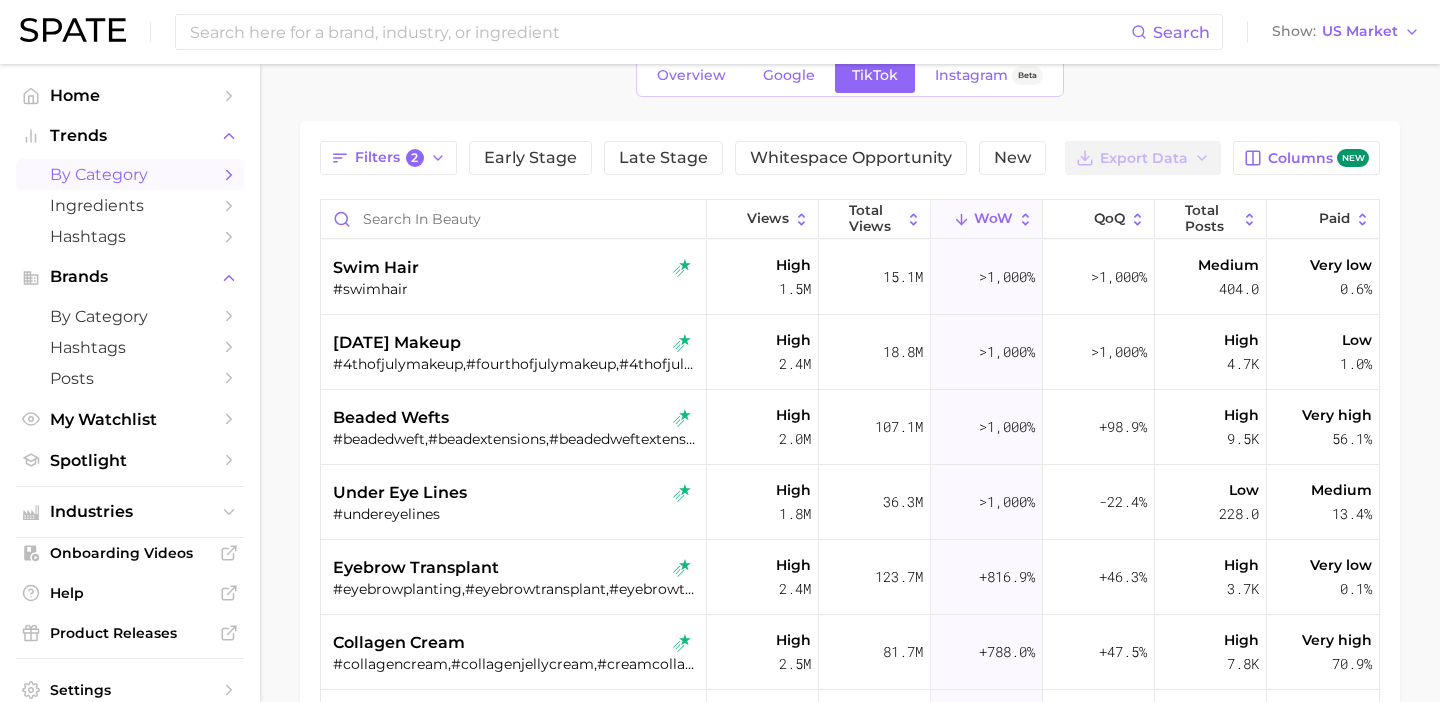scroll, scrollTop: 109, scrollLeft: 0, axis: vertical 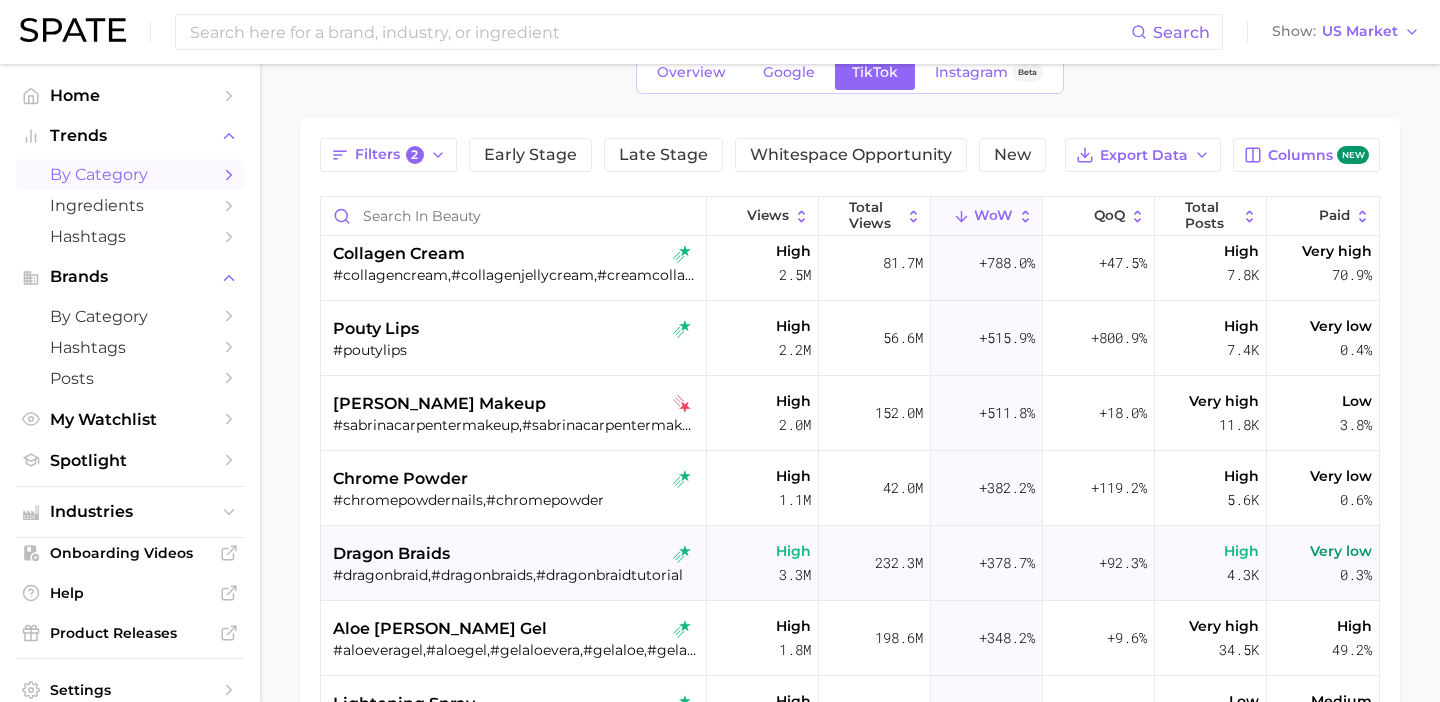 click on "dragon braids" at bounding box center [516, 554] 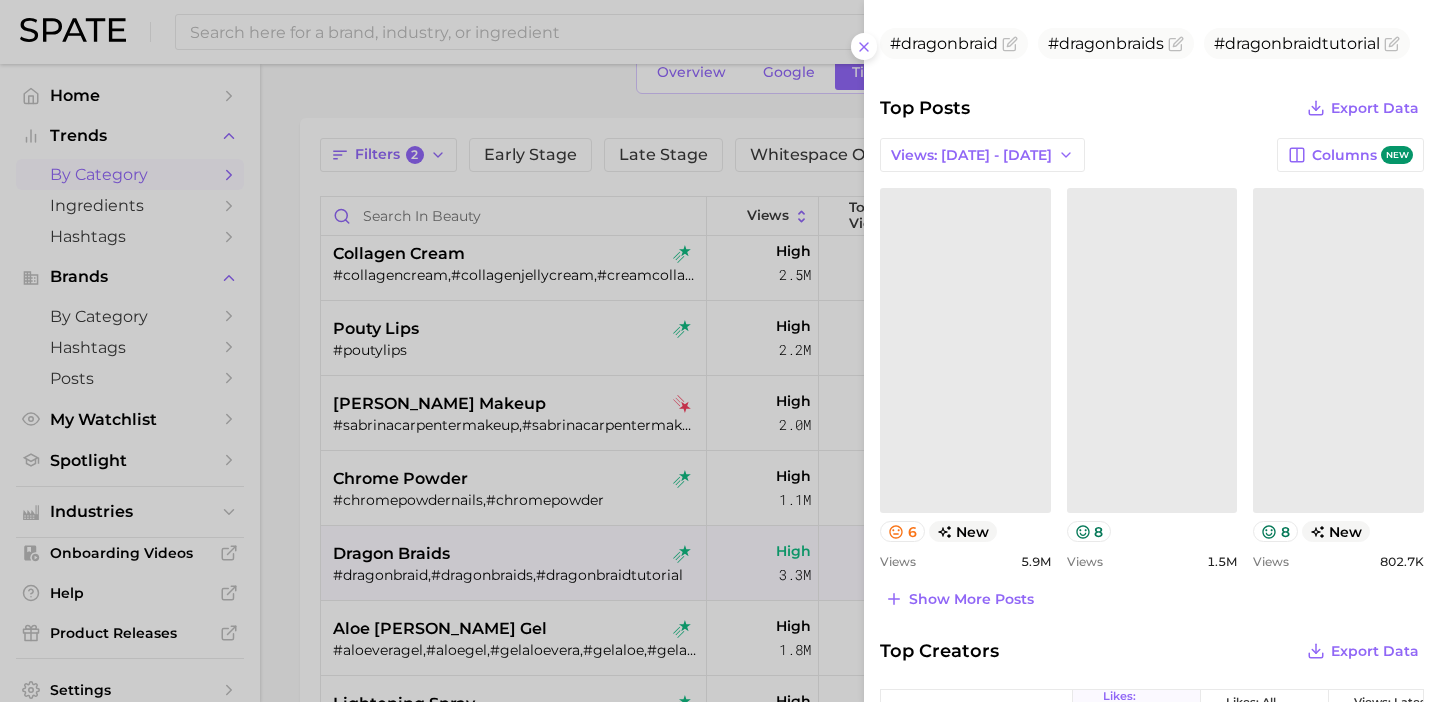 scroll, scrollTop: 677, scrollLeft: 0, axis: vertical 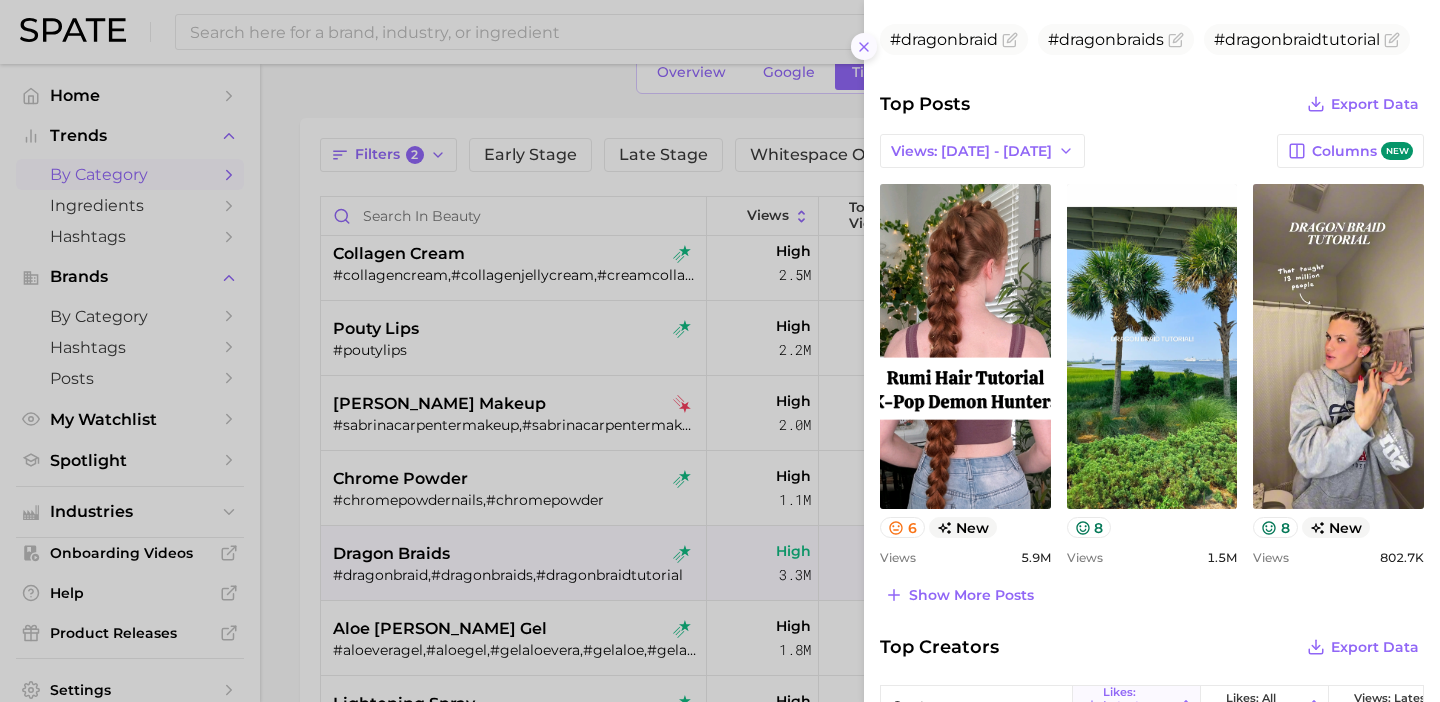 click 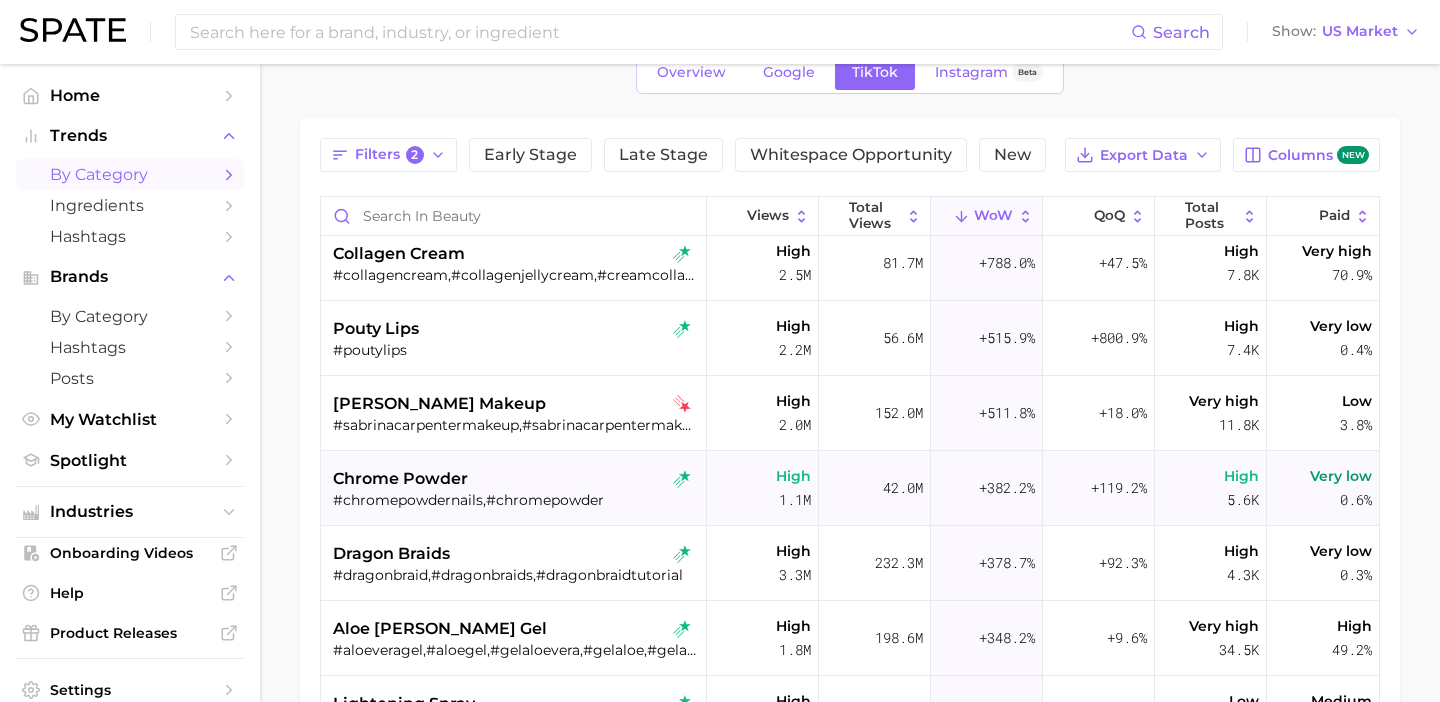 click on "chrome powder" at bounding box center [400, 479] 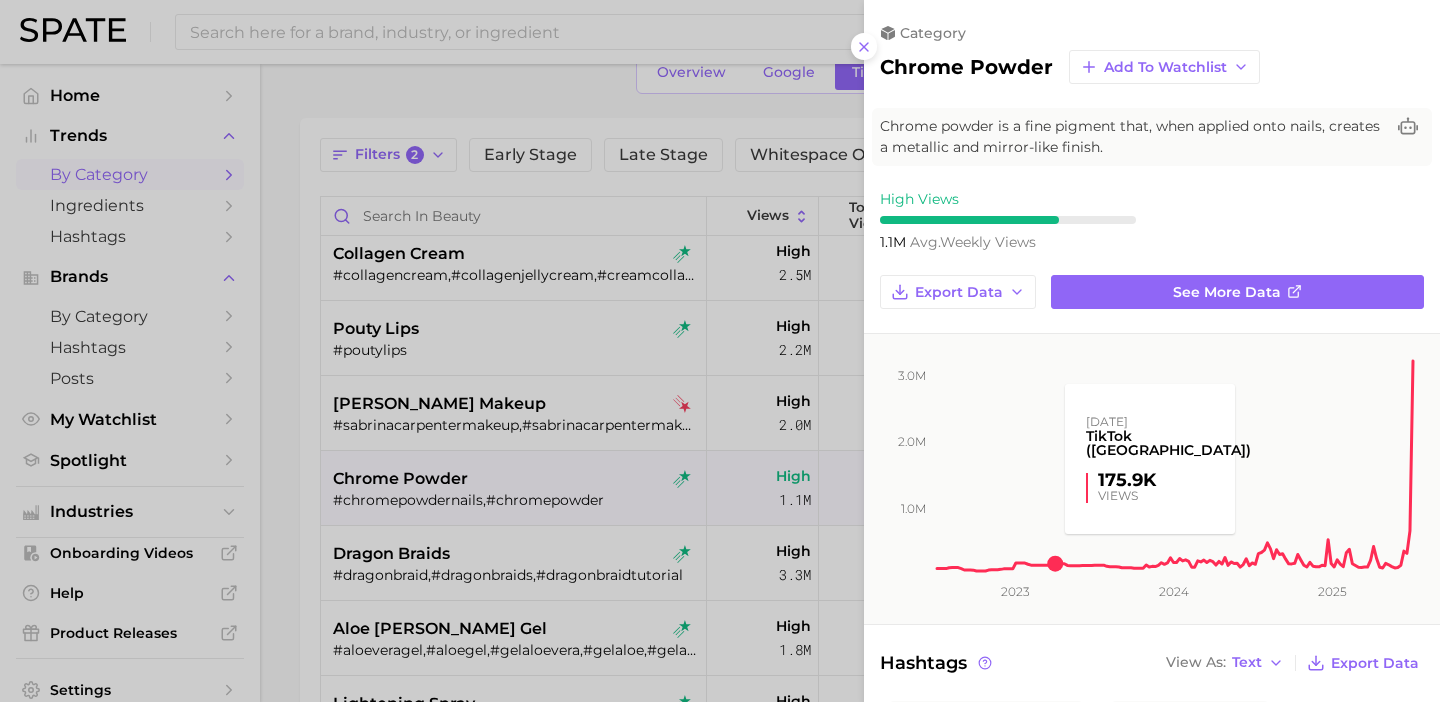 scroll, scrollTop: 0, scrollLeft: 0, axis: both 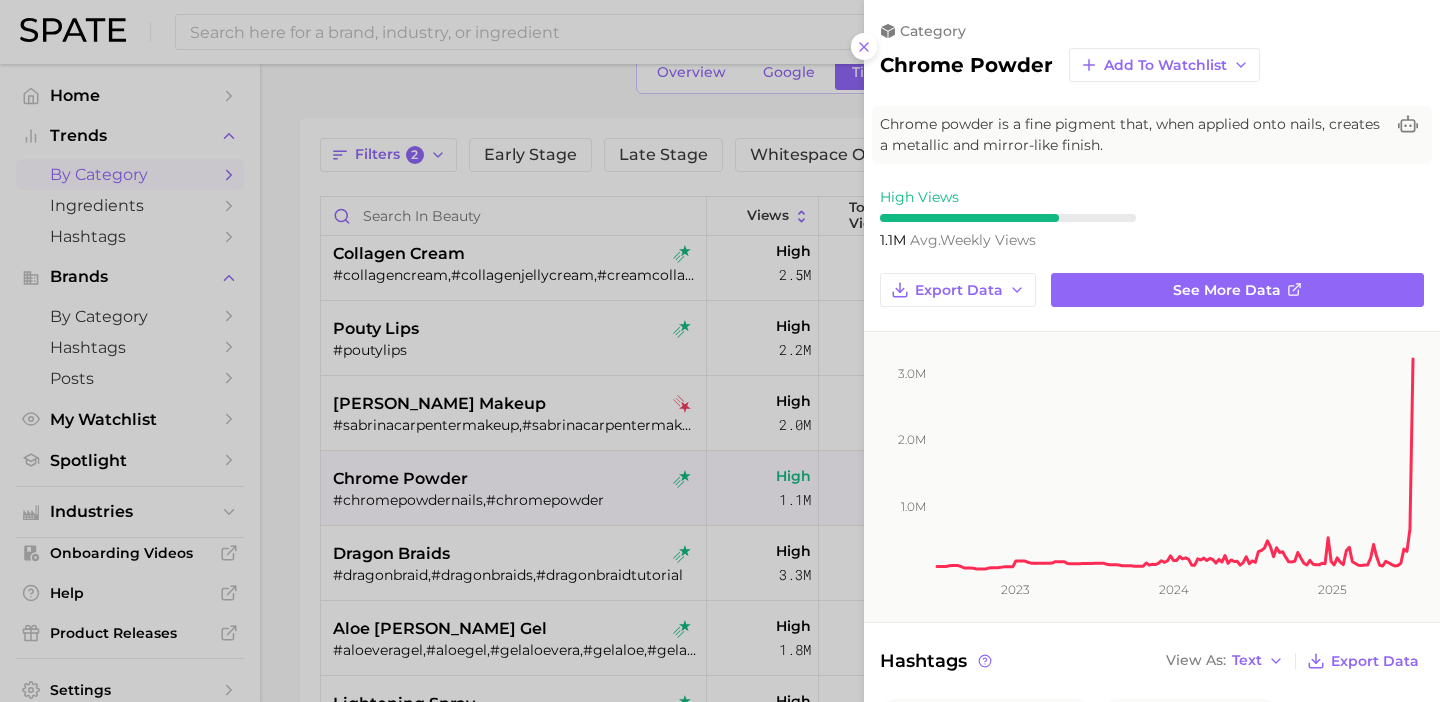click at bounding box center [720, 351] 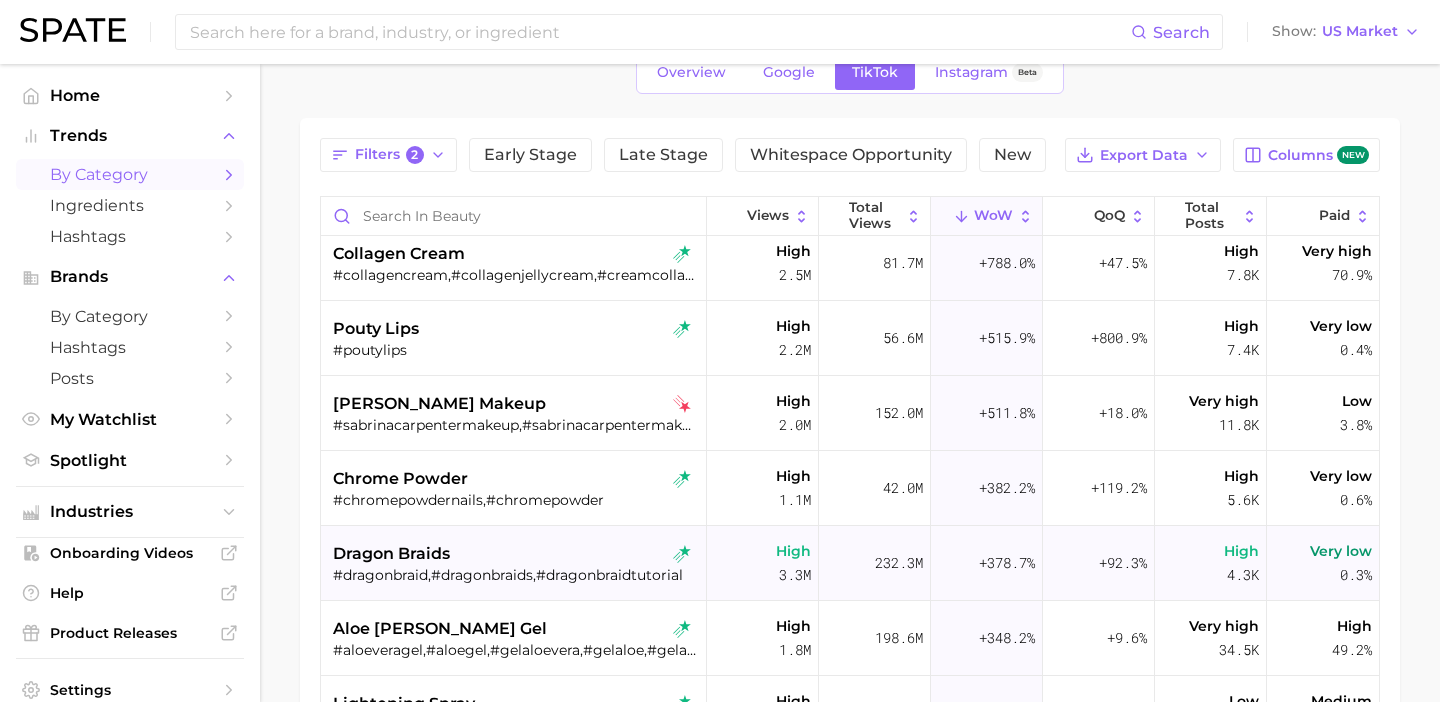 click on "#dragonbraid,#dragonbraids,#dragonbraidtutorial" at bounding box center (516, 575) 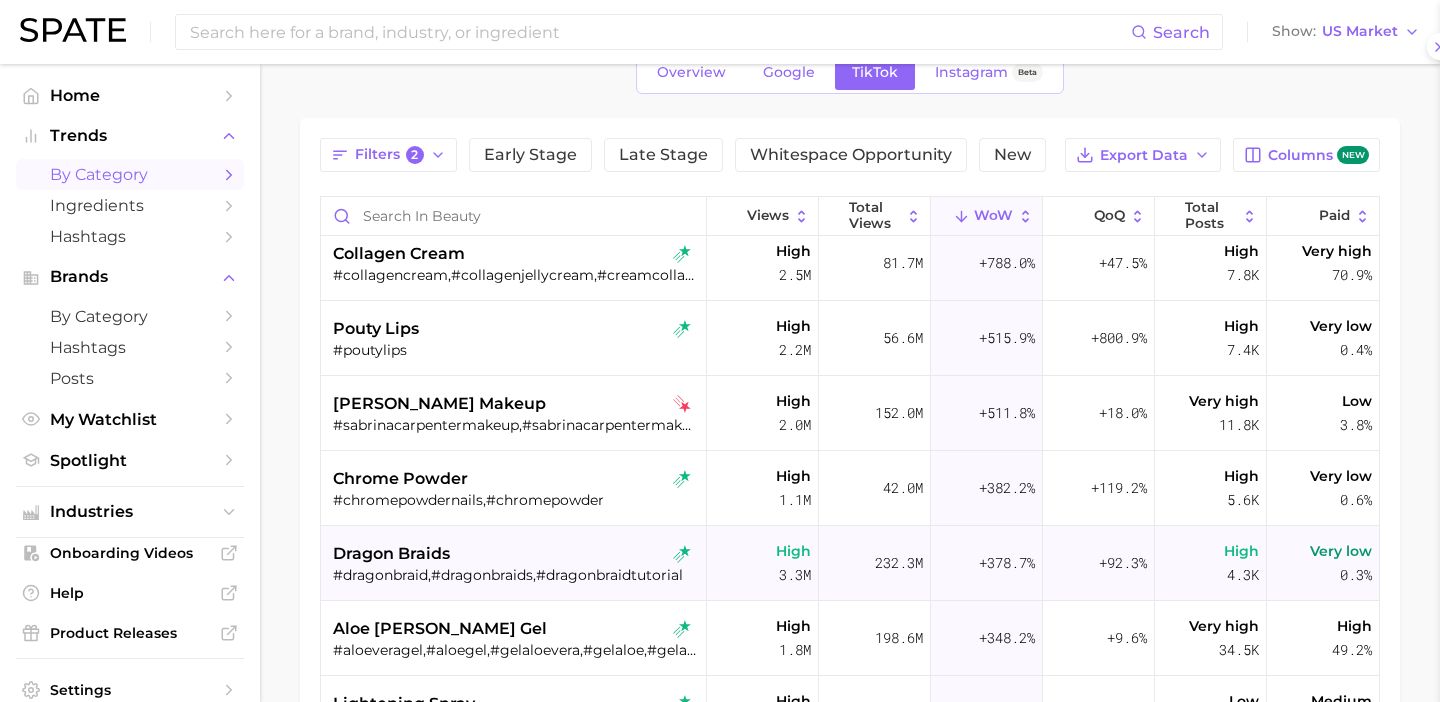 scroll, scrollTop: 0, scrollLeft: 0, axis: both 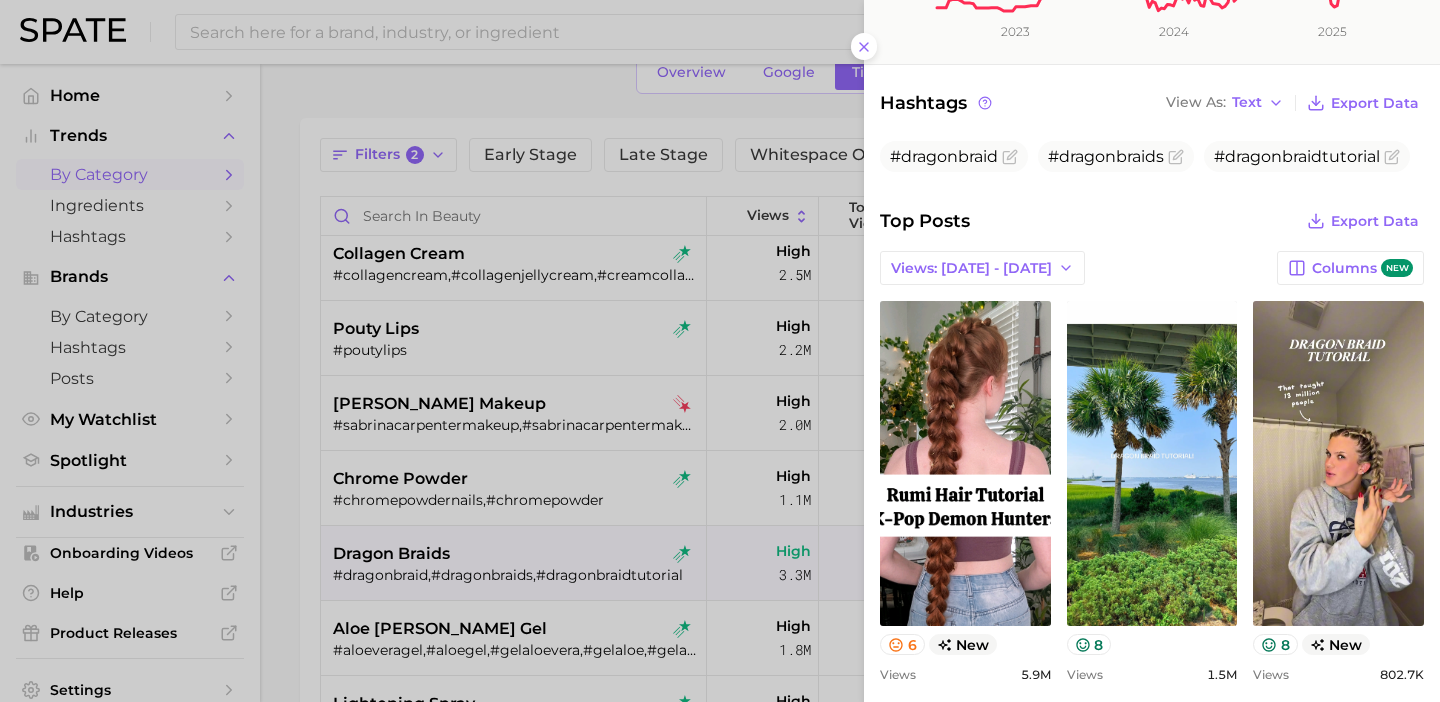 drag, startPoint x: 550, startPoint y: 491, endPoint x: 558, endPoint y: 443, distance: 48.6621 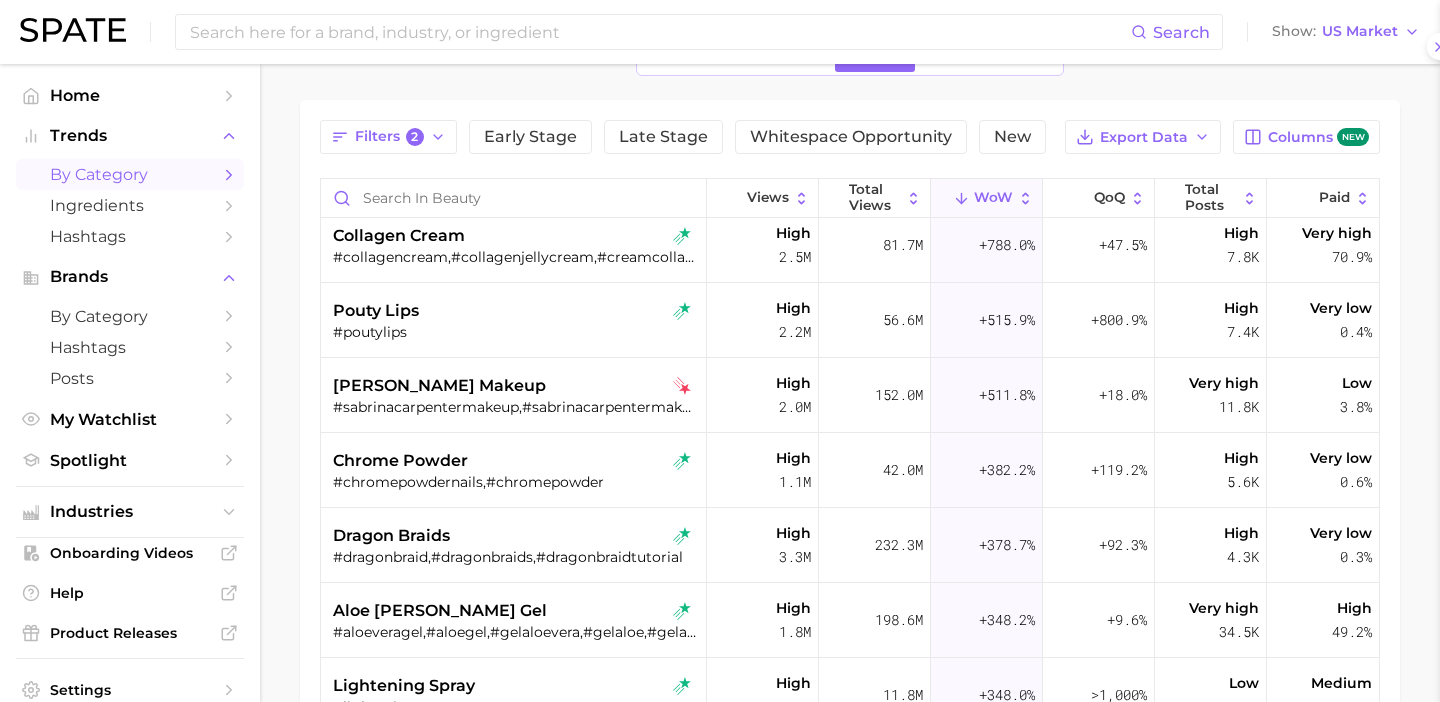click at bounding box center (659, 32) 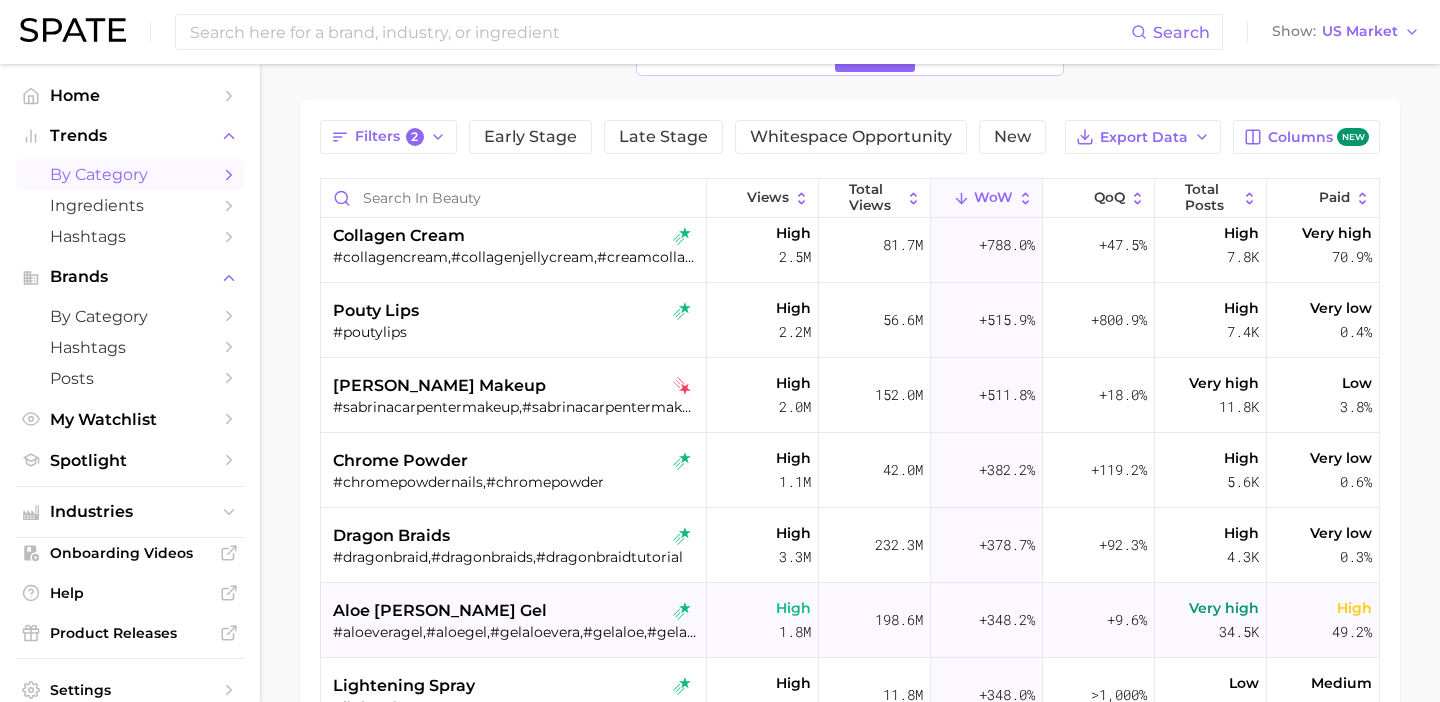 click on "aloe vera gel" at bounding box center (516, 611) 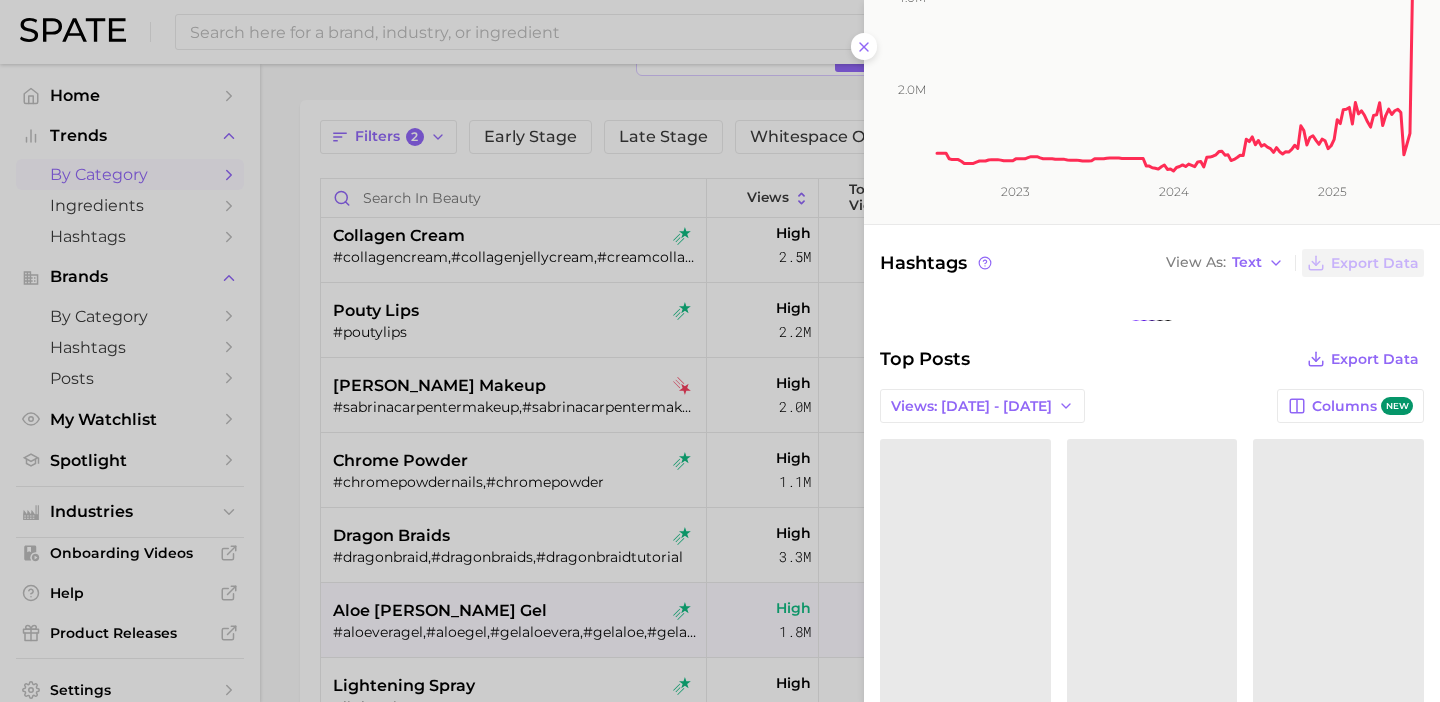 scroll, scrollTop: 463, scrollLeft: 0, axis: vertical 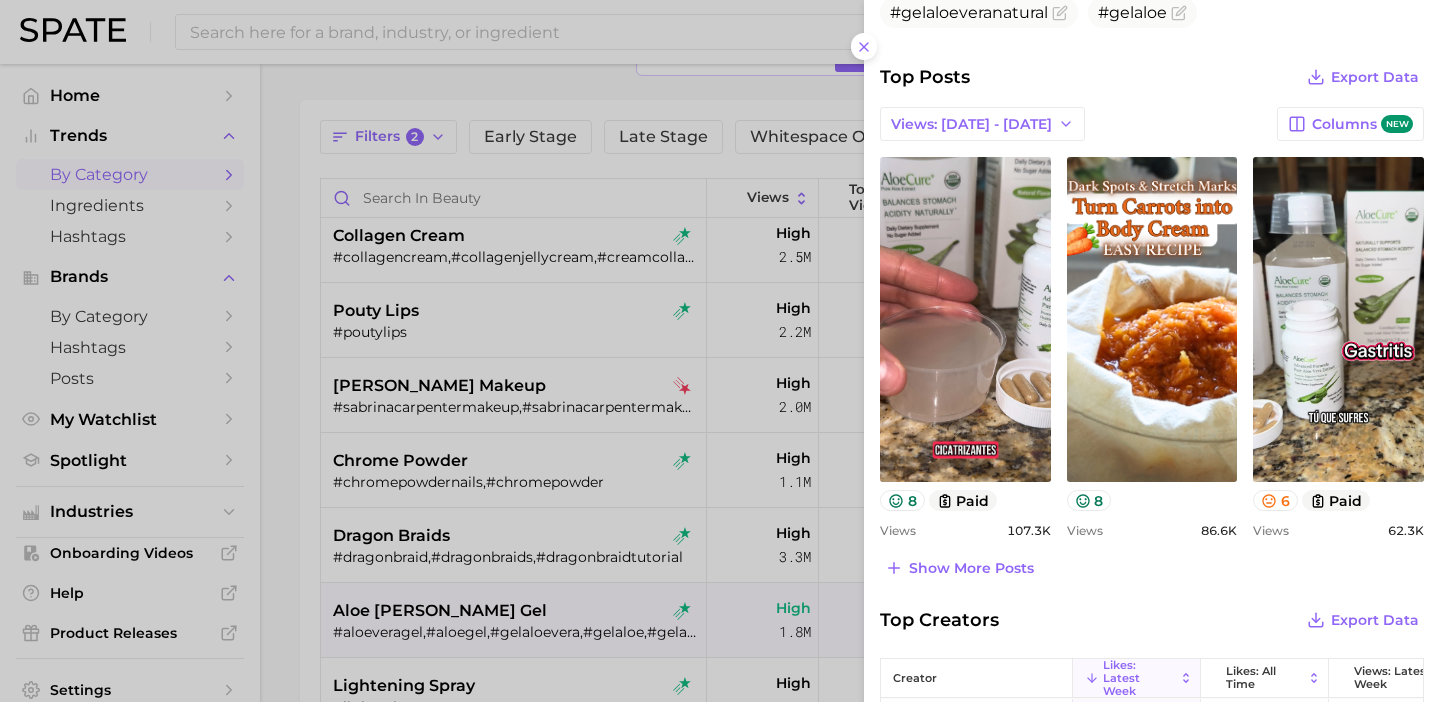 click at bounding box center [720, 351] 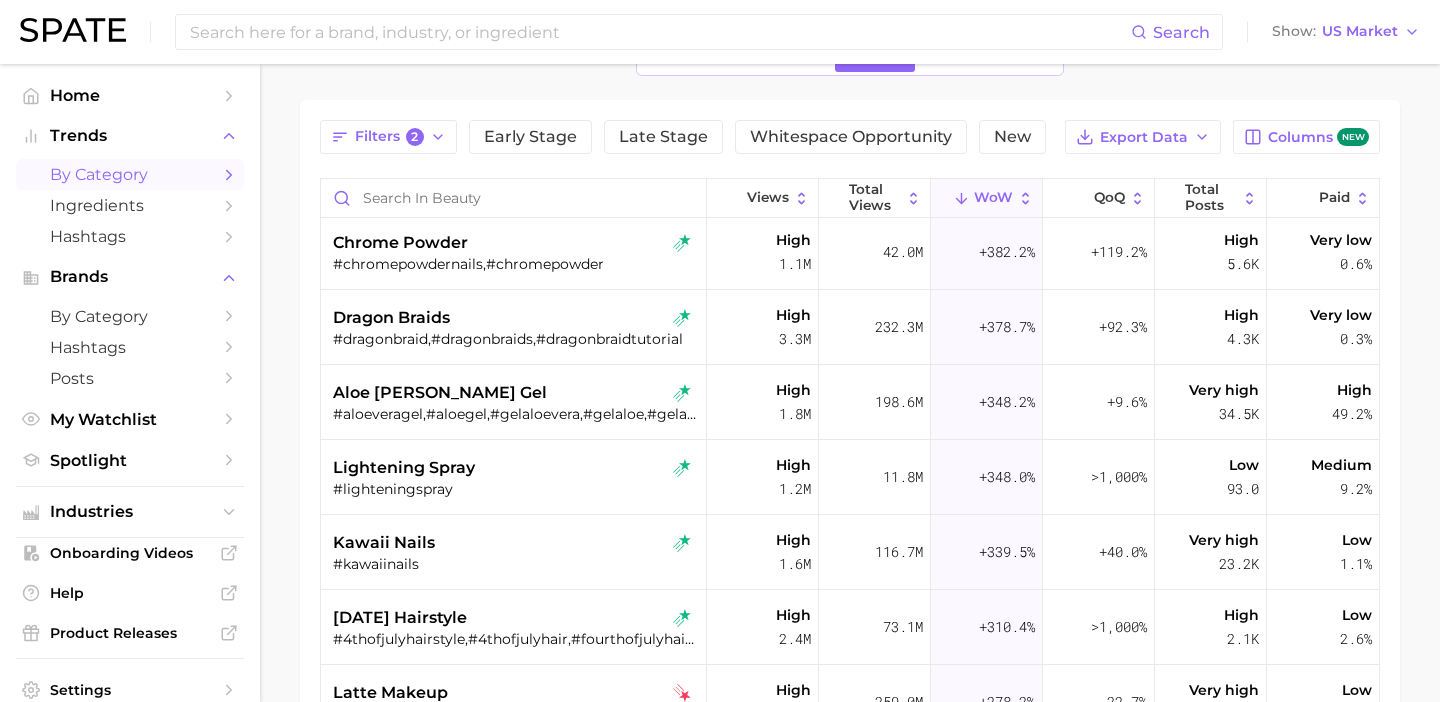 scroll, scrollTop: 606, scrollLeft: 0, axis: vertical 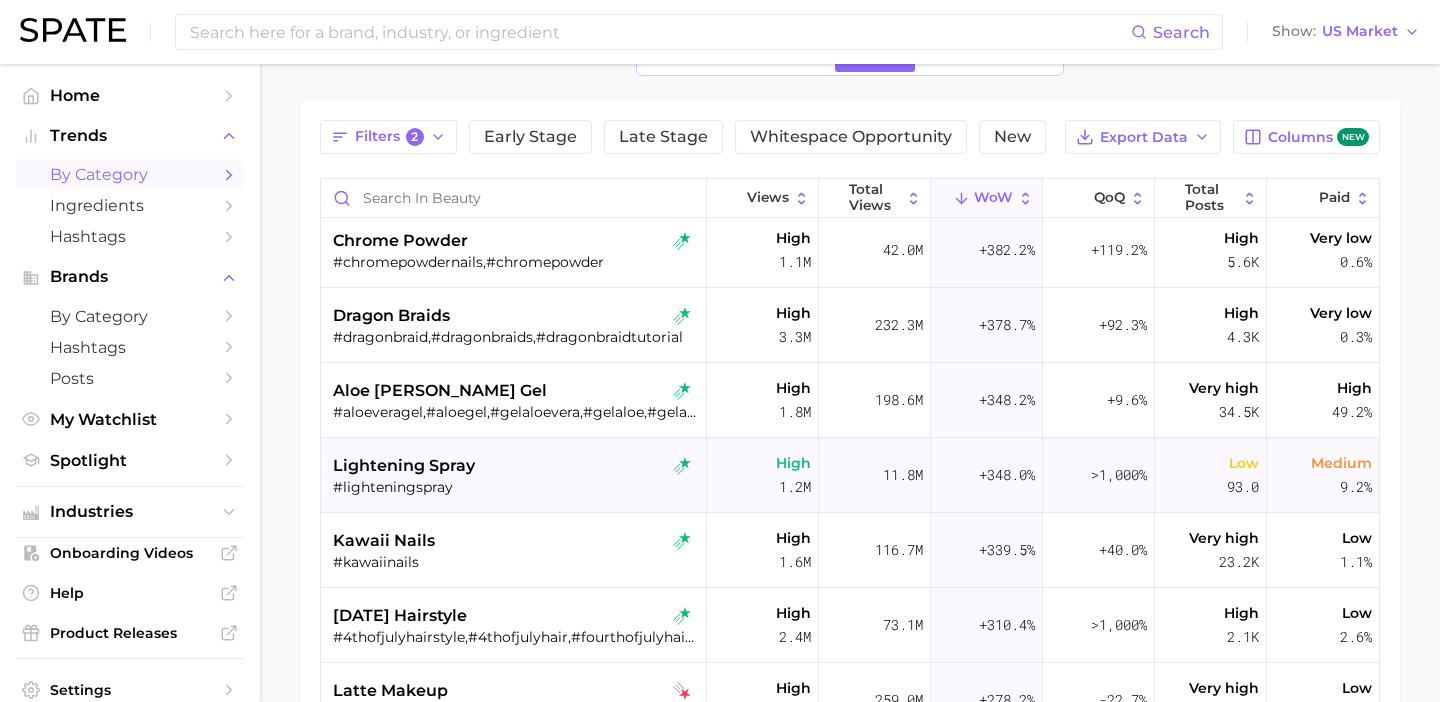 click on "lightening spray" at bounding box center (516, 466) 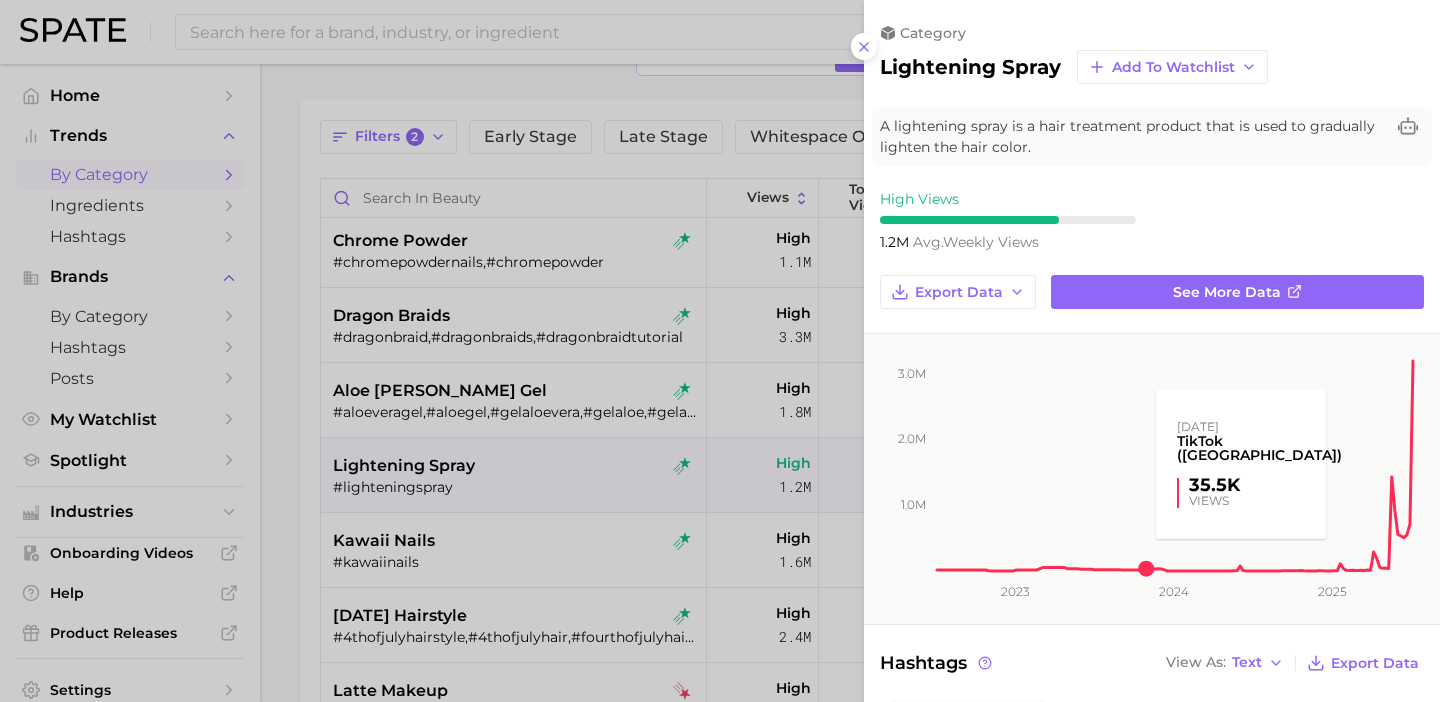 scroll, scrollTop: 0, scrollLeft: 0, axis: both 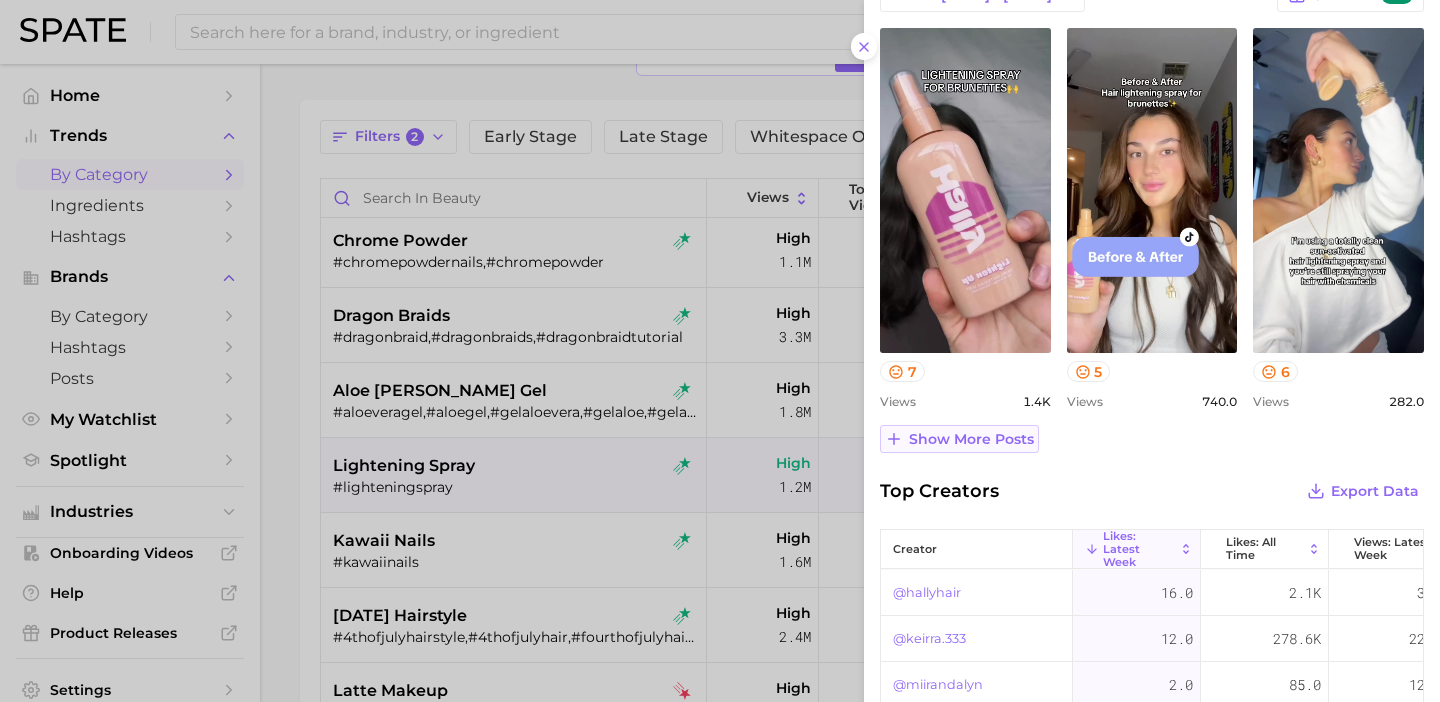 click on "Show more posts" at bounding box center [971, 439] 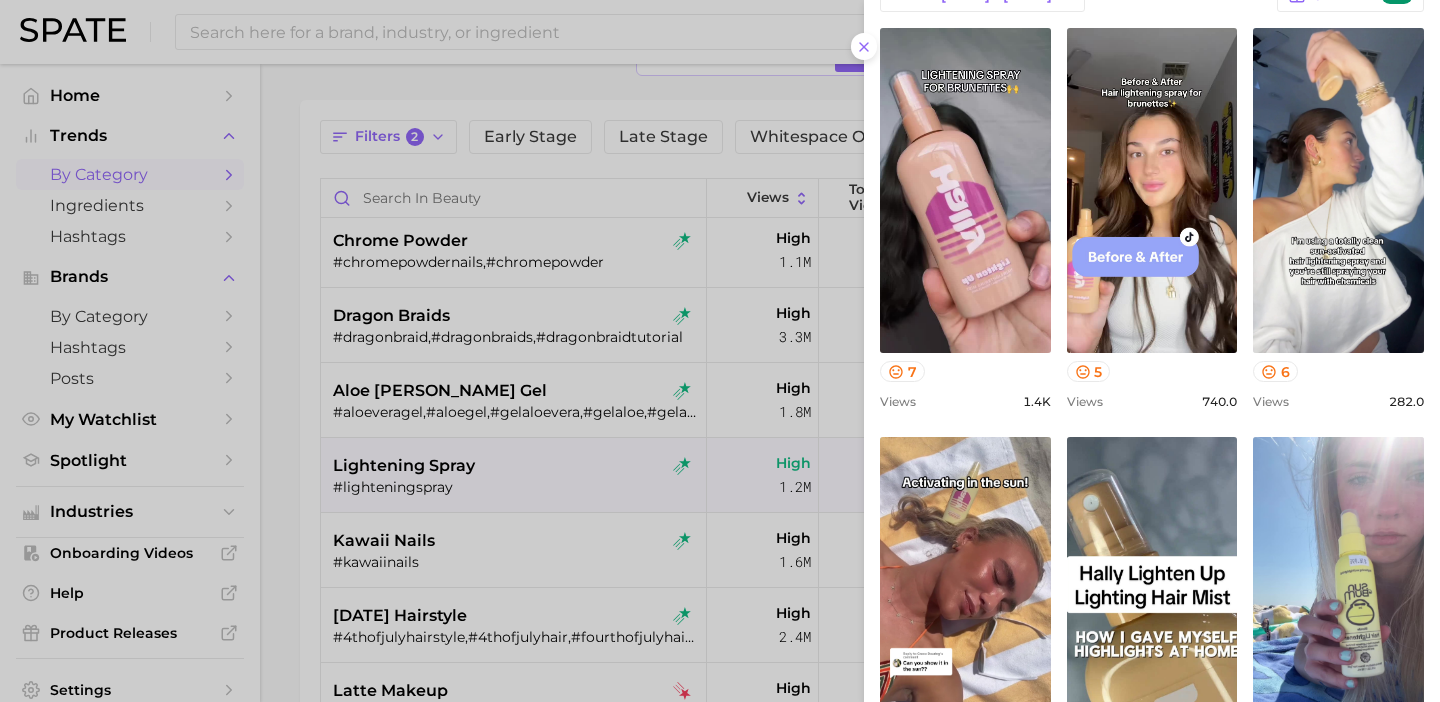 scroll 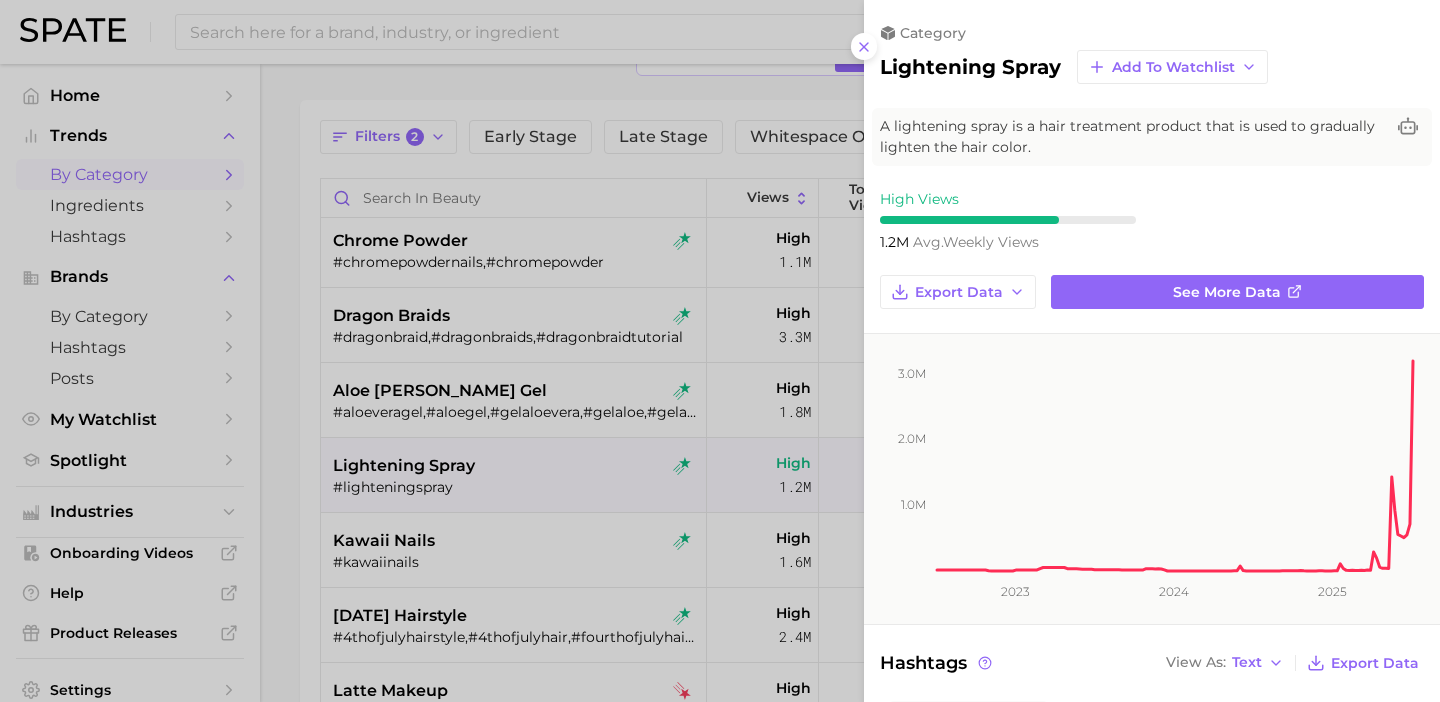 click at bounding box center (720, 351) 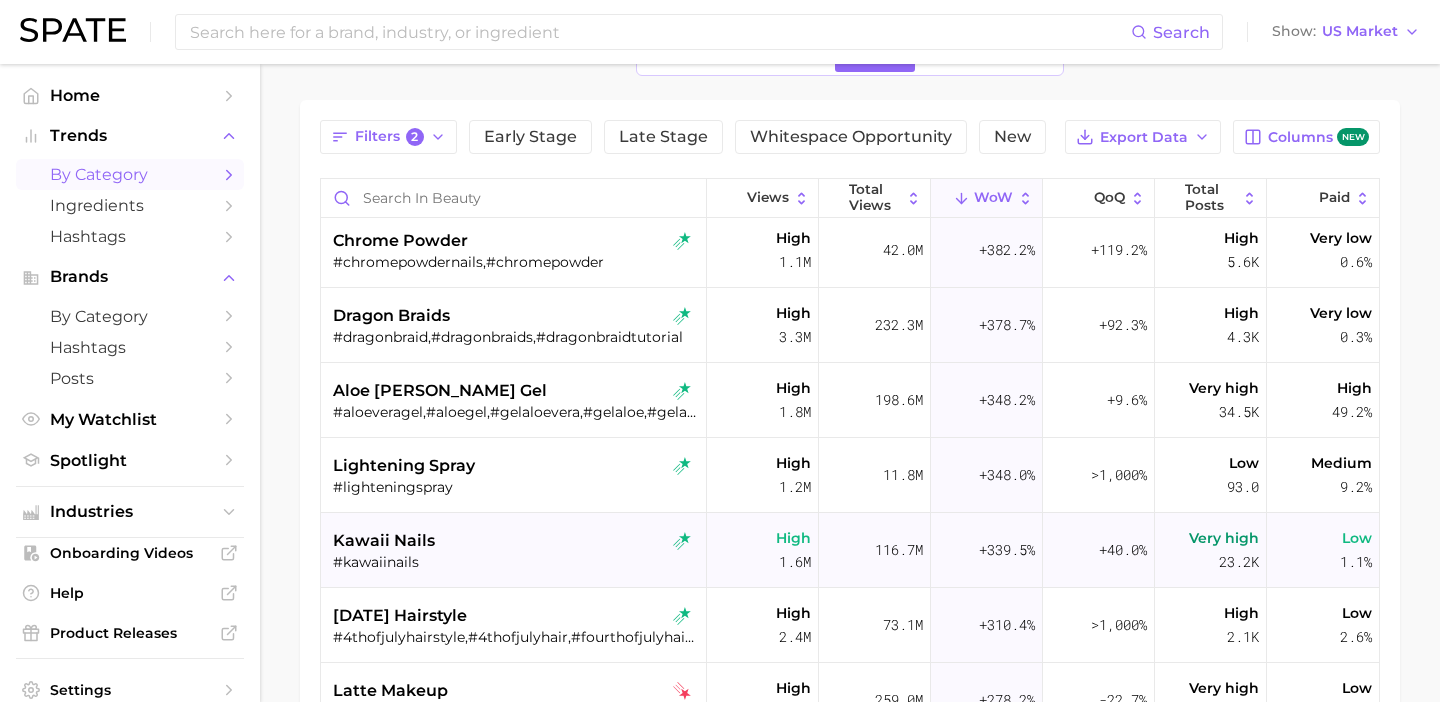 click on "#kawaiinails" at bounding box center [516, 562] 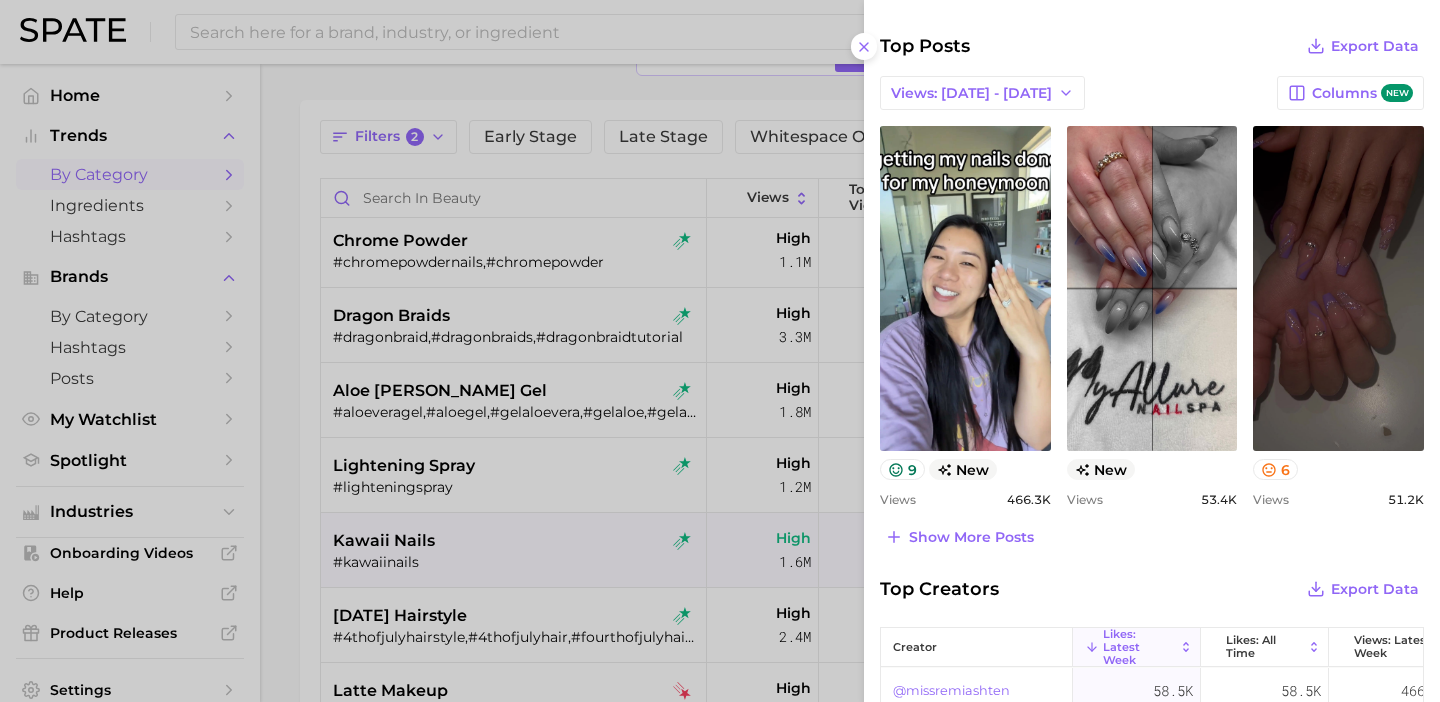 click at bounding box center [720, 351] 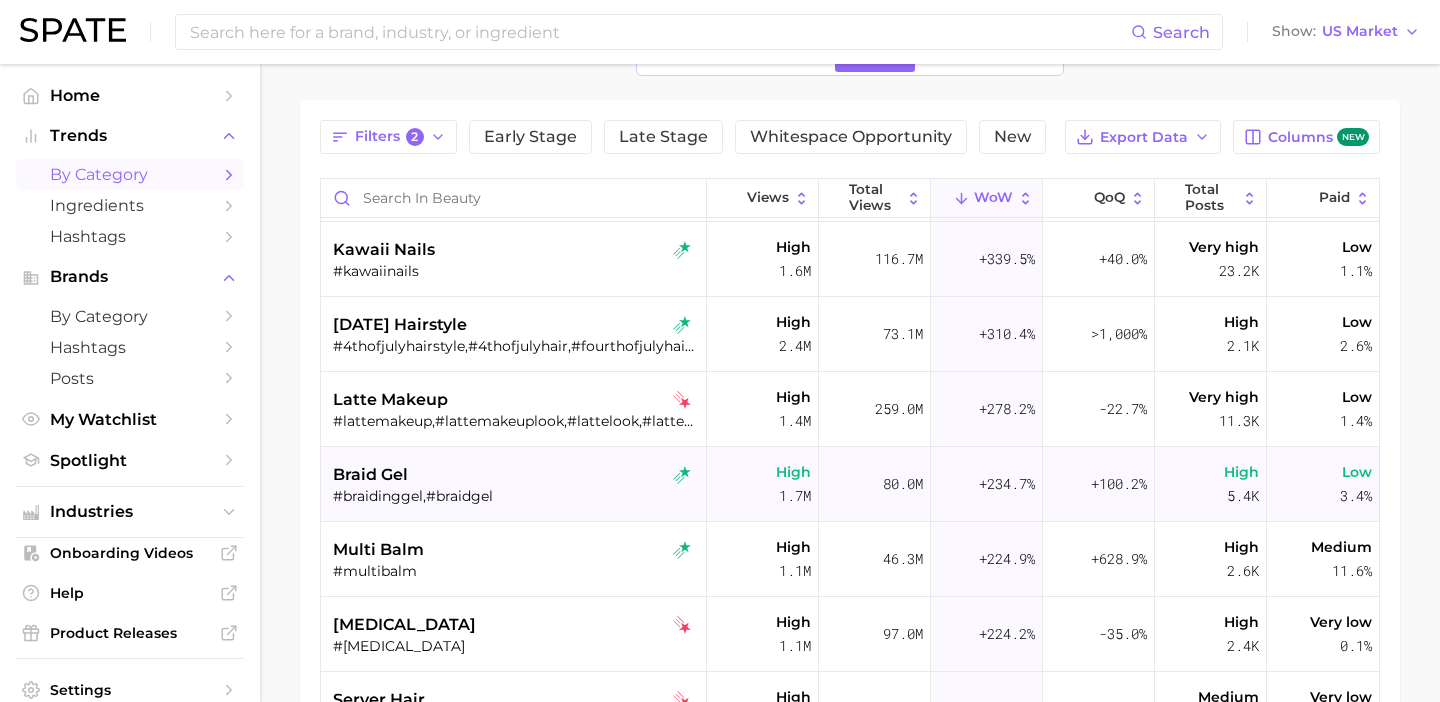 click on "braid gel" at bounding box center (516, 475) 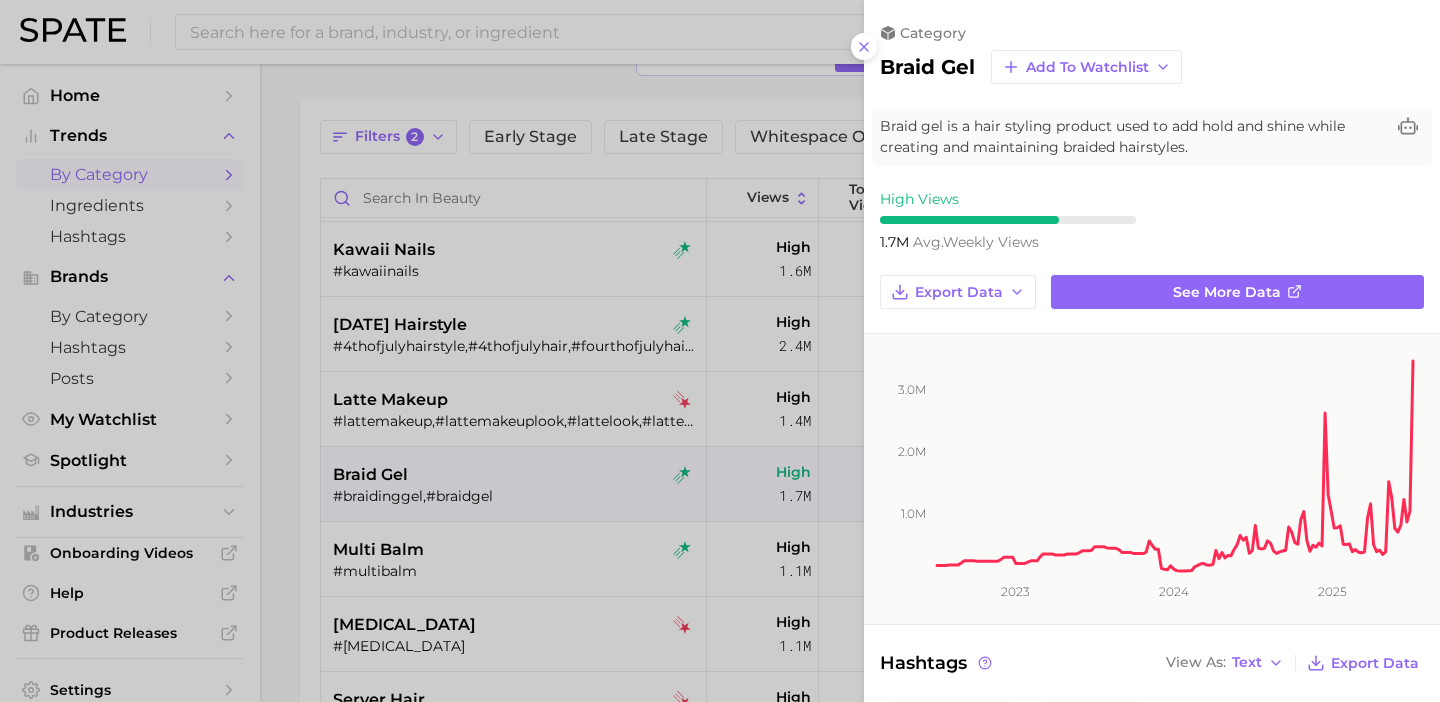 click at bounding box center [720, 351] 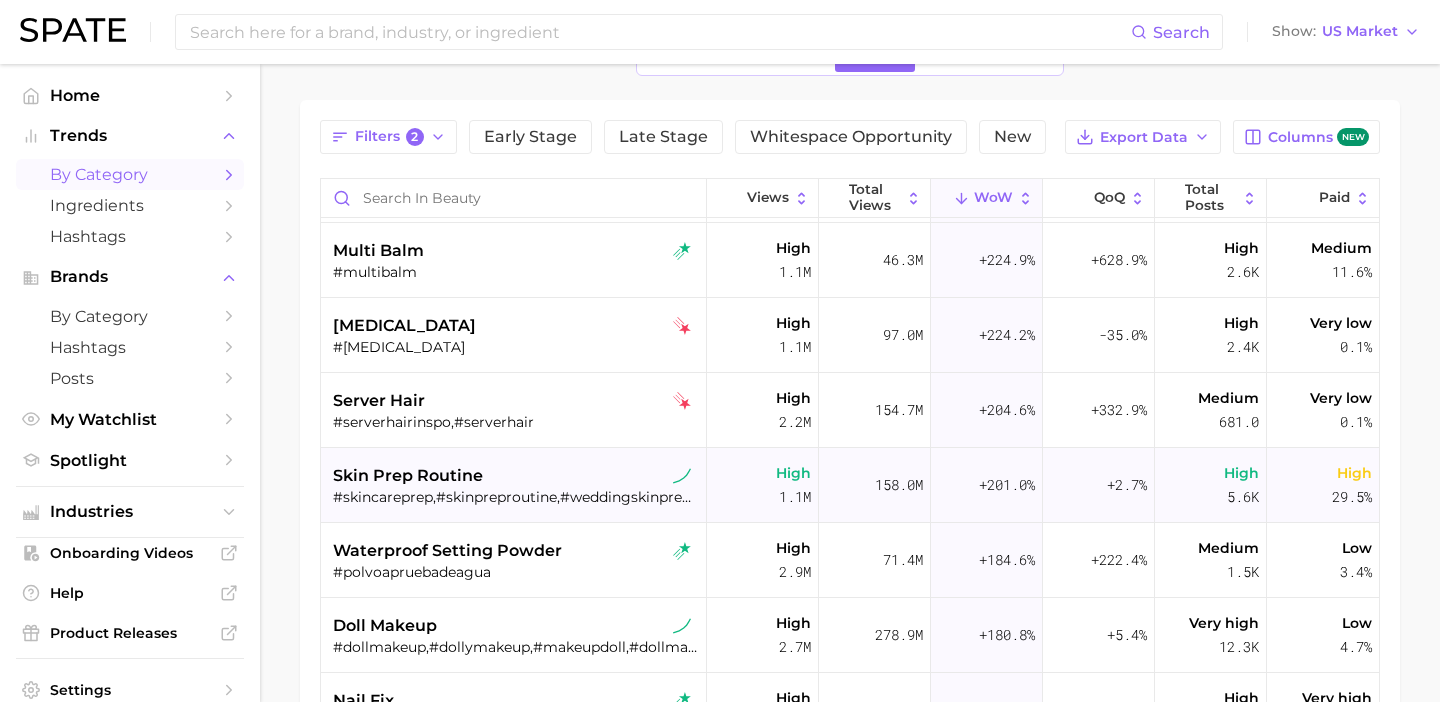 click on "#skincareprep,#skinpreproutine,#weddingskinprep,#makeupskinprep,#skinpreptips,#bridalskinprep,#skinpreptutorial,#skinprepping,#prepyourskin,#prepskinbeforemakeup" at bounding box center (516, 497) 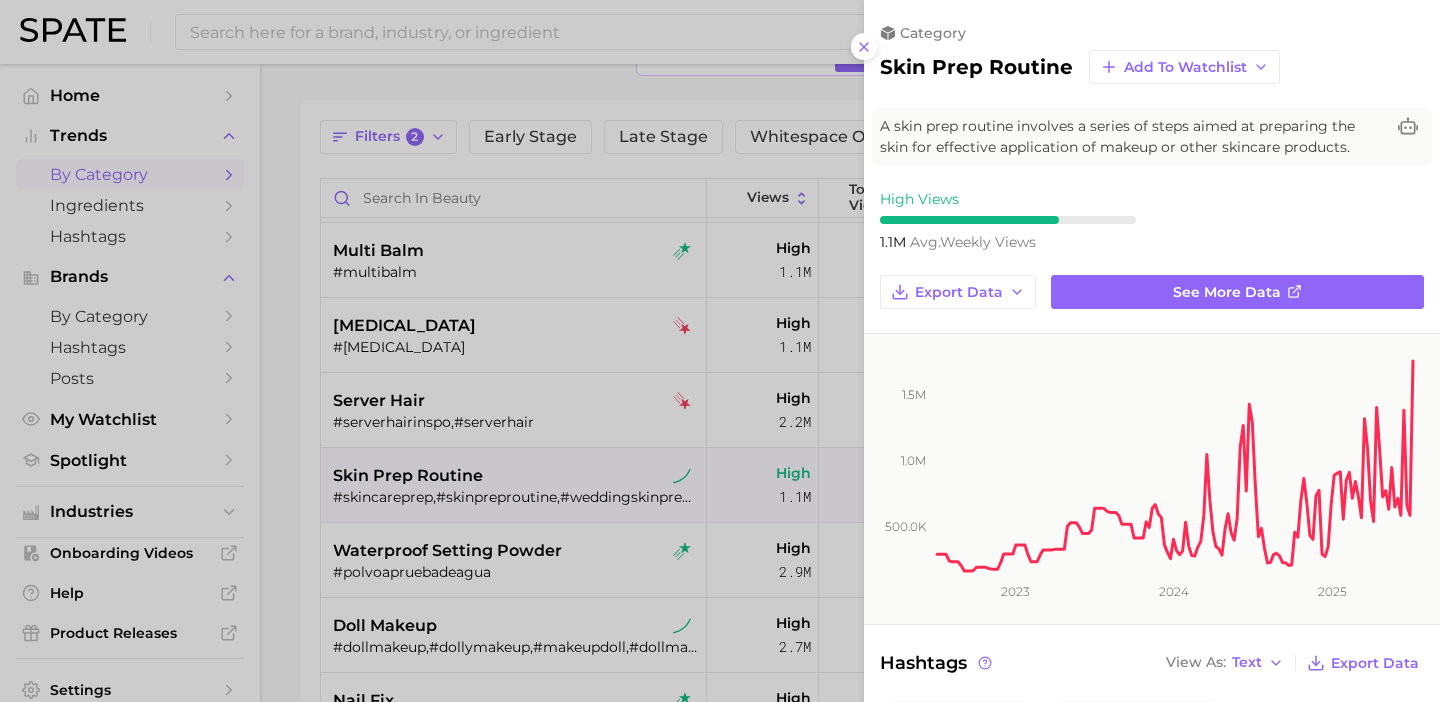 click at bounding box center [720, 351] 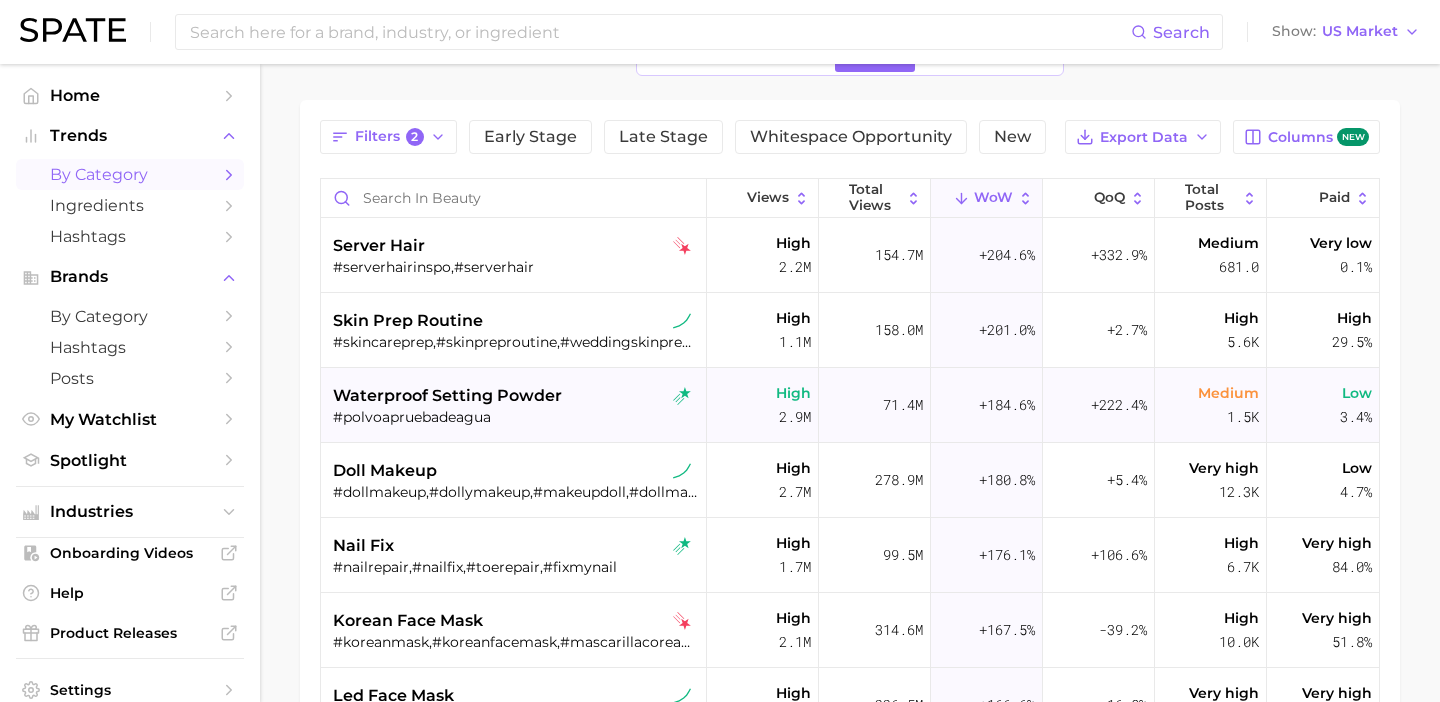 click on "#polvoapruebadeagua" at bounding box center (516, 417) 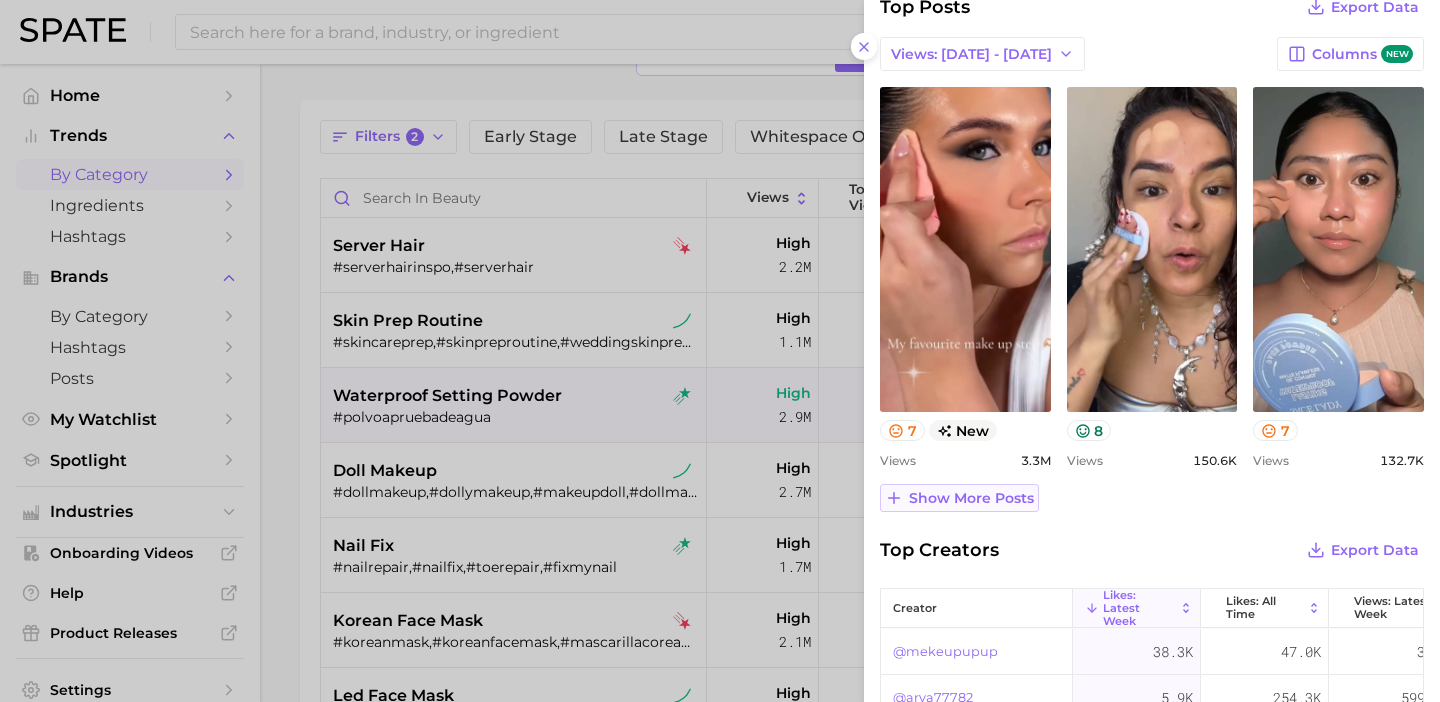 click on "Show more posts" at bounding box center (971, 498) 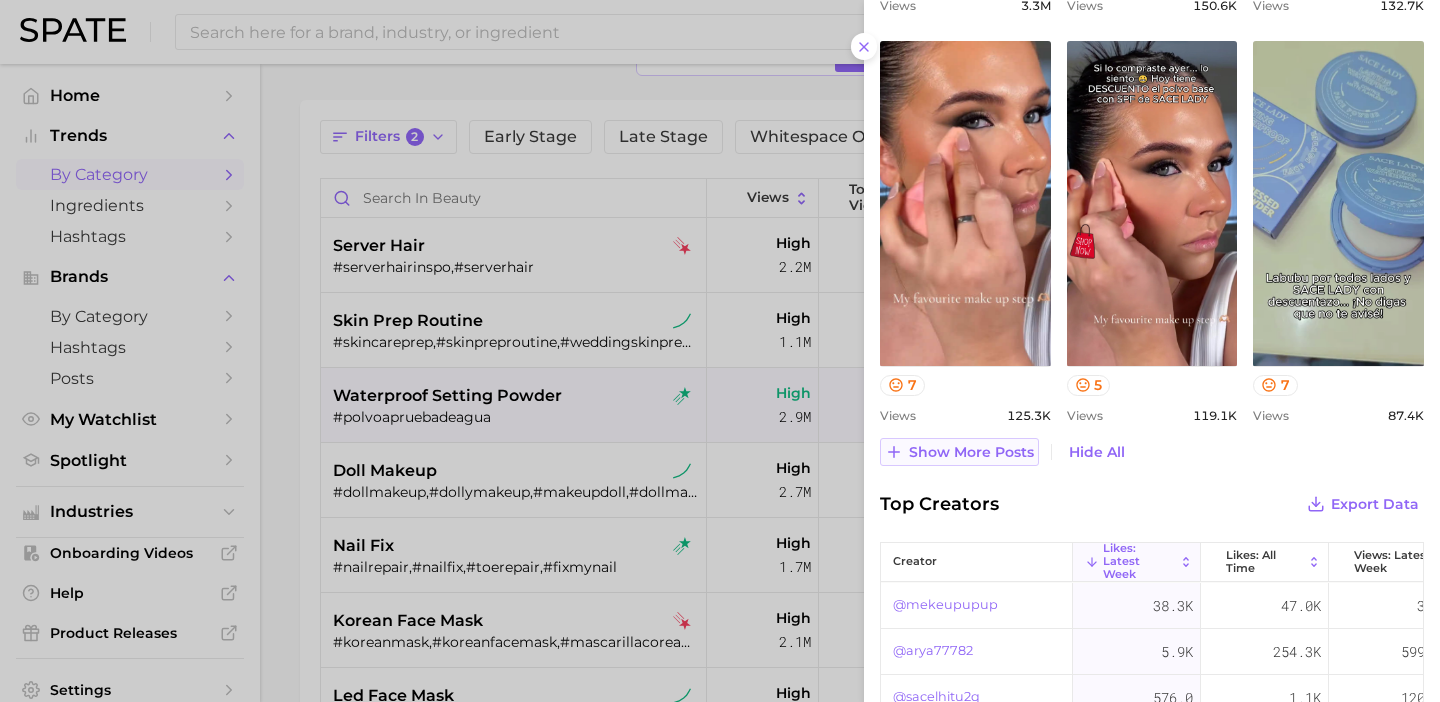 click on "Show more posts" at bounding box center [971, 452] 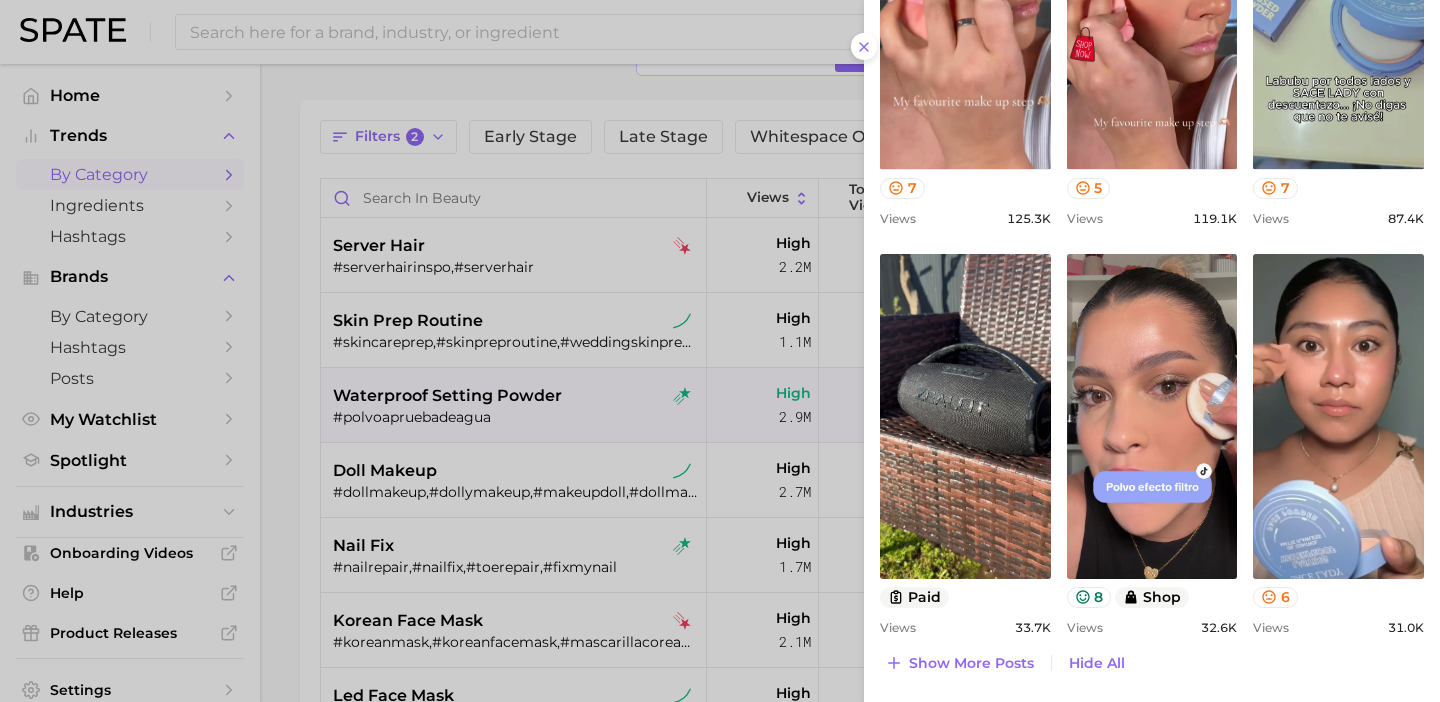 click at bounding box center [720, 351] 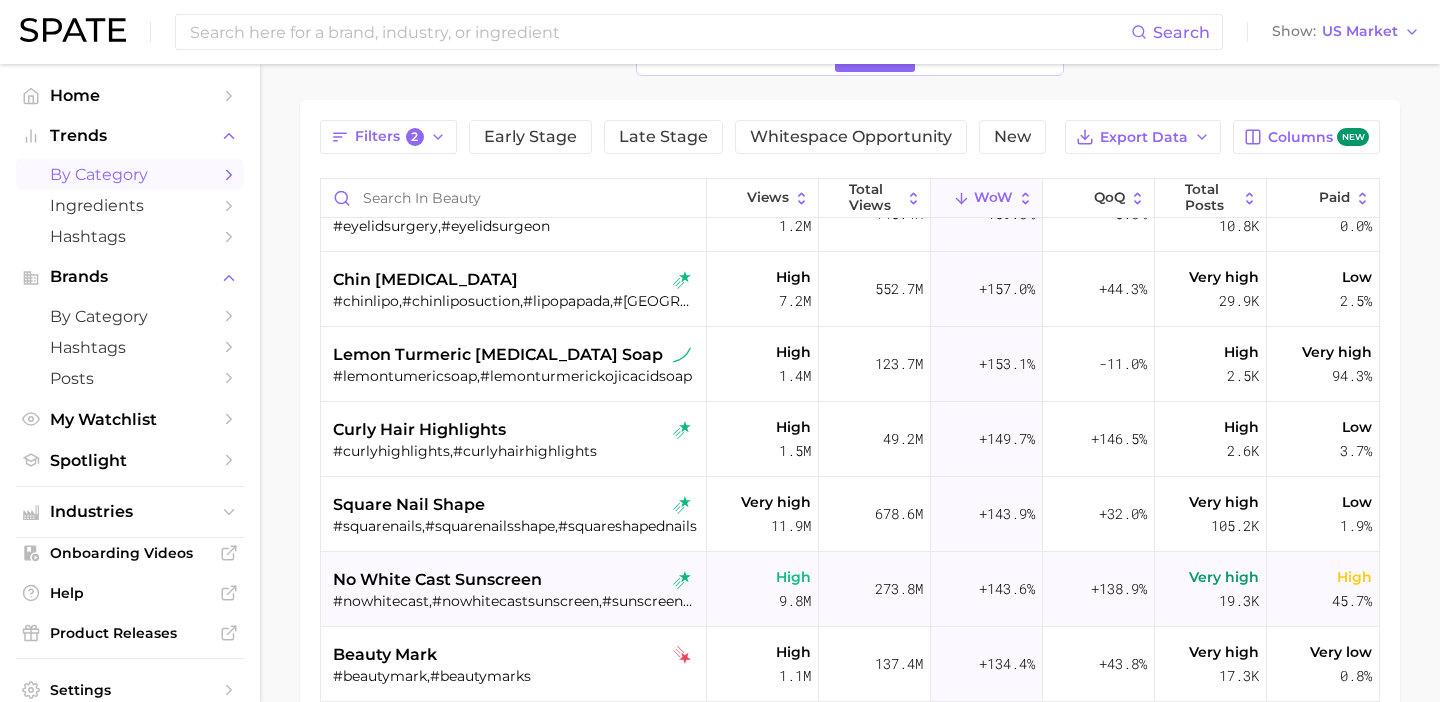 click on "#nowhitecast,#nowhitecastsunscreen,#sunscreennowhitecast,#nowhitecastspf,#sunscreenprotection" at bounding box center [516, 601] 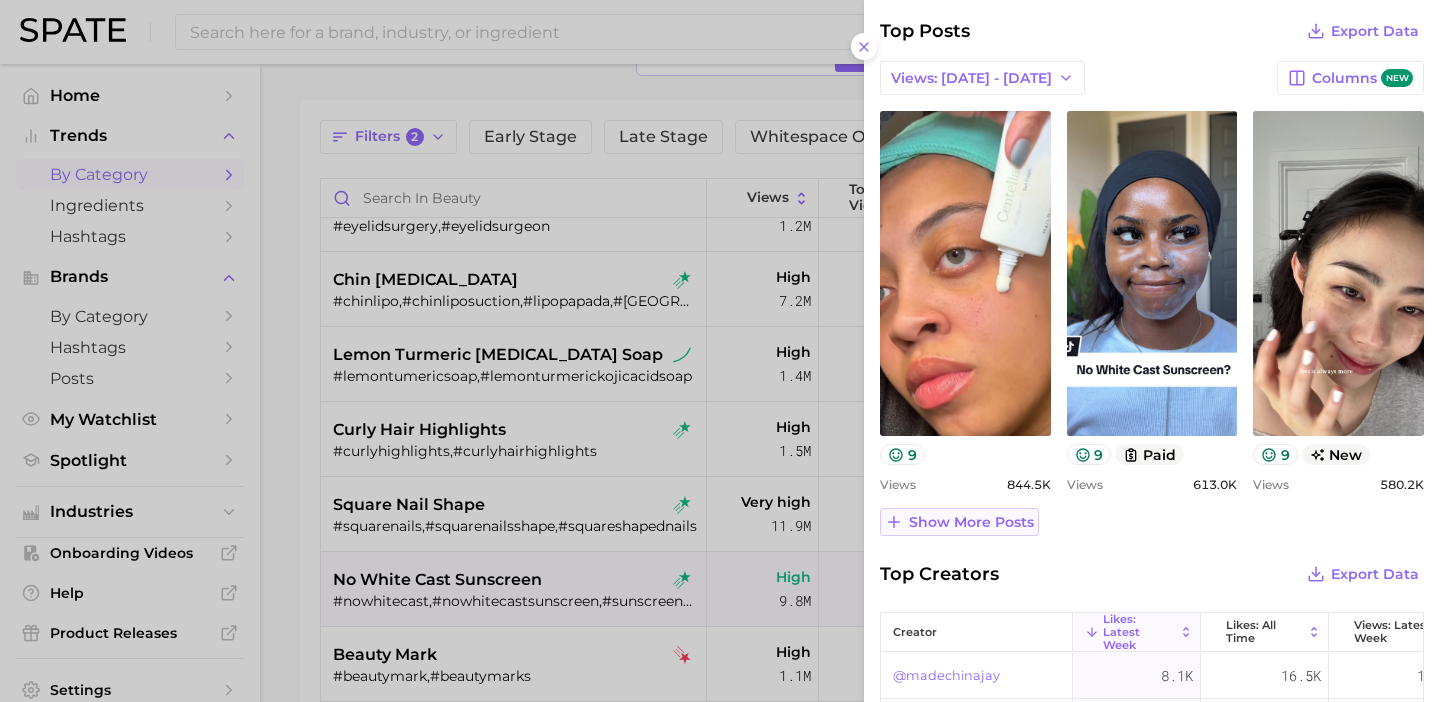 click on "Show more posts" at bounding box center [971, 522] 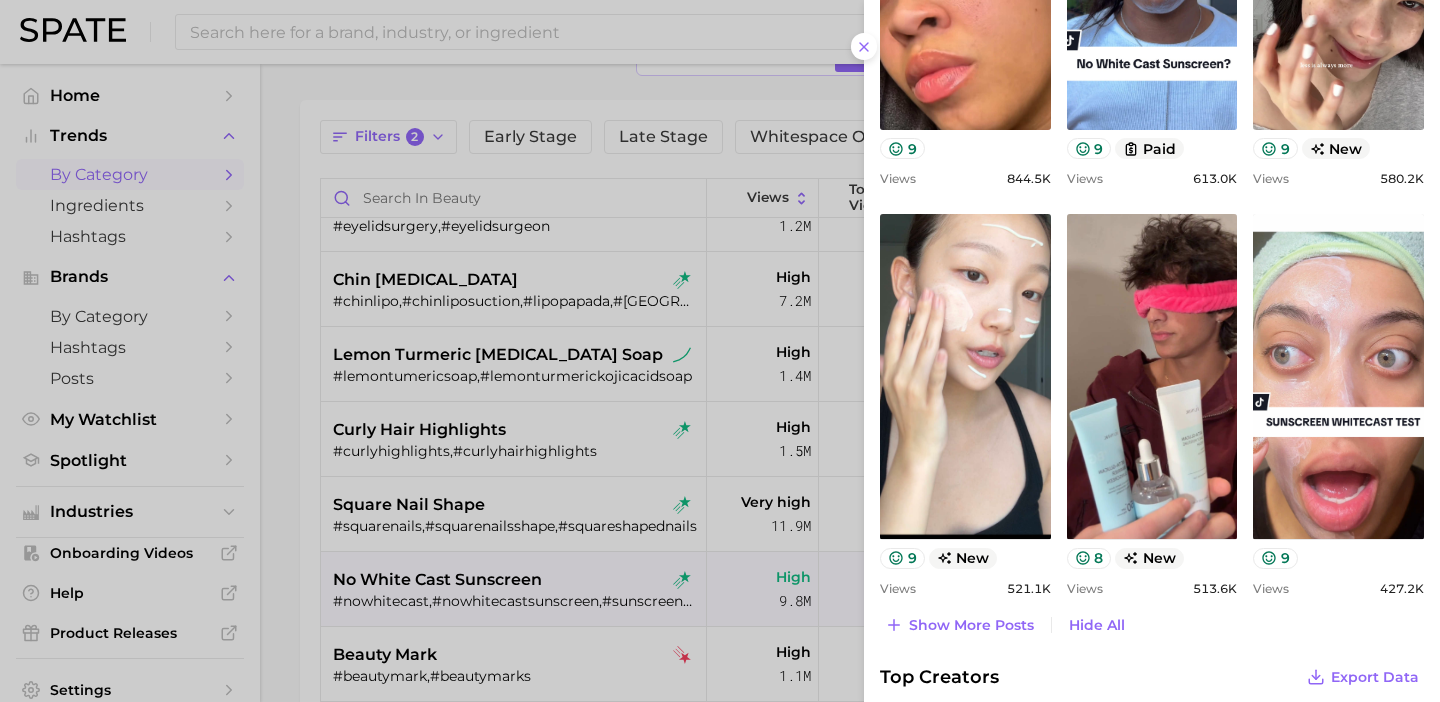 click at bounding box center [720, 351] 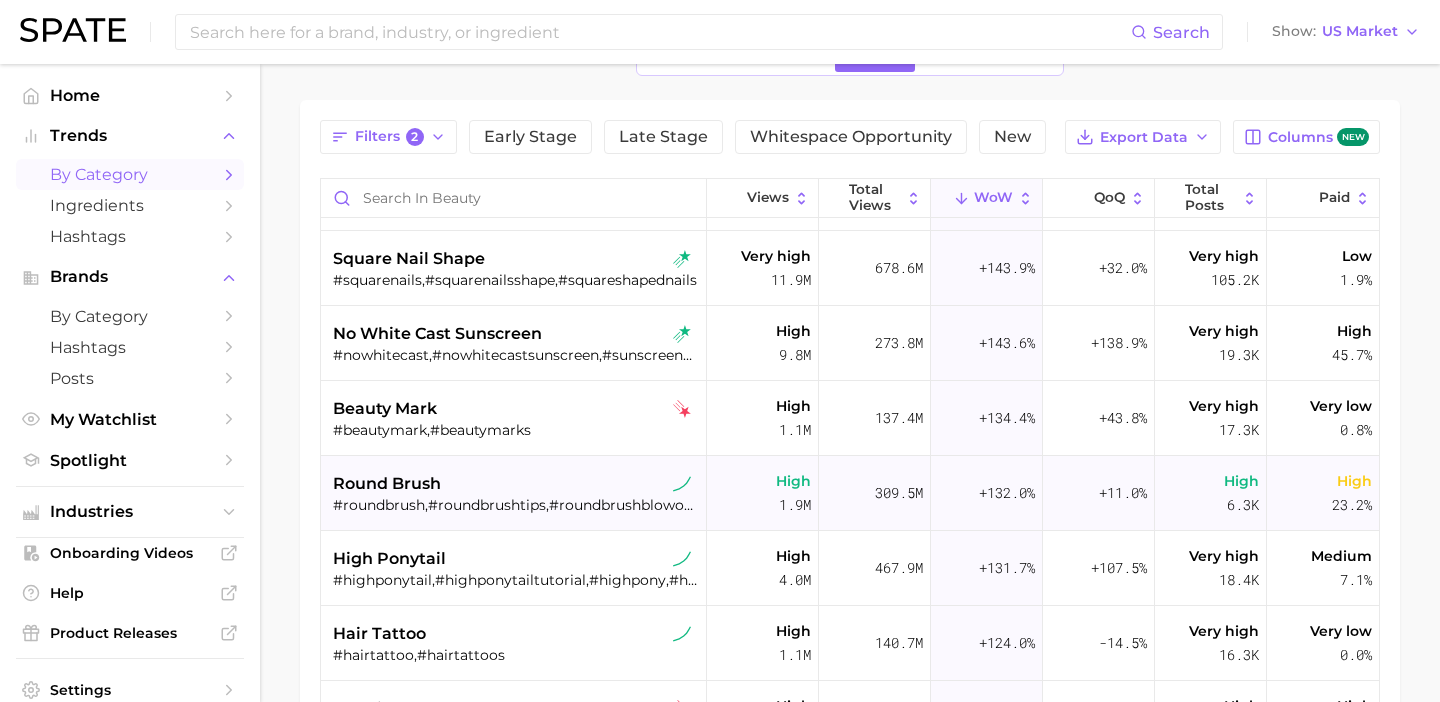click on "#roundbrush,#roundbrushtips,#roundbrushblowouts,#dysonairwraproundbrush" at bounding box center [516, 505] 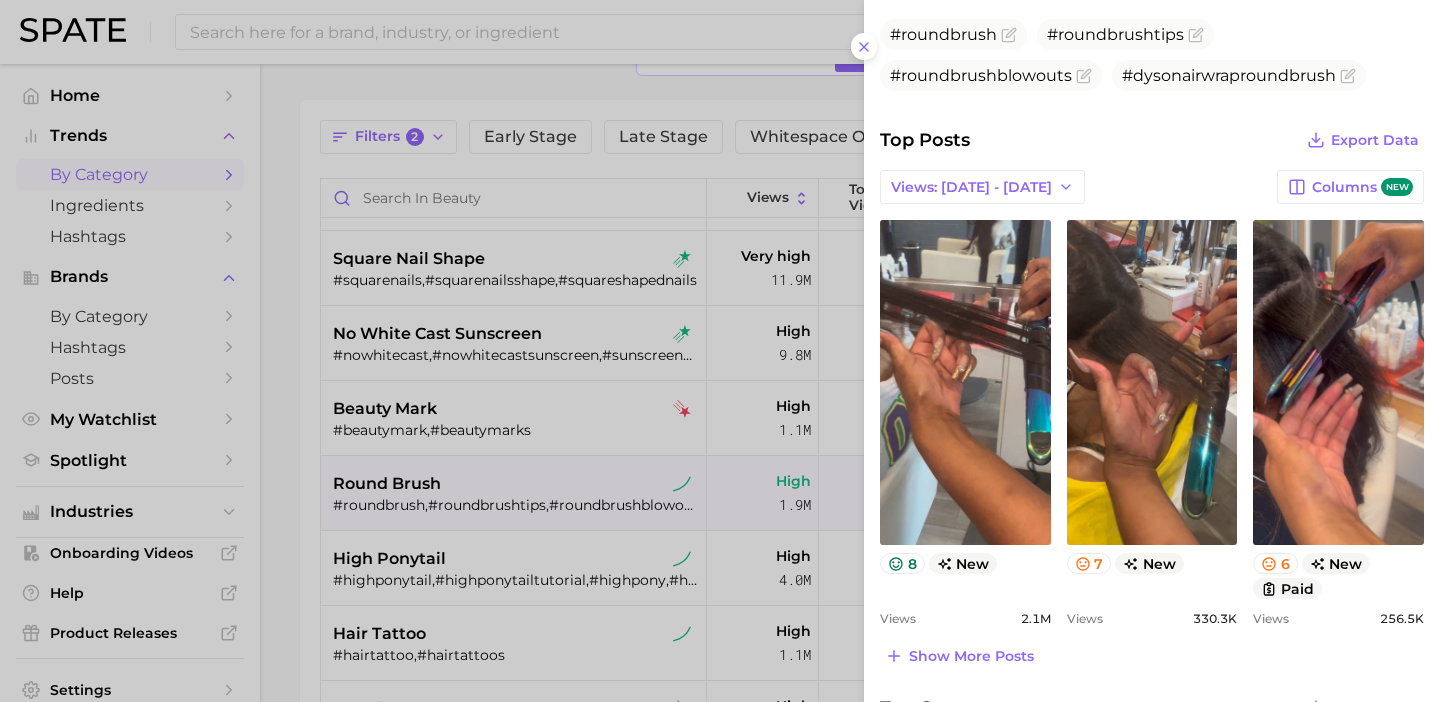 click at bounding box center [720, 351] 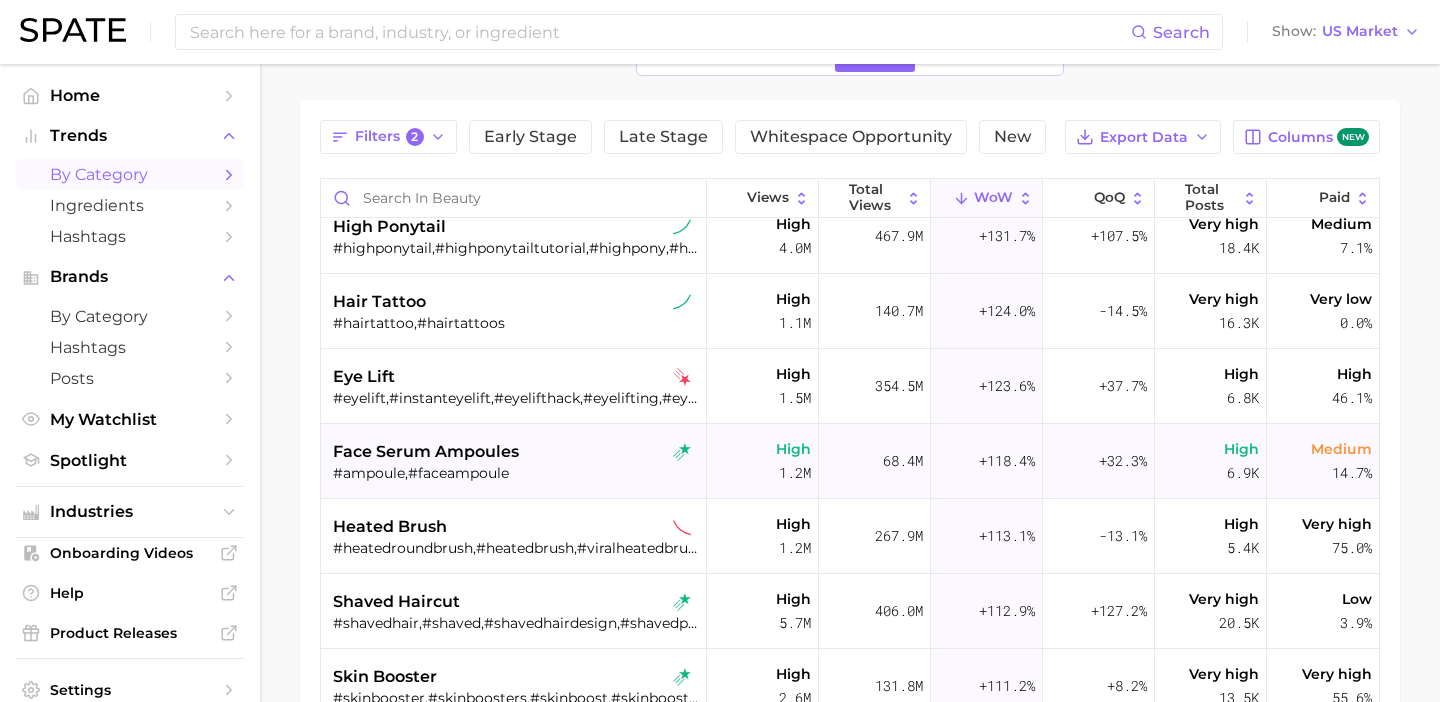 click on "face serum ampoules" at bounding box center (516, 452) 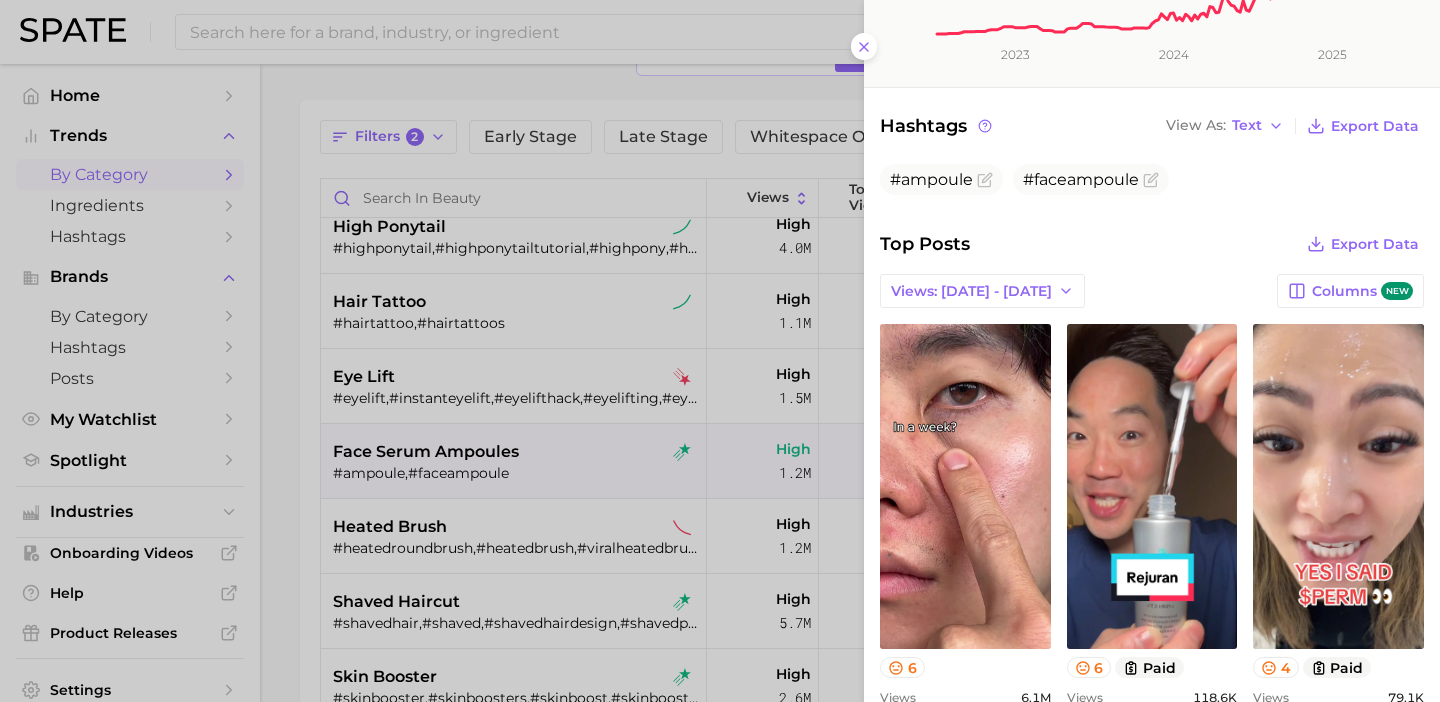click at bounding box center (720, 351) 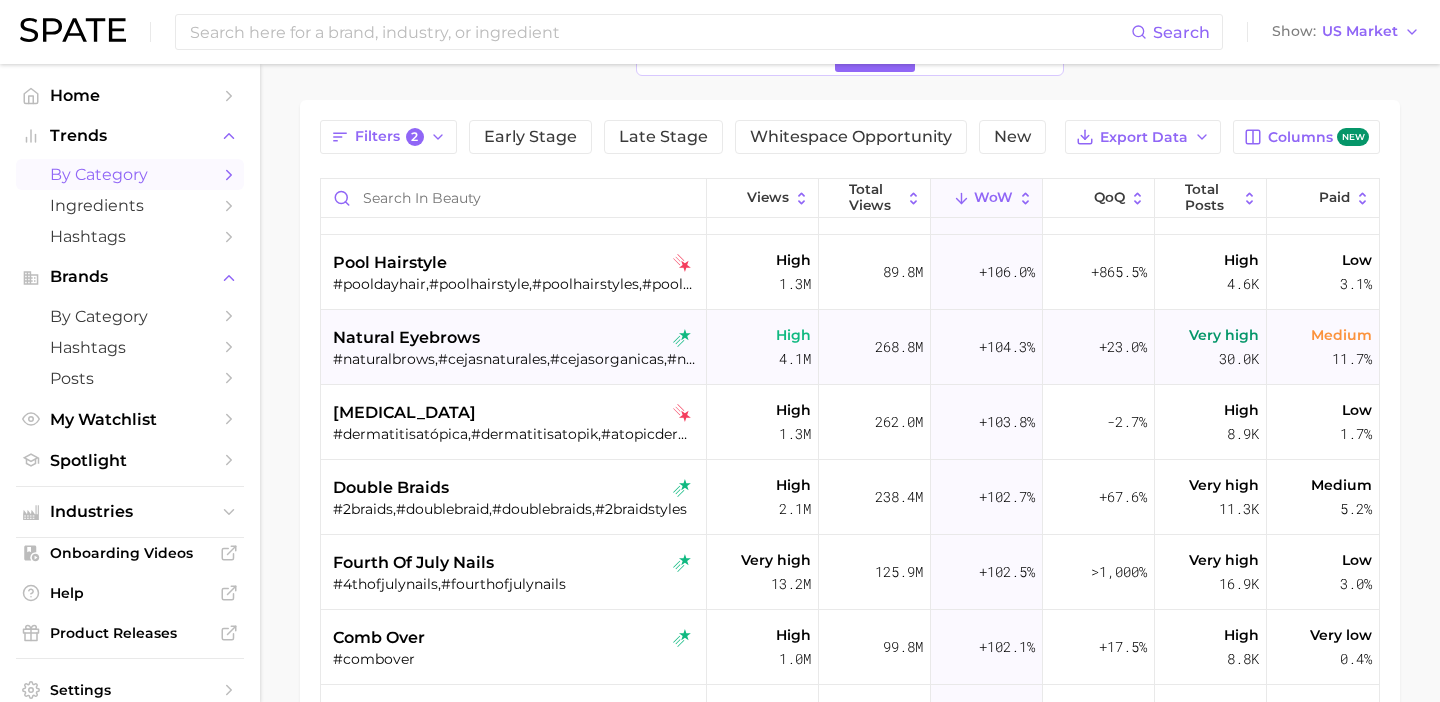 click on "#naturalbrows,#cejasnaturales,#cejasorganicas,#naturaleyebrows,#naturalbrow" at bounding box center [516, 359] 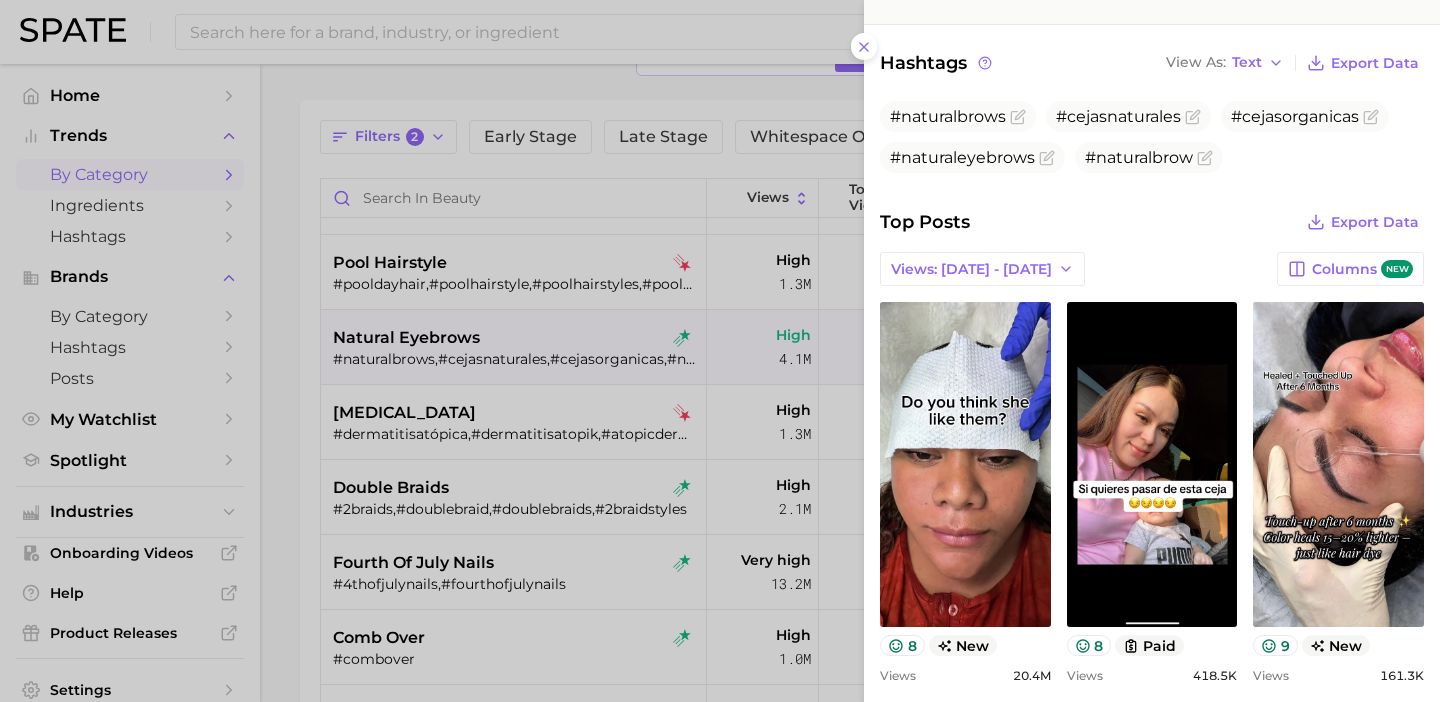 click at bounding box center [720, 351] 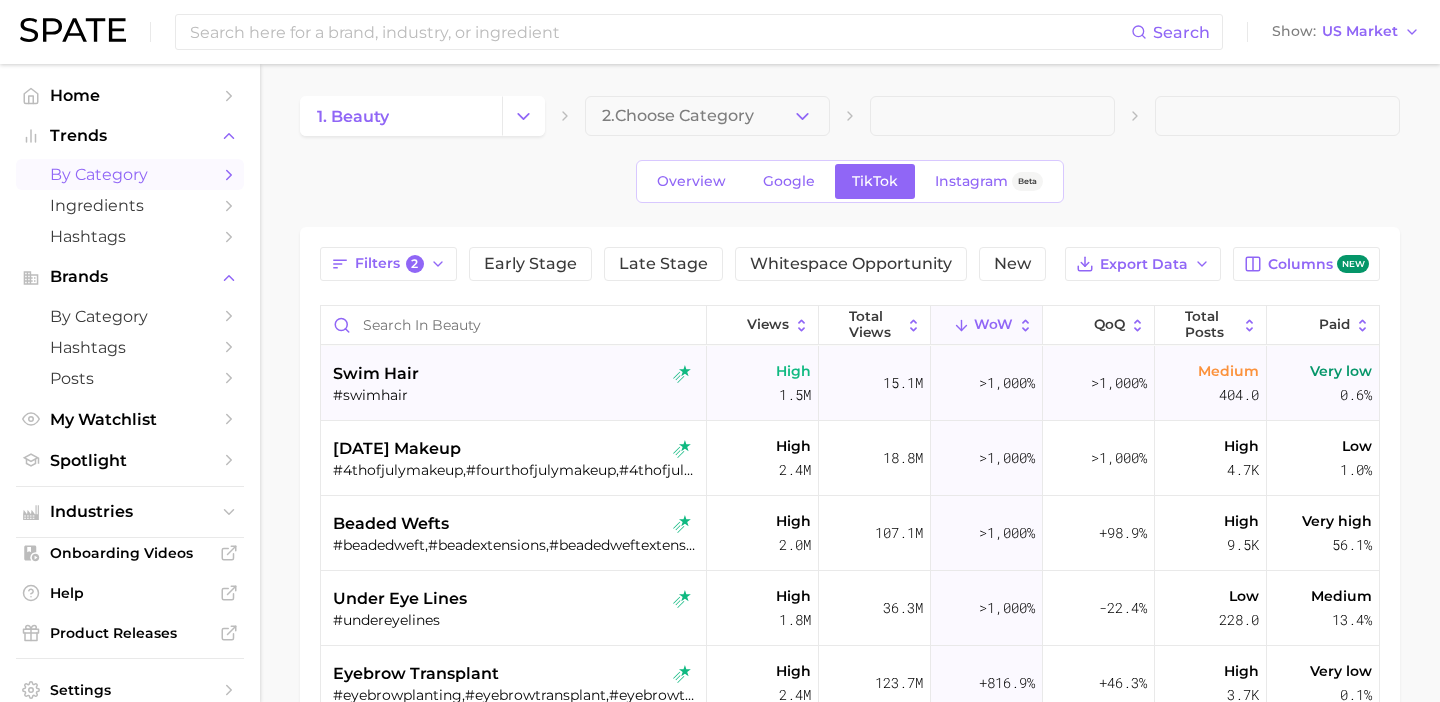 click on "swim hair #swimhair" at bounding box center [516, 383] 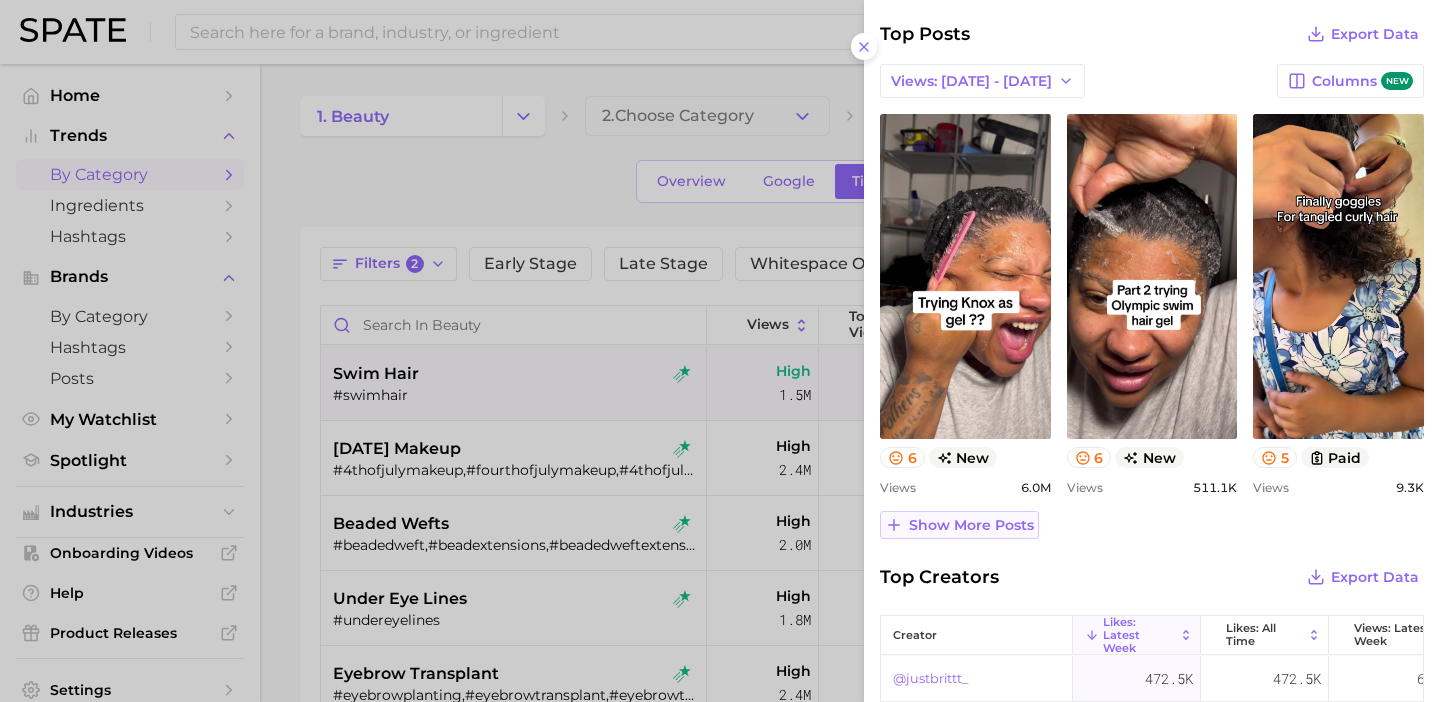 click on "Show more posts" at bounding box center (971, 525) 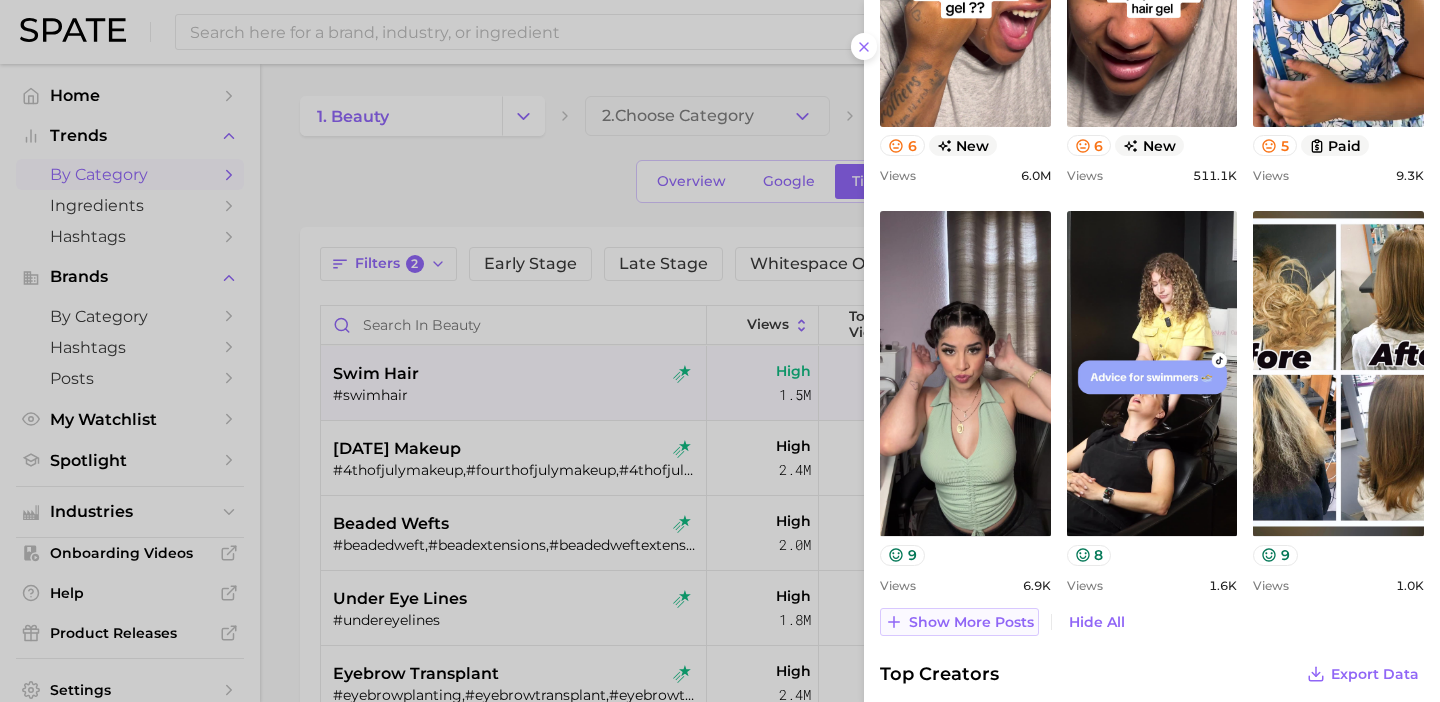 click on "Show more posts" at bounding box center (971, 622) 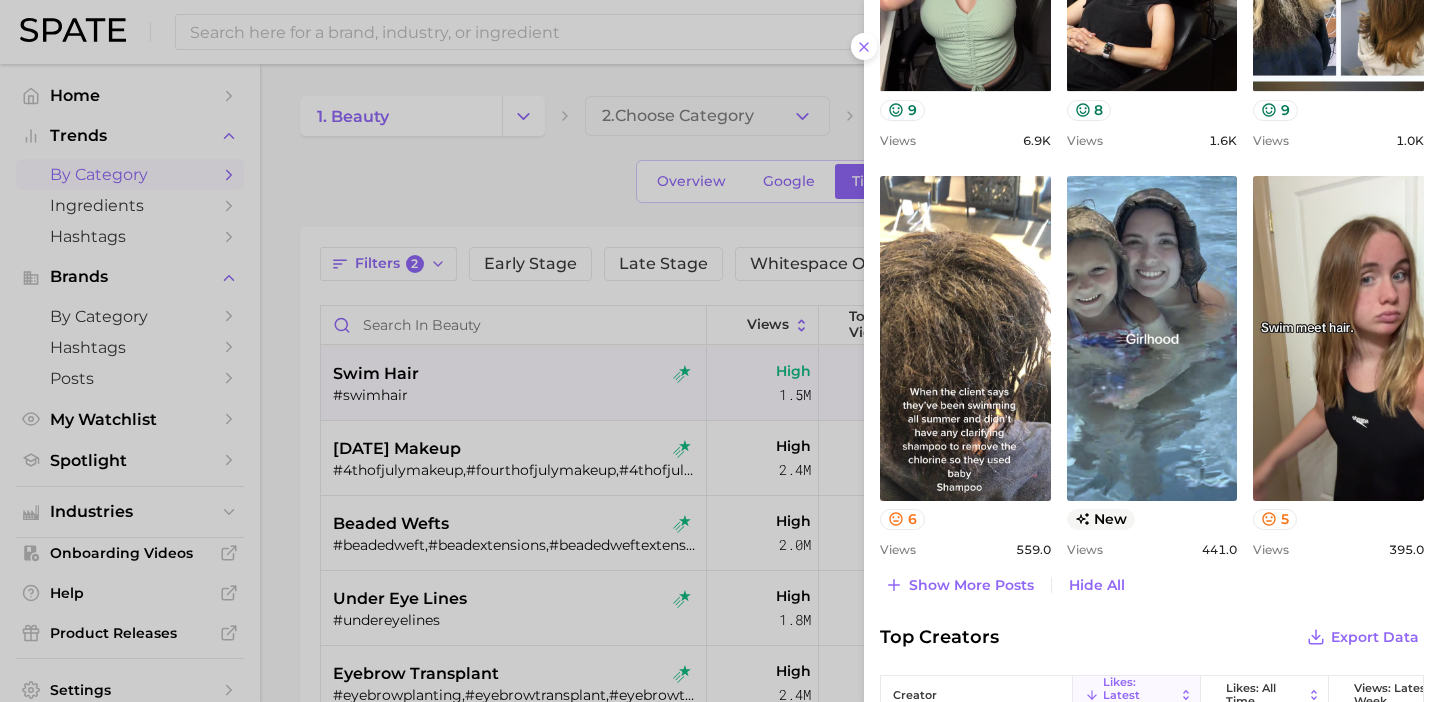 click at bounding box center [720, 351] 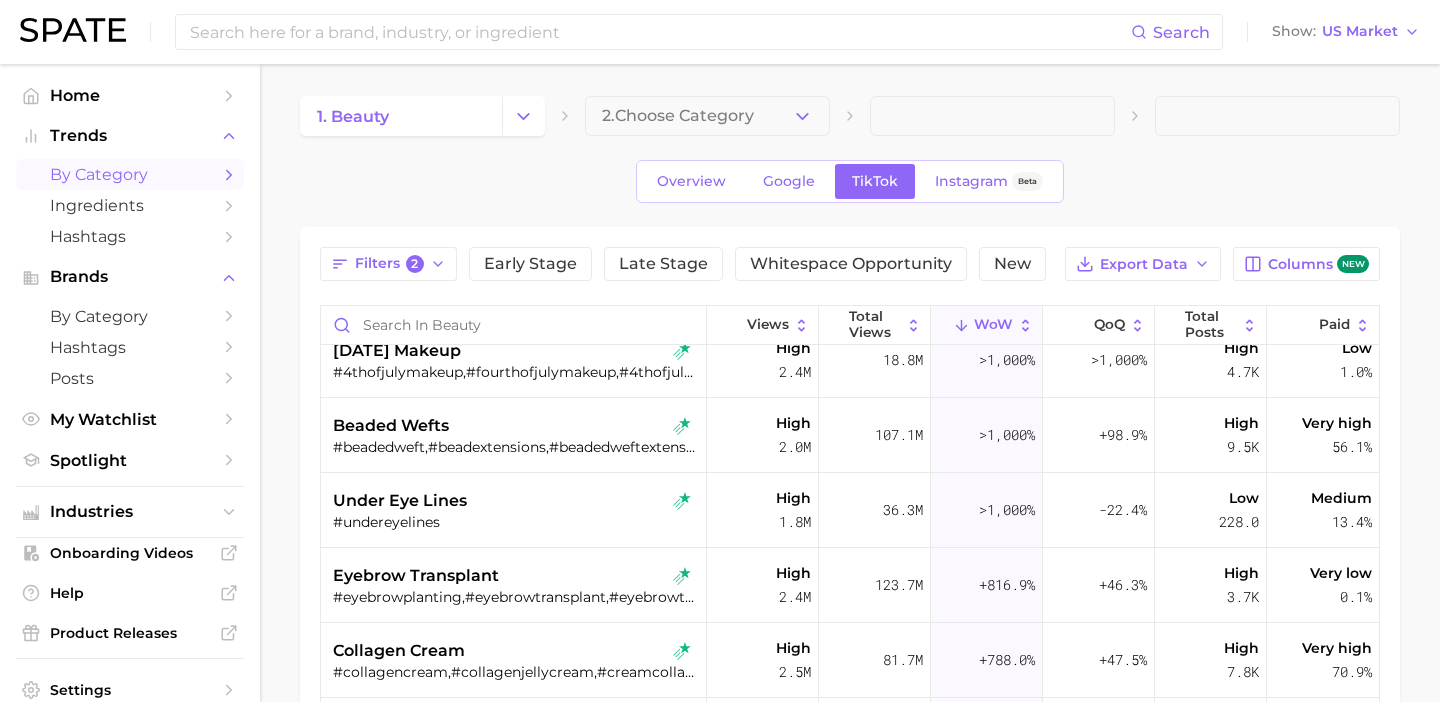 click on "beaded wefts" at bounding box center [516, 426] 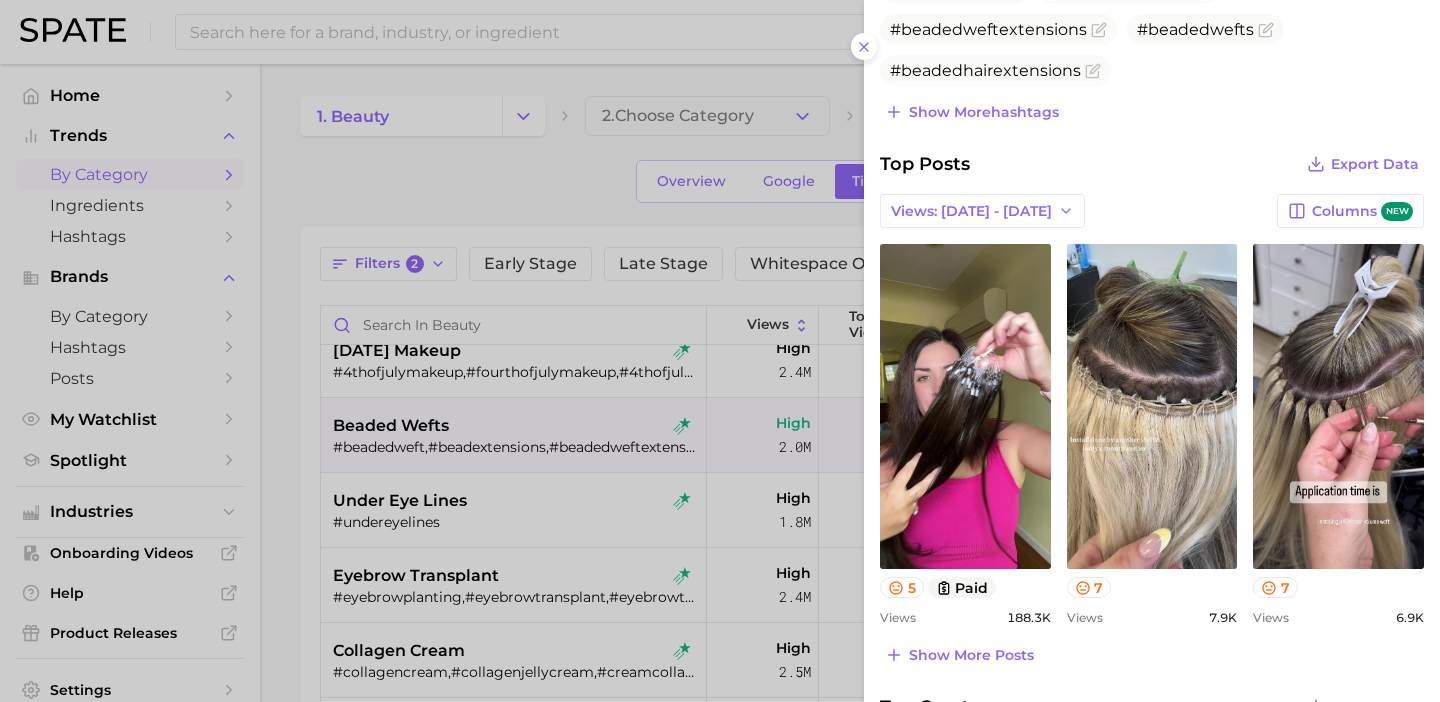 click at bounding box center (720, 351) 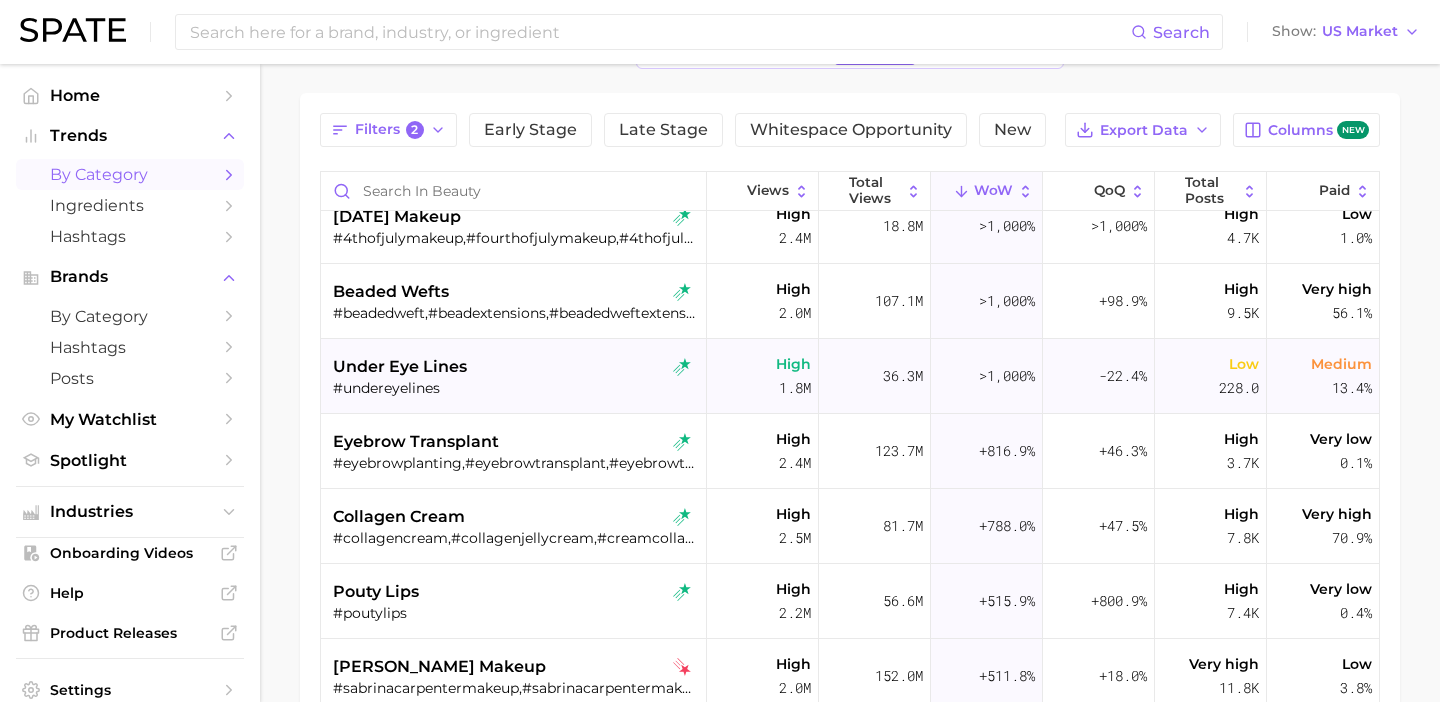 click on "#undereyelines" at bounding box center [516, 388] 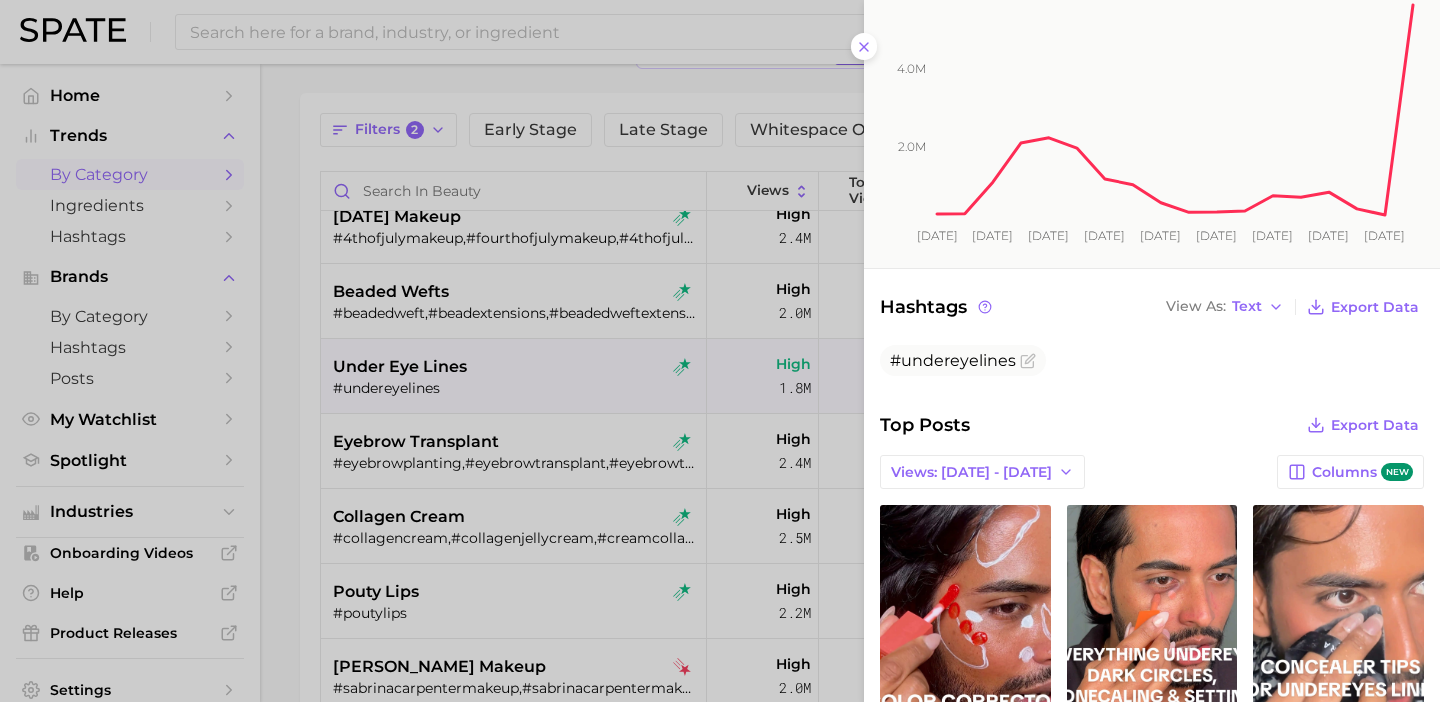 click at bounding box center [720, 351] 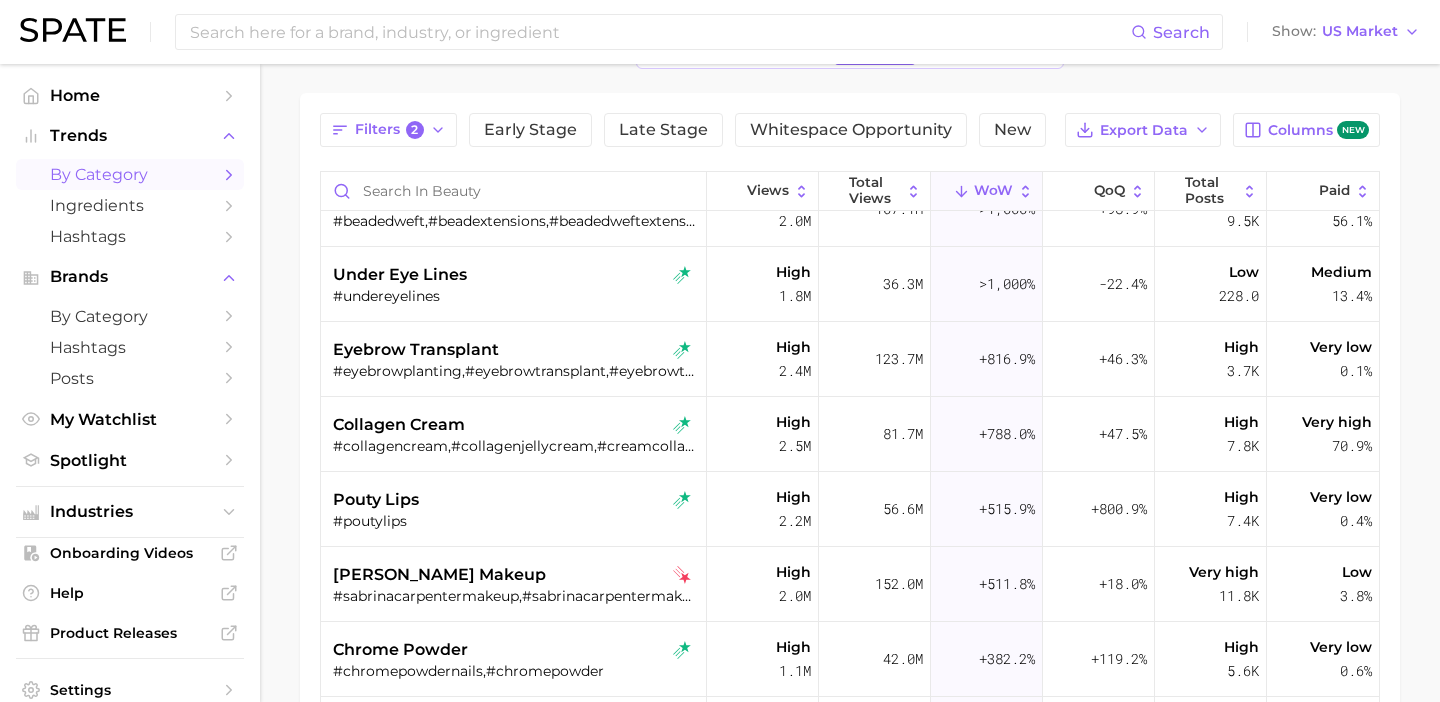 click on "collagen cream" at bounding box center (516, 425) 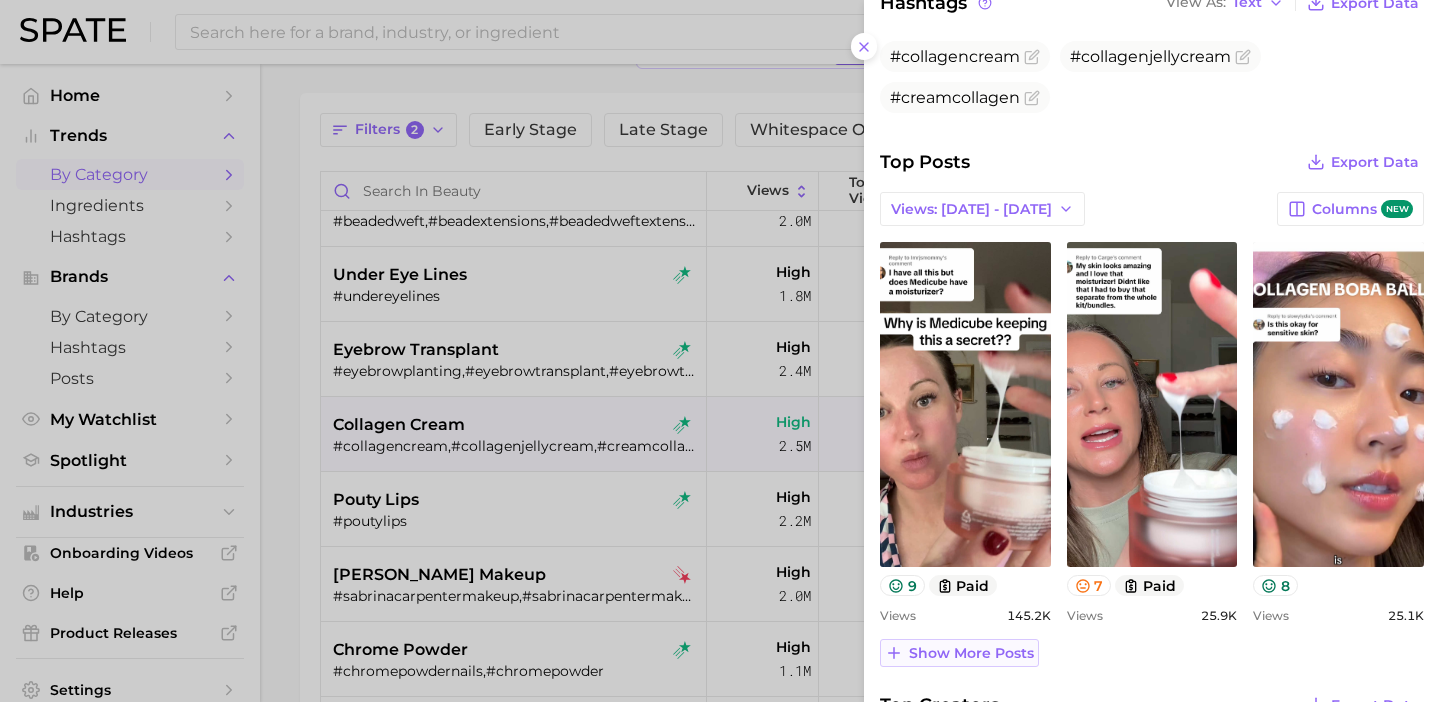 click on "Show more posts" at bounding box center (971, 653) 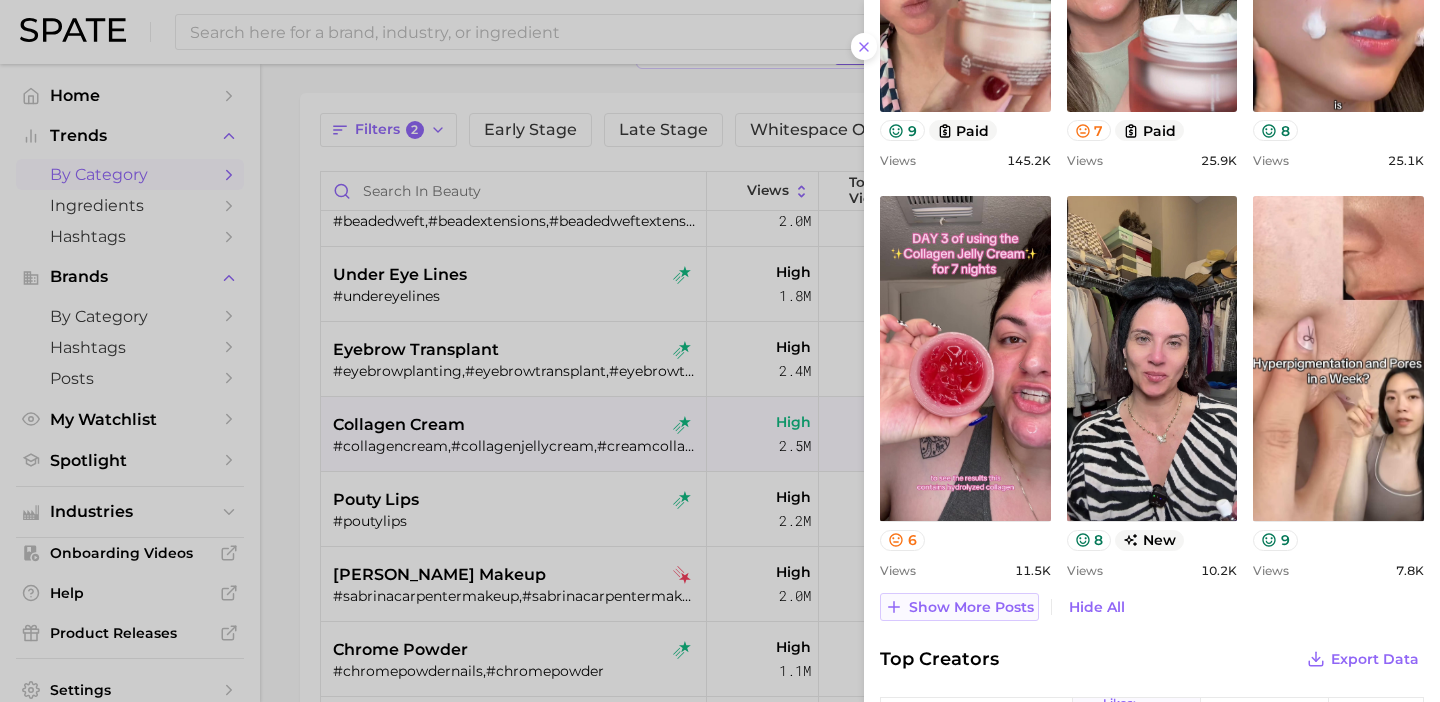 click on "Show more posts" at bounding box center (971, 607) 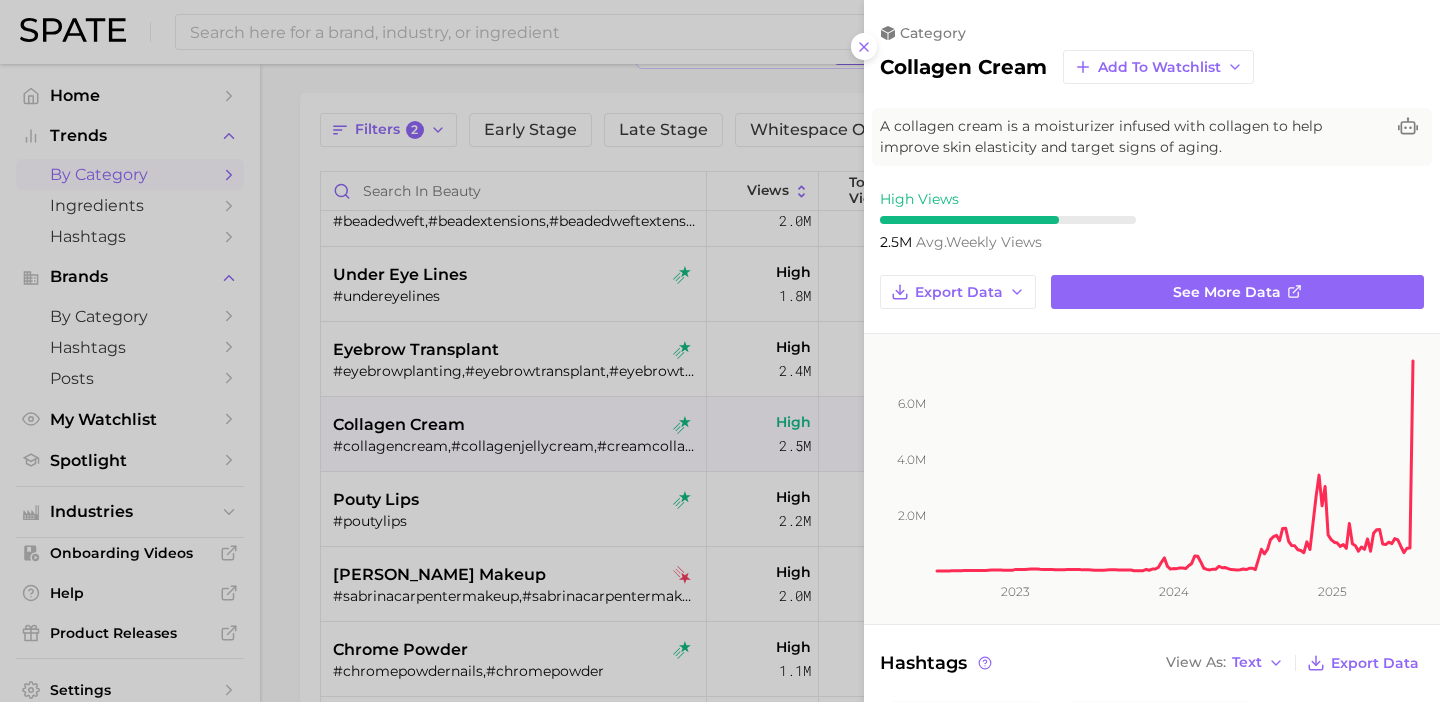 click at bounding box center (720, 351) 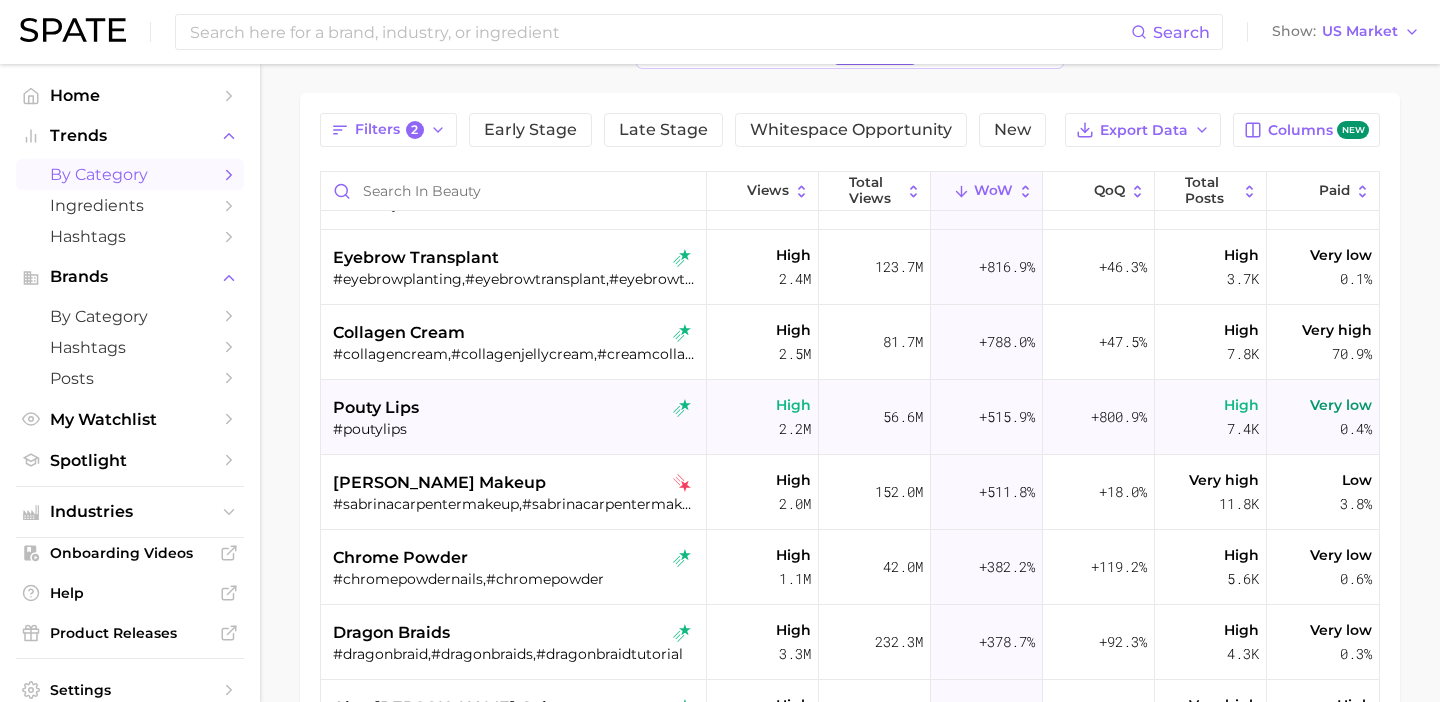 click on "pouty lips" at bounding box center [516, 408] 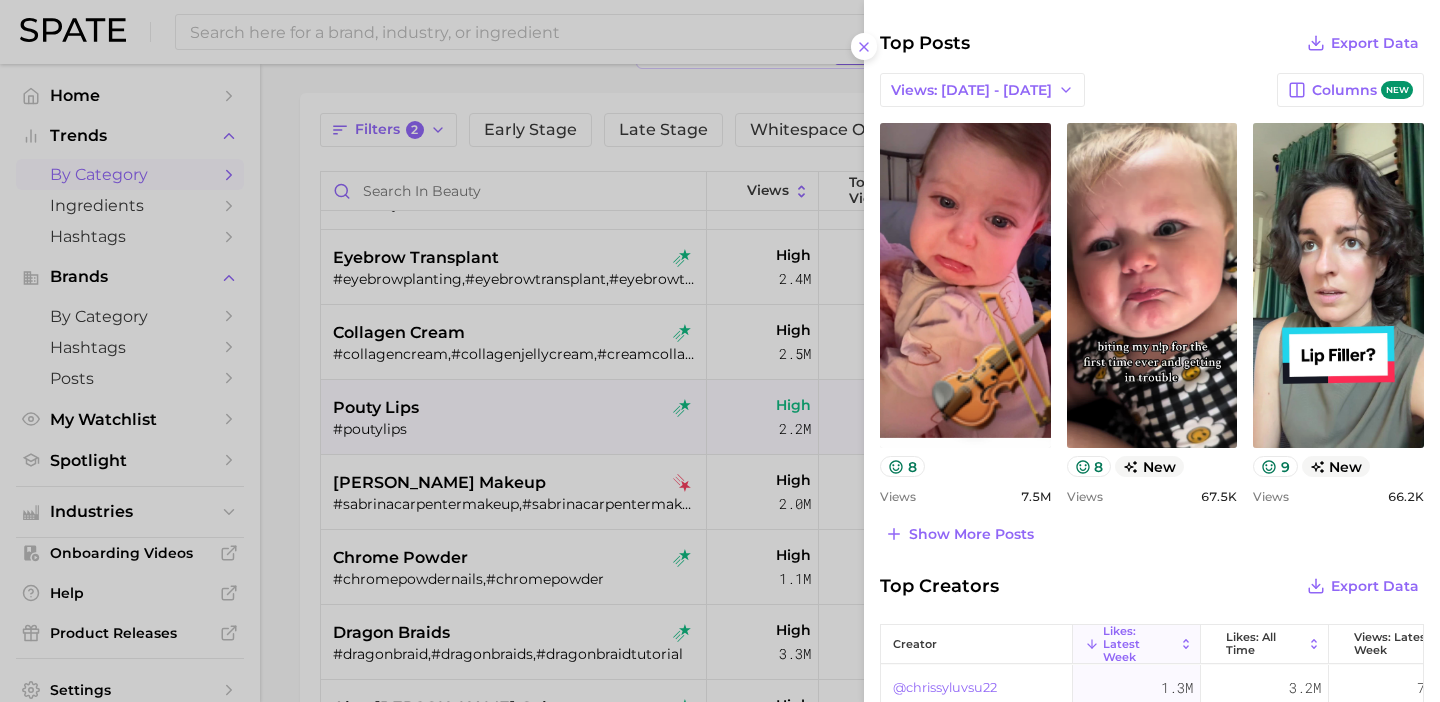 click at bounding box center (720, 351) 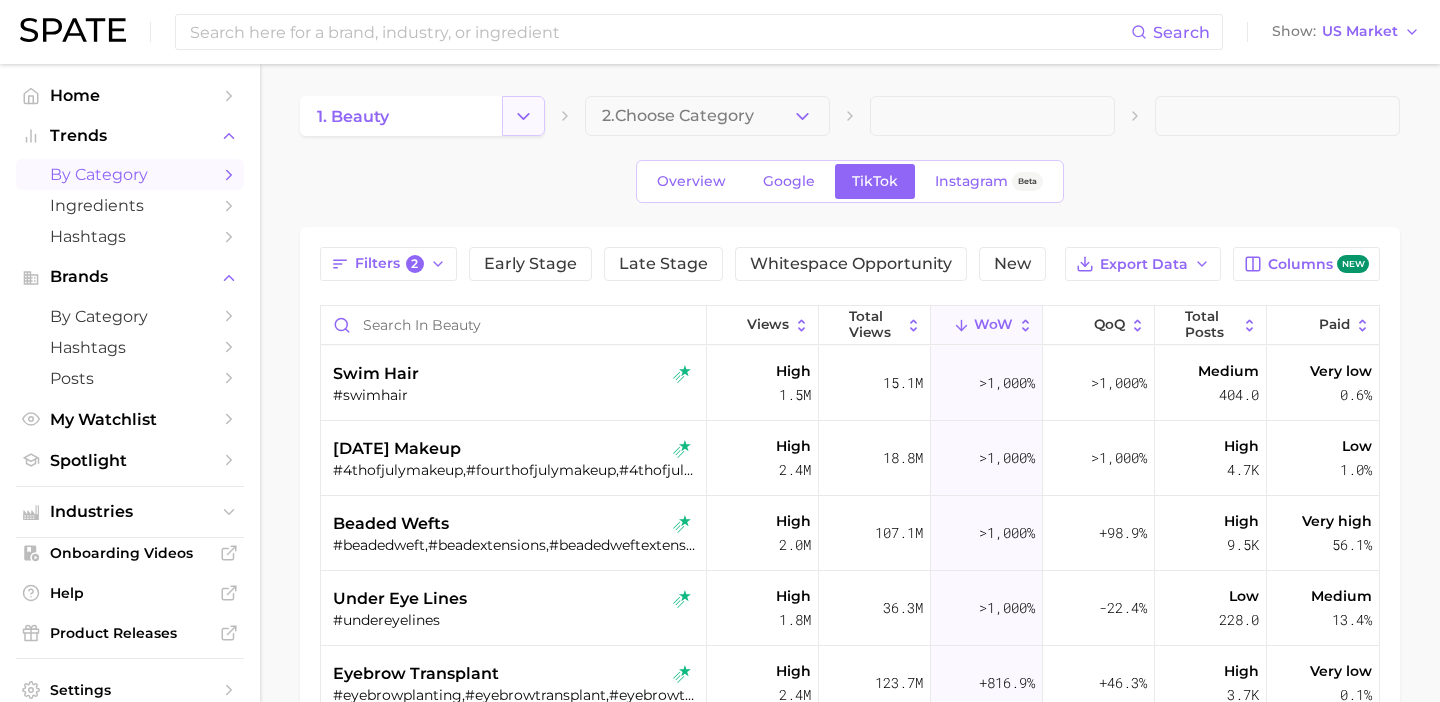 click 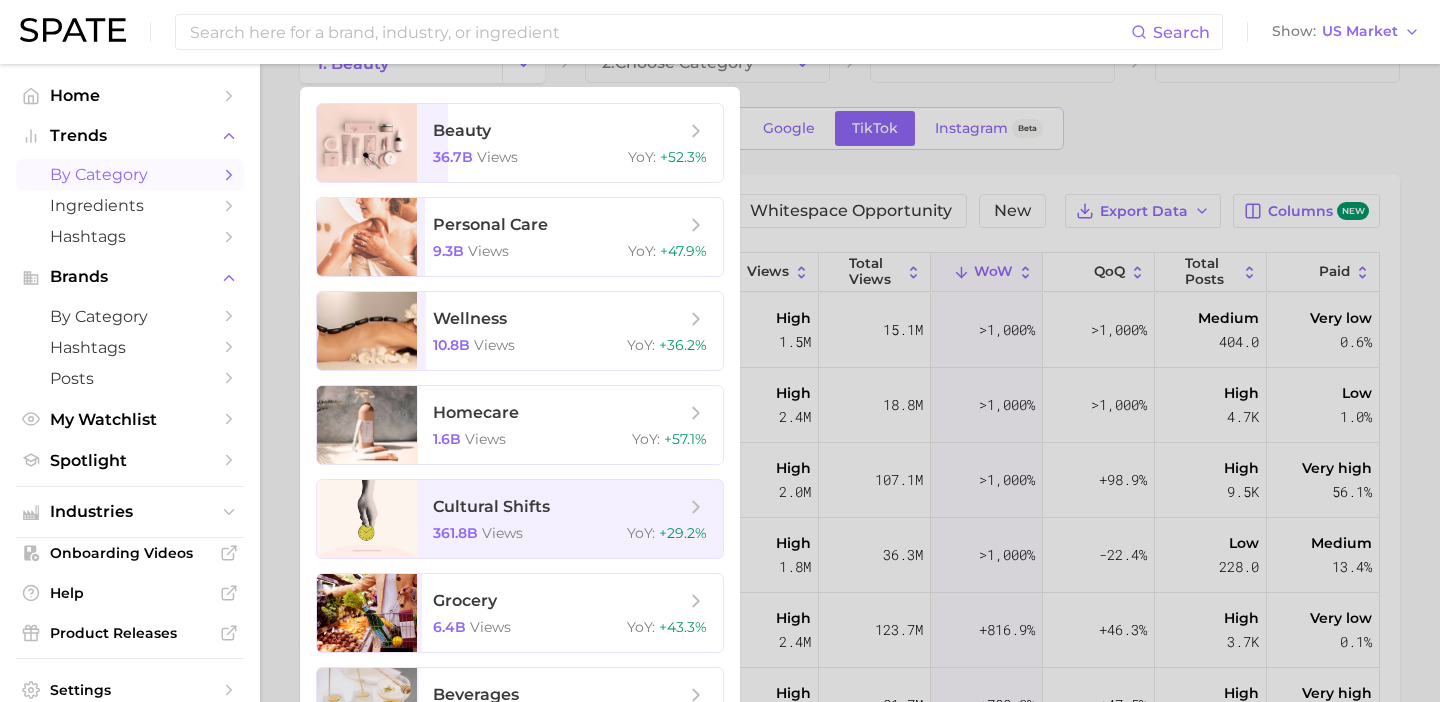 scroll, scrollTop: 31, scrollLeft: 0, axis: vertical 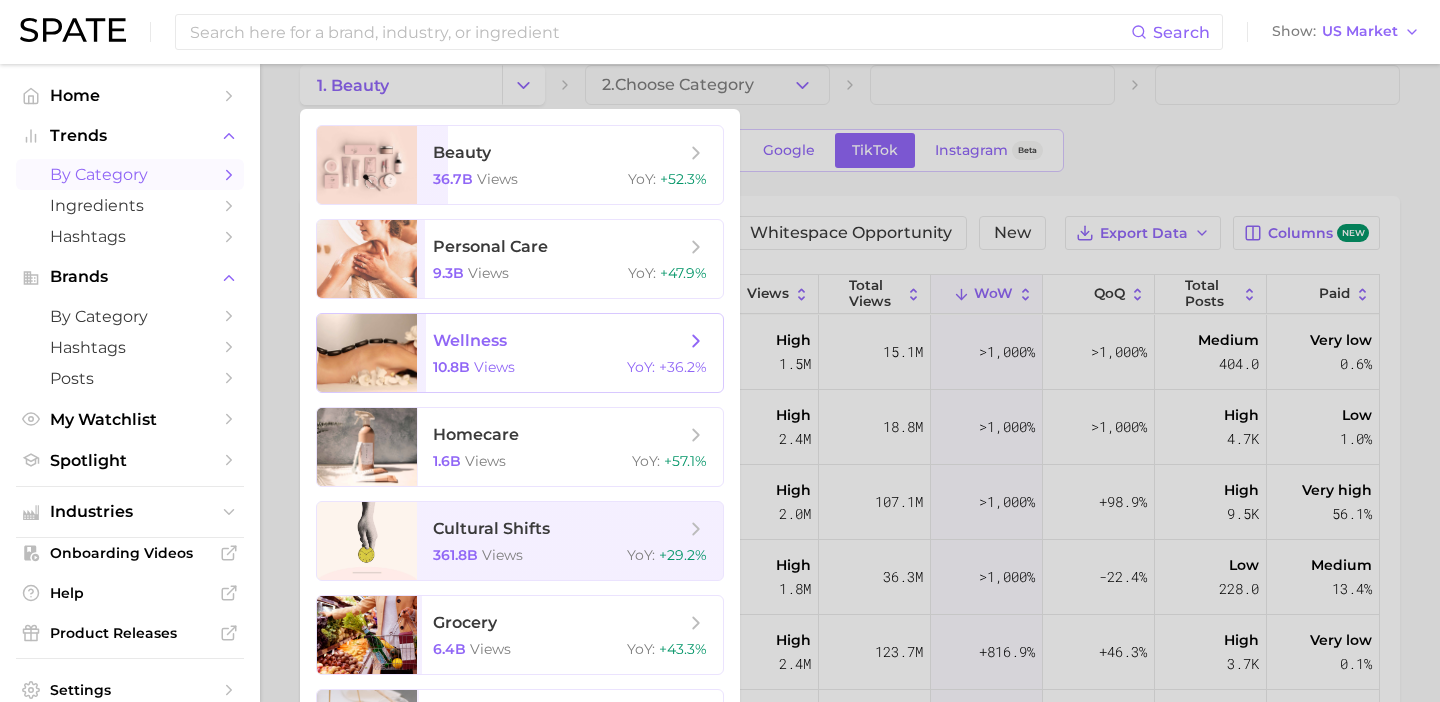 click on "wellness" at bounding box center [559, 341] 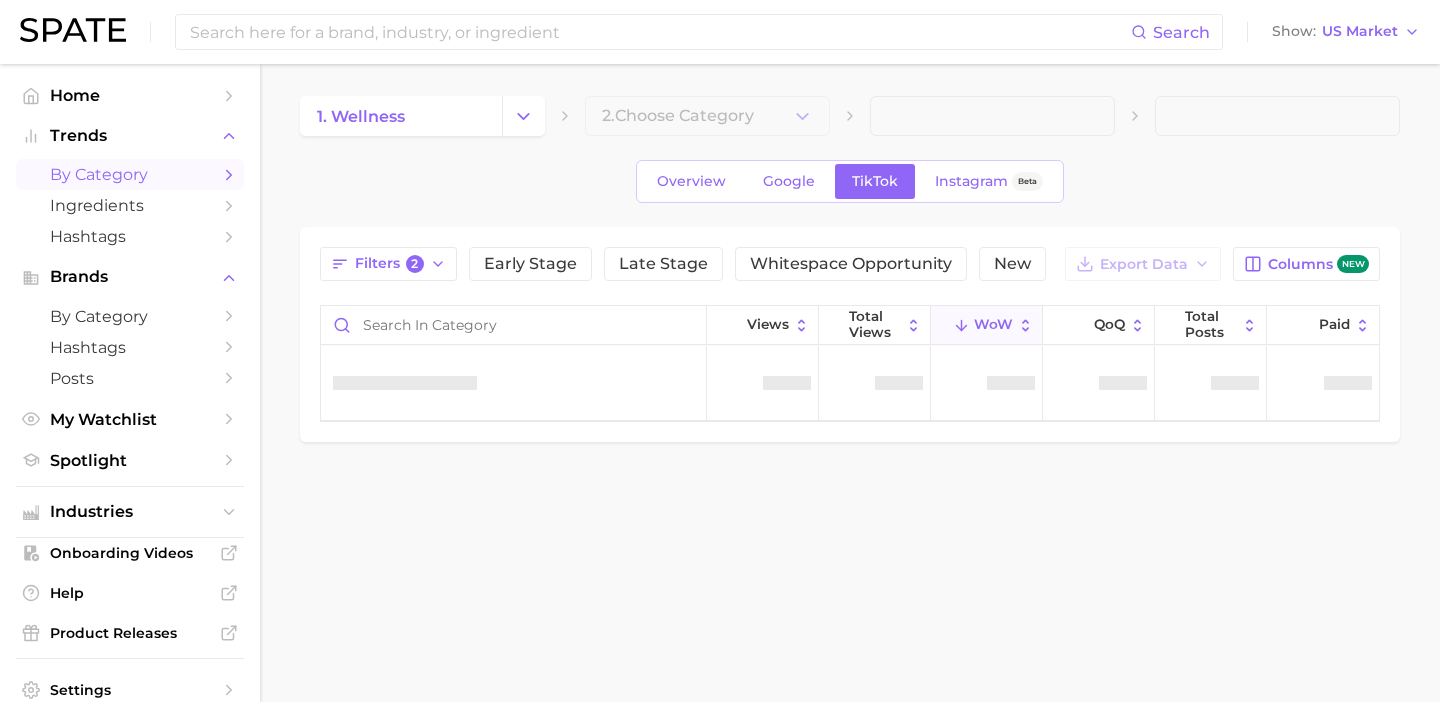 scroll, scrollTop: 0, scrollLeft: 0, axis: both 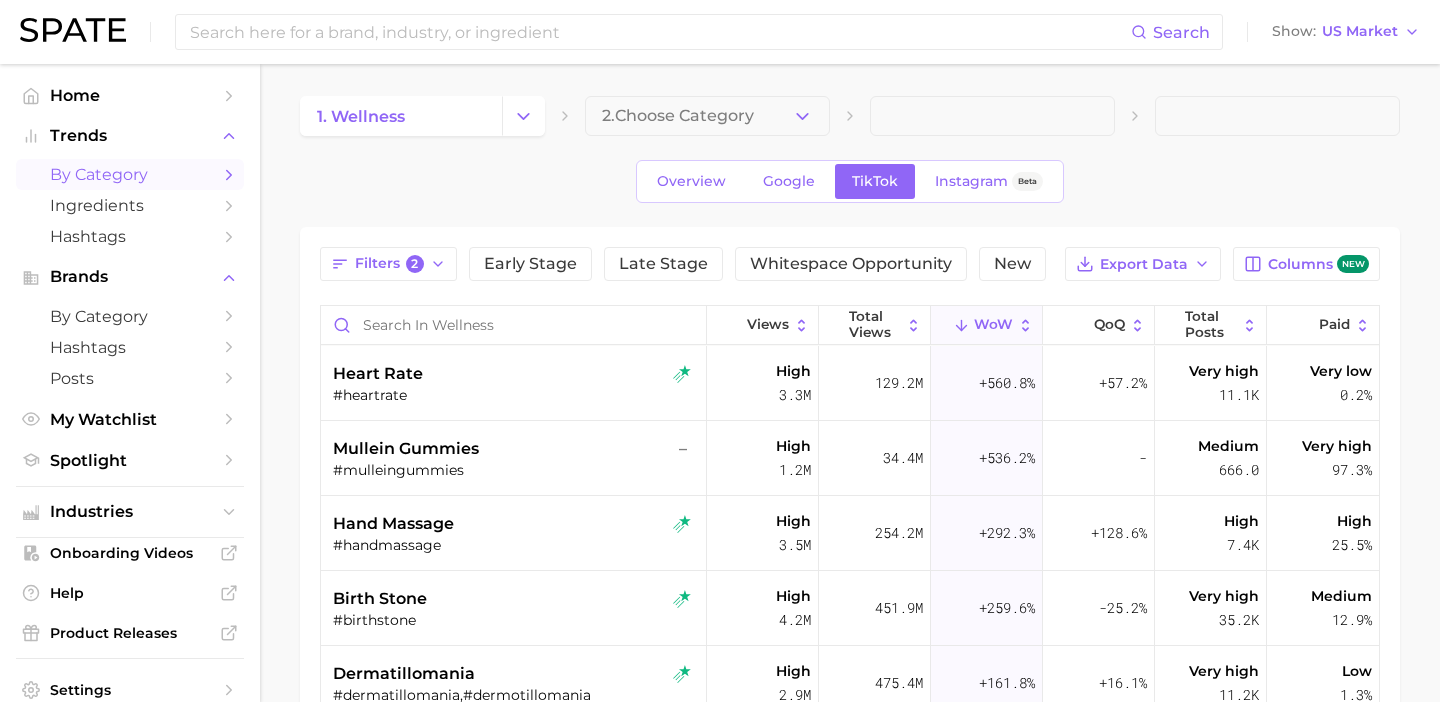 click on "WoW" at bounding box center [987, 325] 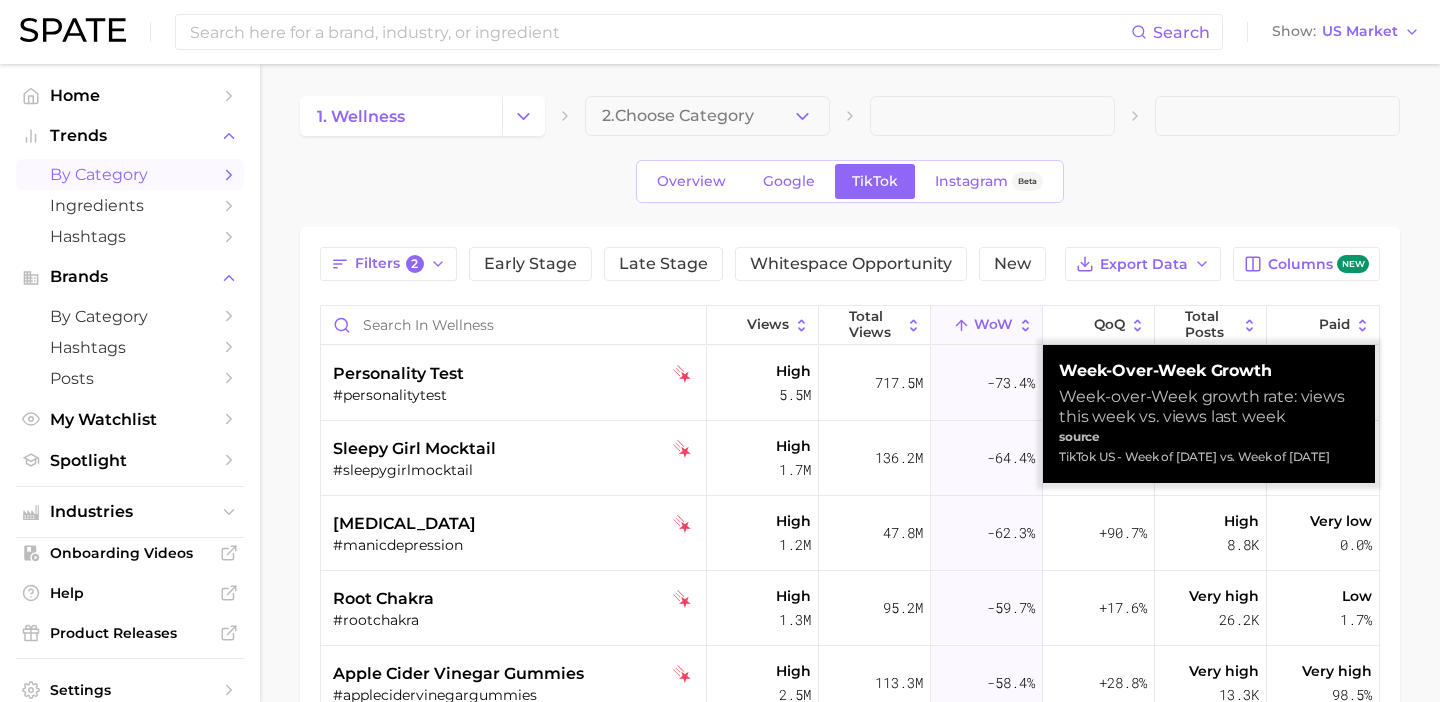 click on "WoW" at bounding box center [987, 325] 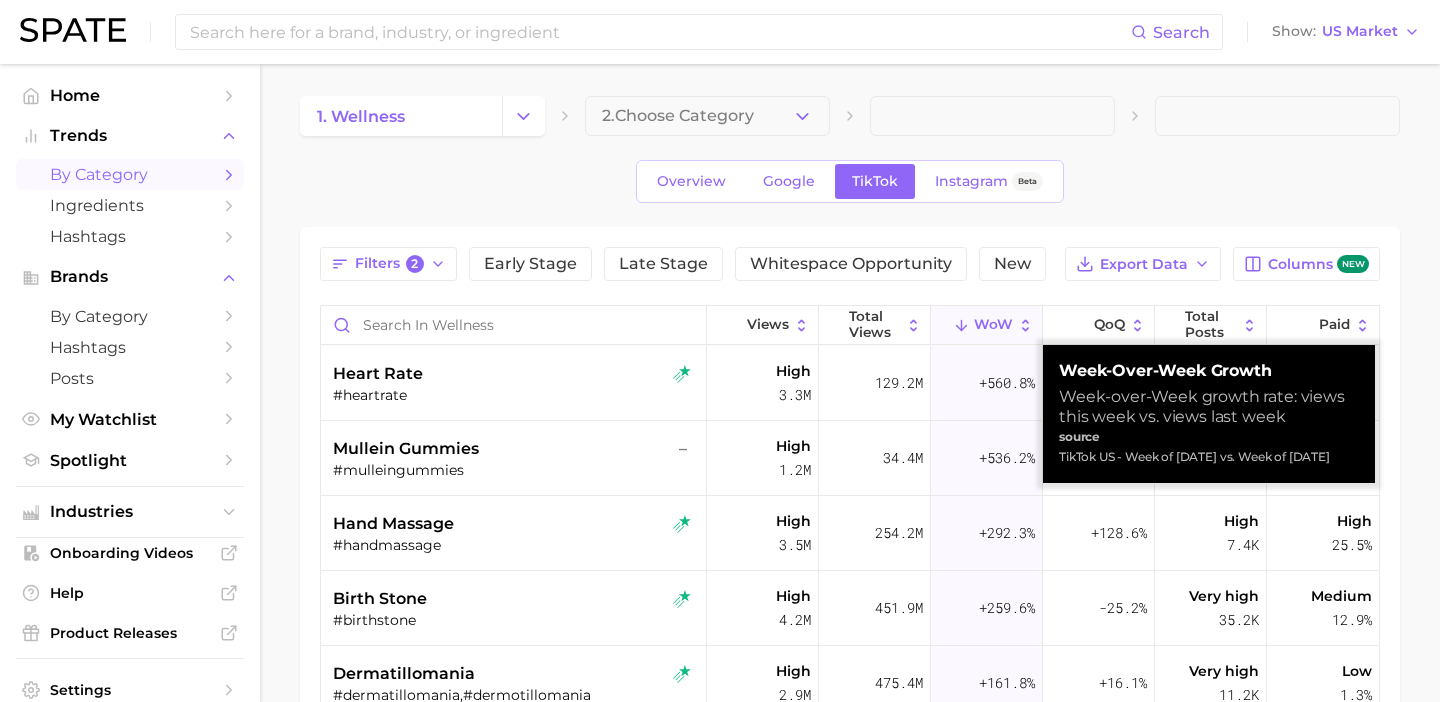 click at bounding box center [1277, 116] 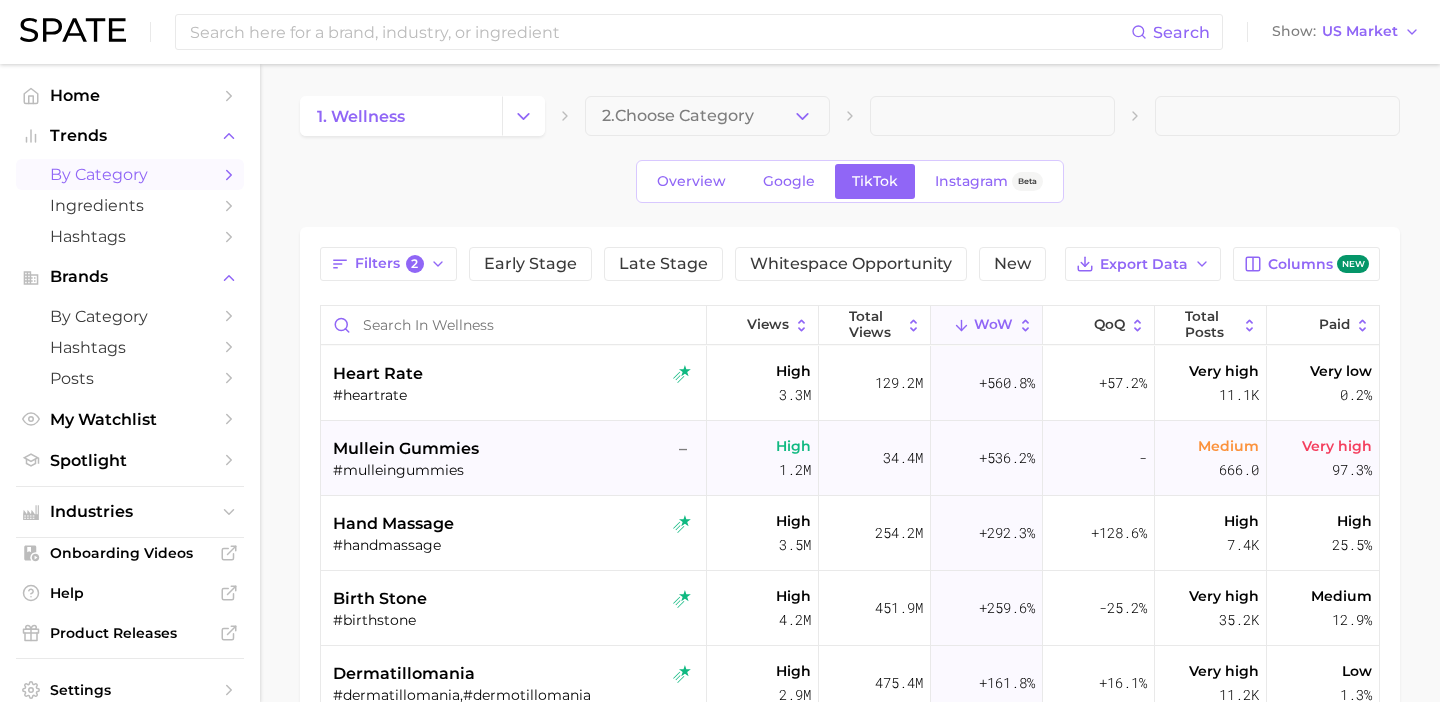 click on "mullein gummies –" at bounding box center (516, 449) 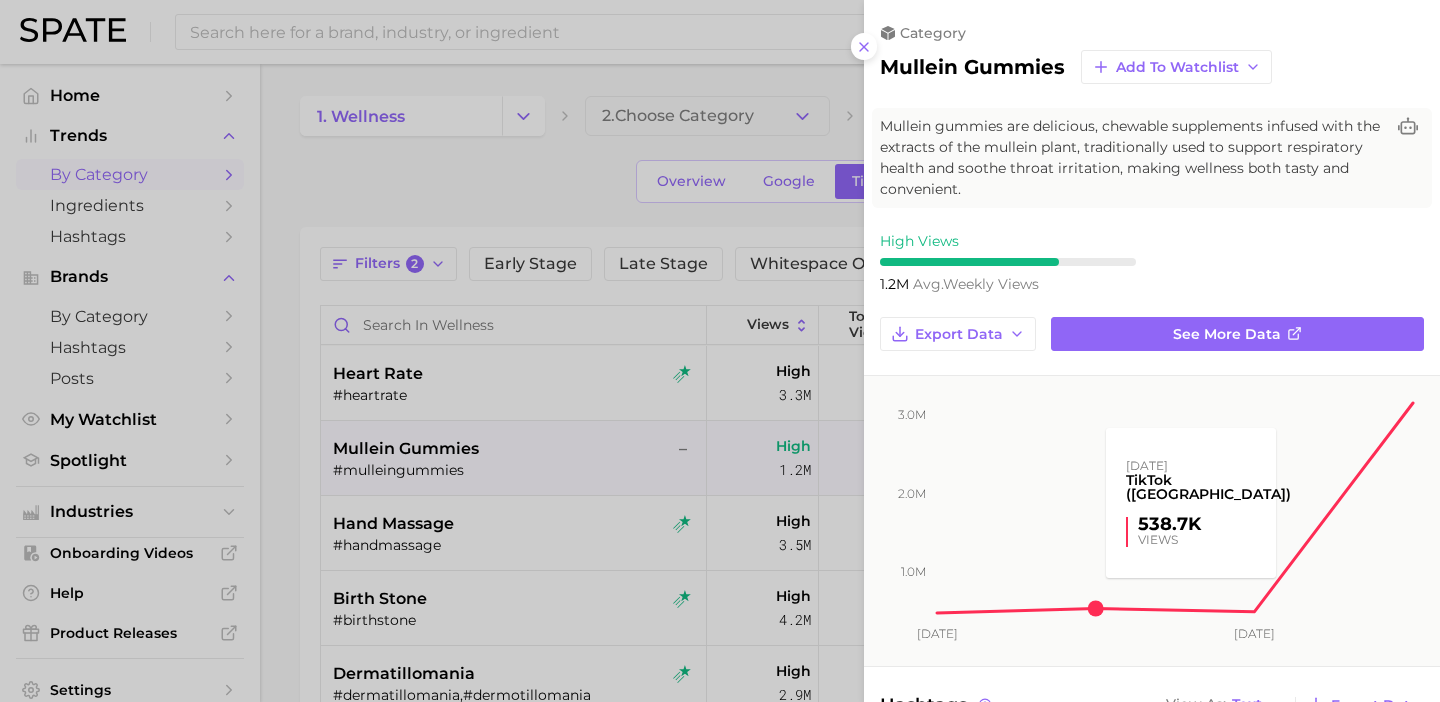 scroll, scrollTop: 0, scrollLeft: 0, axis: both 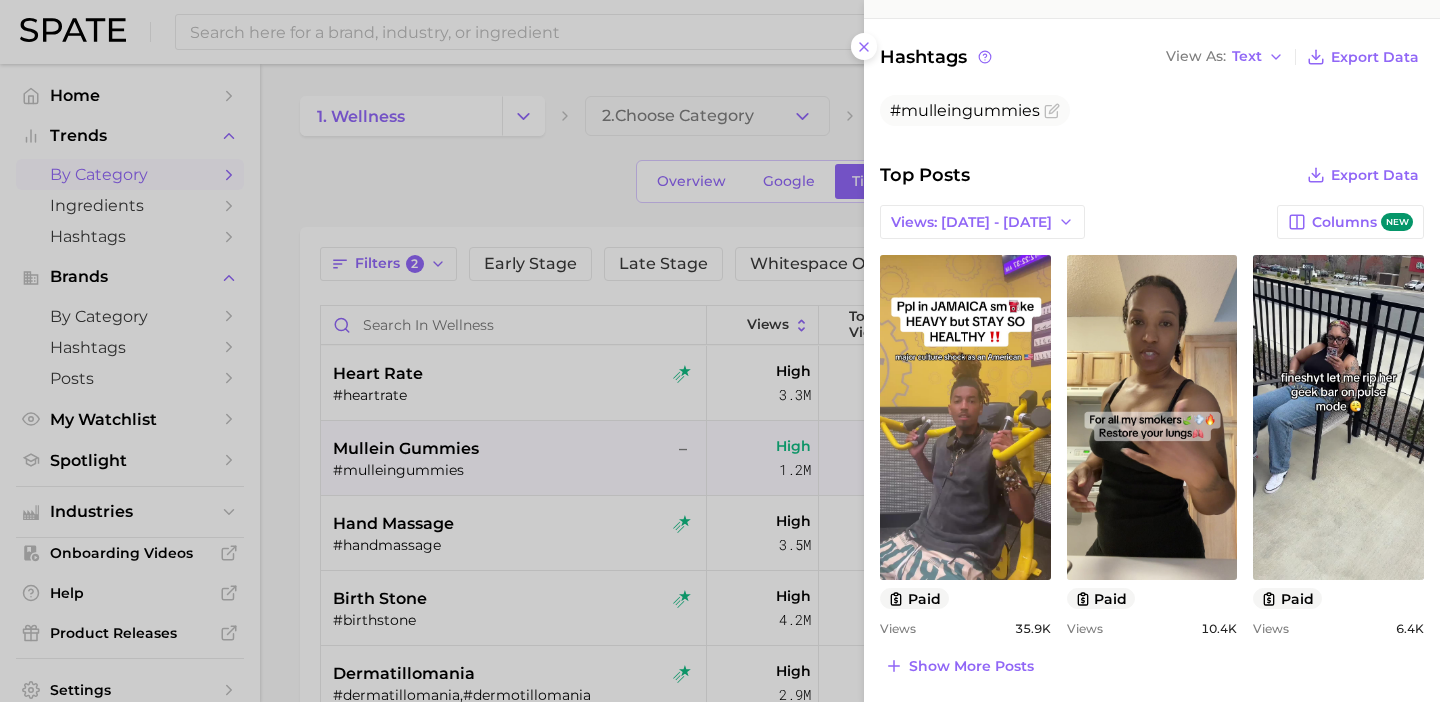 click at bounding box center [720, 351] 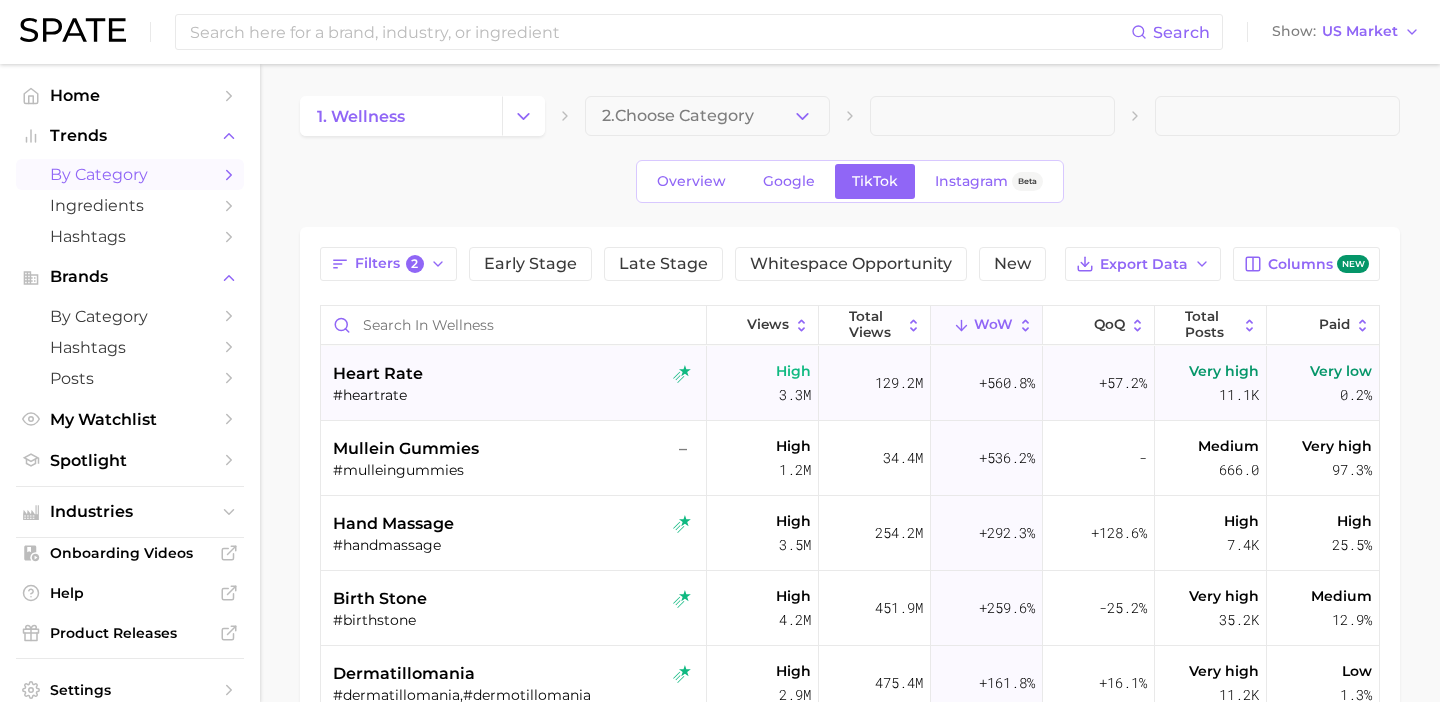click on "heart rate" at bounding box center [516, 374] 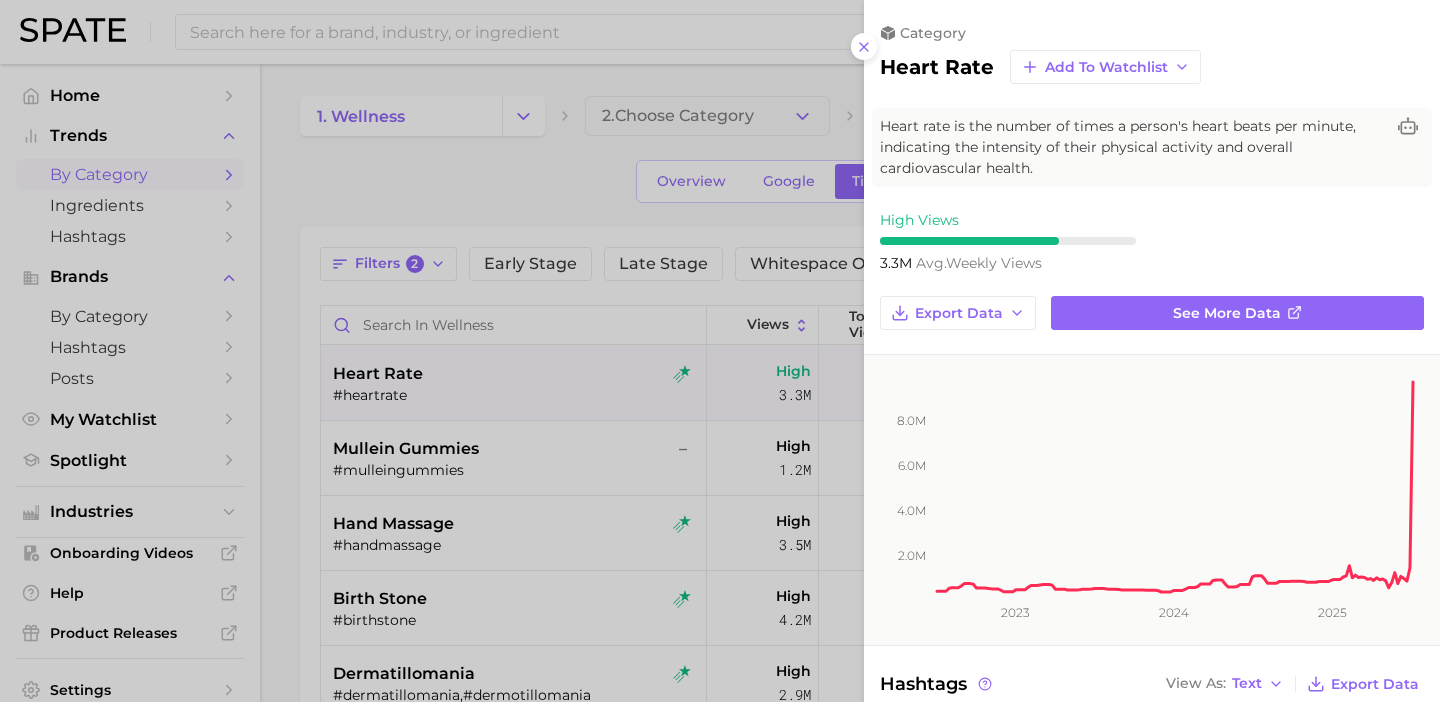 scroll, scrollTop: 314, scrollLeft: 0, axis: vertical 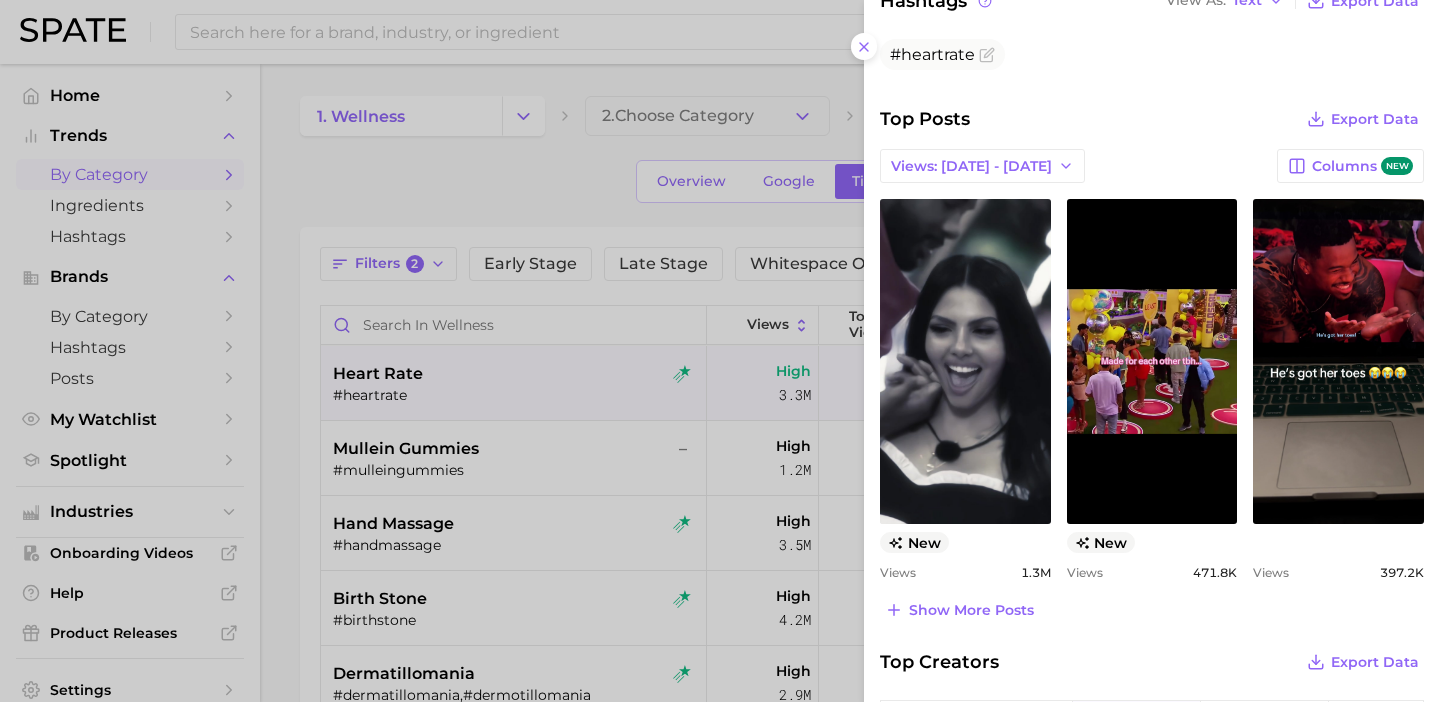 click at bounding box center (720, 351) 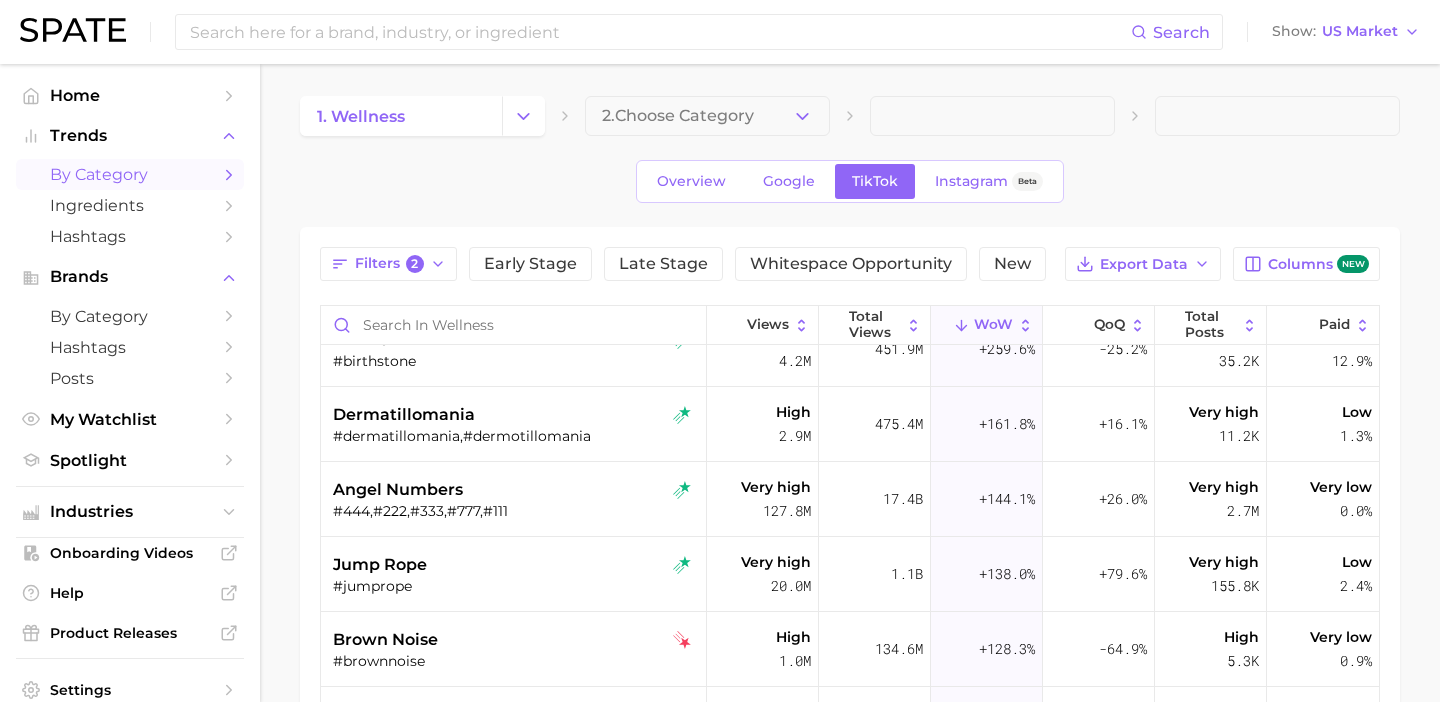 scroll, scrollTop: 260, scrollLeft: 0, axis: vertical 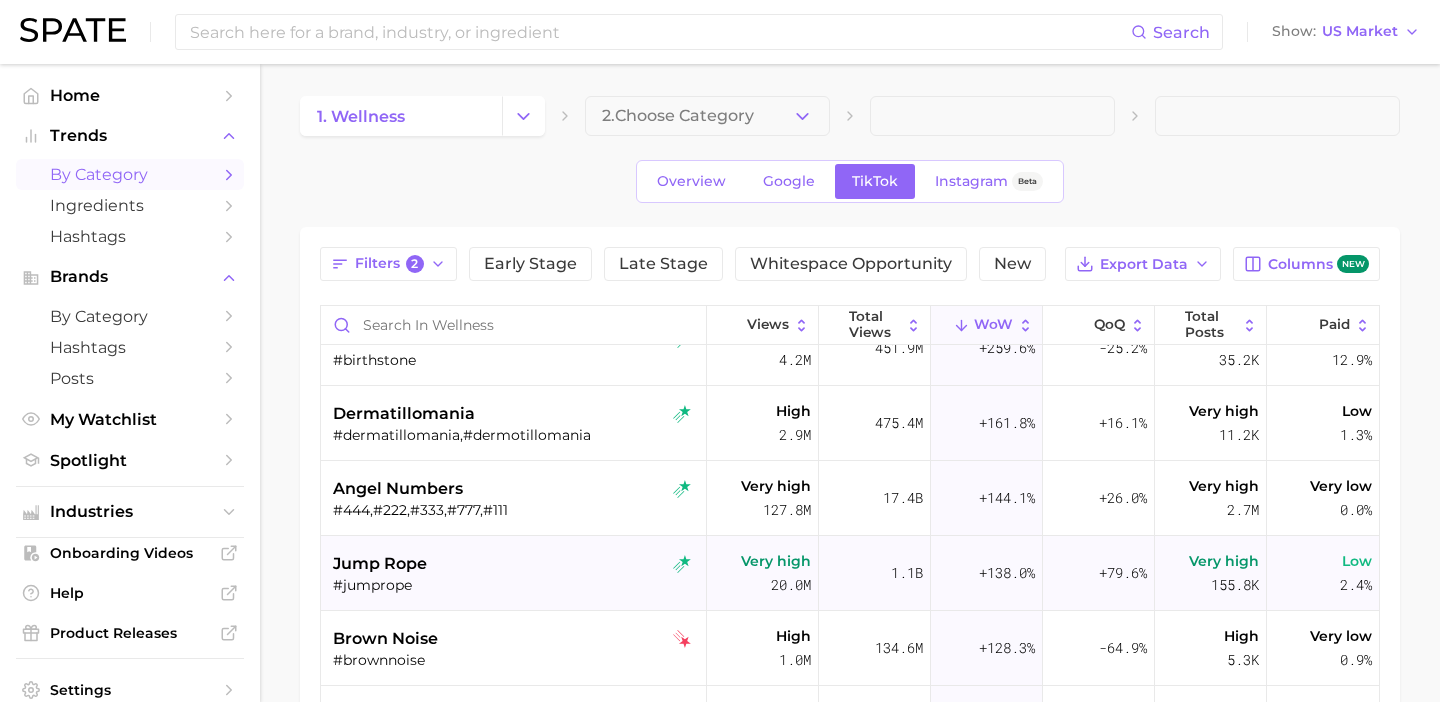click on "#jumprope" at bounding box center (516, 585) 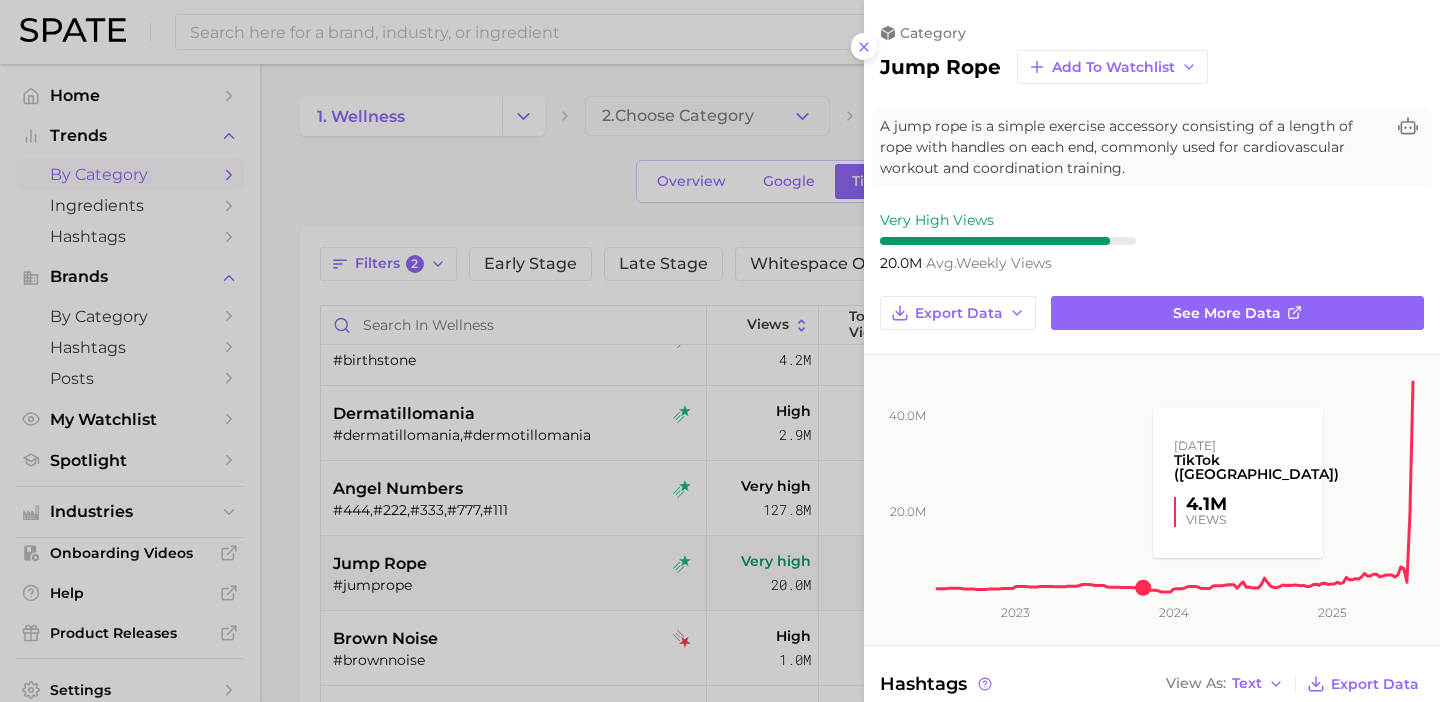 scroll, scrollTop: 0, scrollLeft: 0, axis: both 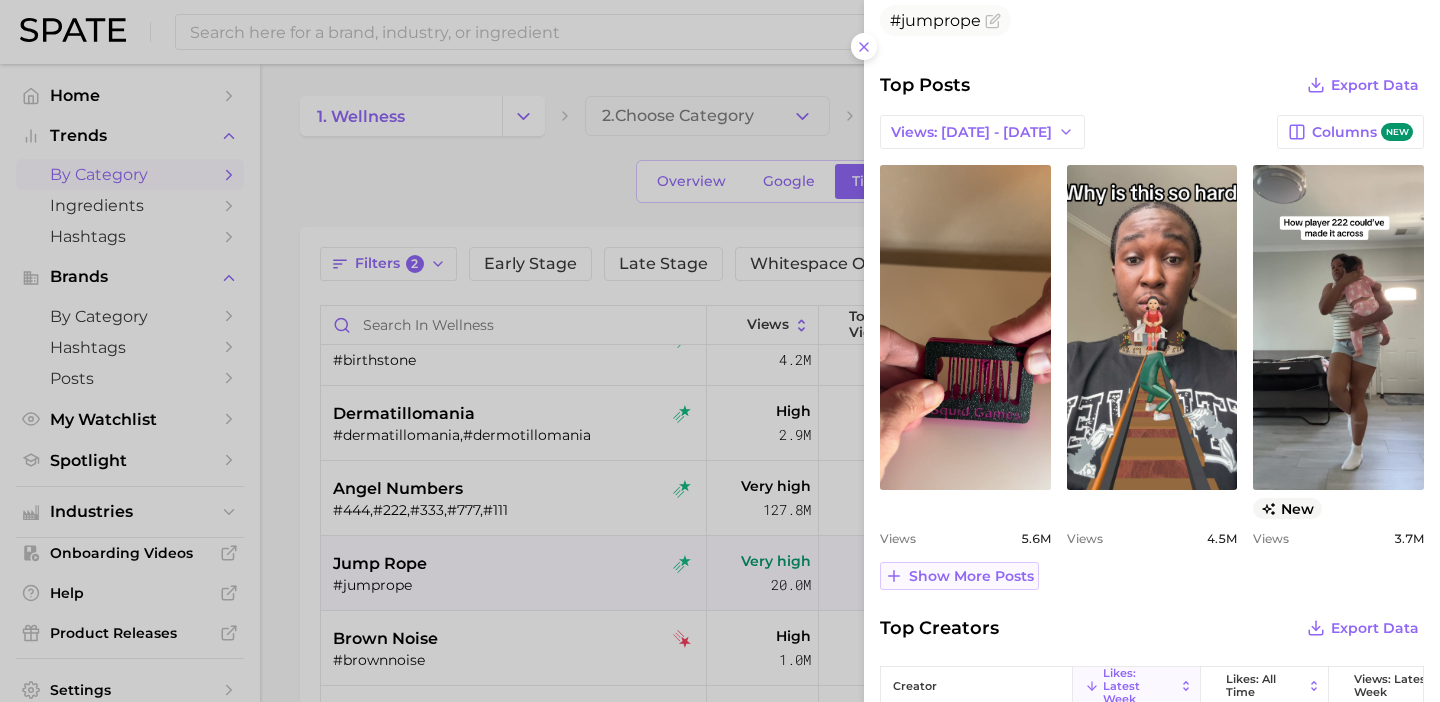 click on "Show more posts" at bounding box center (971, 576) 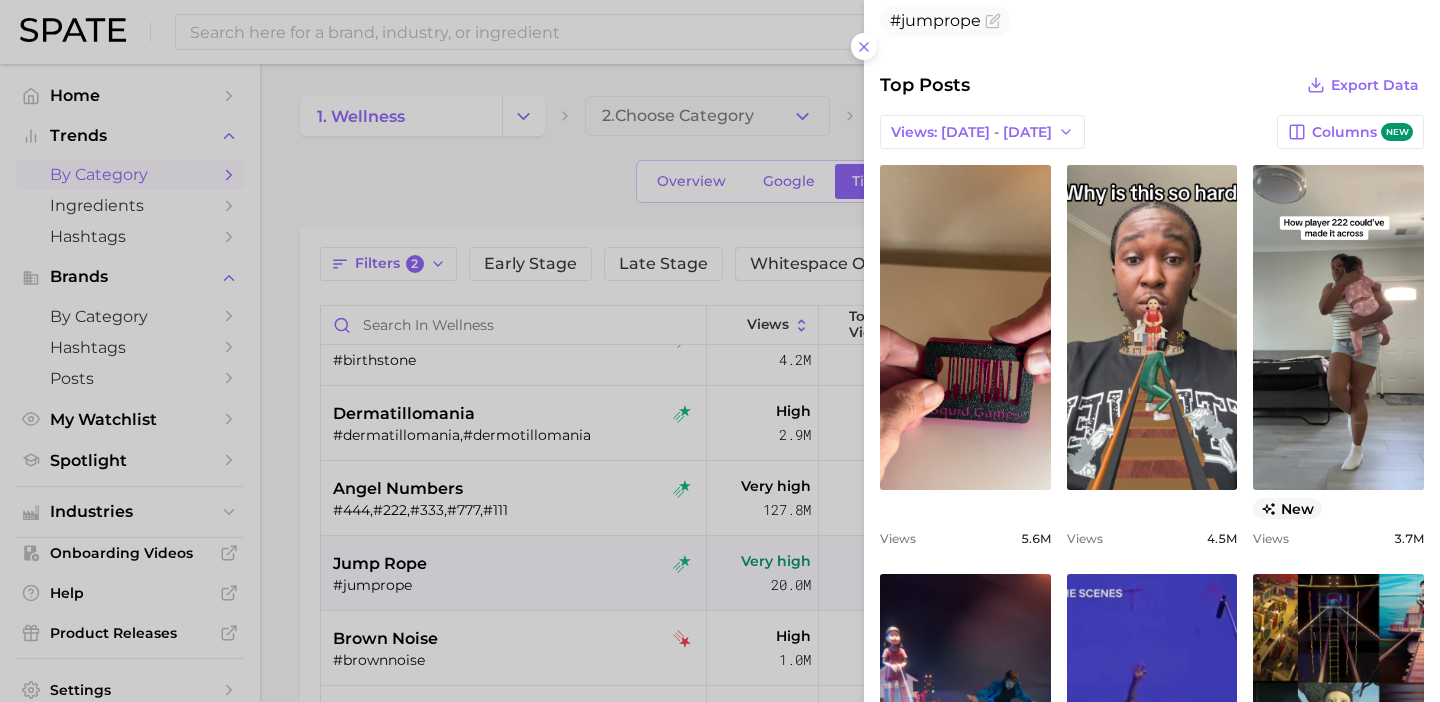 scroll, scrollTop: 0, scrollLeft: 0, axis: both 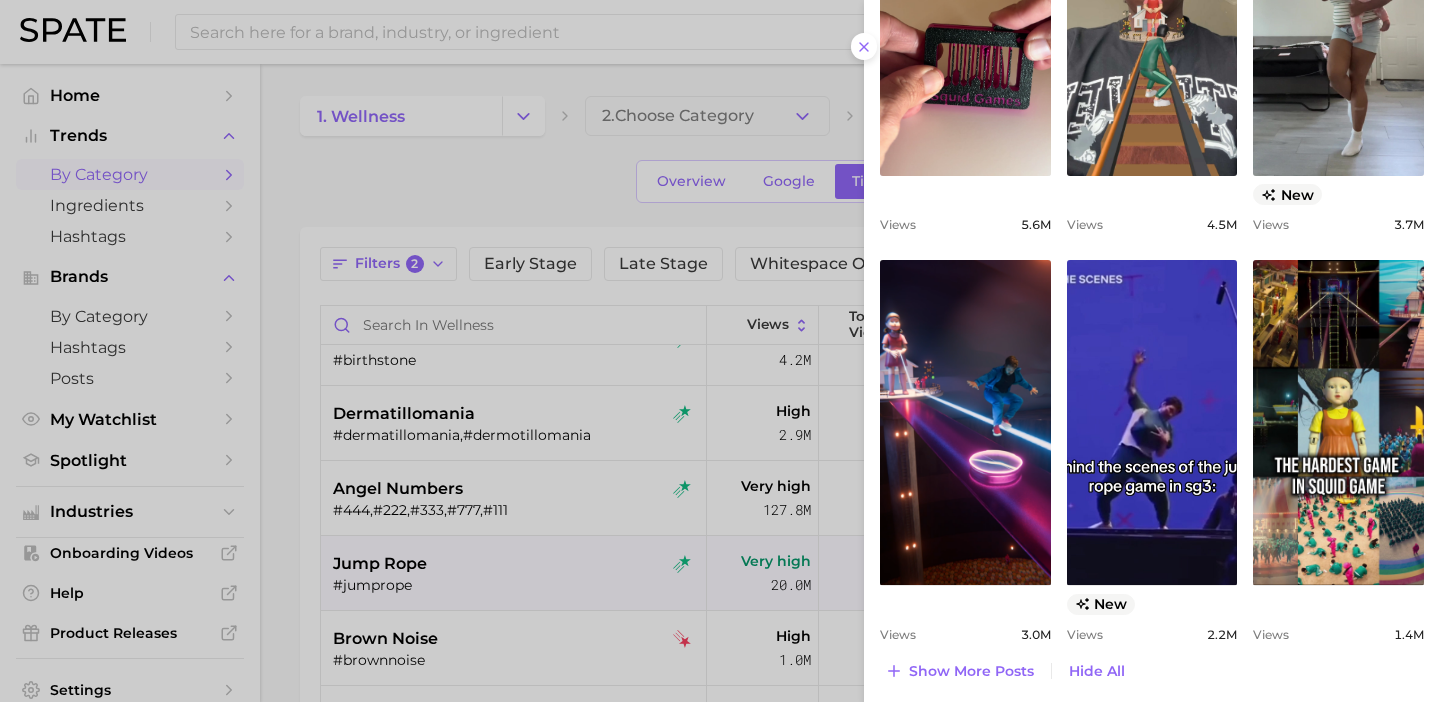 click at bounding box center (720, 351) 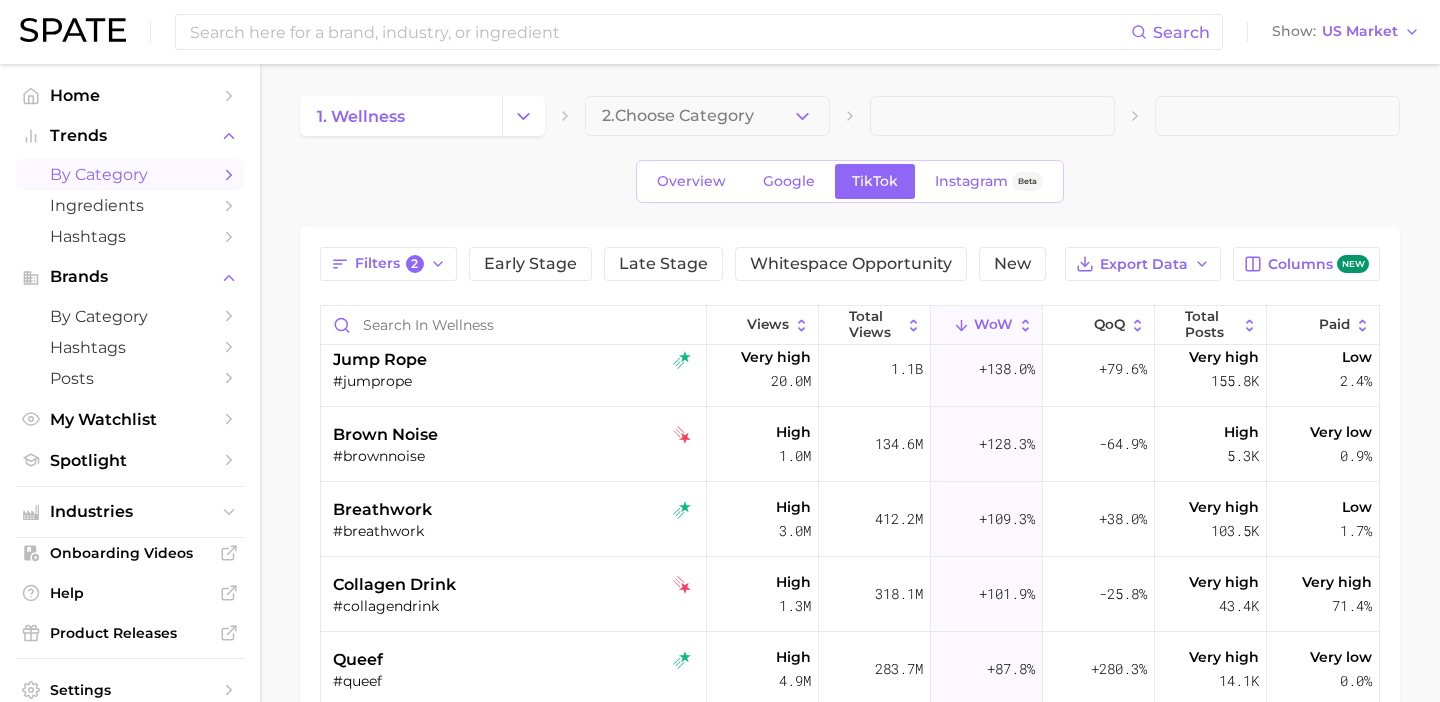 scroll, scrollTop: 466, scrollLeft: 0, axis: vertical 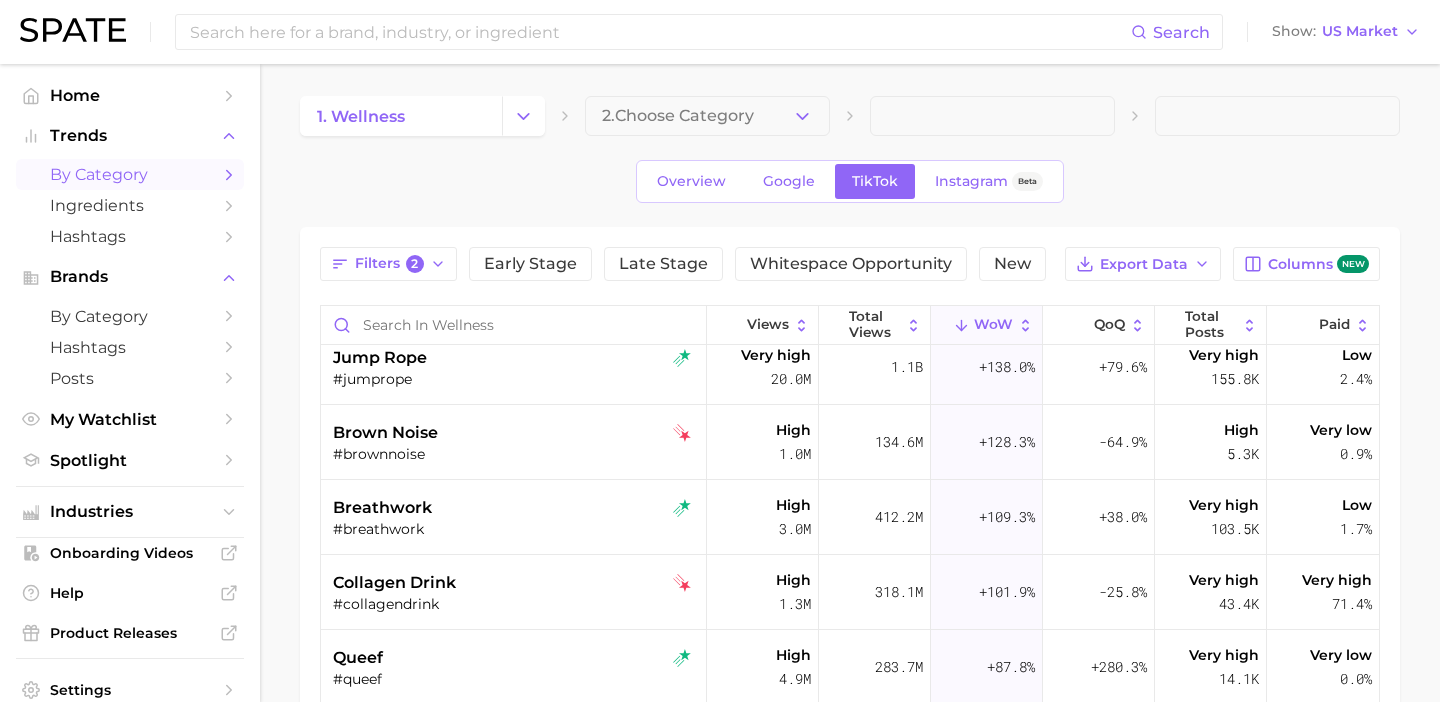 click on "breathwork" at bounding box center [516, 508] 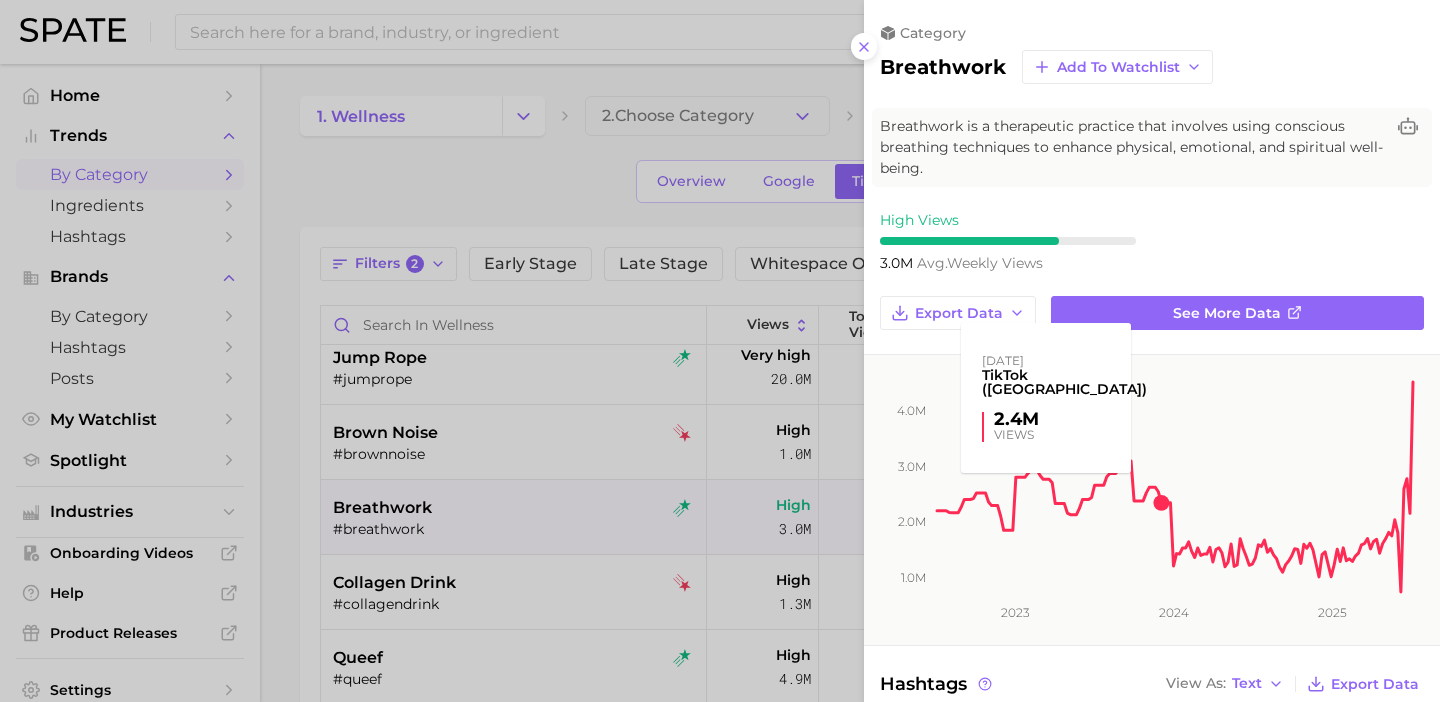 scroll, scrollTop: 0, scrollLeft: 0, axis: both 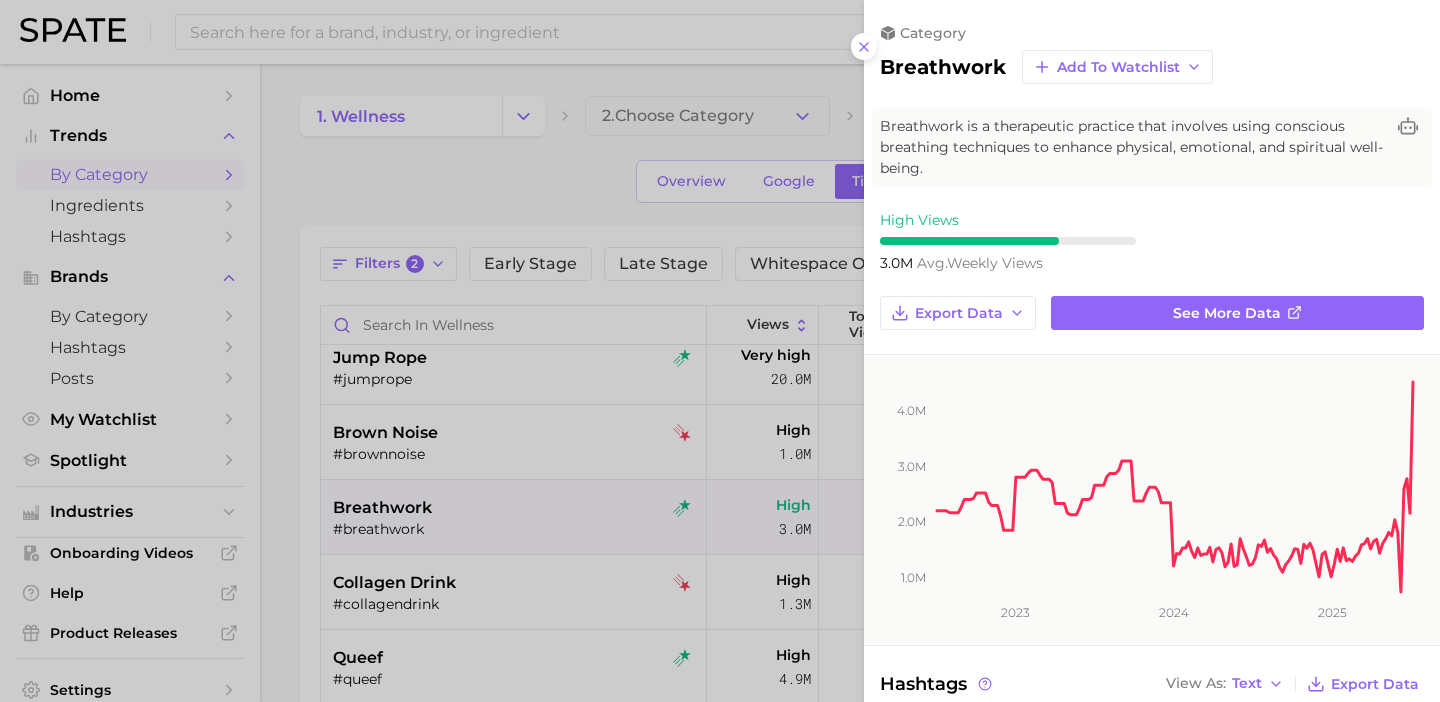 click at bounding box center (720, 351) 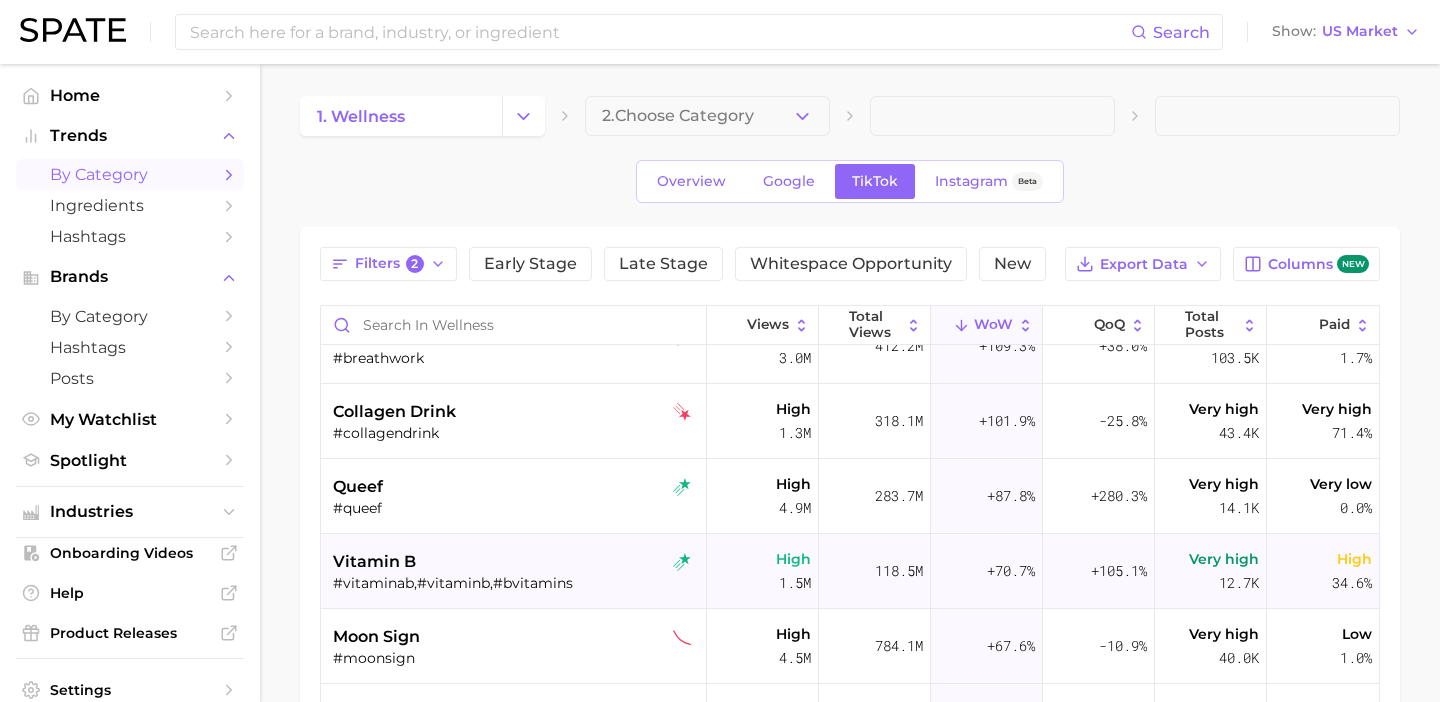 click on "#vitaminab,#vitaminb,#bvitamins" at bounding box center [516, 583] 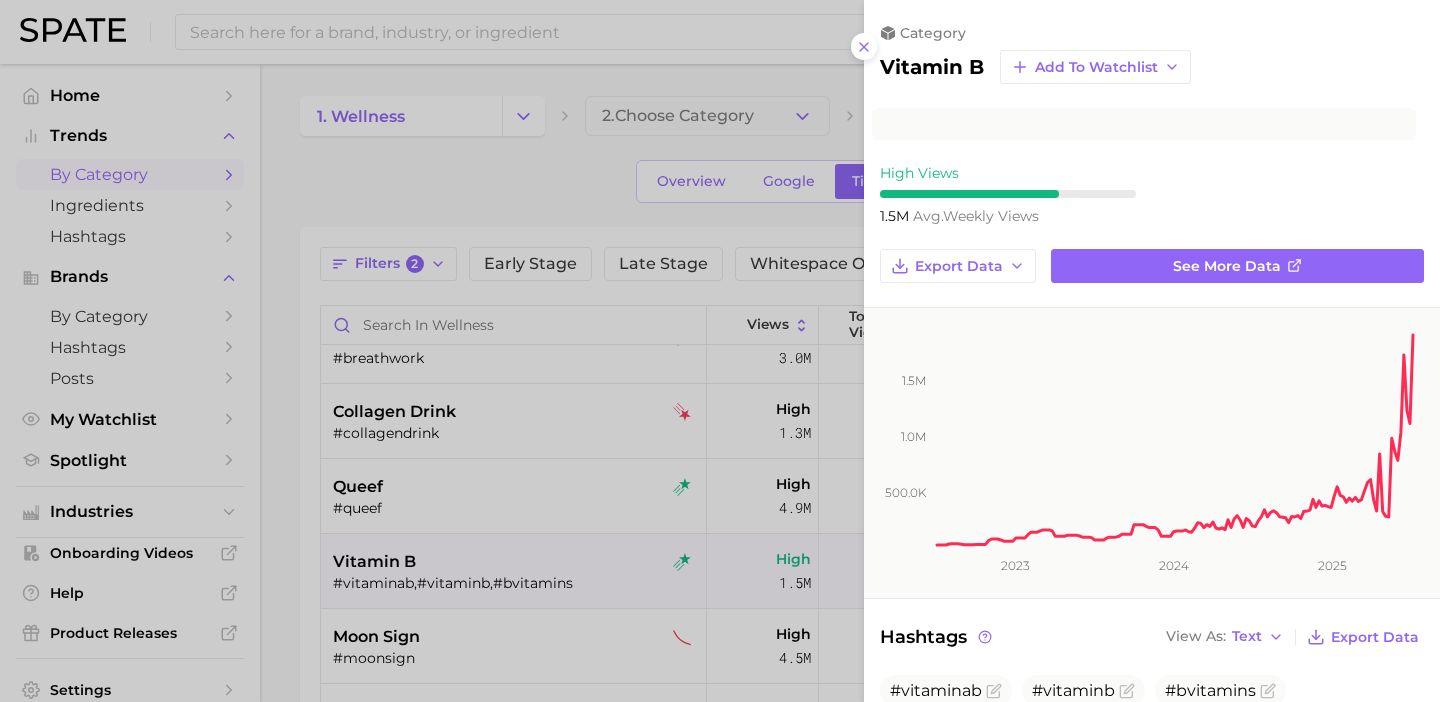 click at bounding box center [720, 351] 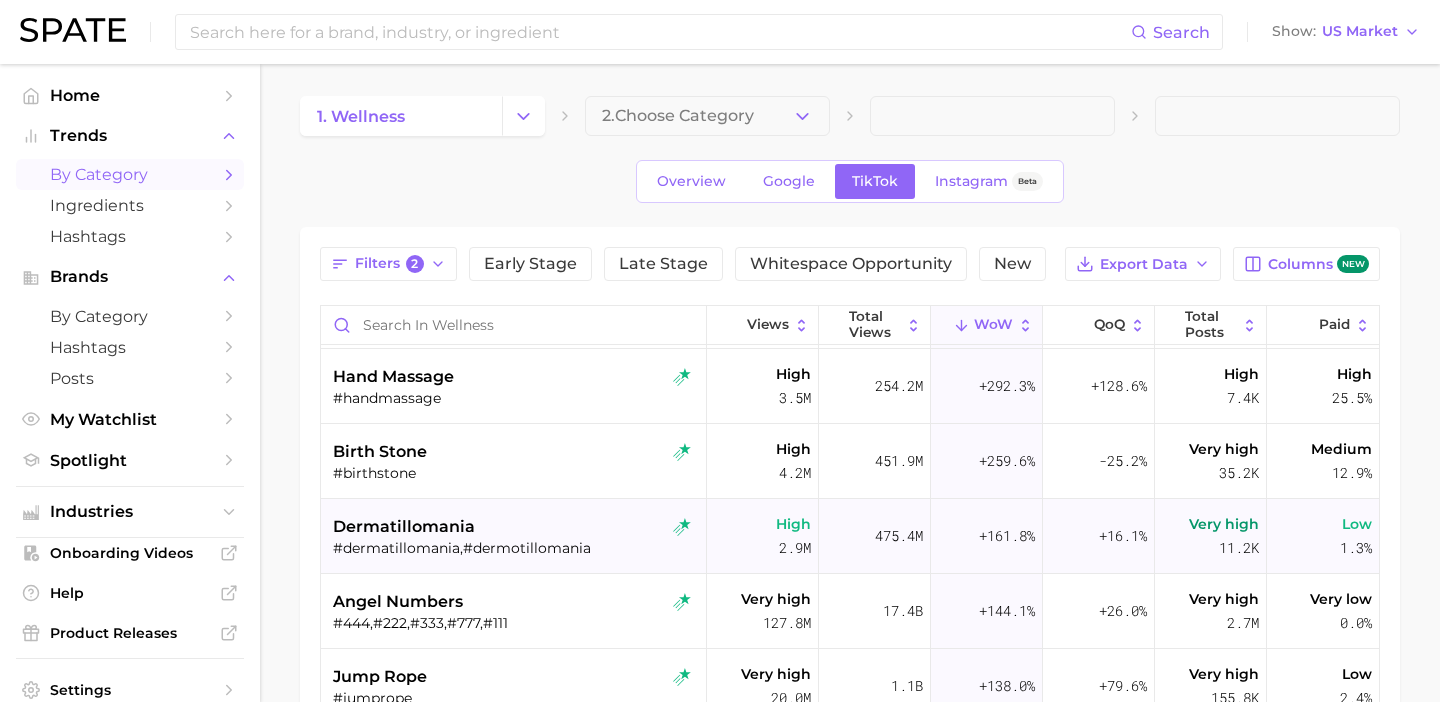 click on "#dermatillomania,#dermotillomania" at bounding box center [516, 548] 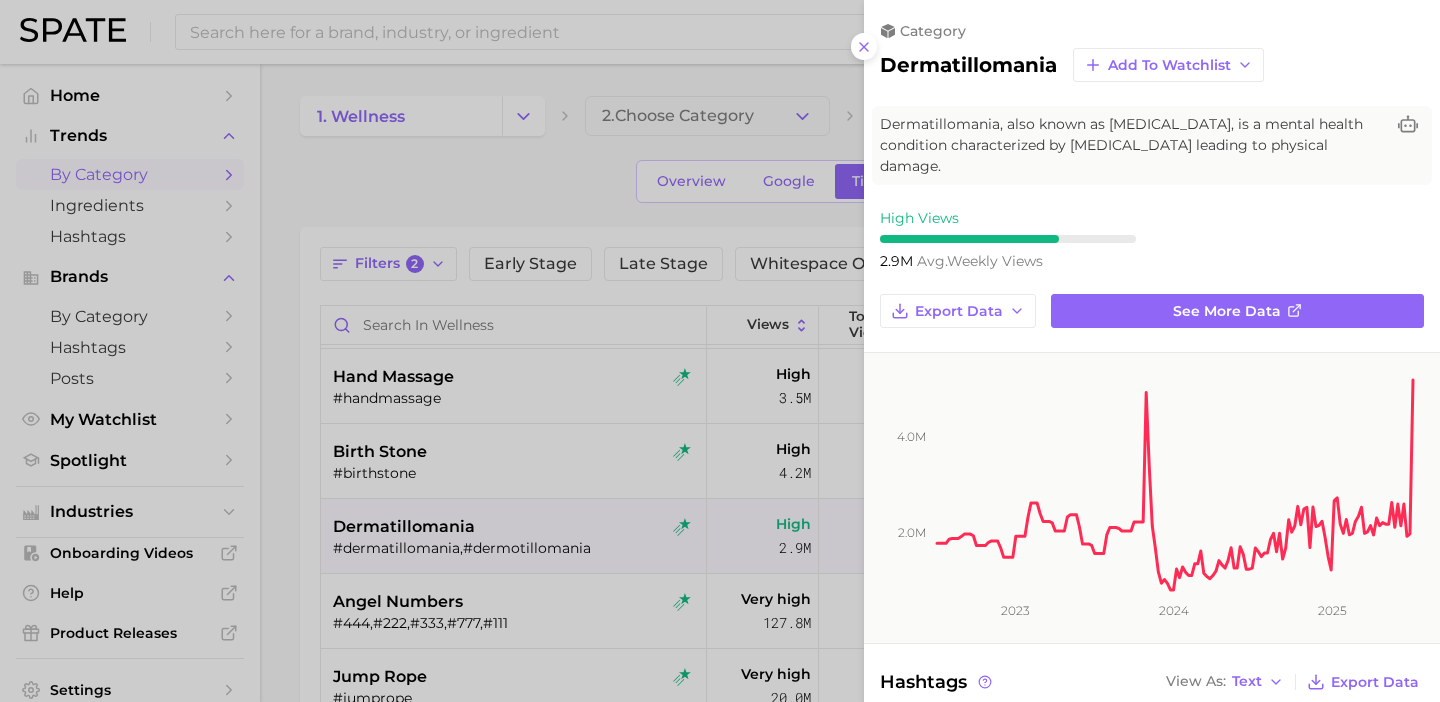 click at bounding box center [720, 351] 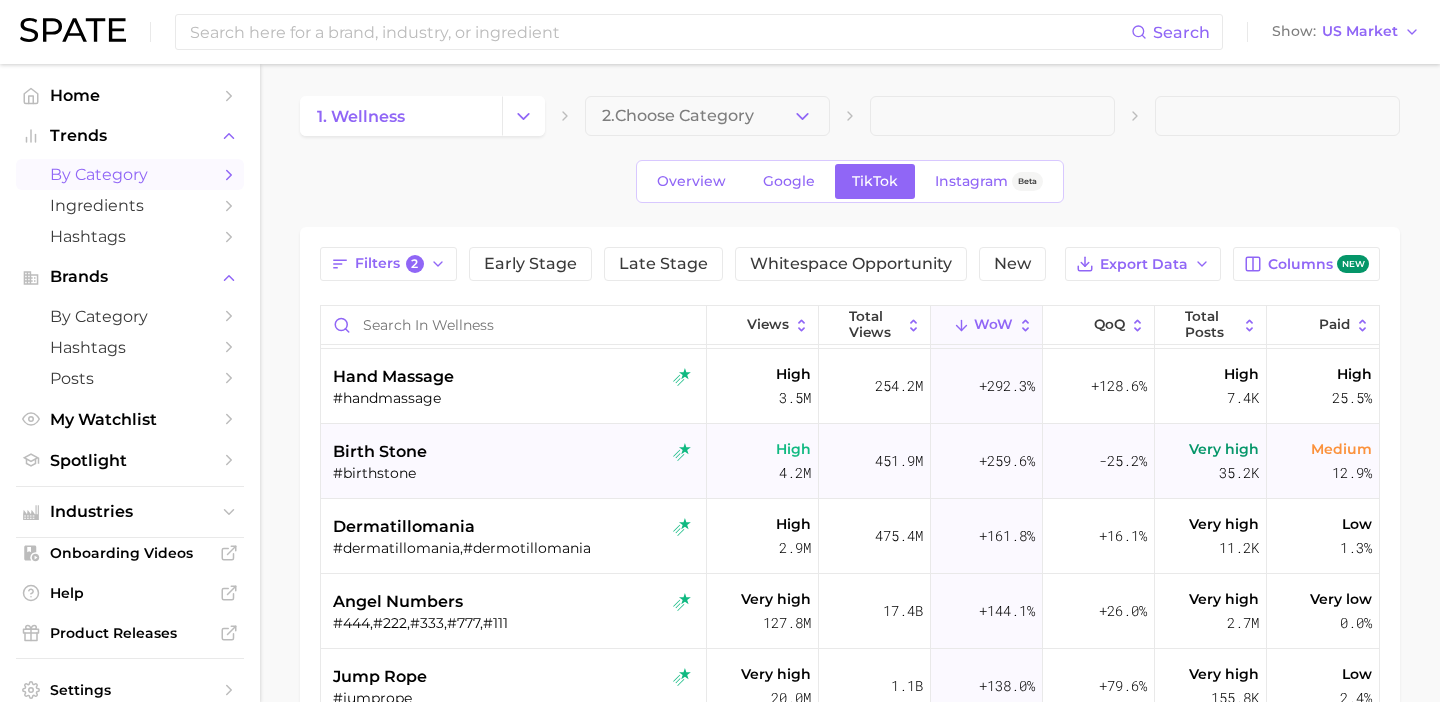 click on "#birthstone" at bounding box center (516, 473) 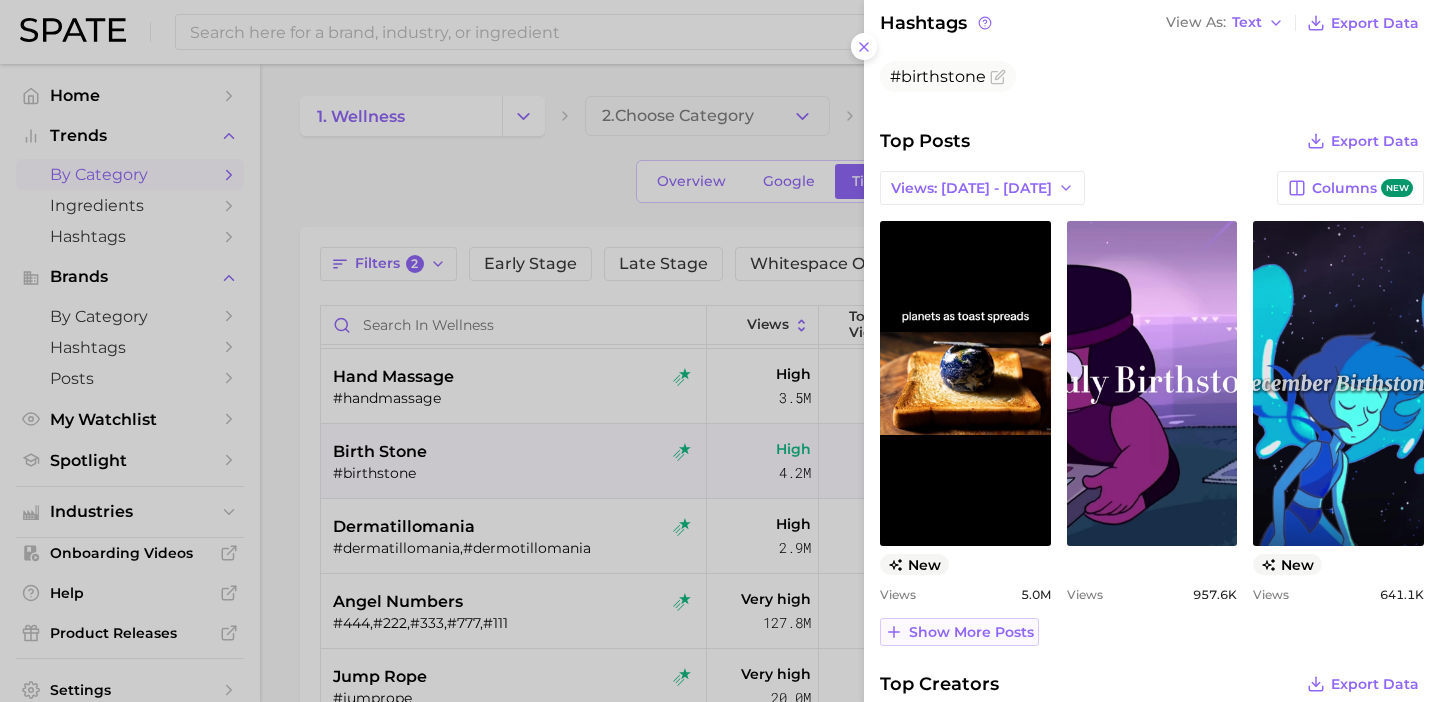 click on "Show more posts" at bounding box center (959, 632) 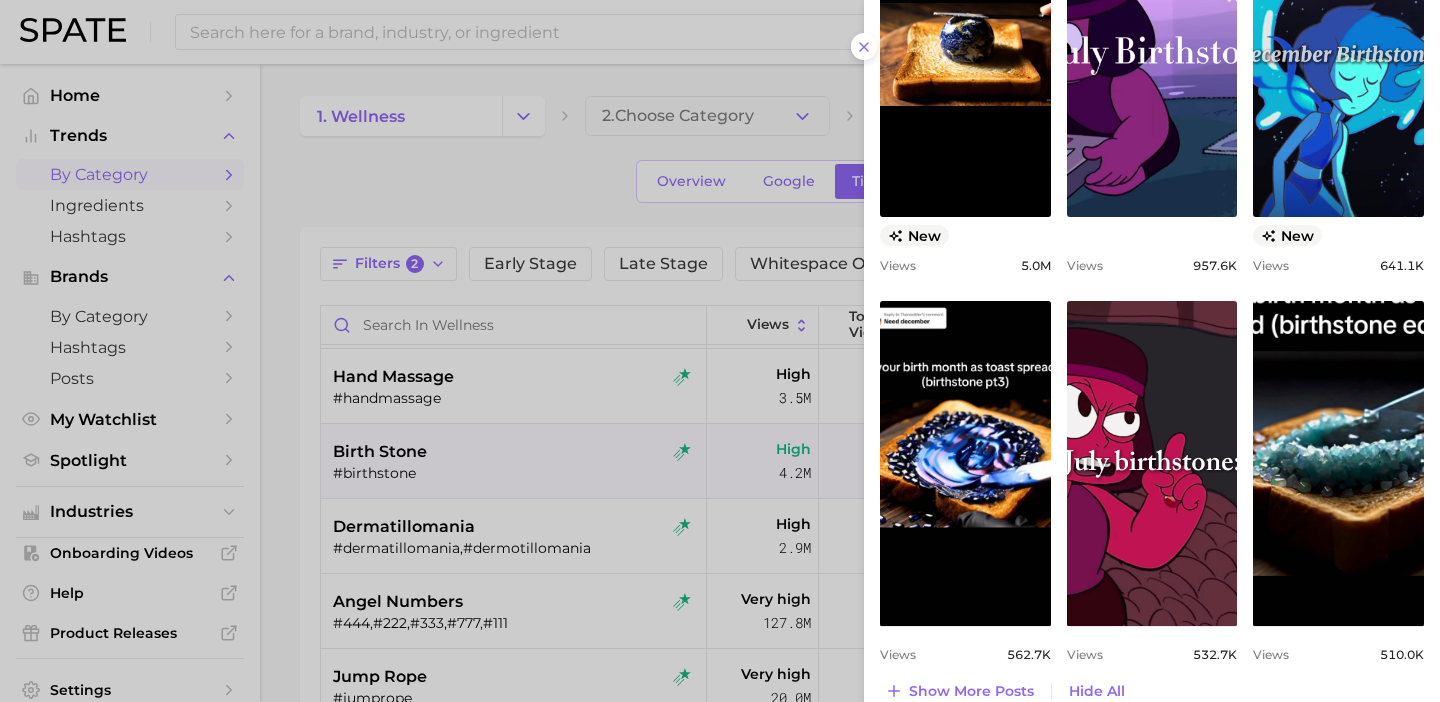 click at bounding box center [720, 351] 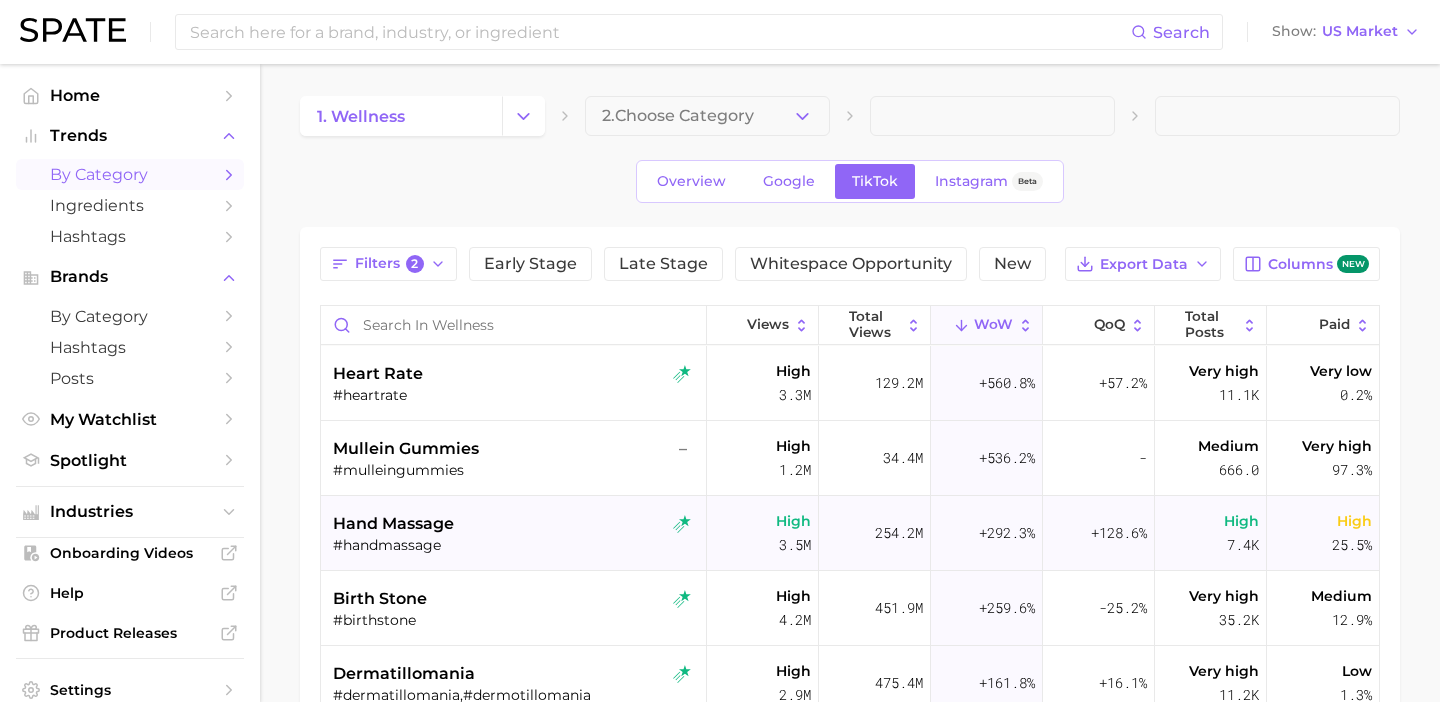 click on "hand massage" at bounding box center (516, 524) 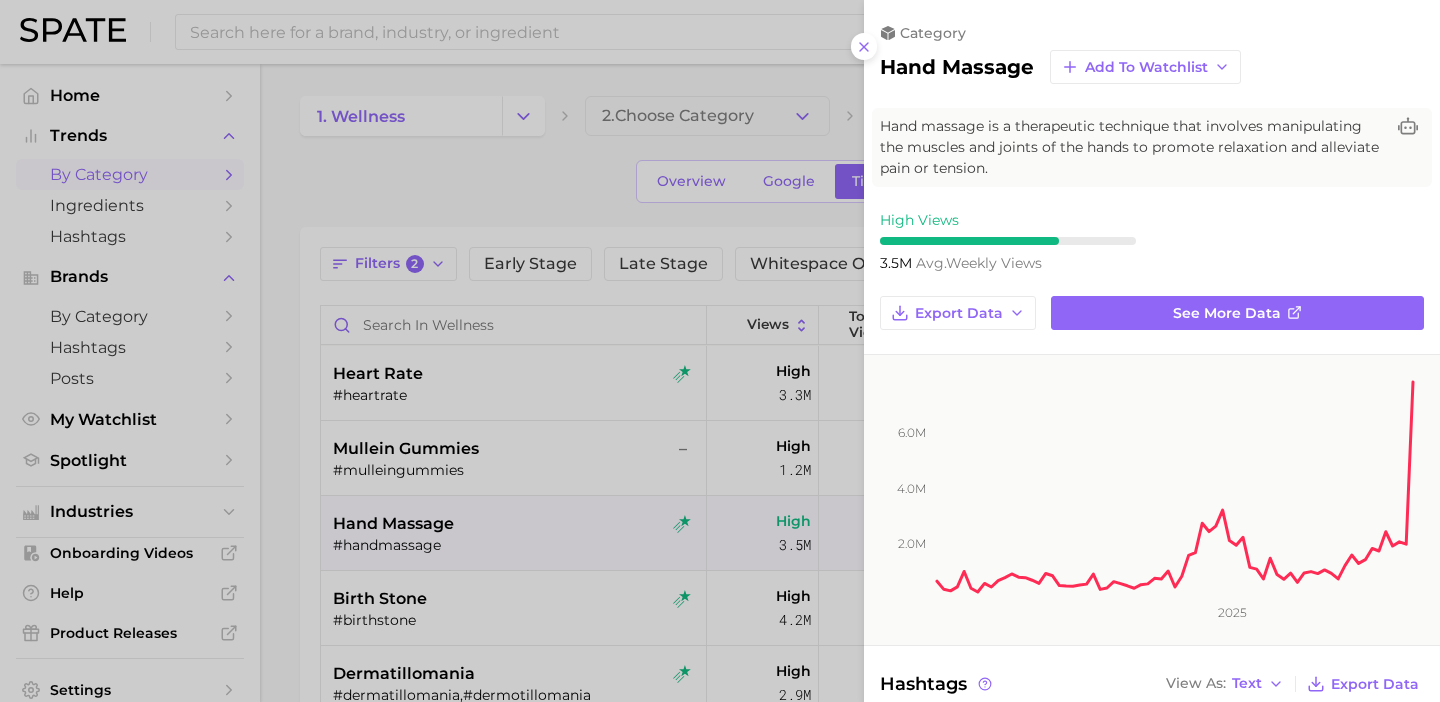 click at bounding box center (720, 351) 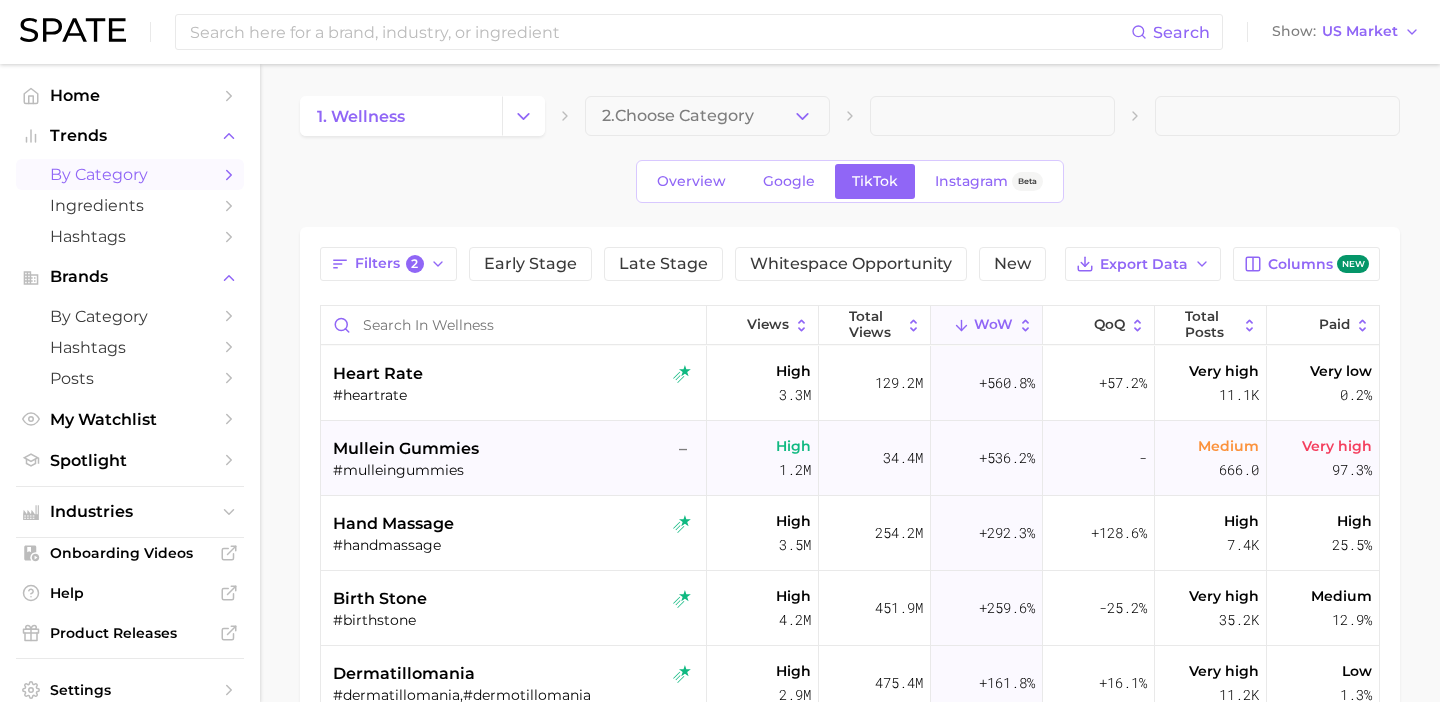 click on "mullein gummies –" at bounding box center (516, 449) 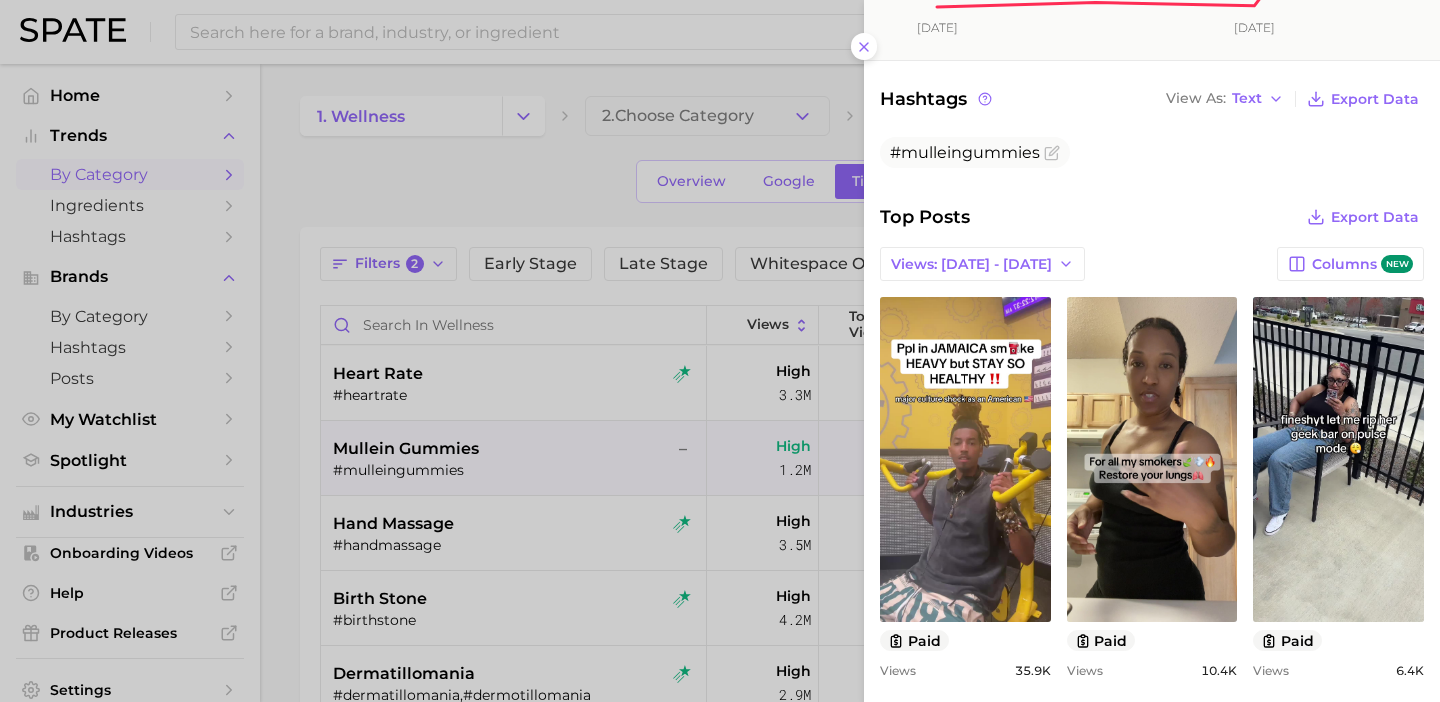 click at bounding box center [720, 351] 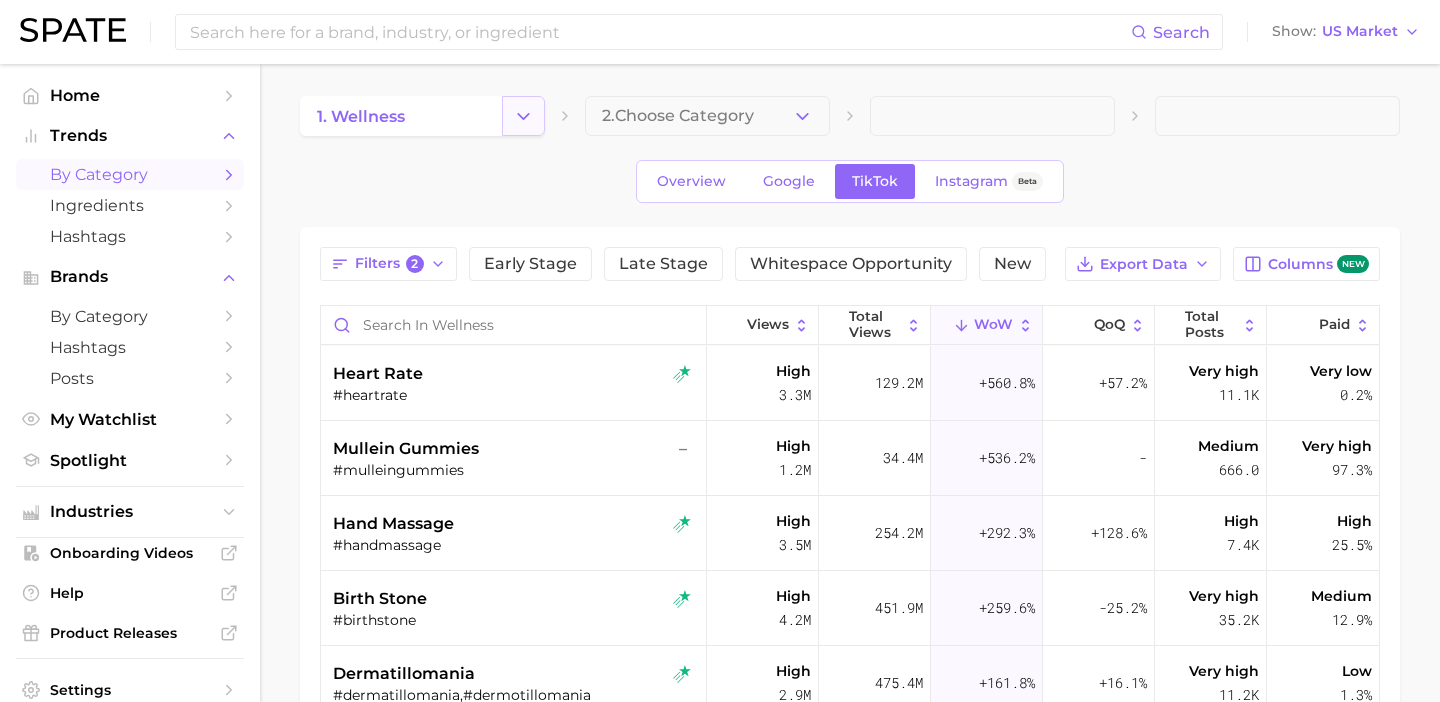 click at bounding box center (523, 116) 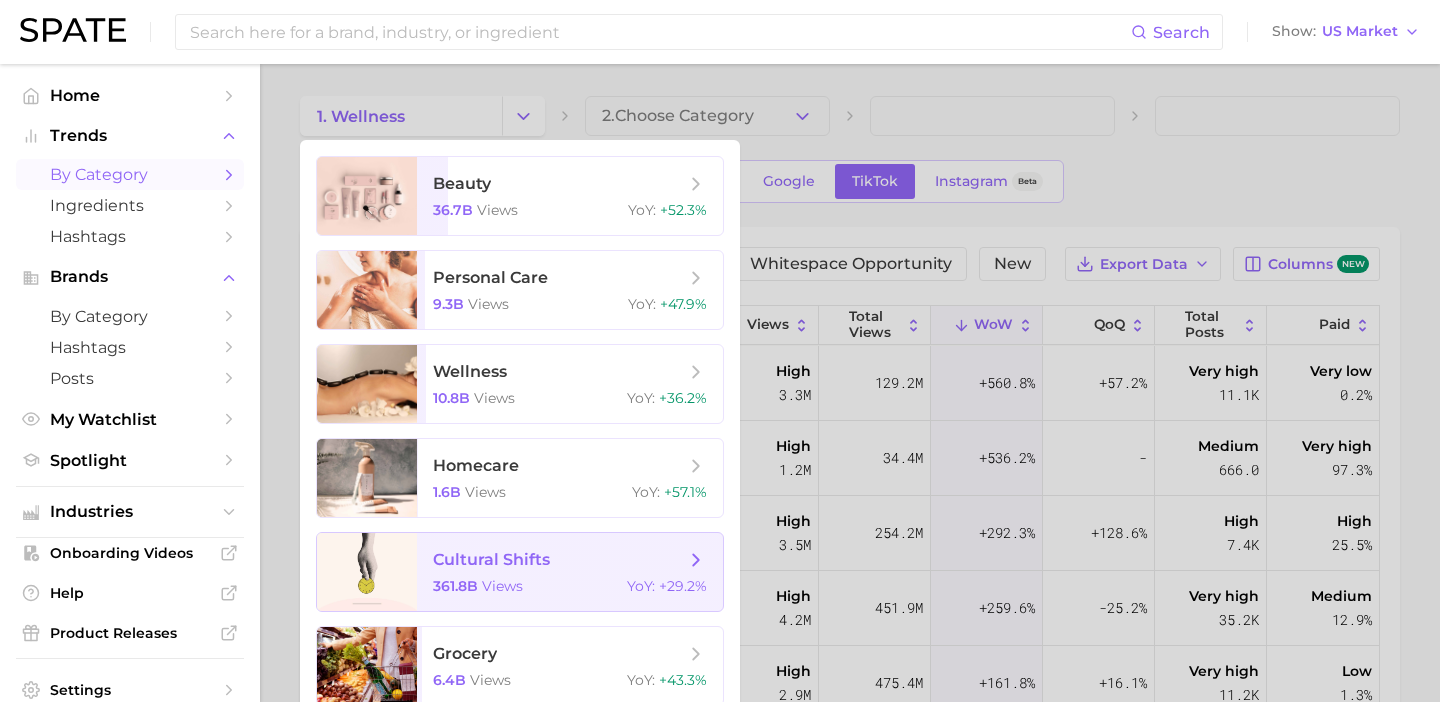 click on "cultural shifts" at bounding box center (559, 560) 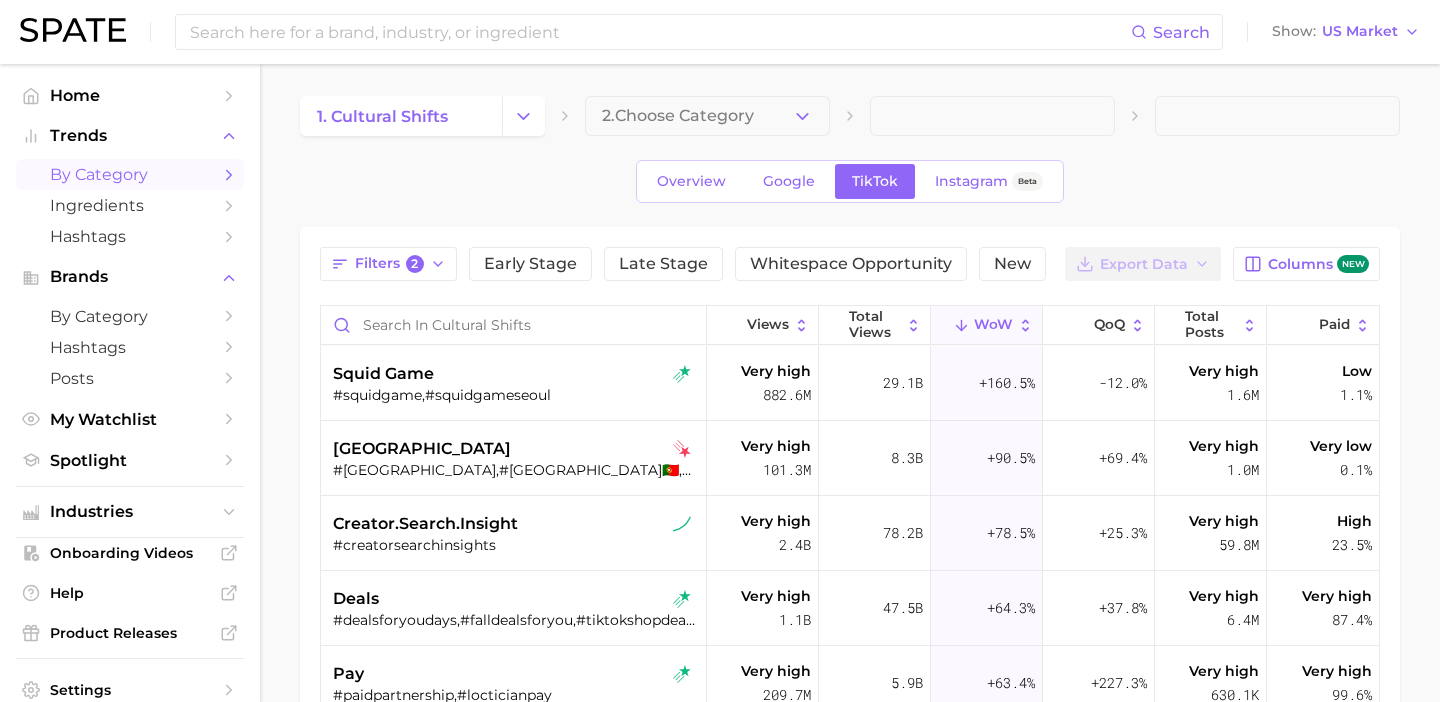 click on "WoW" at bounding box center [987, 325] 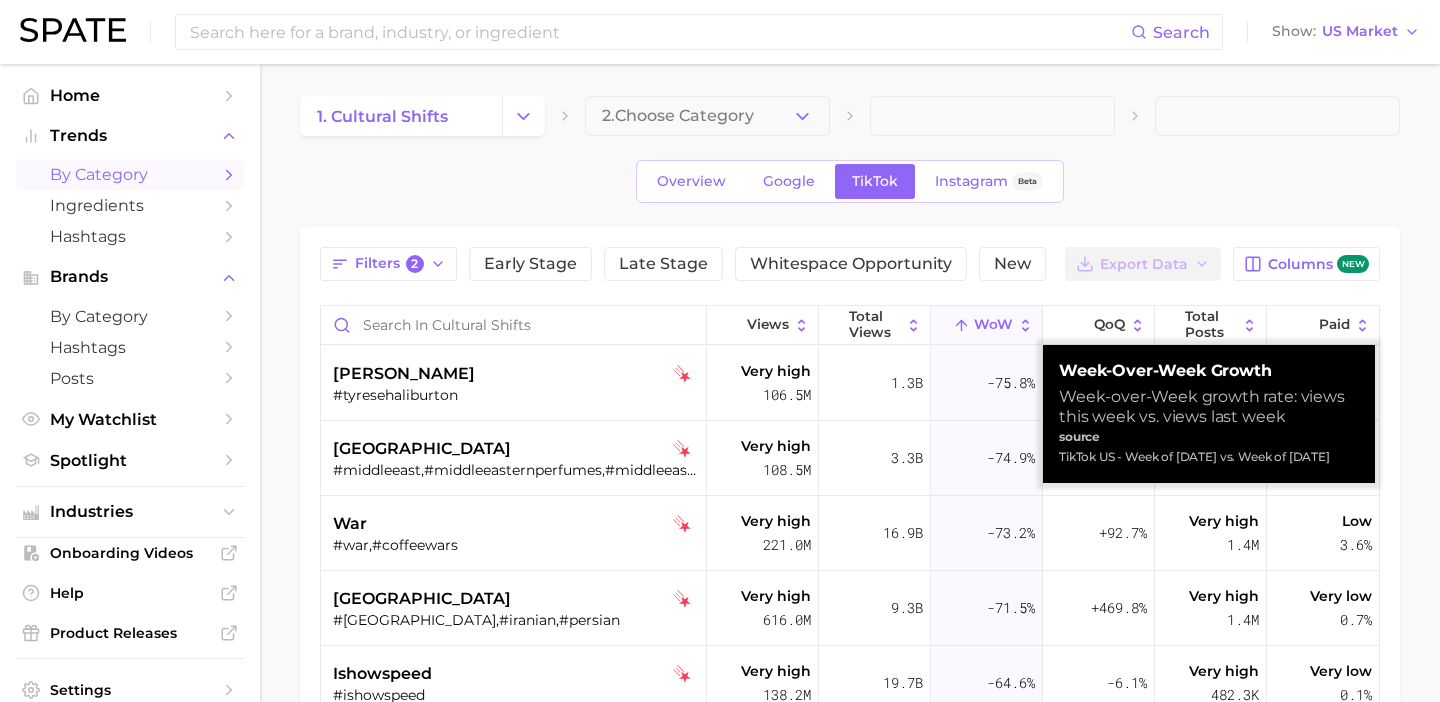 click on "WoW" at bounding box center [993, 325] 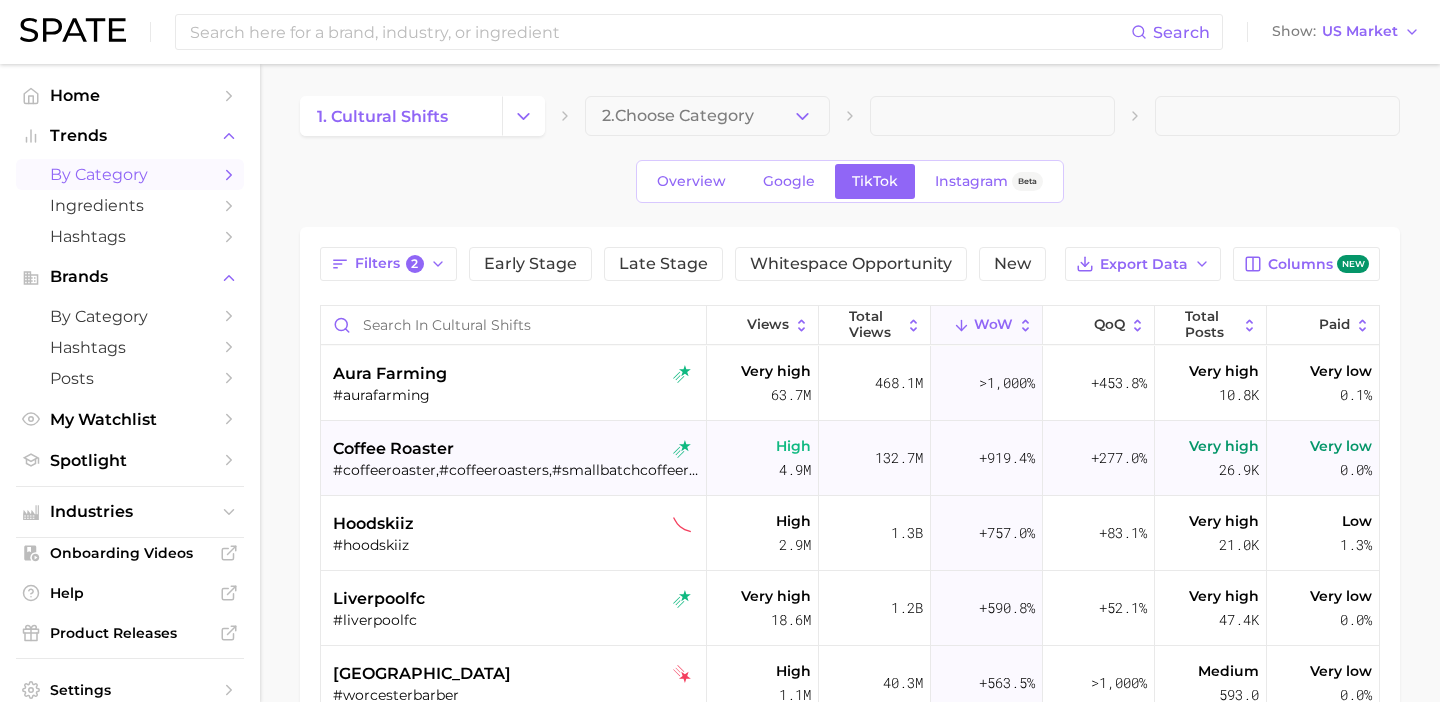 scroll, scrollTop: 2, scrollLeft: 0, axis: vertical 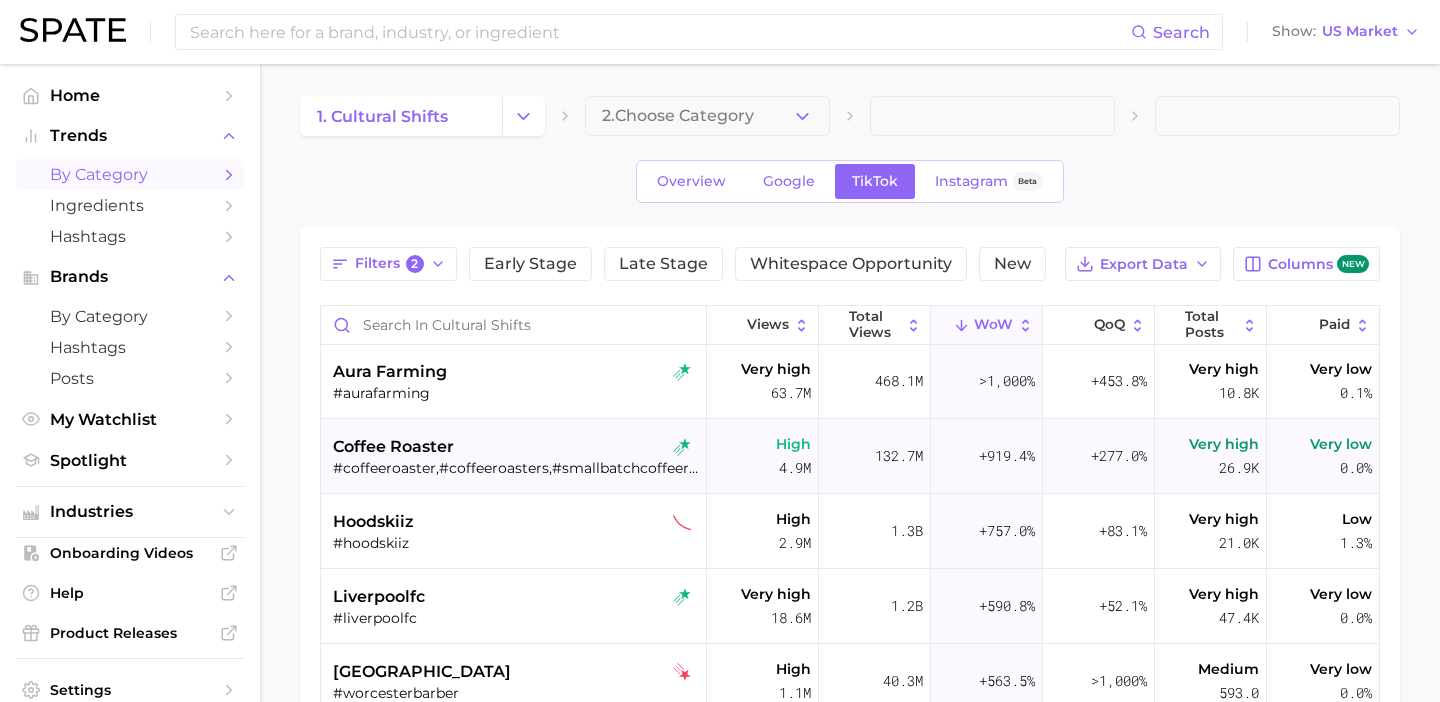 click on "coffee roaster #coffeeroaster,#coffeeroasters,#smallbatchcoffeeroaster,#localroaster,#craftcoffeeroaster,#localcoffeeroaster,#chicagocoffeeroasters,#talkcoffeeroasters,#homecoffeeroaster,#njcoffeeroaster,#fortworthcoffeeroasters" at bounding box center (516, 456) 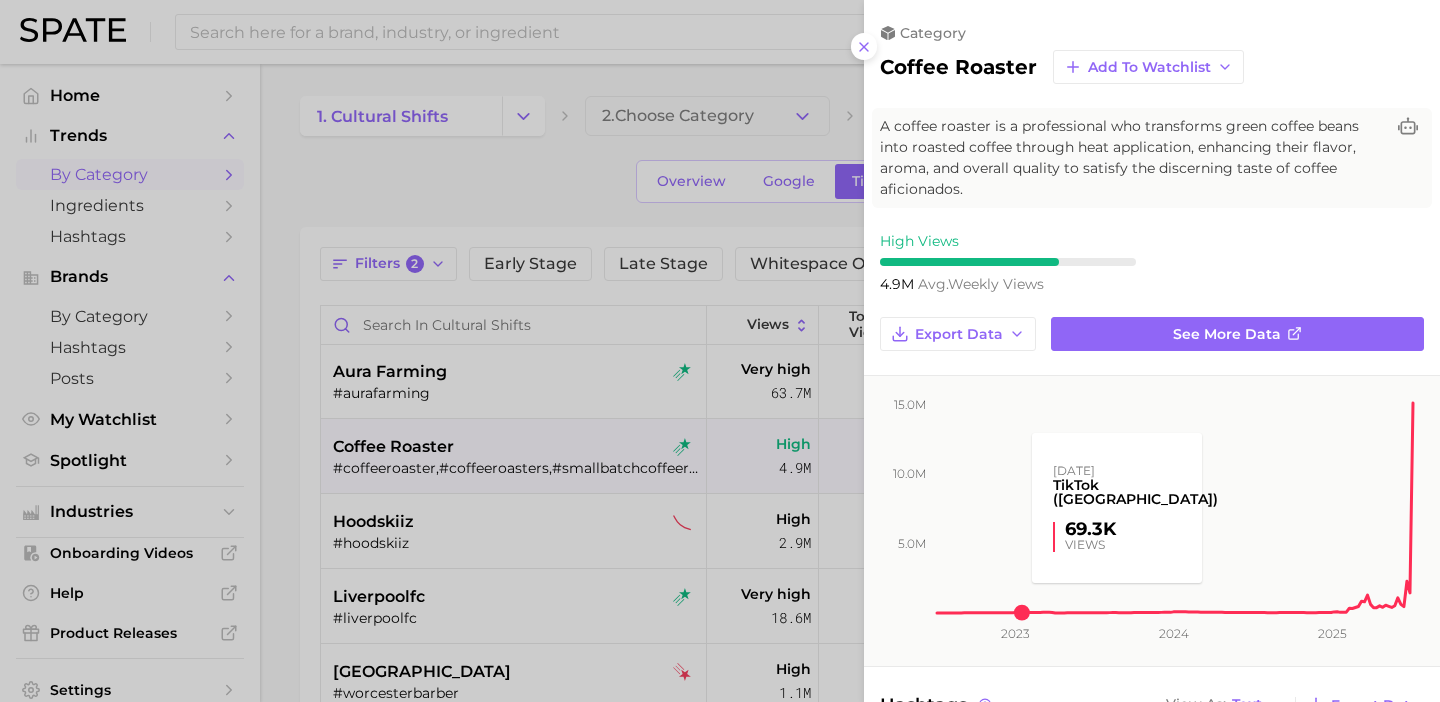 scroll, scrollTop: 0, scrollLeft: 0, axis: both 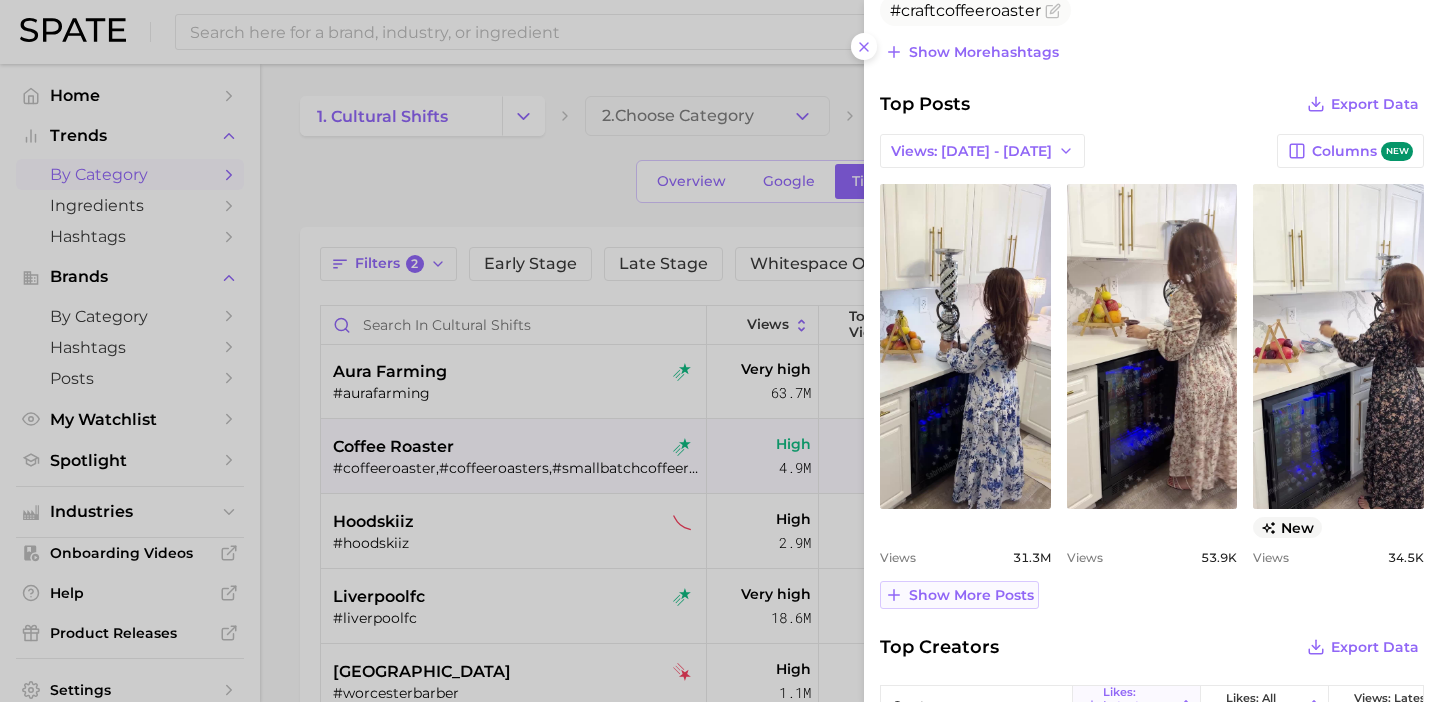 click on "Show more posts" at bounding box center [971, 595] 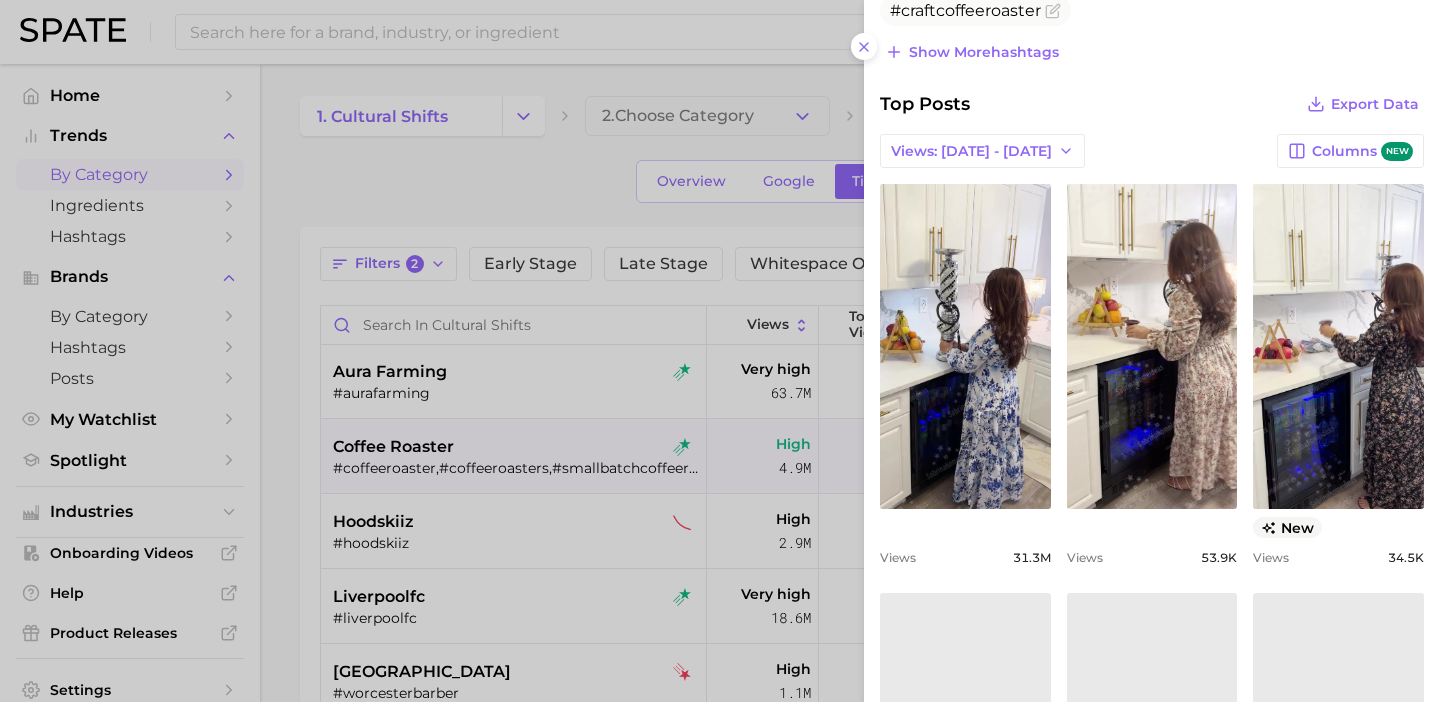 scroll, scrollTop: 1190, scrollLeft: 0, axis: vertical 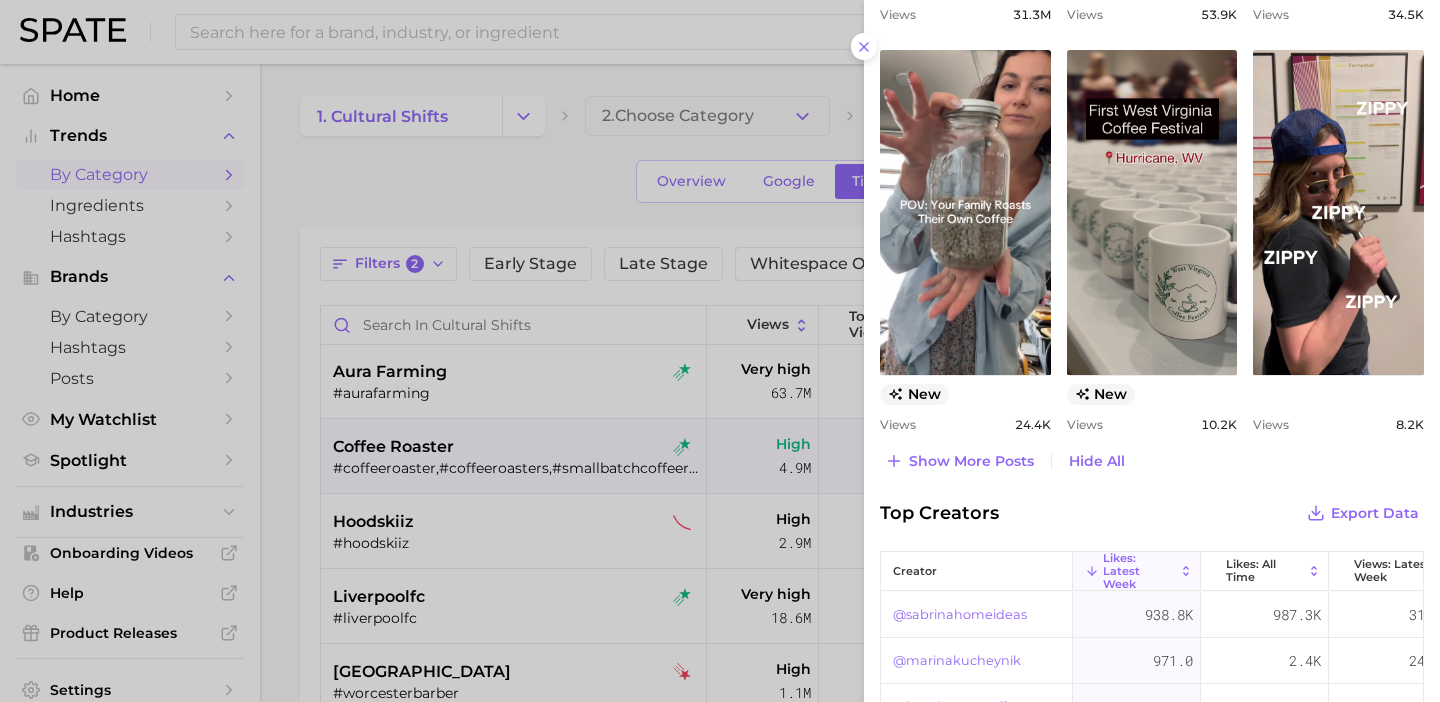 click at bounding box center [720, 351] 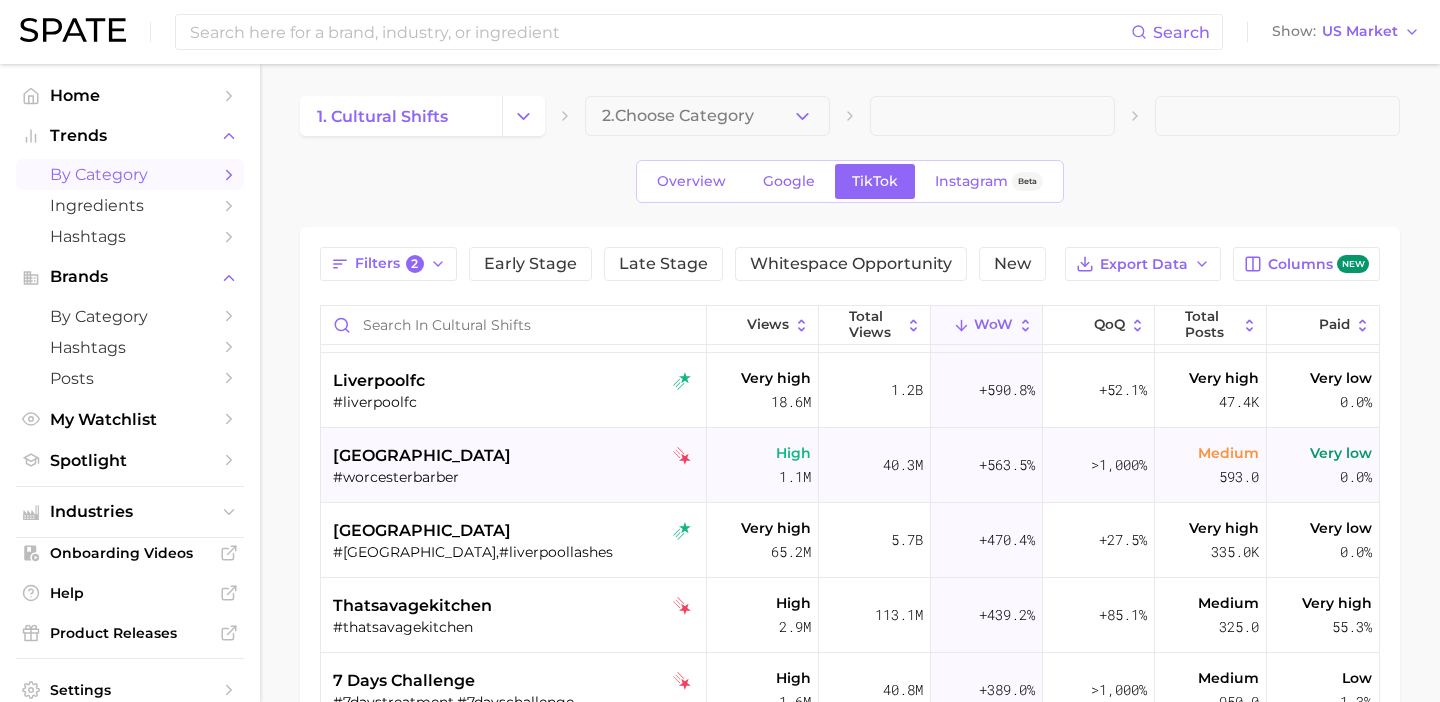 scroll, scrollTop: 227, scrollLeft: 0, axis: vertical 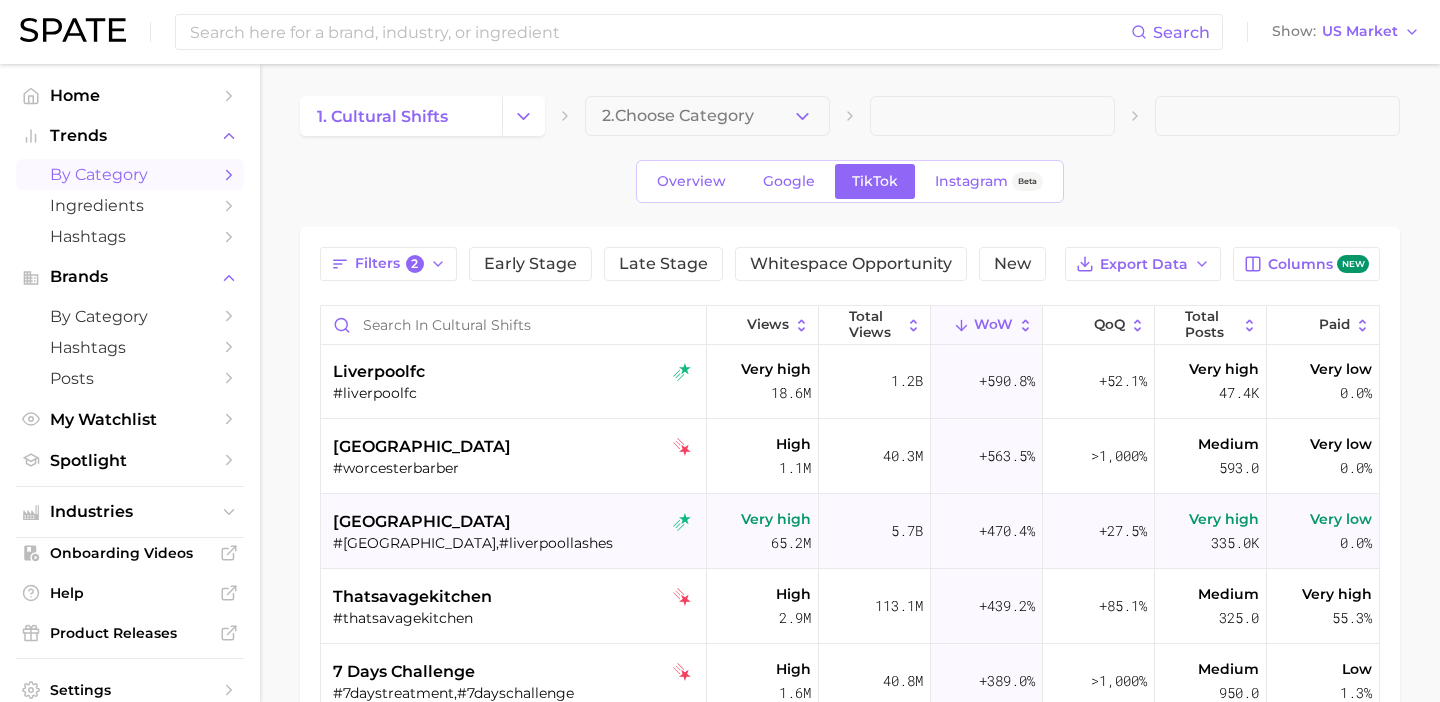 click on "liverpool" at bounding box center (516, 522) 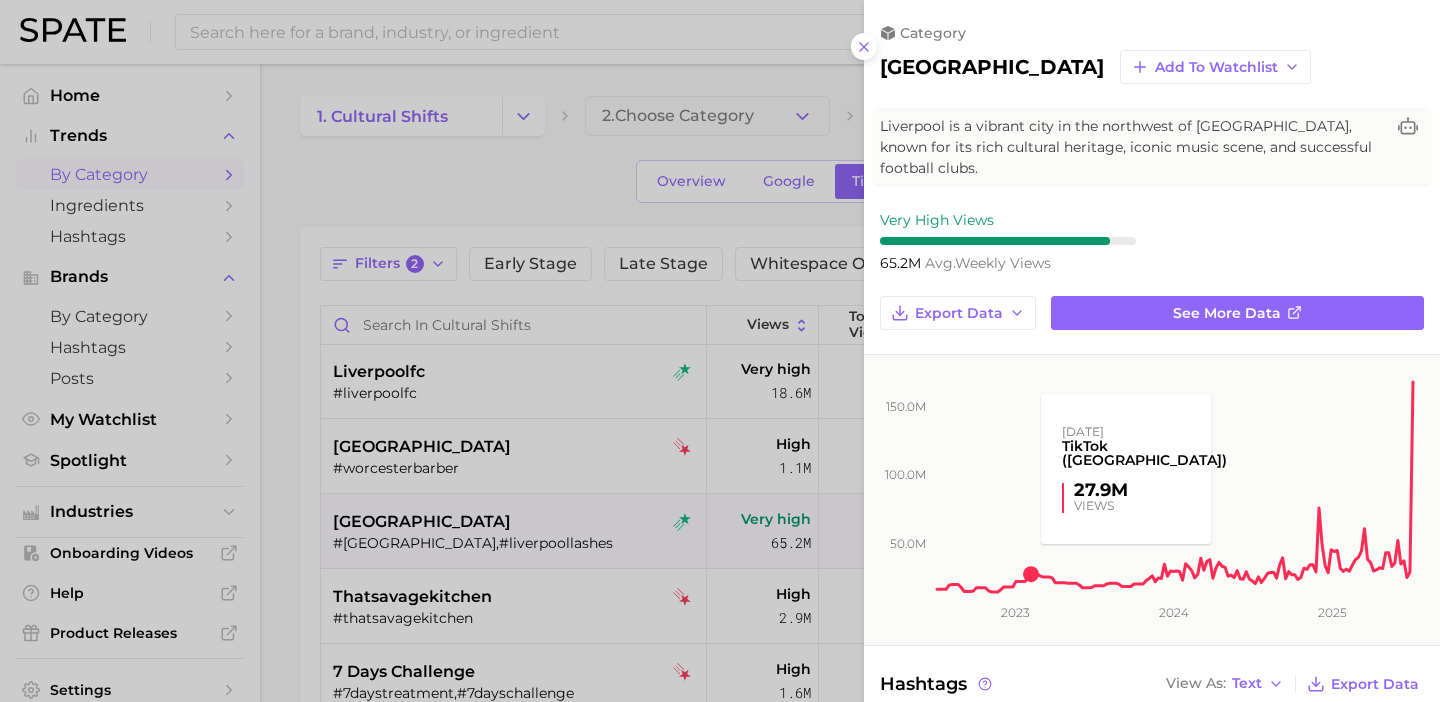 scroll, scrollTop: 0, scrollLeft: 0, axis: both 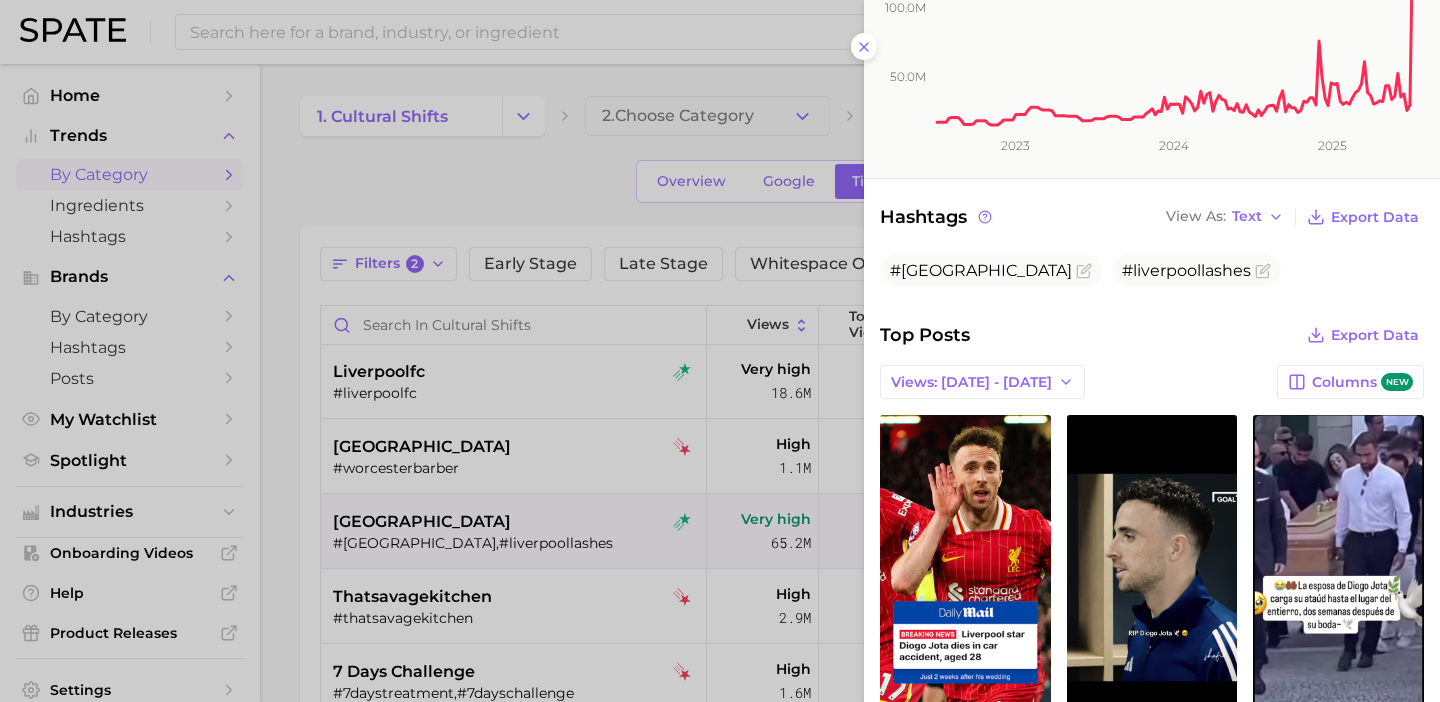 click at bounding box center (720, 351) 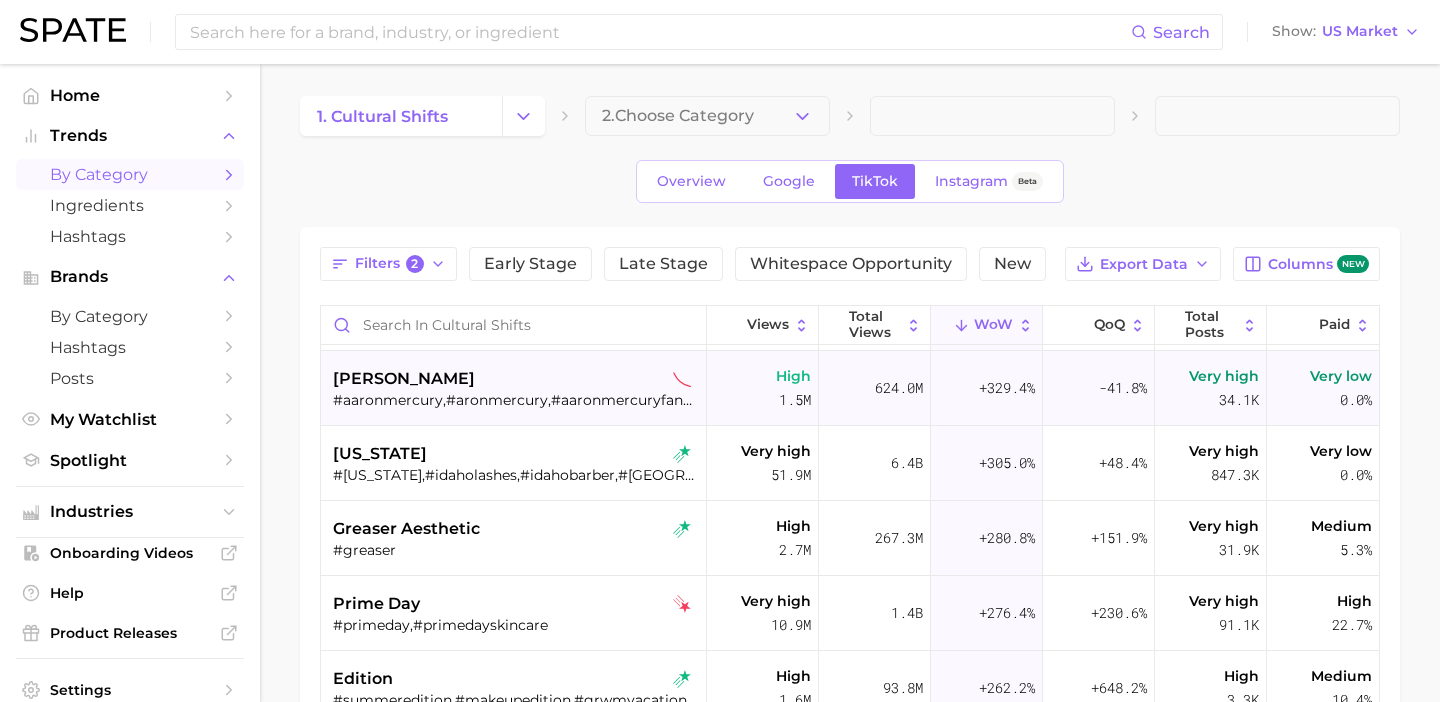 scroll, scrollTop: 599, scrollLeft: 0, axis: vertical 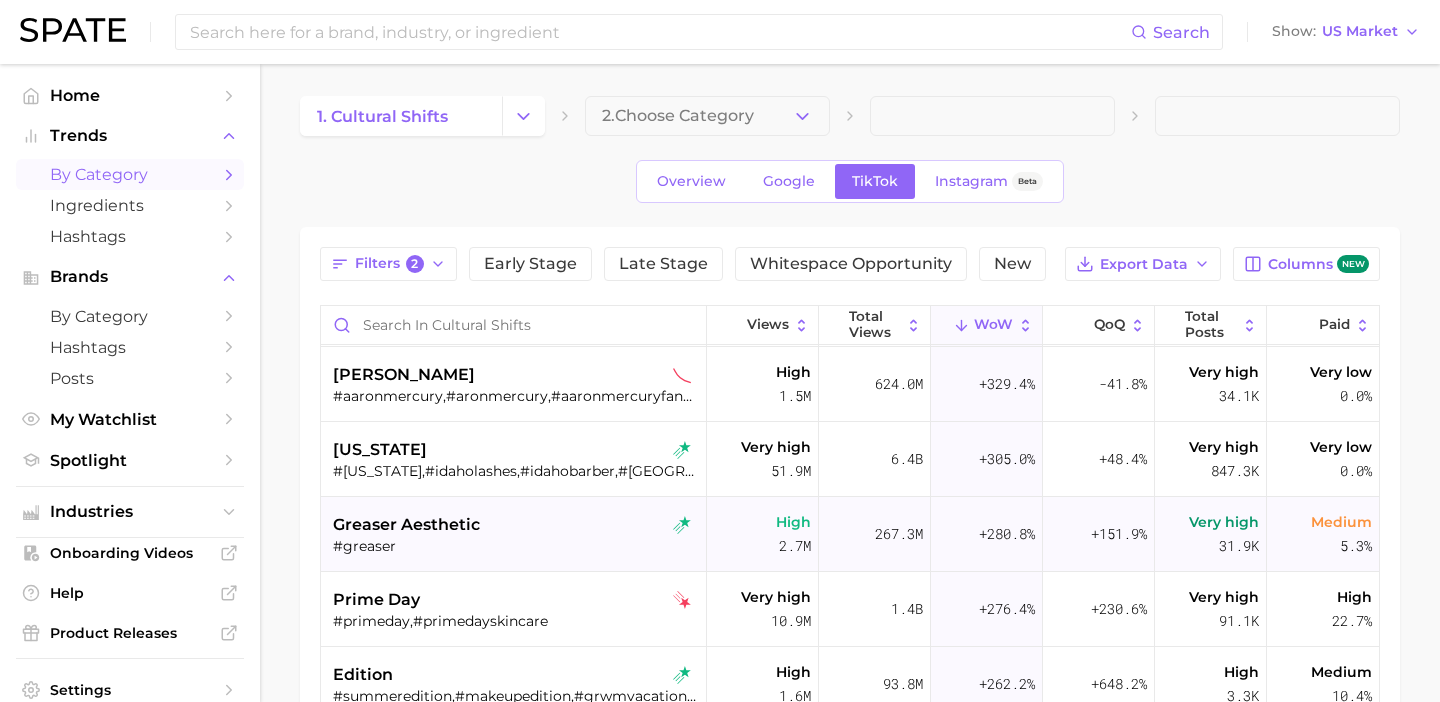 click on "greaser aesthetic" at bounding box center [516, 525] 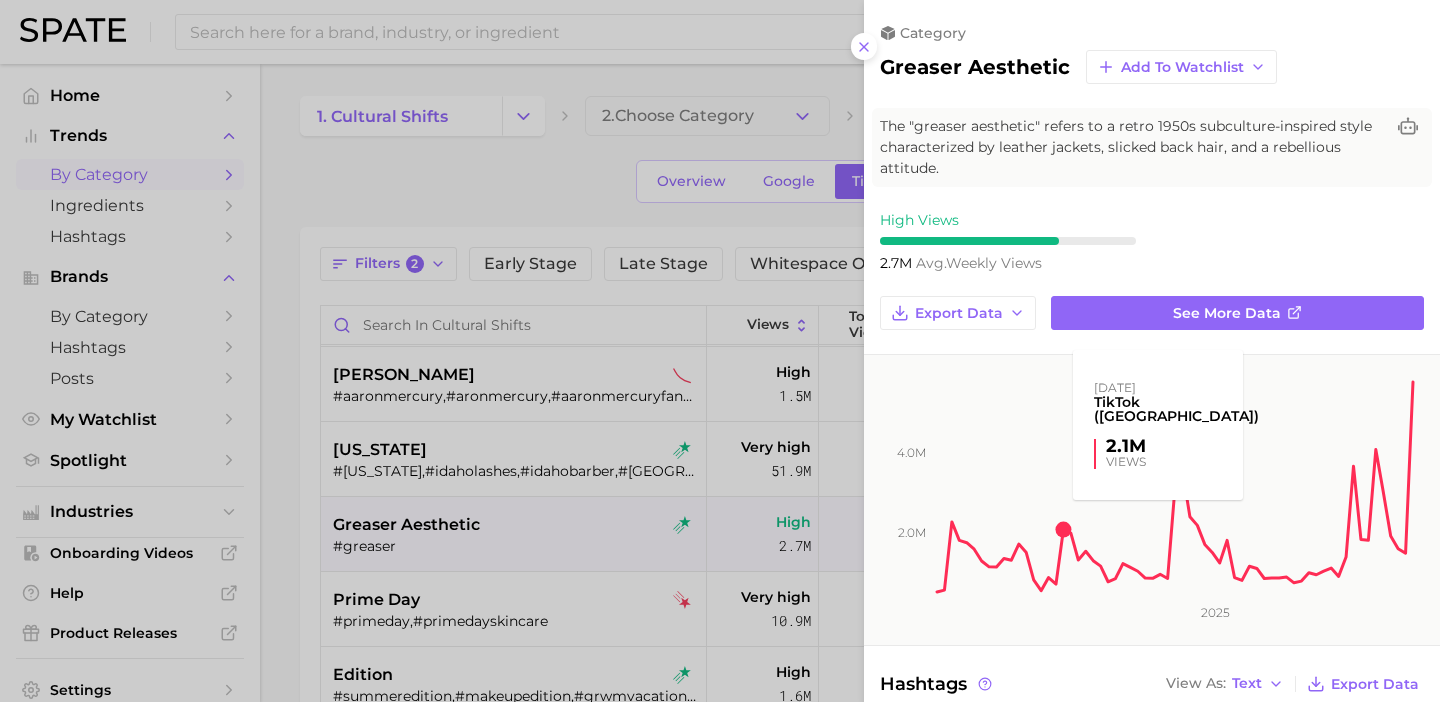 scroll, scrollTop: 538, scrollLeft: 0, axis: vertical 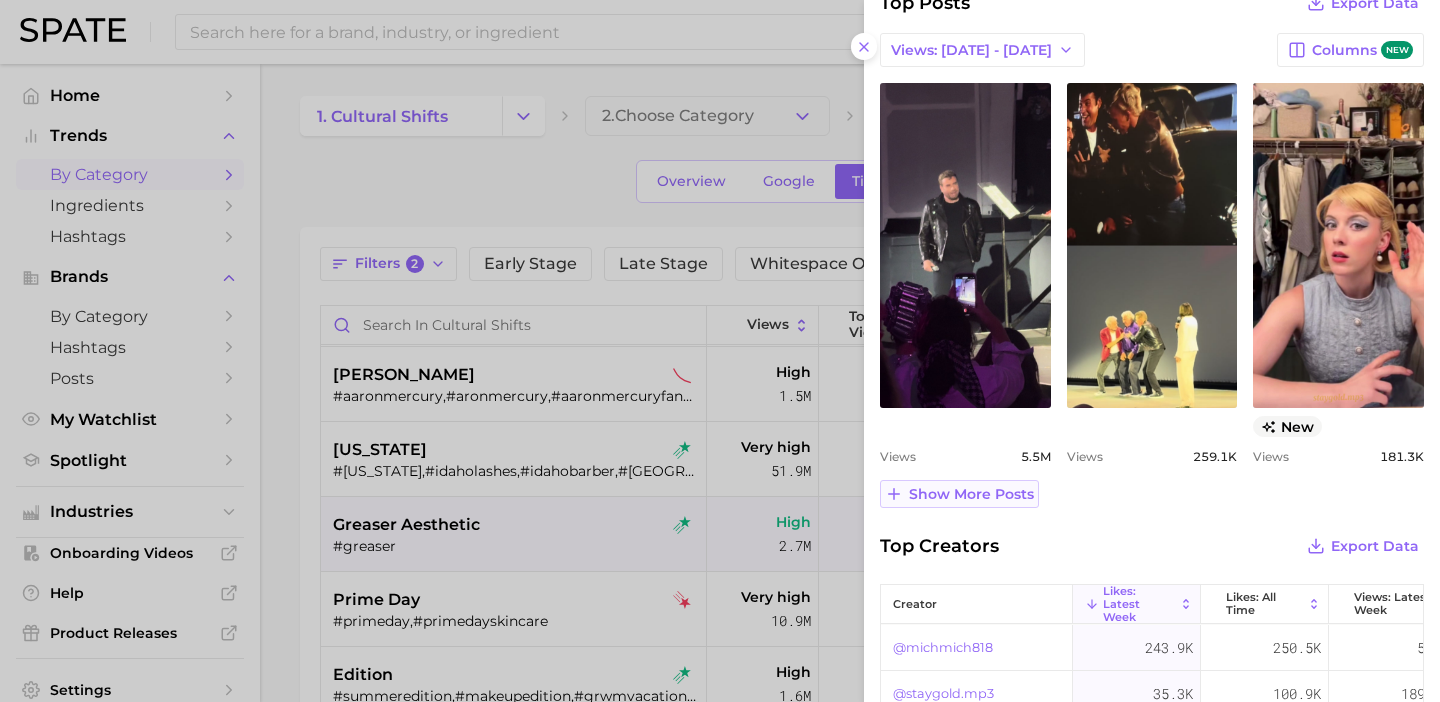 click on "Show more posts" at bounding box center [971, 494] 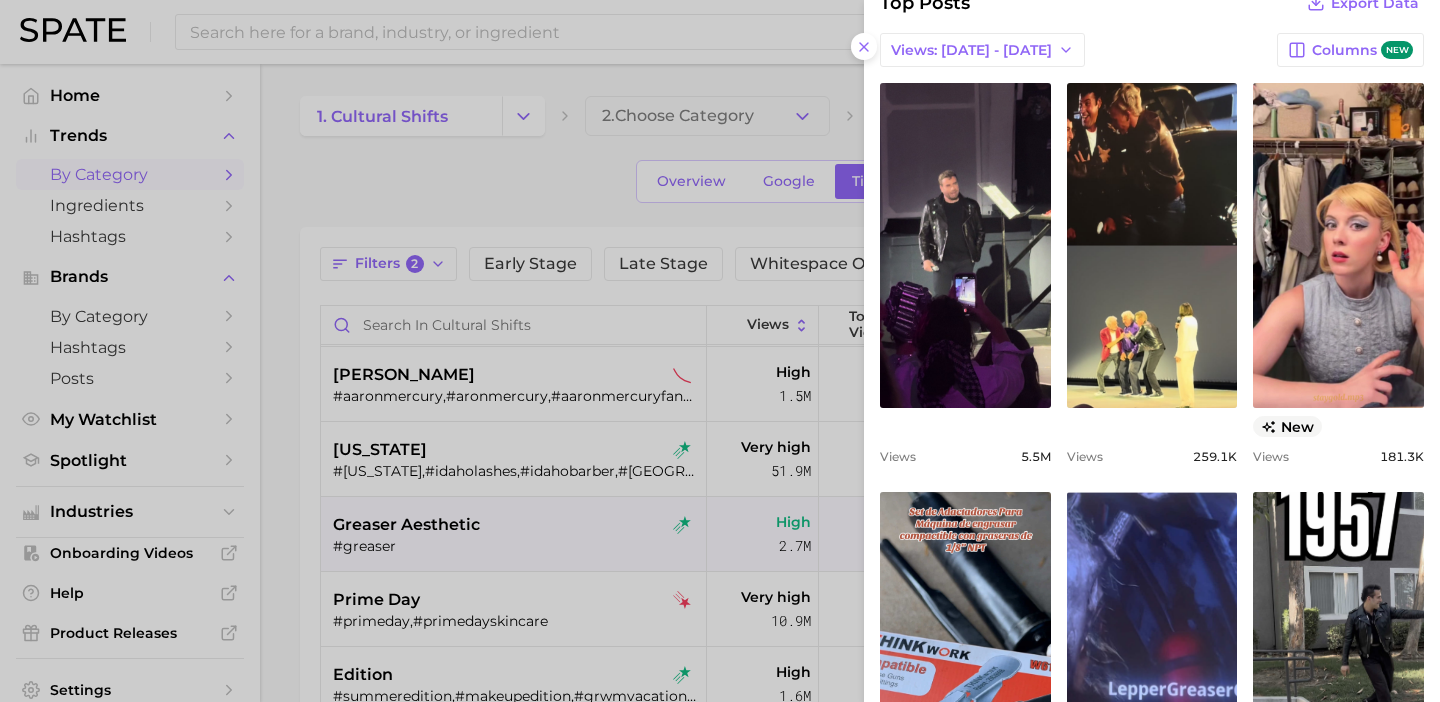 scroll, scrollTop: 0, scrollLeft: 0, axis: both 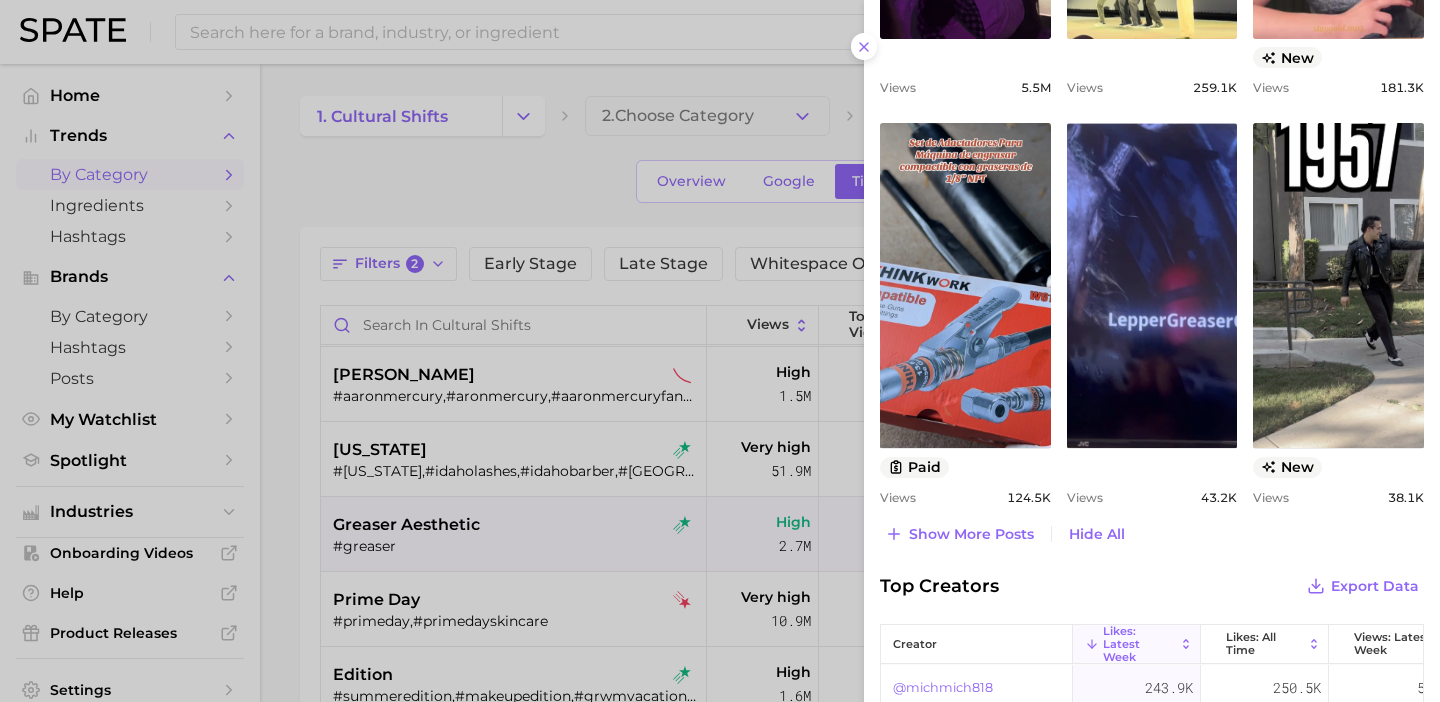 click at bounding box center [720, 351] 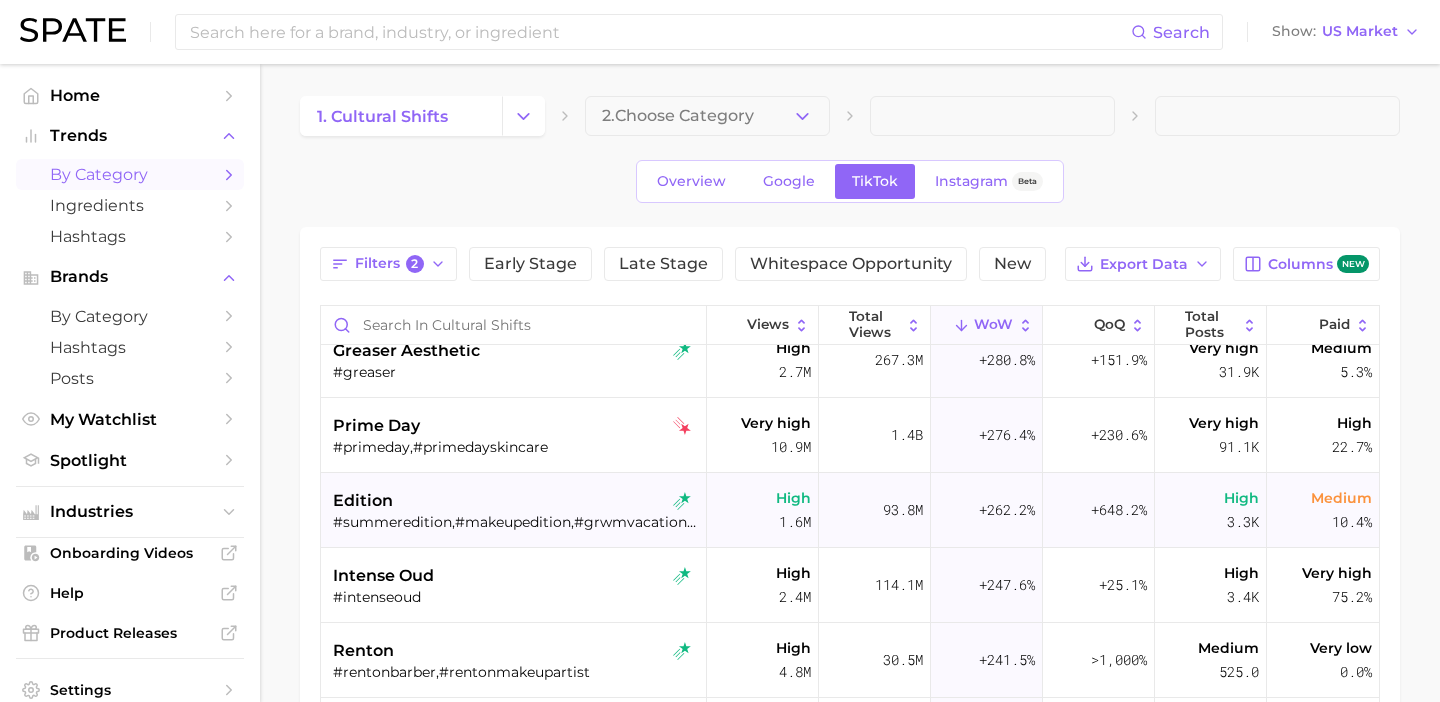 click on "edition" at bounding box center [516, 501] 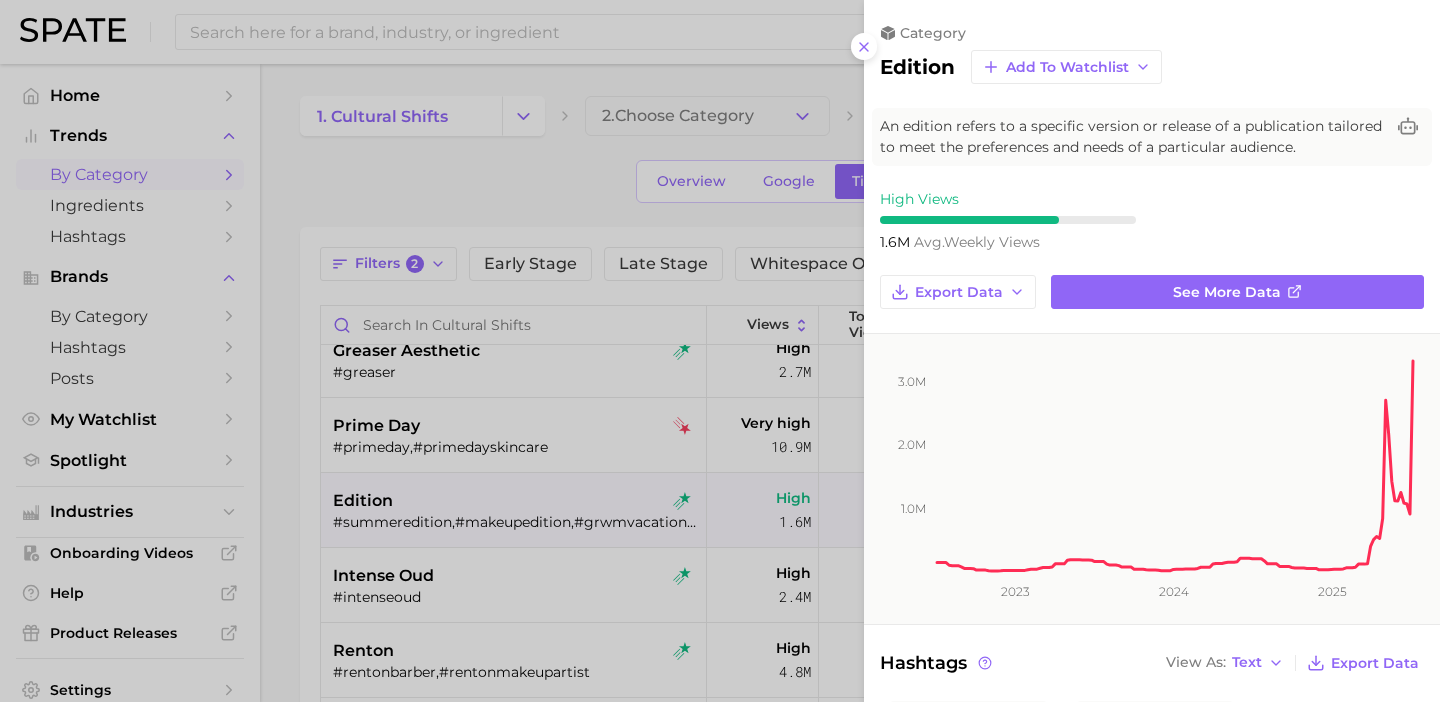 click at bounding box center [720, 351] 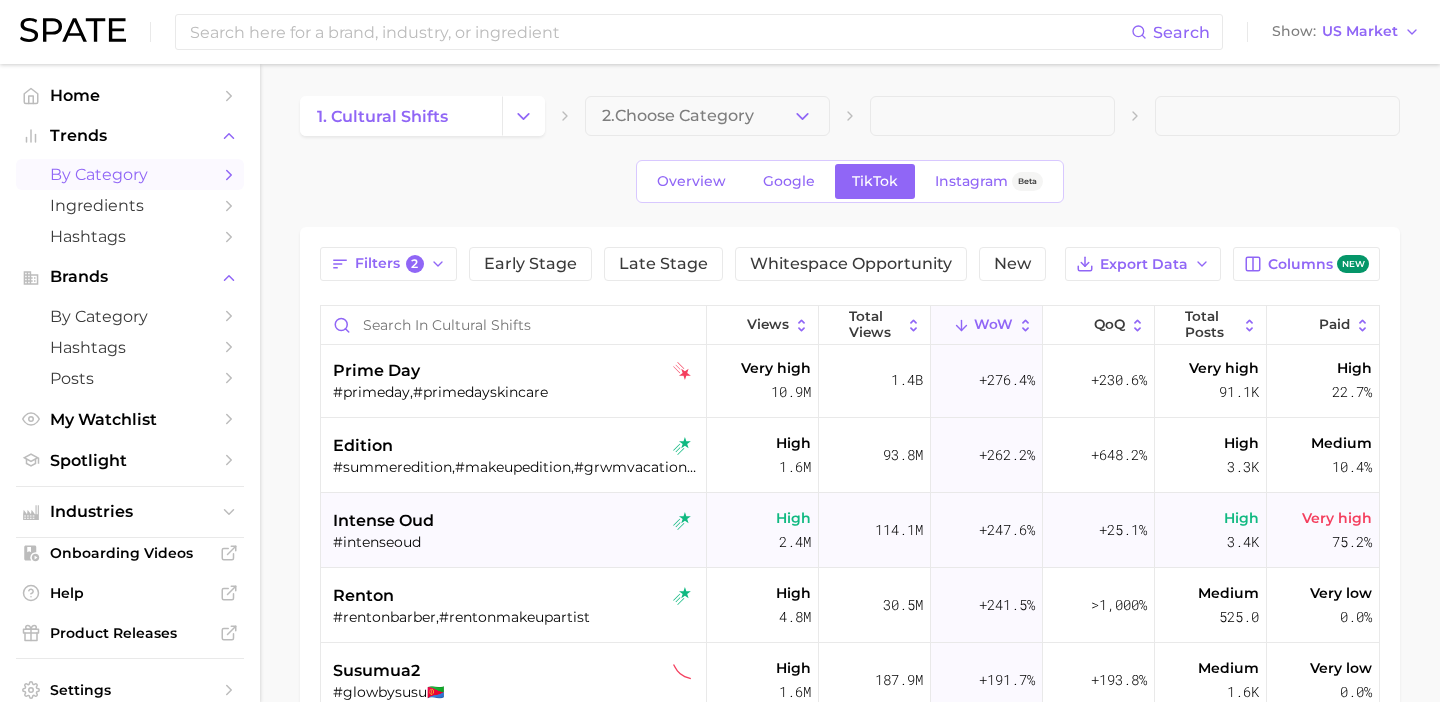 click on "#intenseoud" at bounding box center (516, 542) 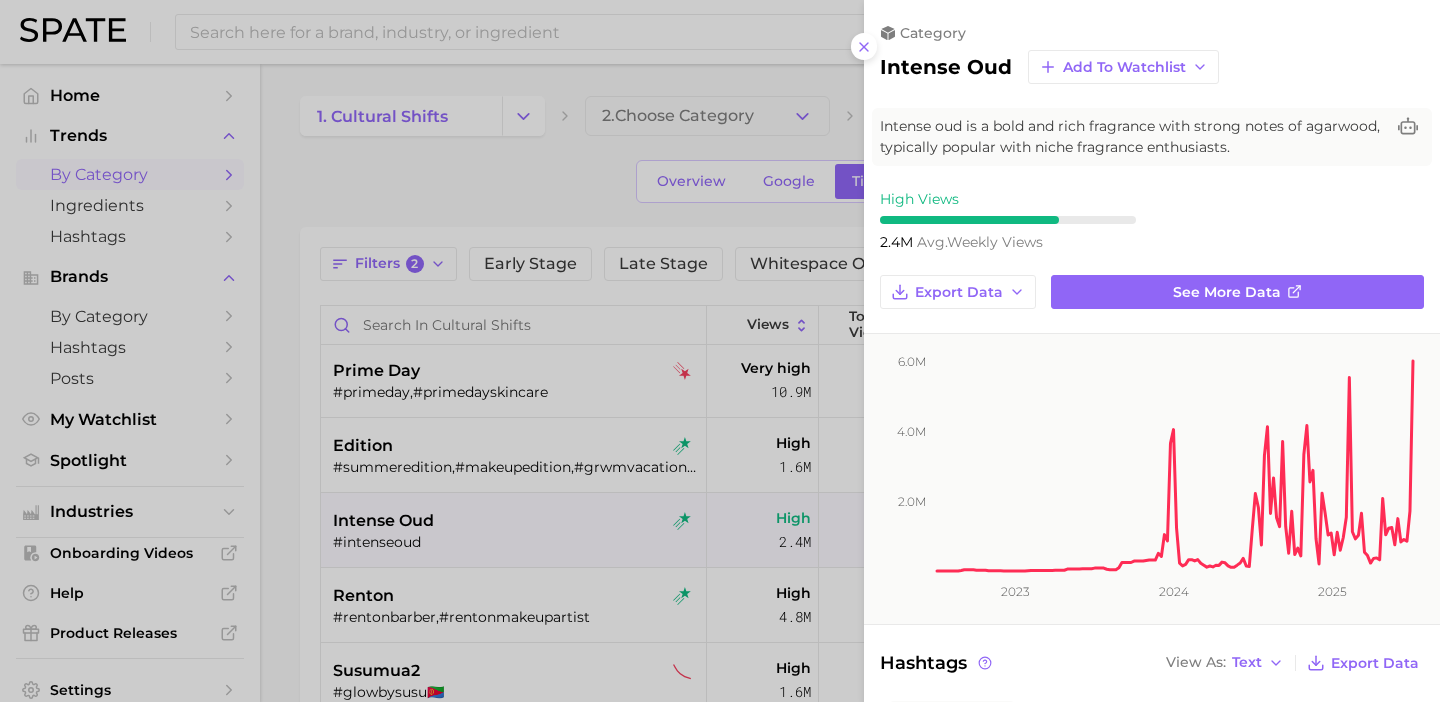 click at bounding box center [720, 351] 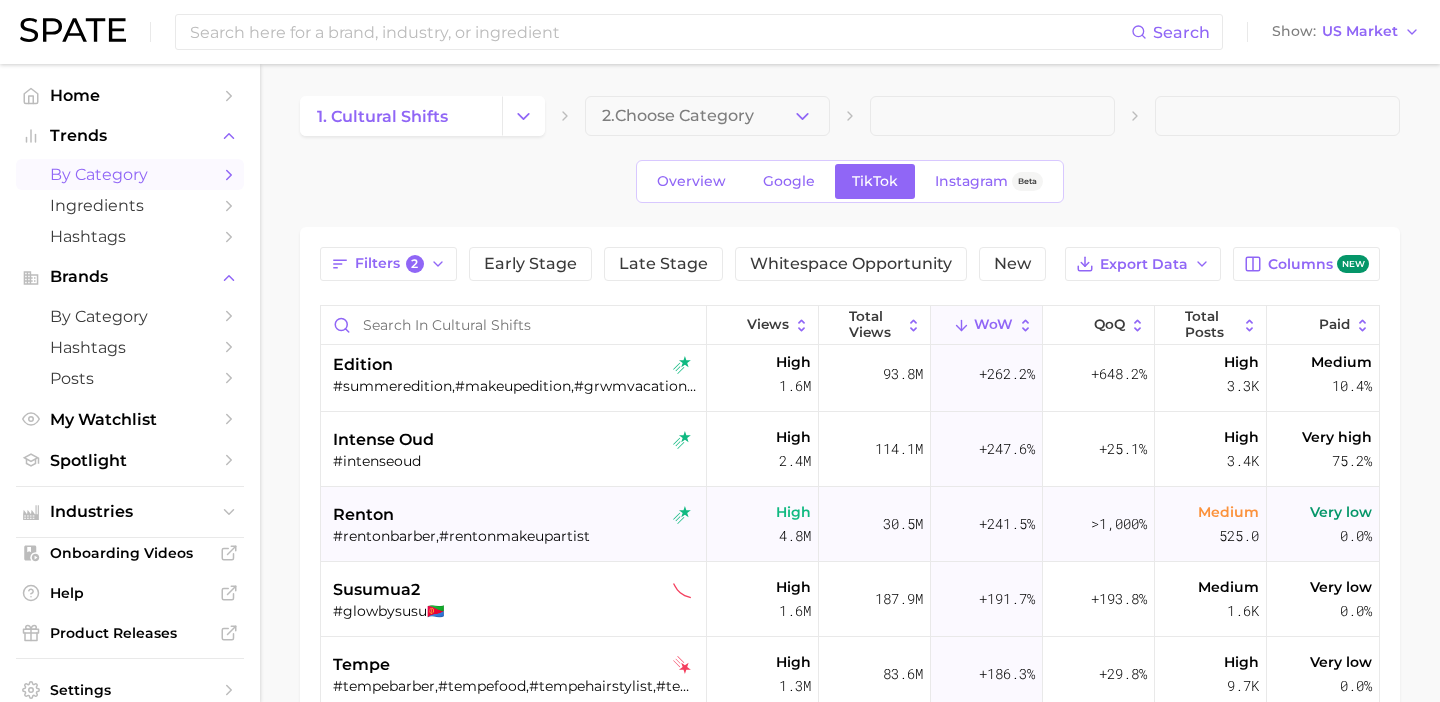 click on "renton" at bounding box center [516, 515] 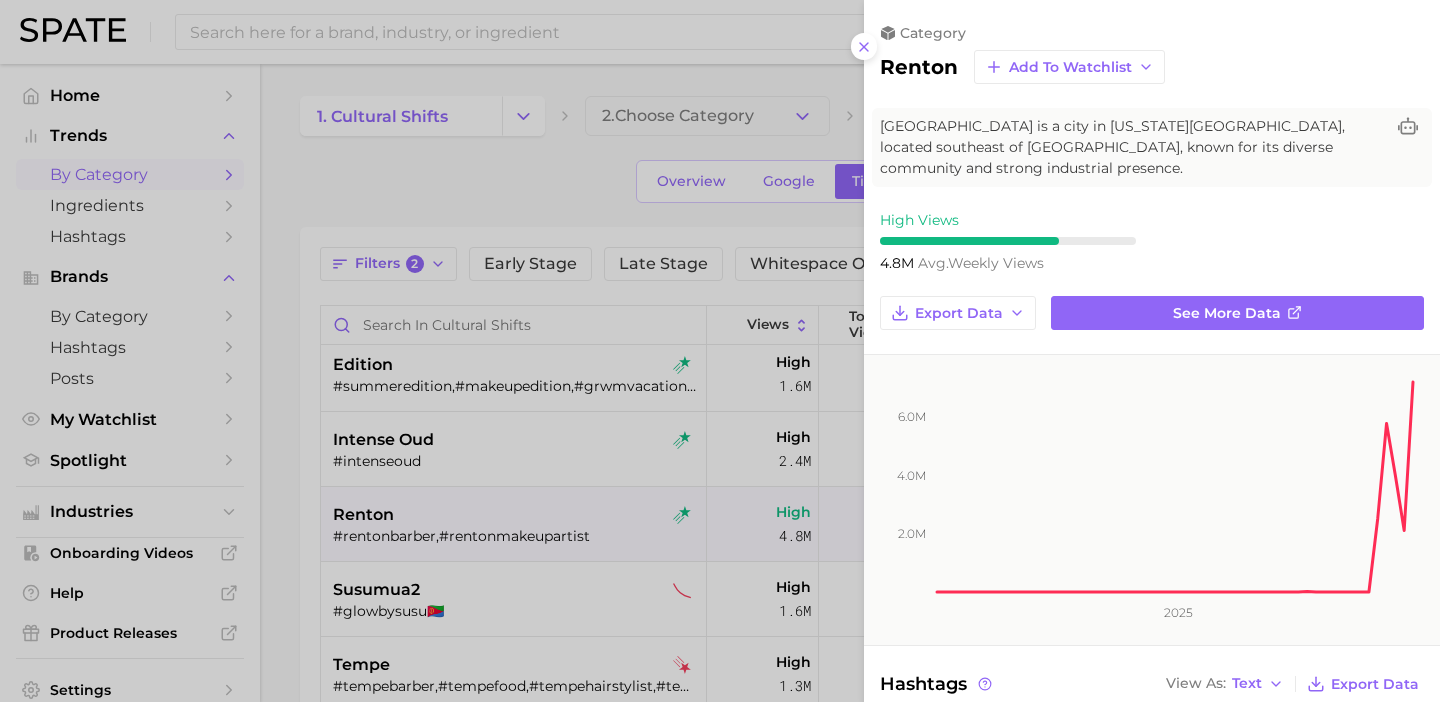 click at bounding box center [720, 351] 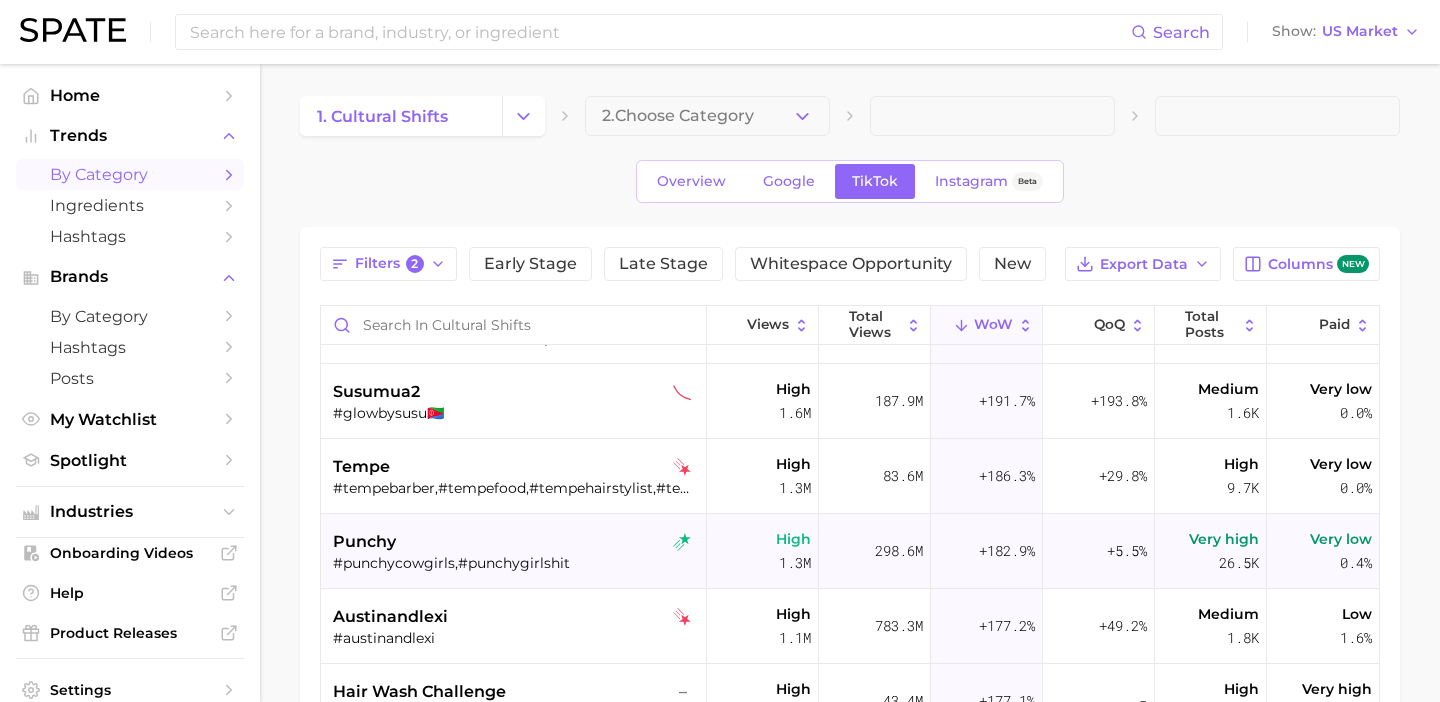 click on "punchy" at bounding box center [516, 542] 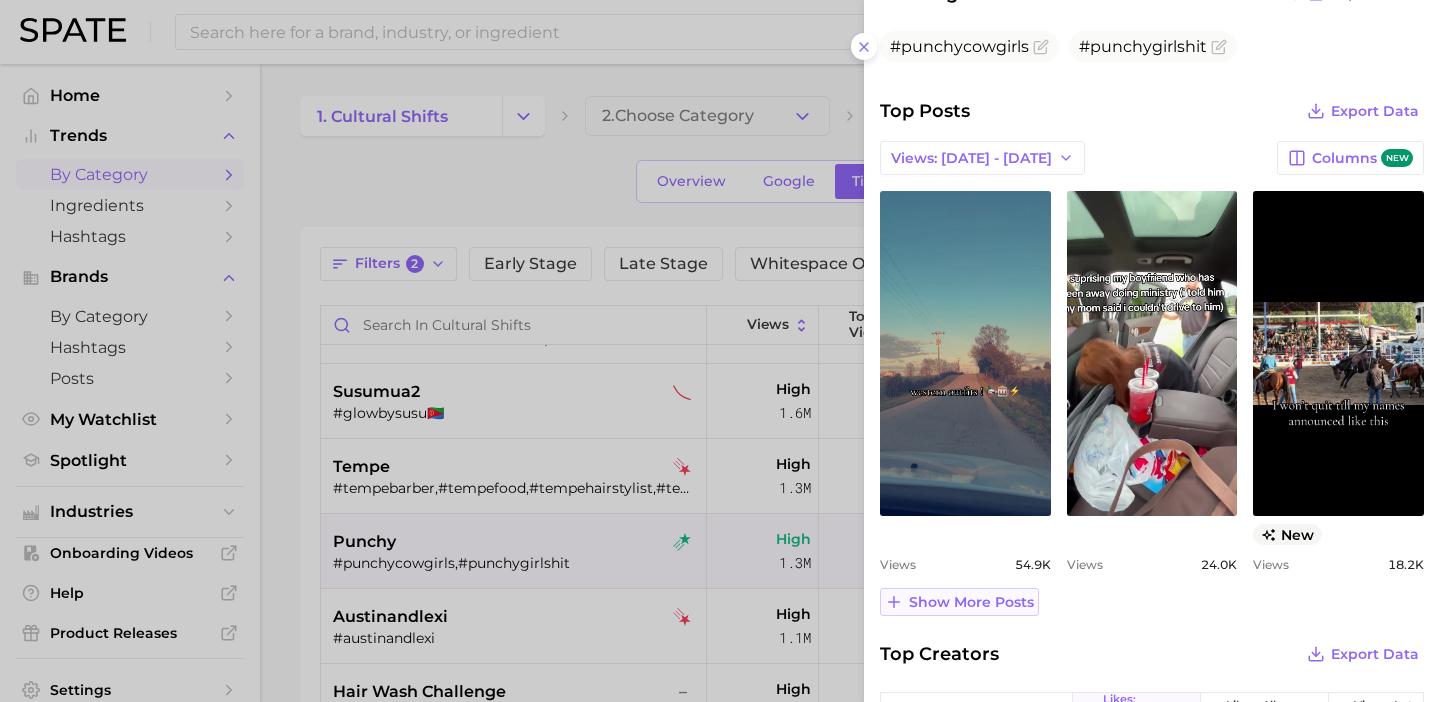 click on "Show more posts" at bounding box center [971, 602] 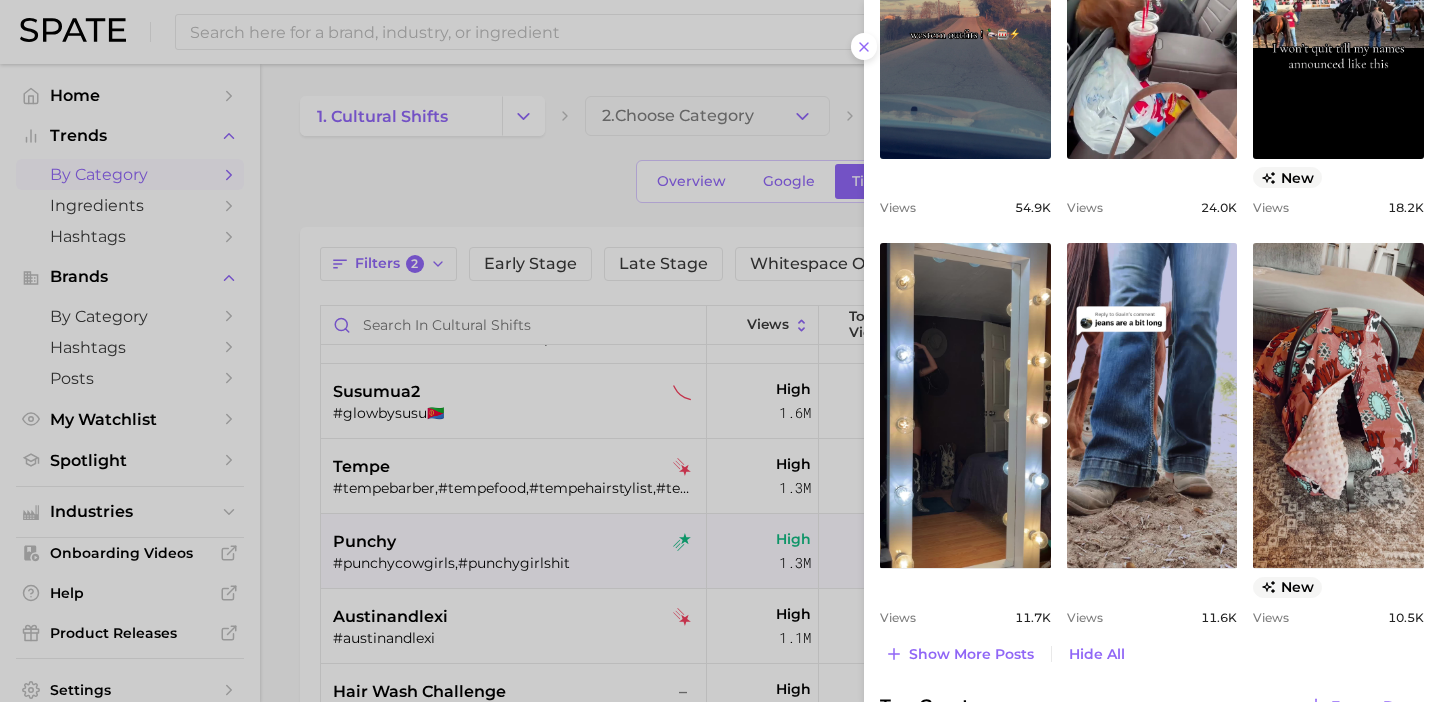 click at bounding box center [720, 351] 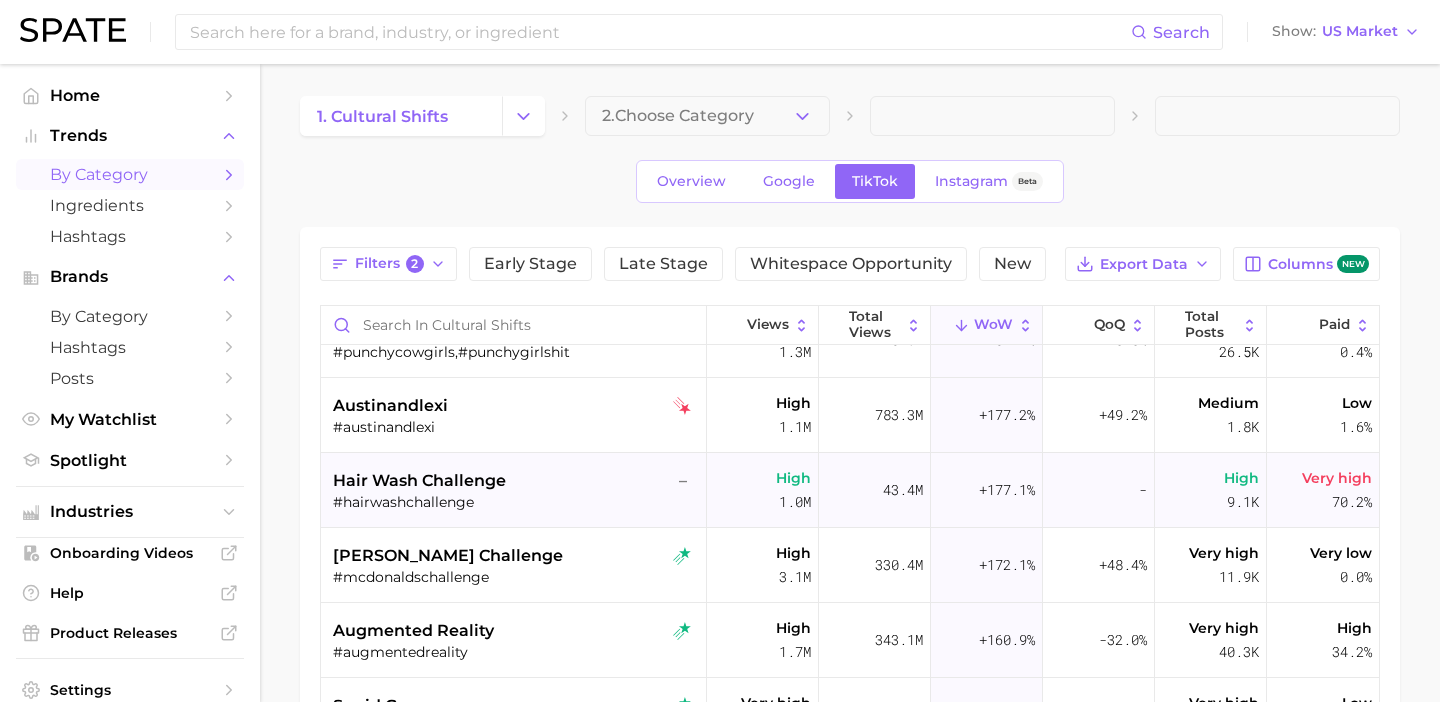 click on "hair wash challenge –" at bounding box center [516, 481] 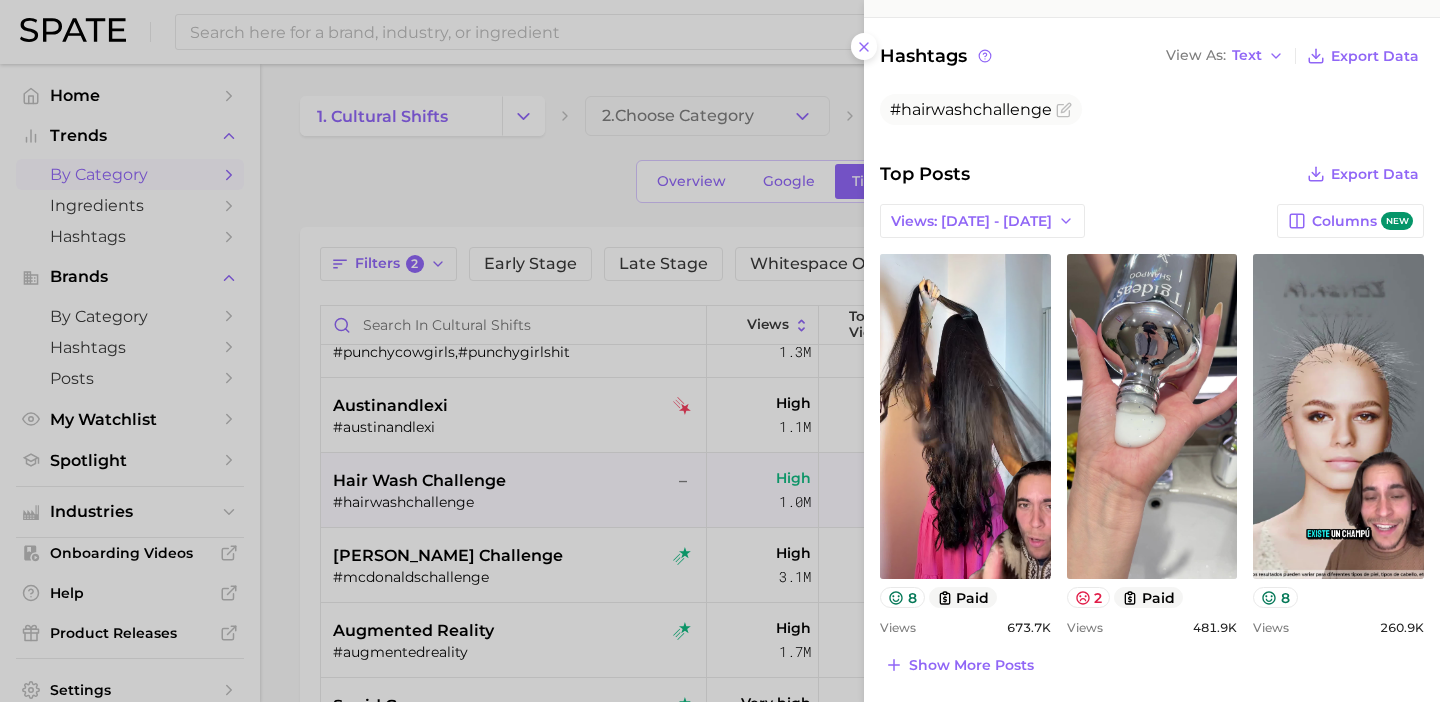click at bounding box center (720, 351) 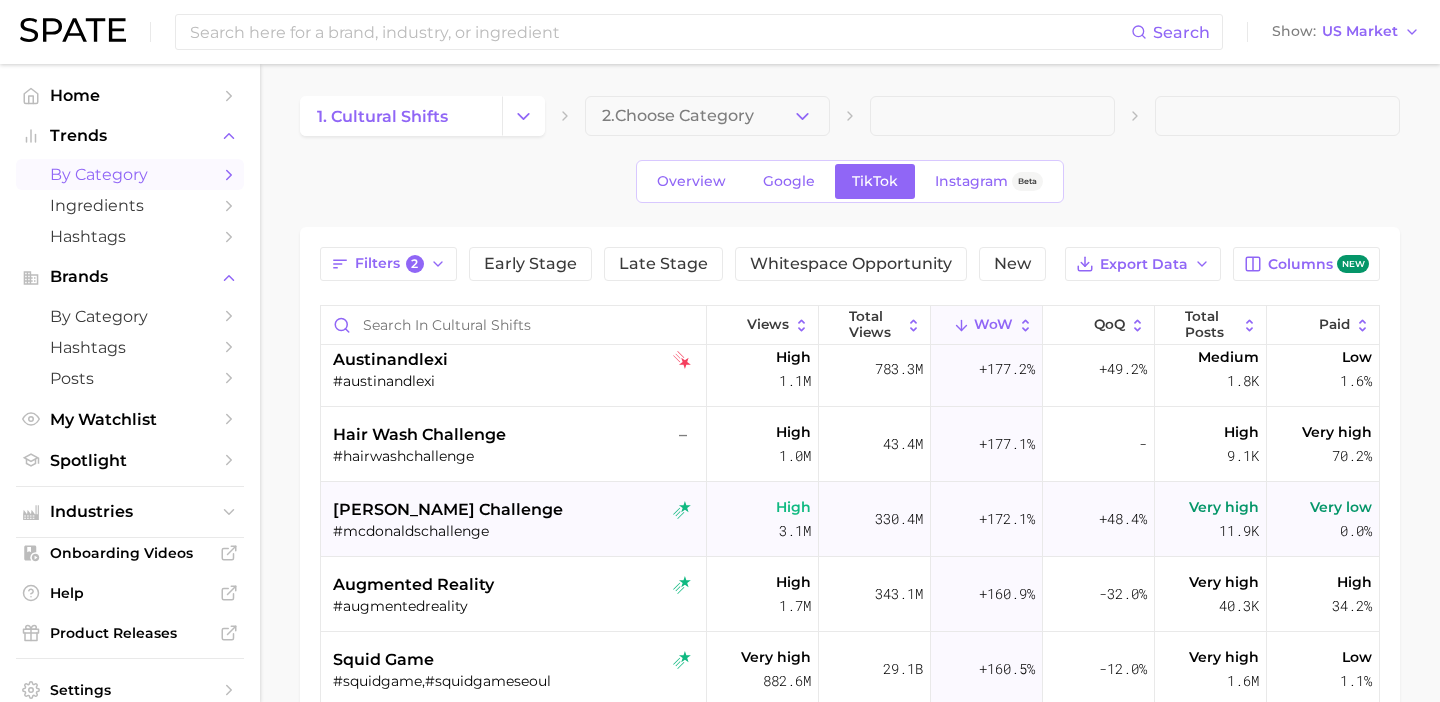 click on "mcdonald's challenge #mcdonaldschallenge" at bounding box center (516, 519) 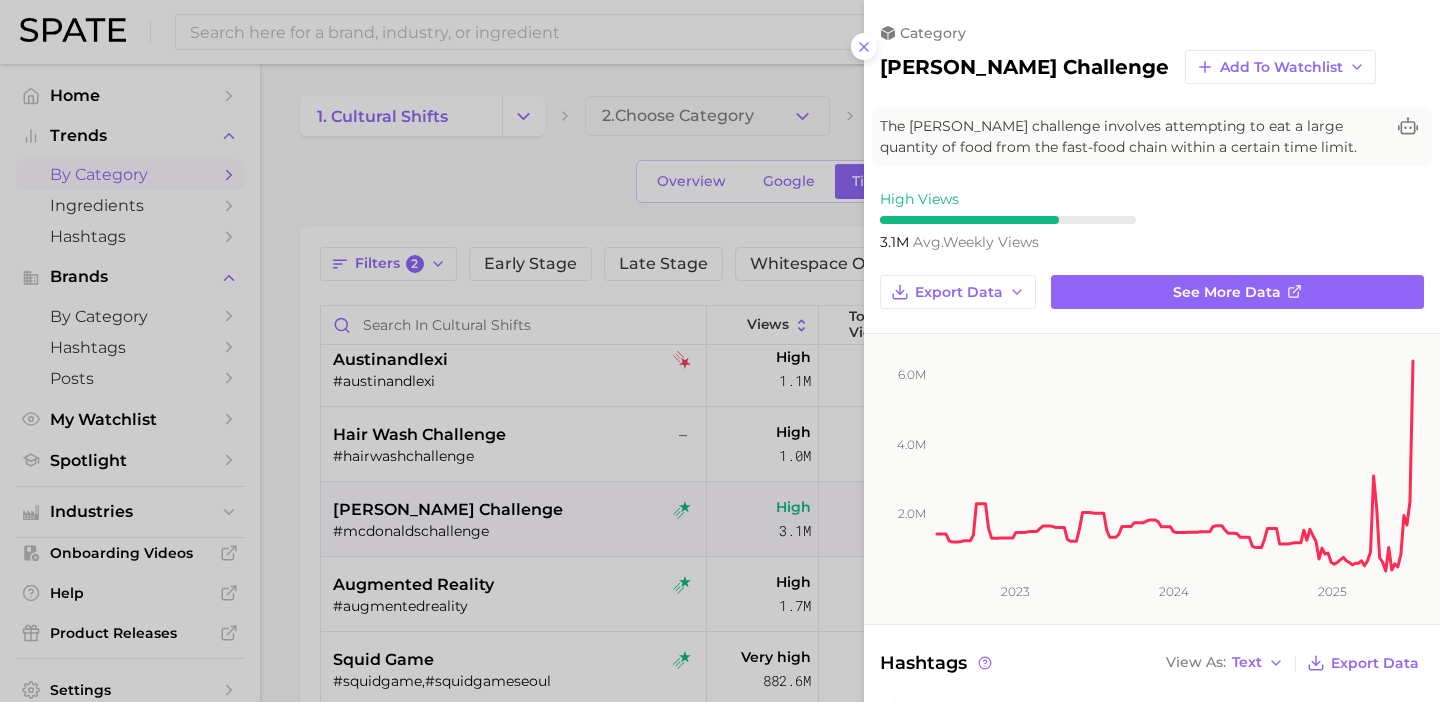 click at bounding box center (720, 351) 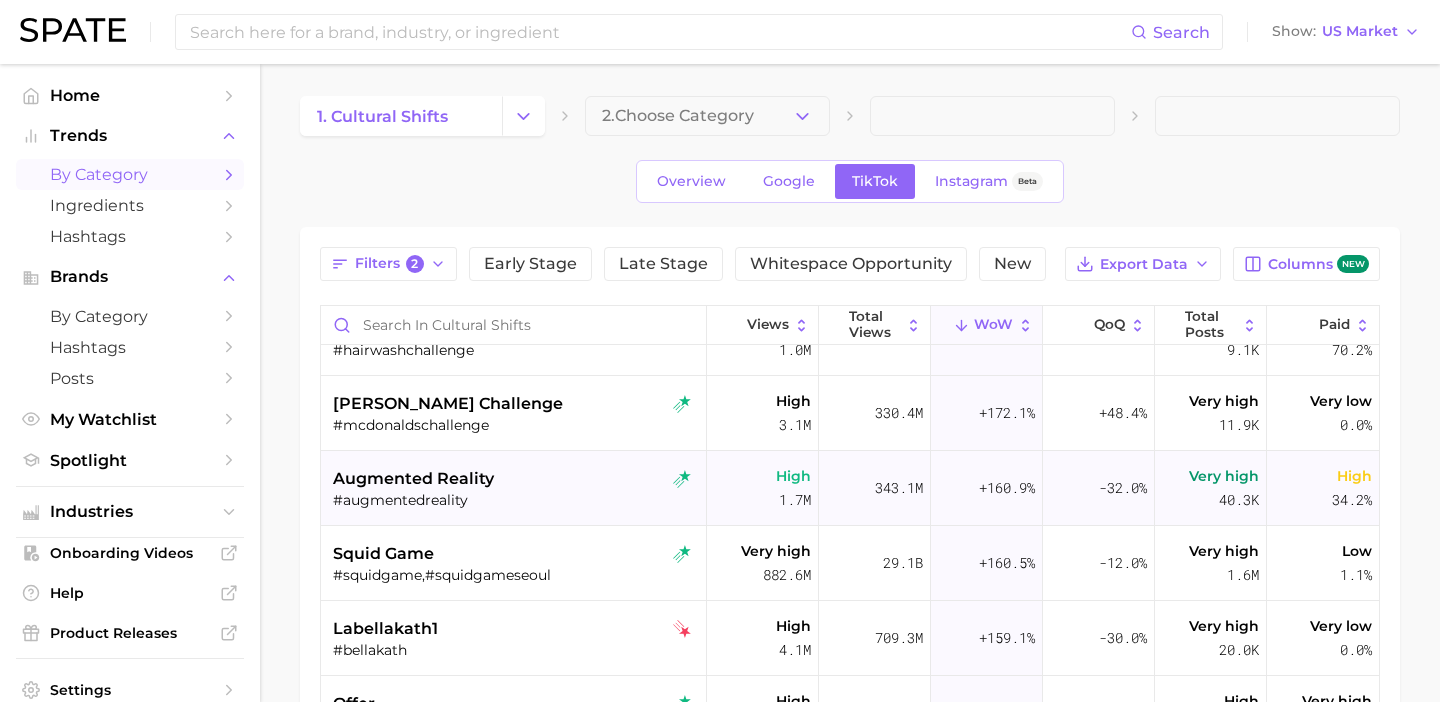click on "augmented reality" at bounding box center [516, 479] 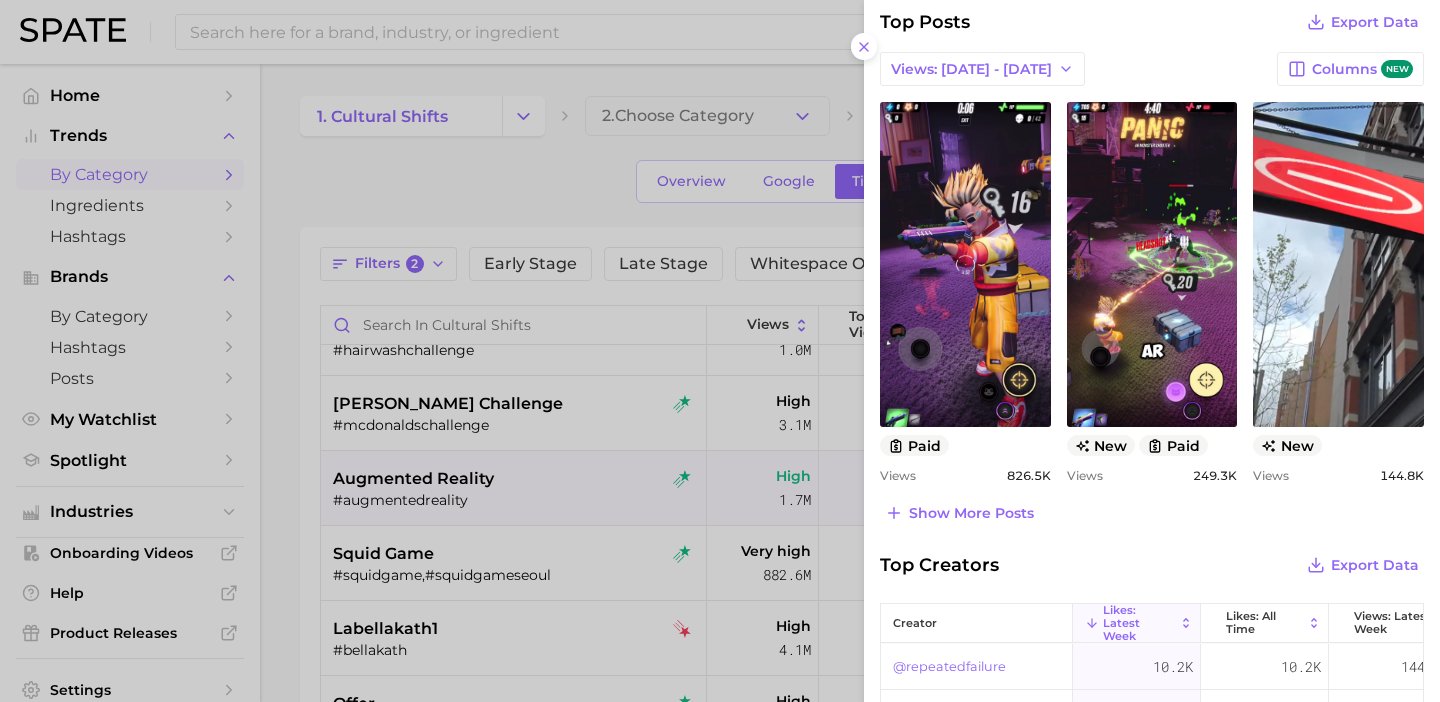 click at bounding box center [720, 351] 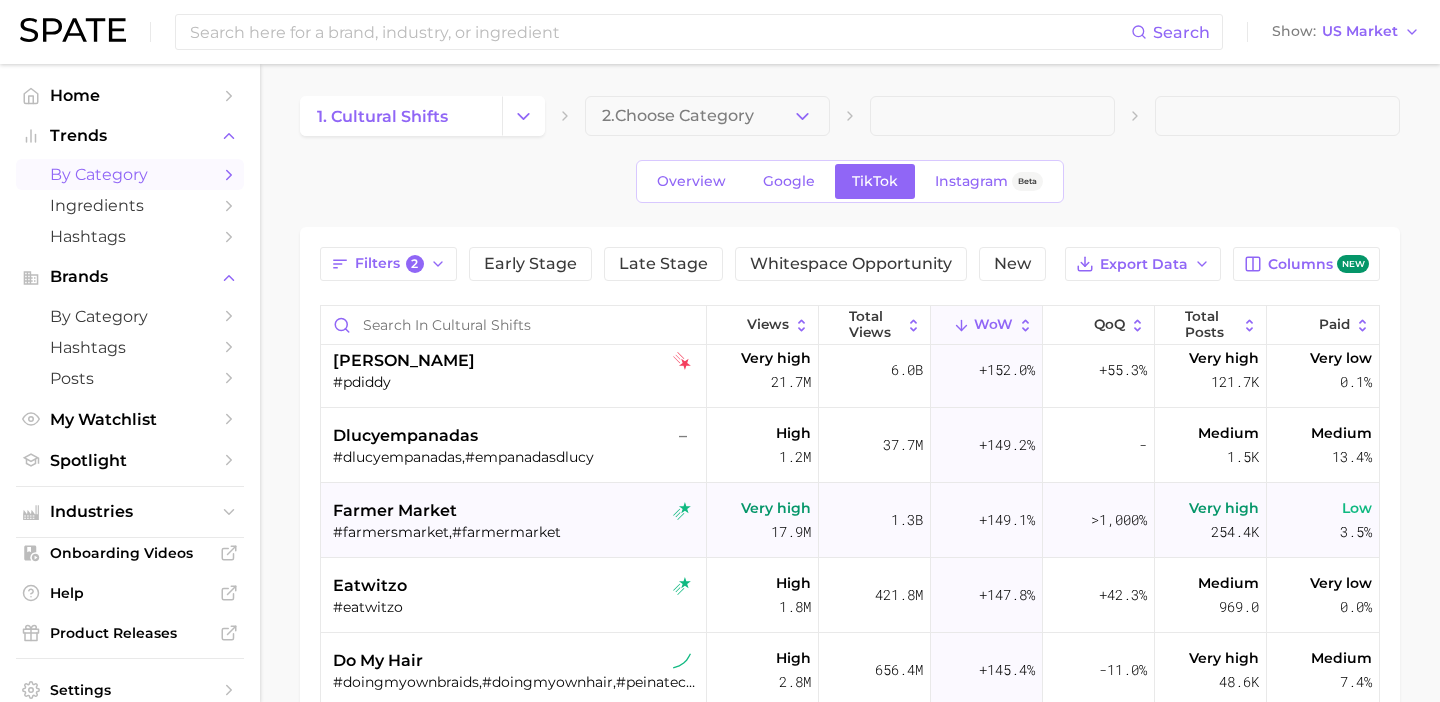 click on "farmer market" at bounding box center (516, 511) 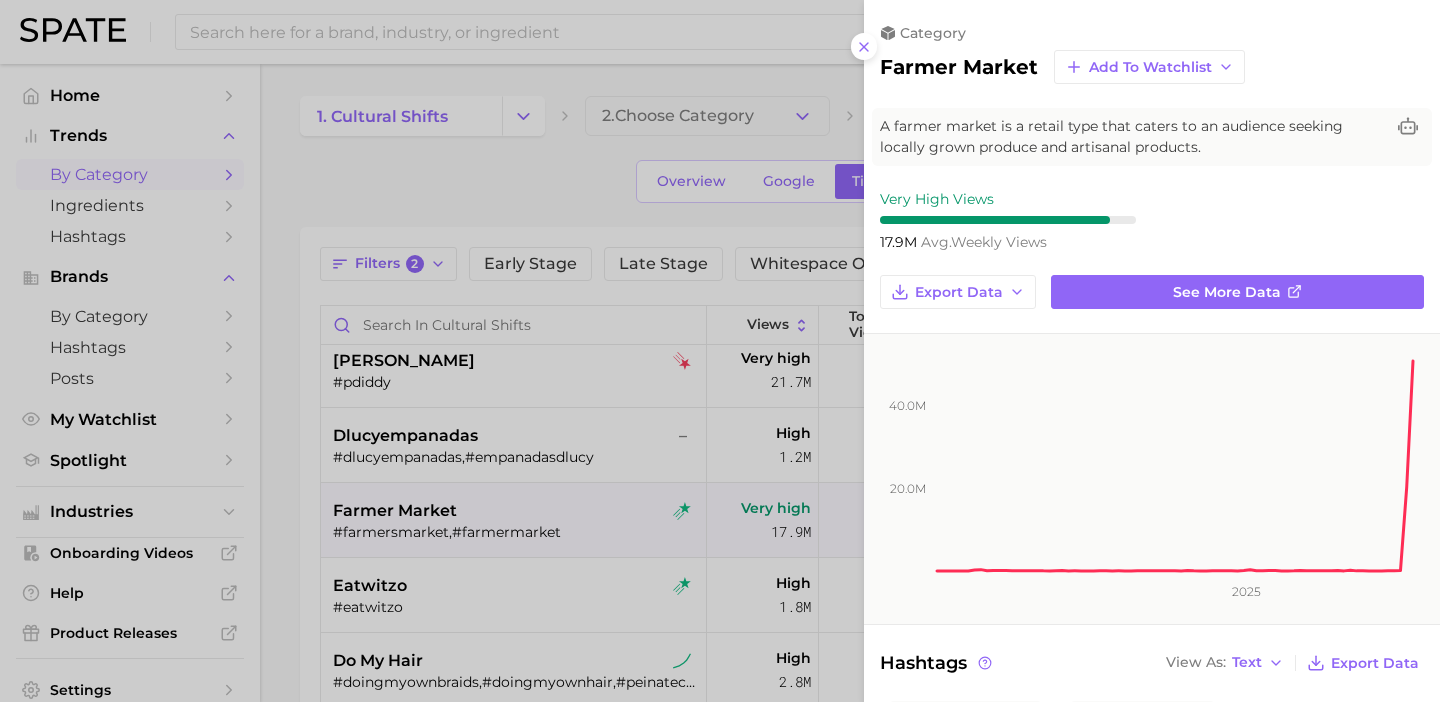 click at bounding box center (720, 351) 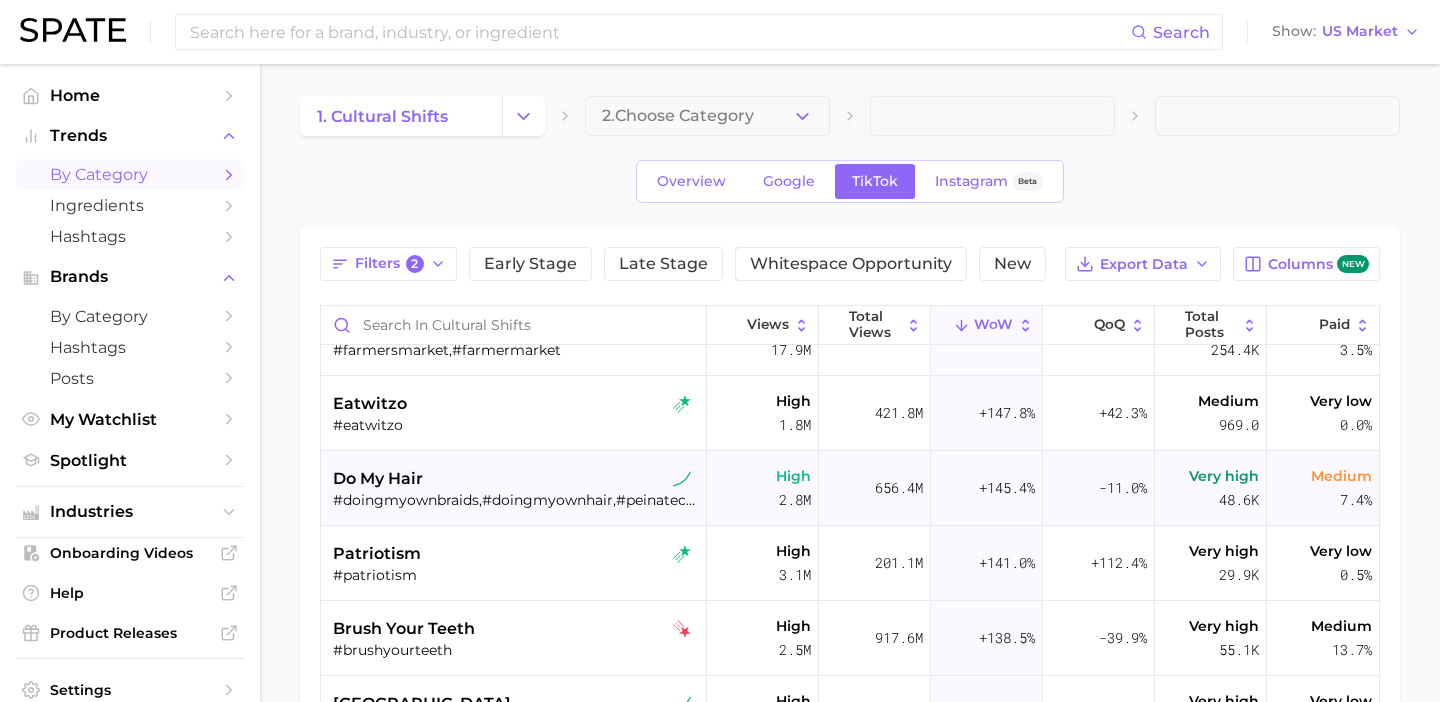 click on "do my hair" at bounding box center [516, 479] 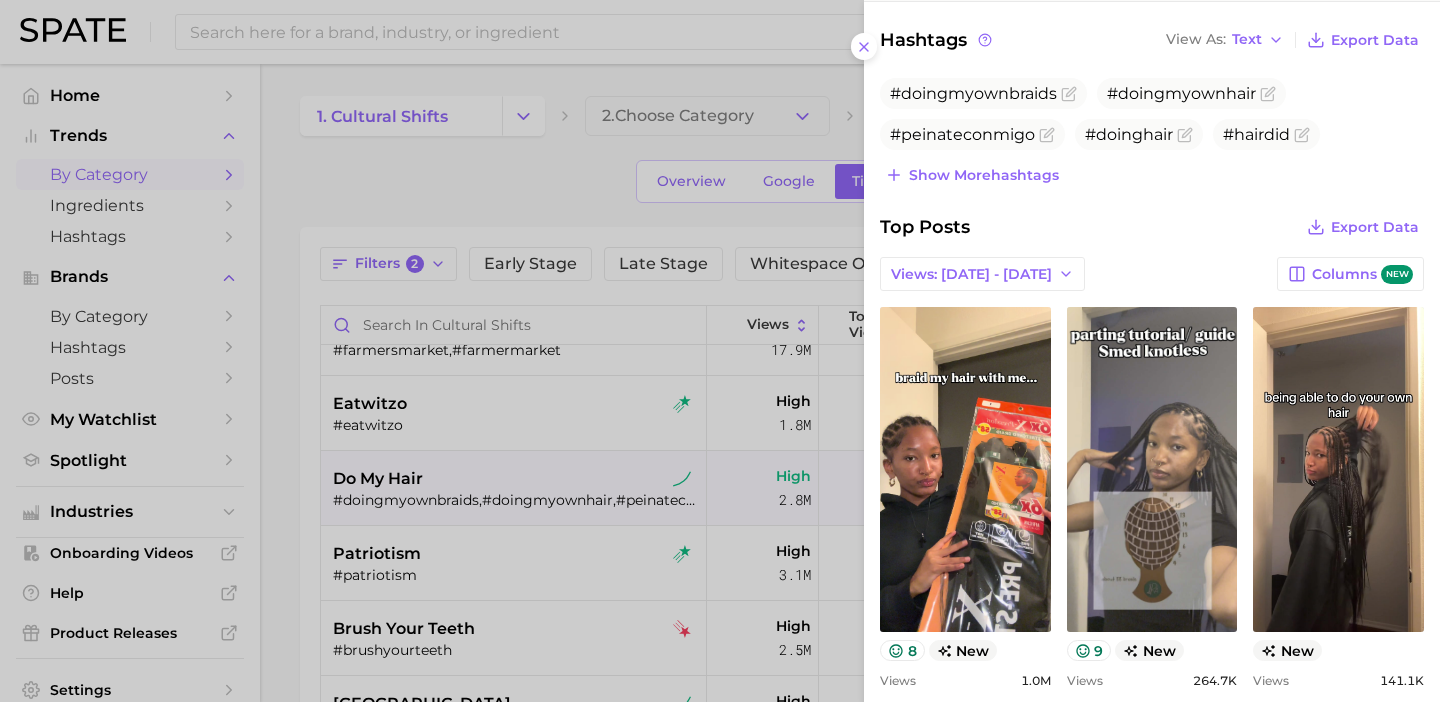 click at bounding box center (720, 351) 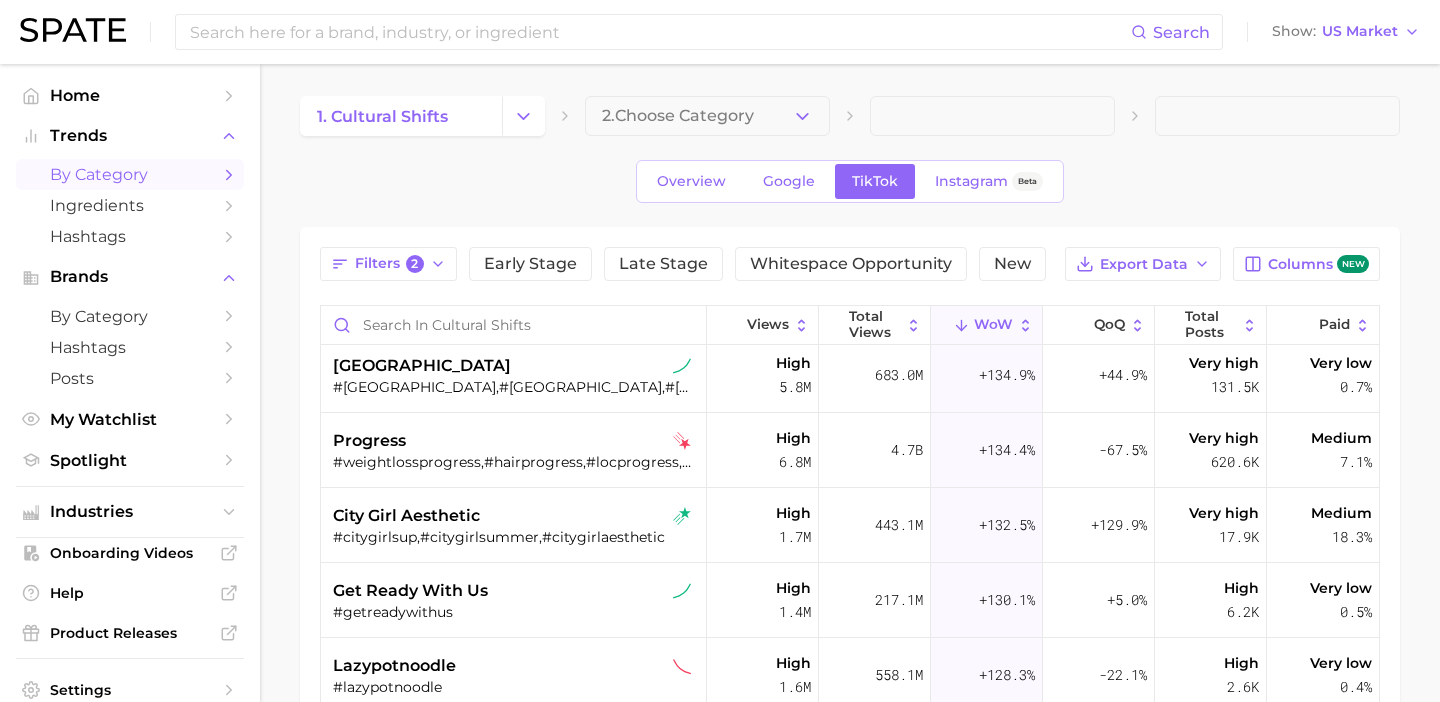 click on "#citygirlsup,#citygirlsummer,#citygirlaesthetic" at bounding box center [516, 537] 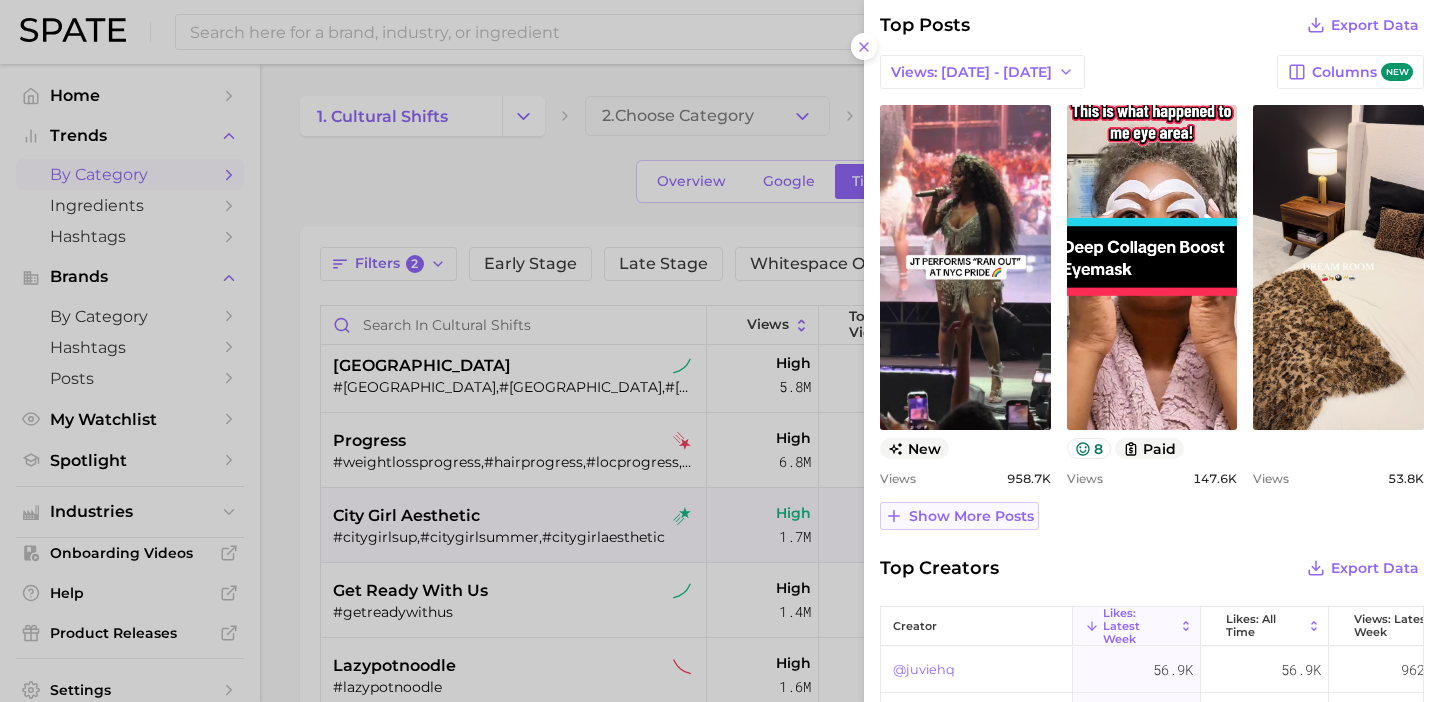 click on "Show more posts" at bounding box center (971, 516) 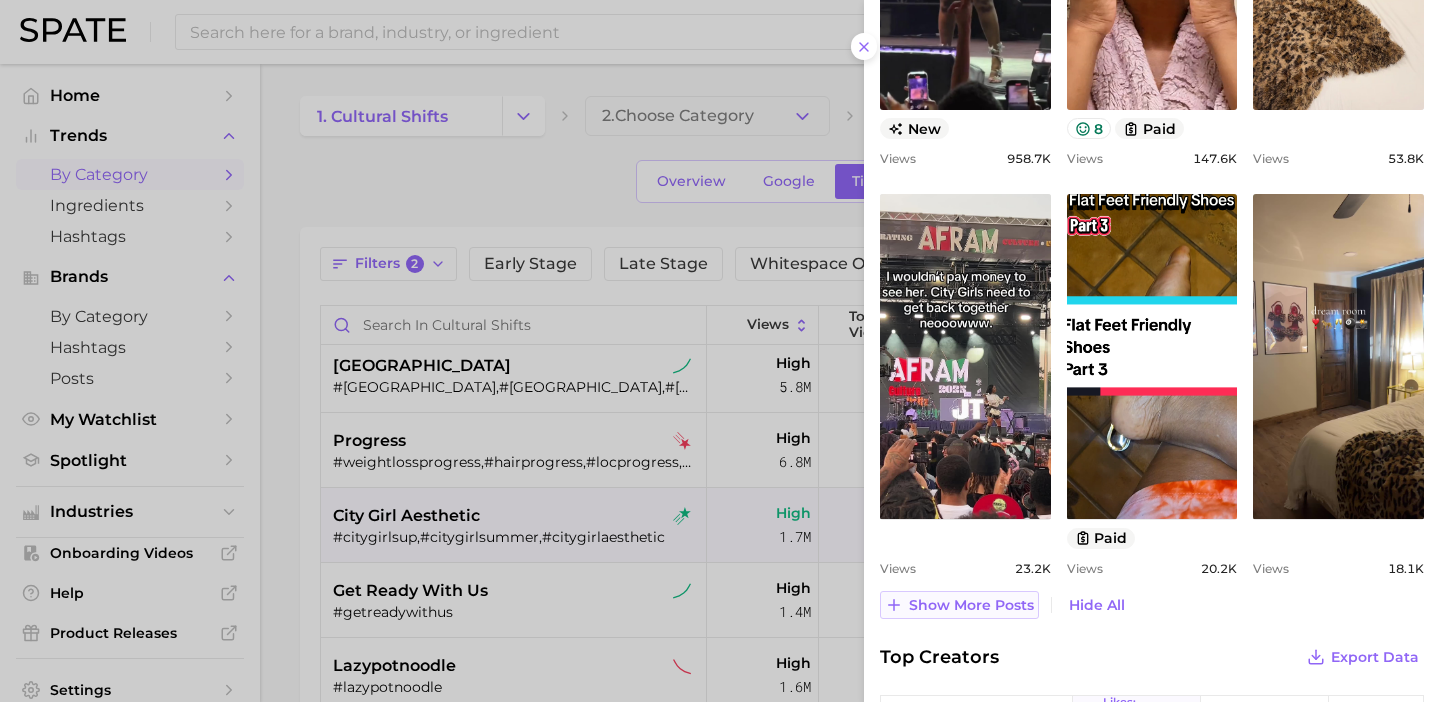 click on "Show more posts" at bounding box center (971, 605) 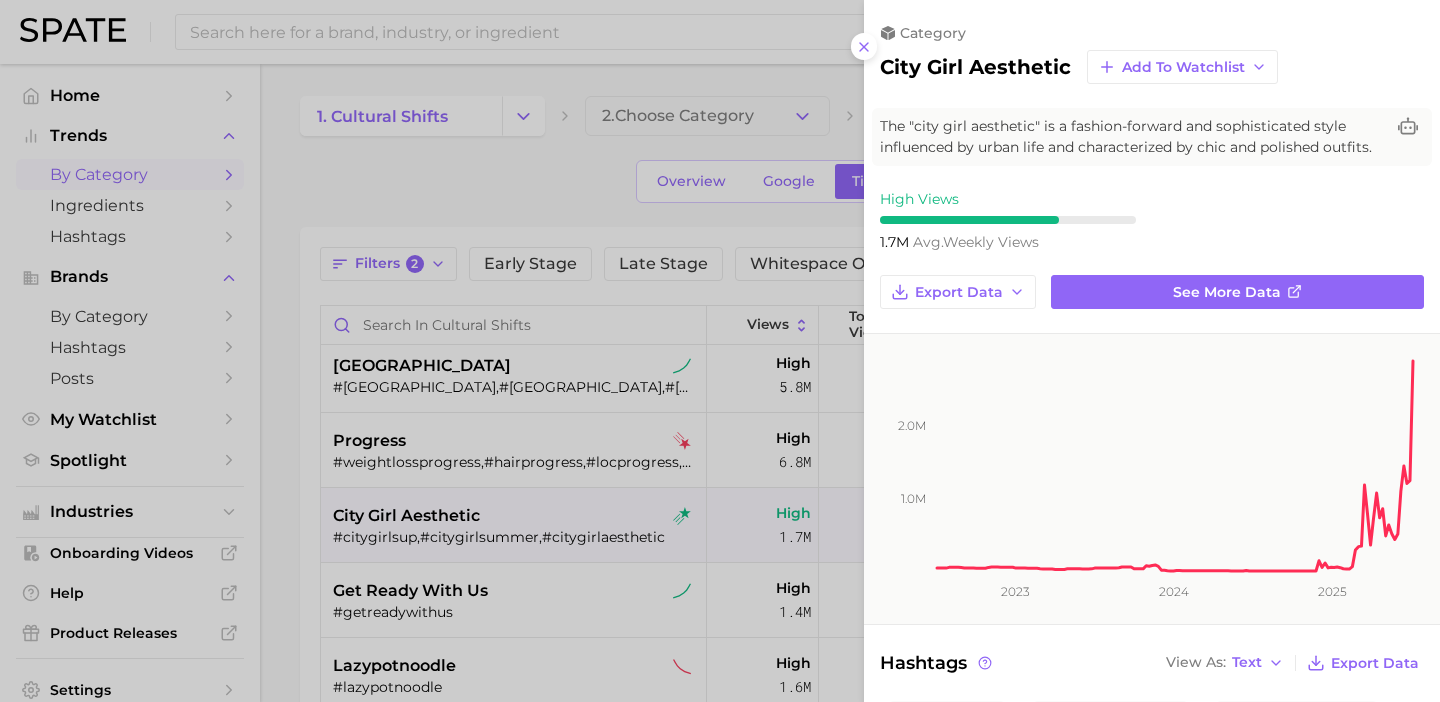 click at bounding box center (720, 351) 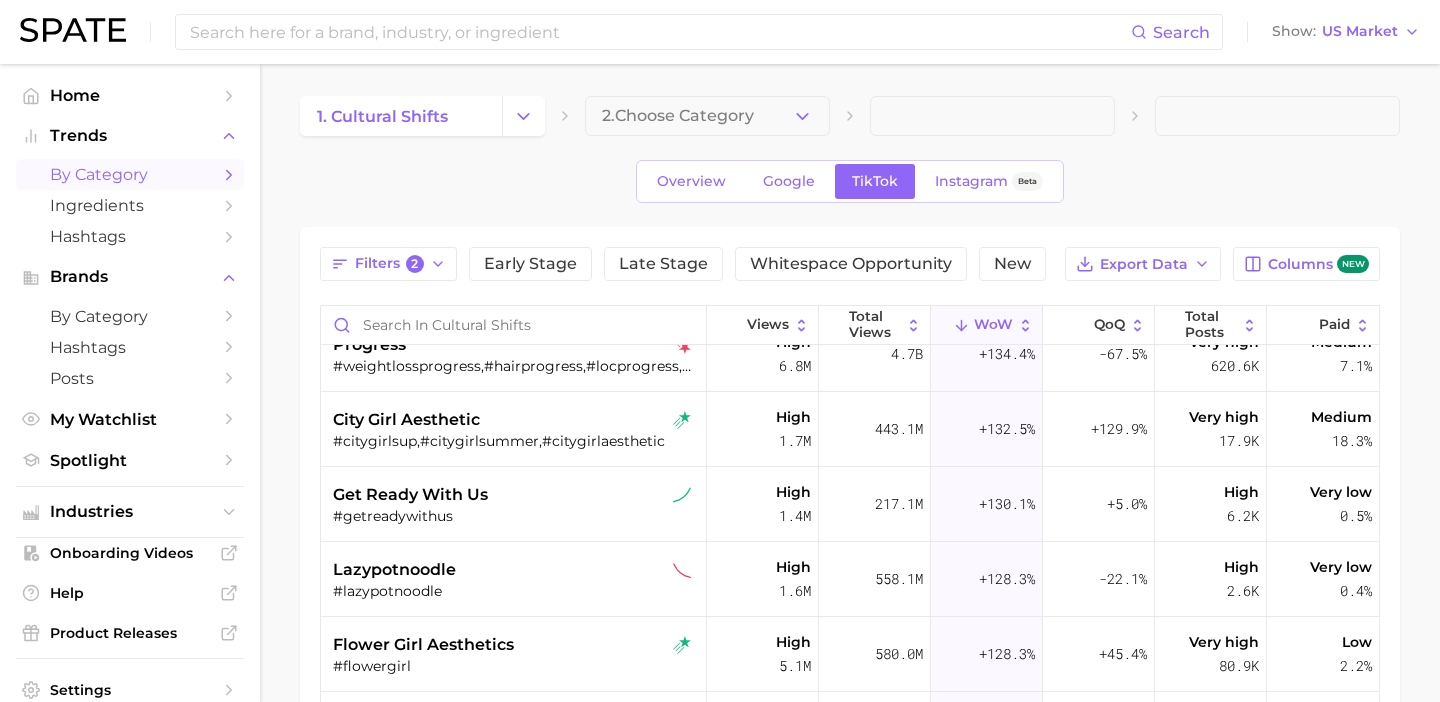 click on "get ready with us" at bounding box center [516, 495] 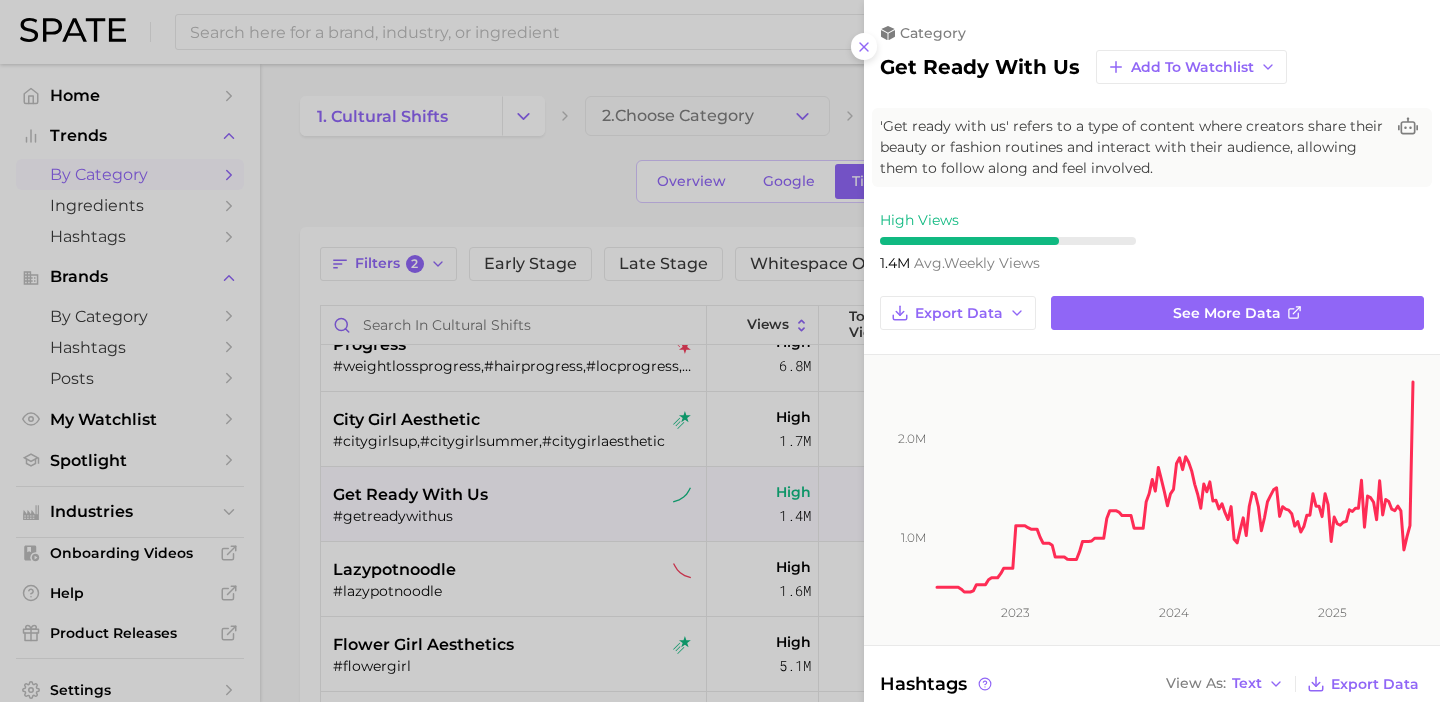 click at bounding box center [720, 351] 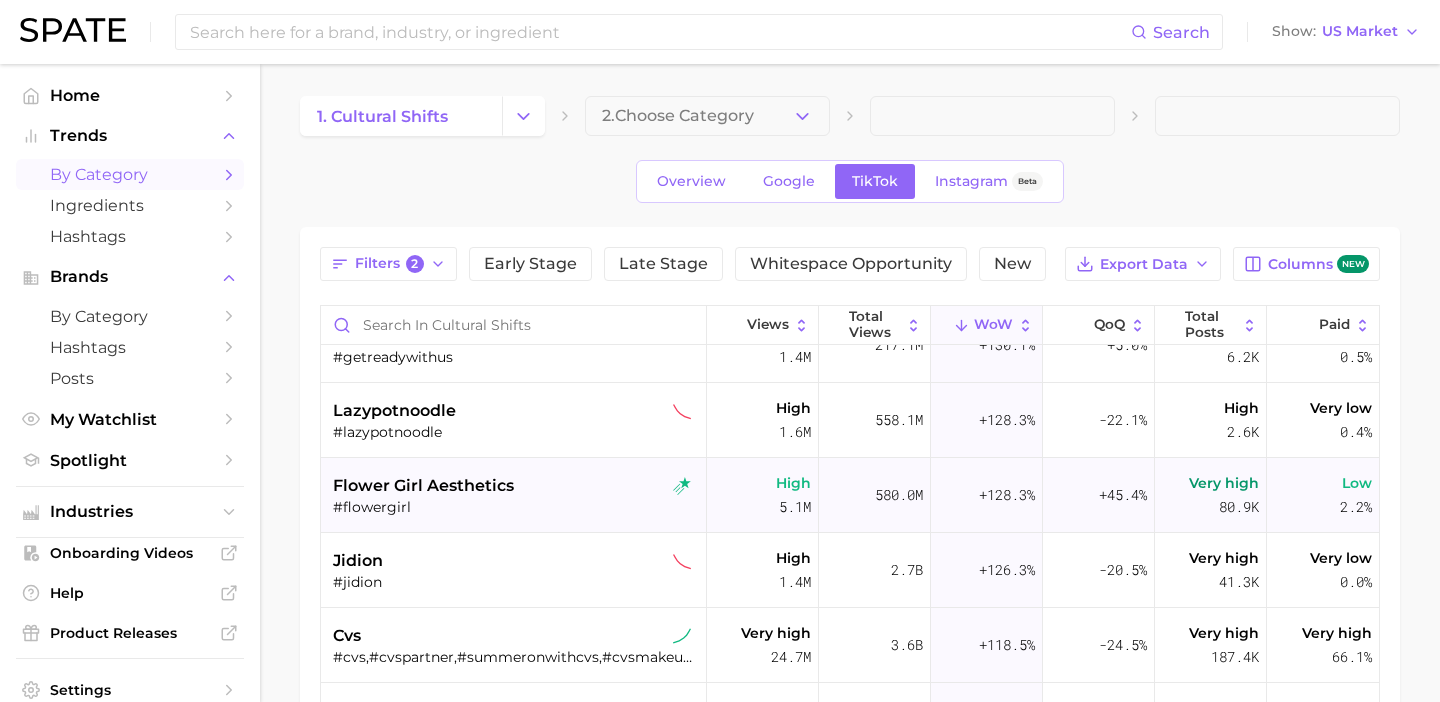 click on "flower girl aesthetics" at bounding box center (516, 486) 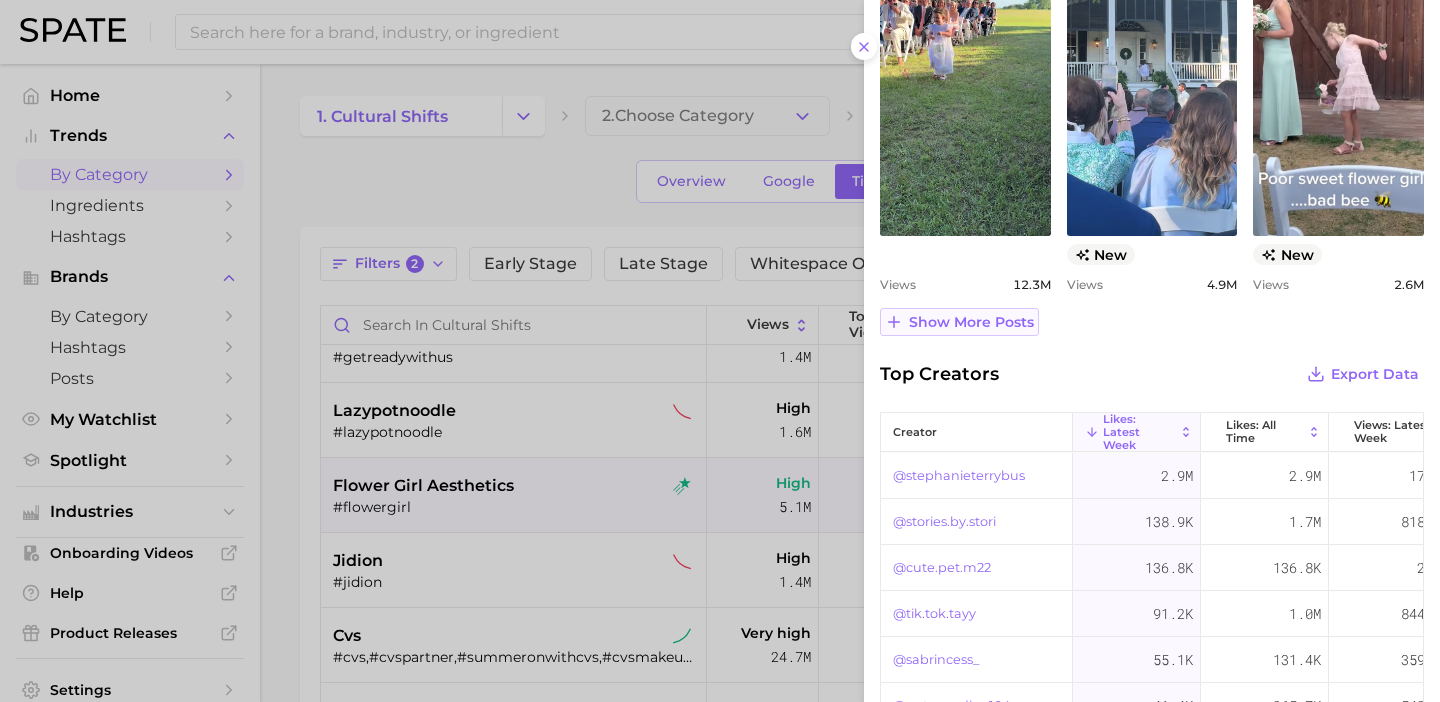 click on "Show more posts" at bounding box center (971, 322) 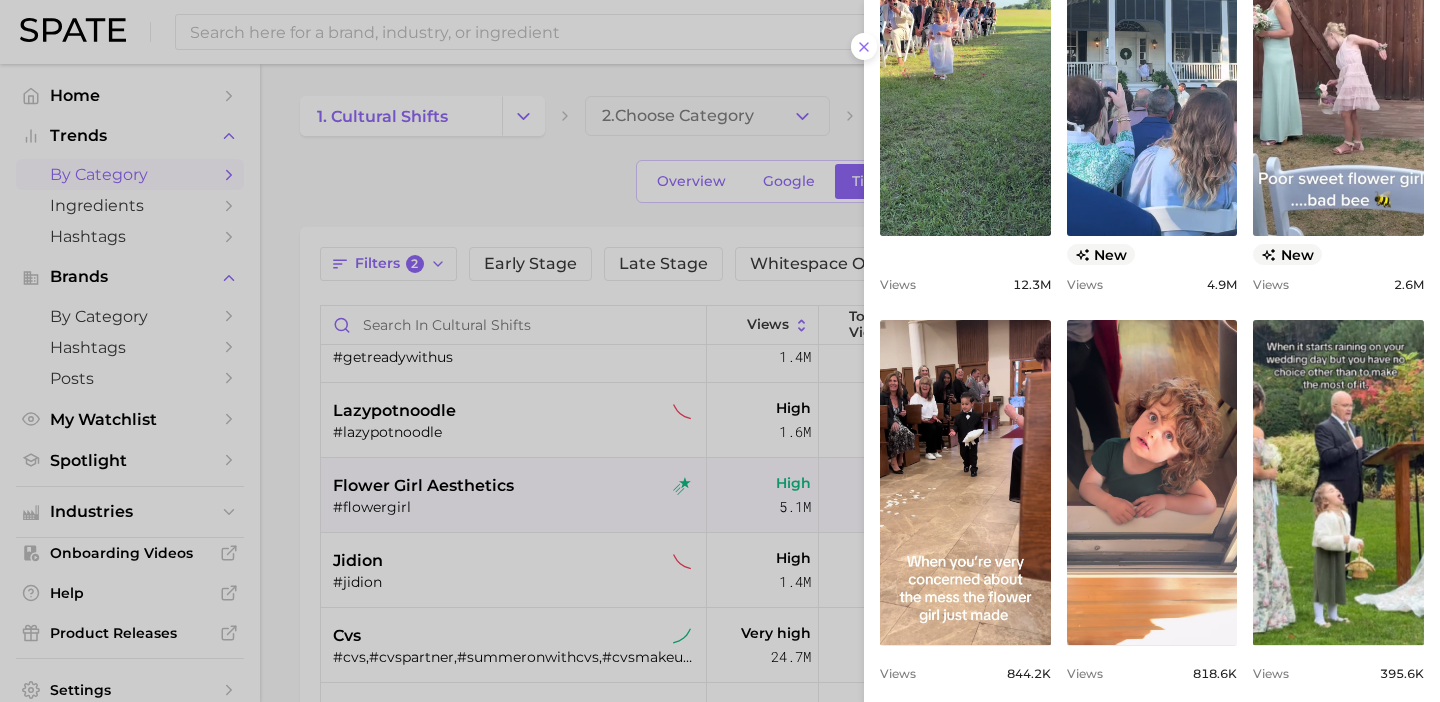 click at bounding box center (720, 351) 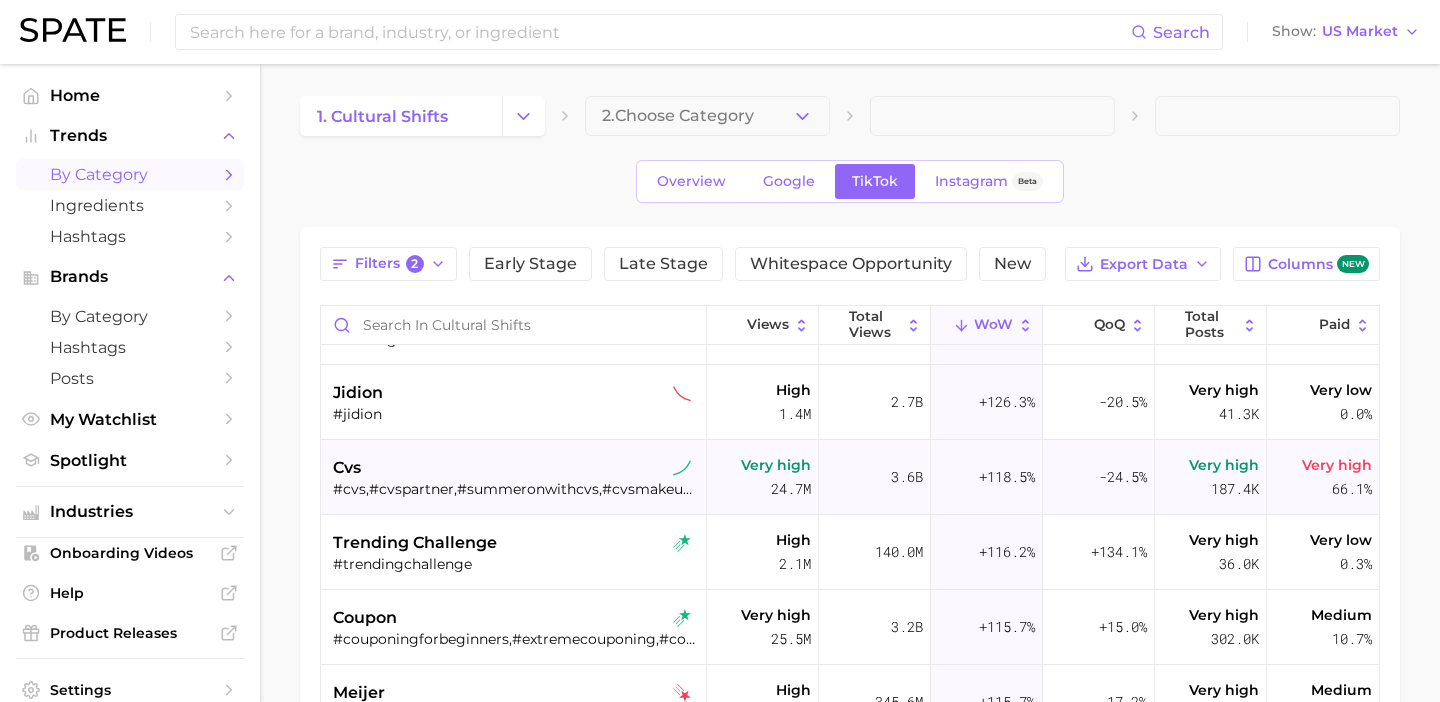 click on "#cvs,#cvspartner,#summeronwithcvs,#cvsmakeup,#frillianceatcvs,#cvsbeautyfinds,#cvsepicbeautysale,#cvsbeautypartner,#cvsextracare,#cvsmakeuphaul" at bounding box center (516, 489) 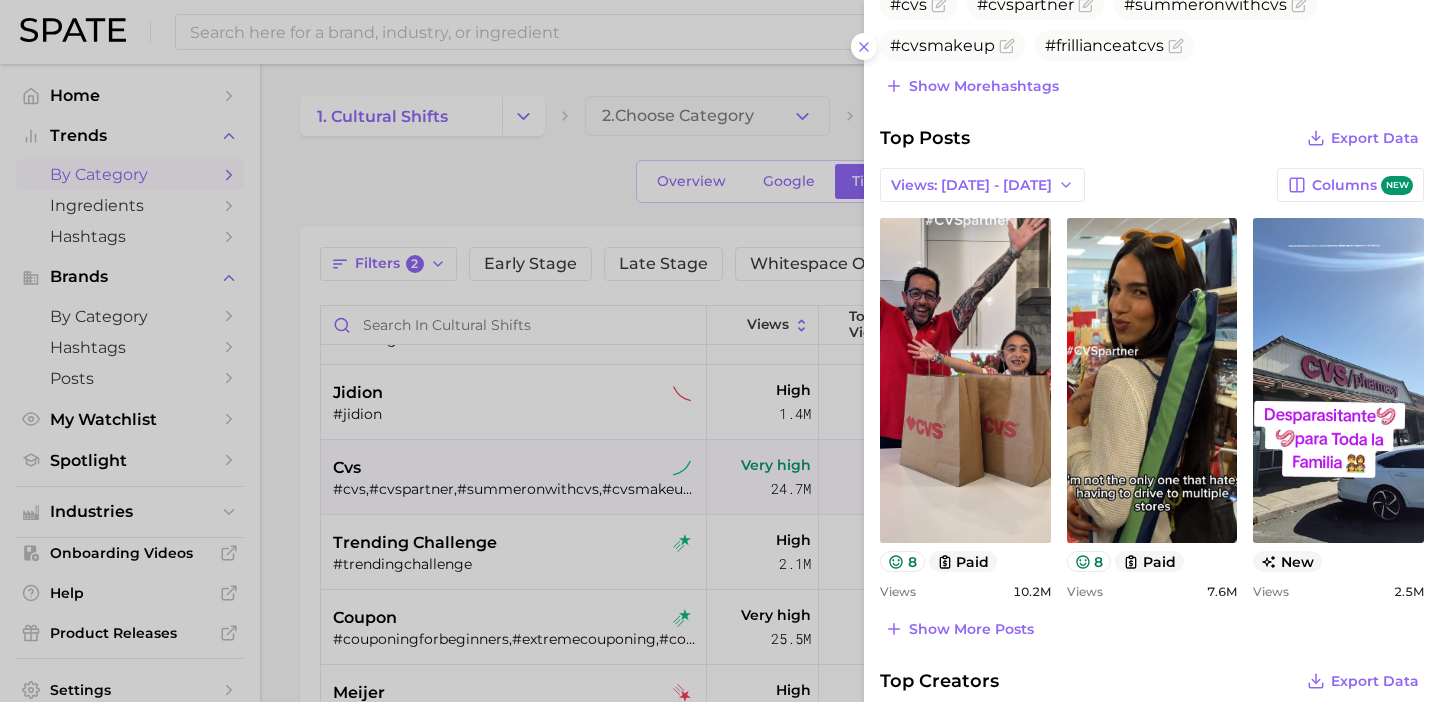 click at bounding box center [720, 351] 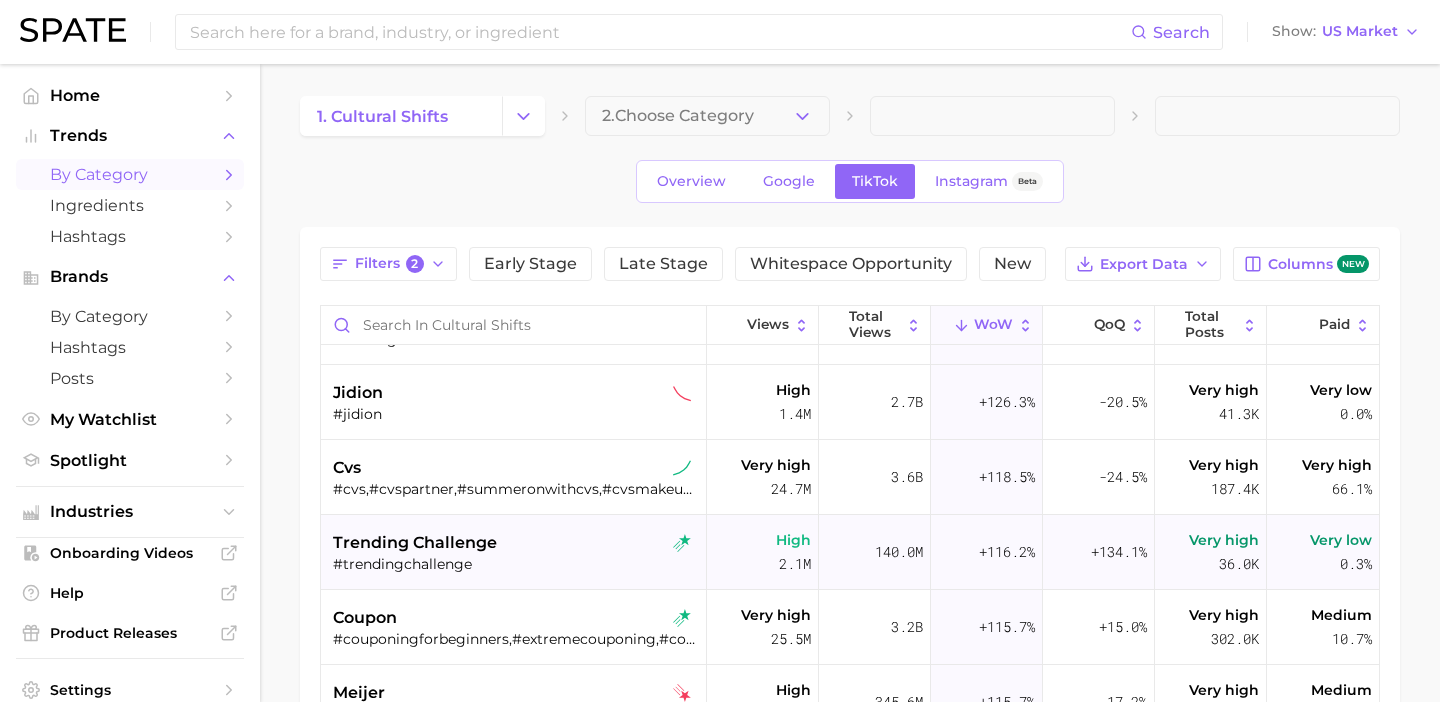 click on "trending challenge #trendingchallenge" at bounding box center (516, 552) 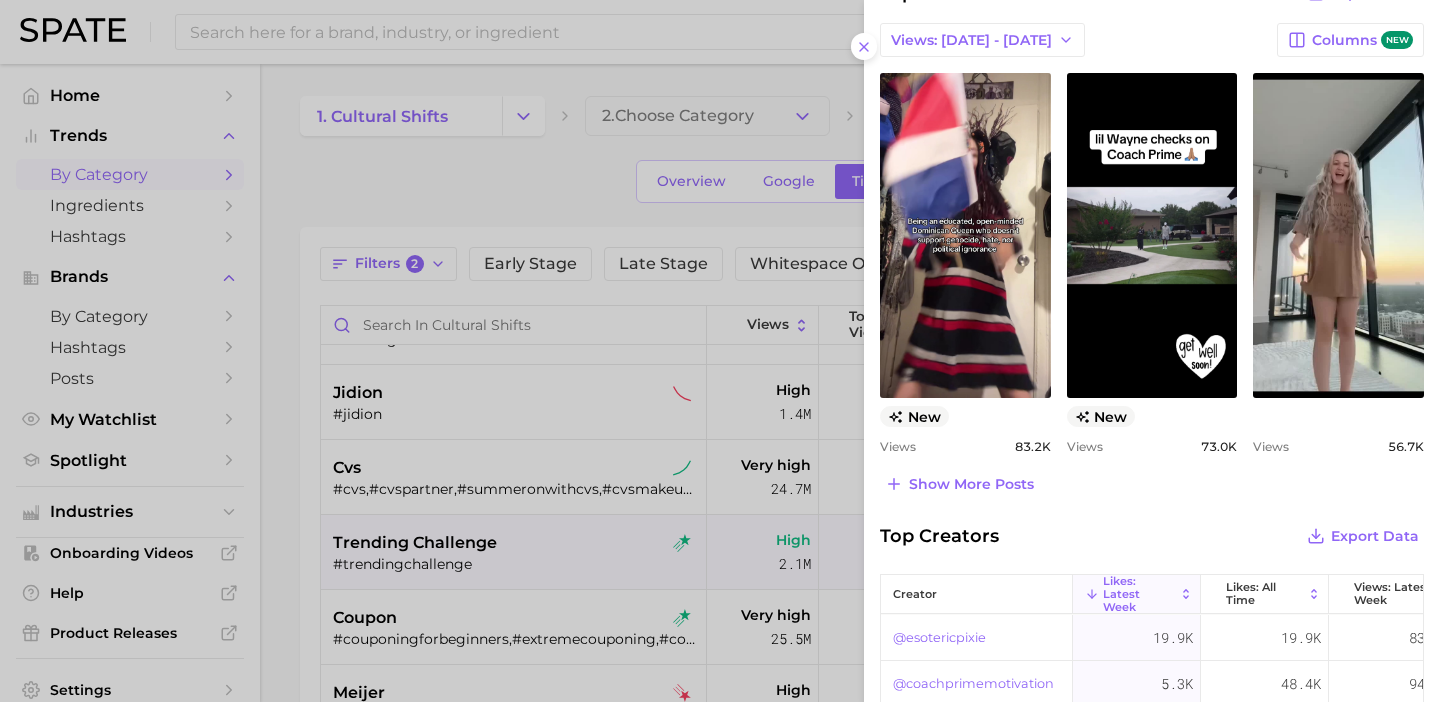click at bounding box center [720, 351] 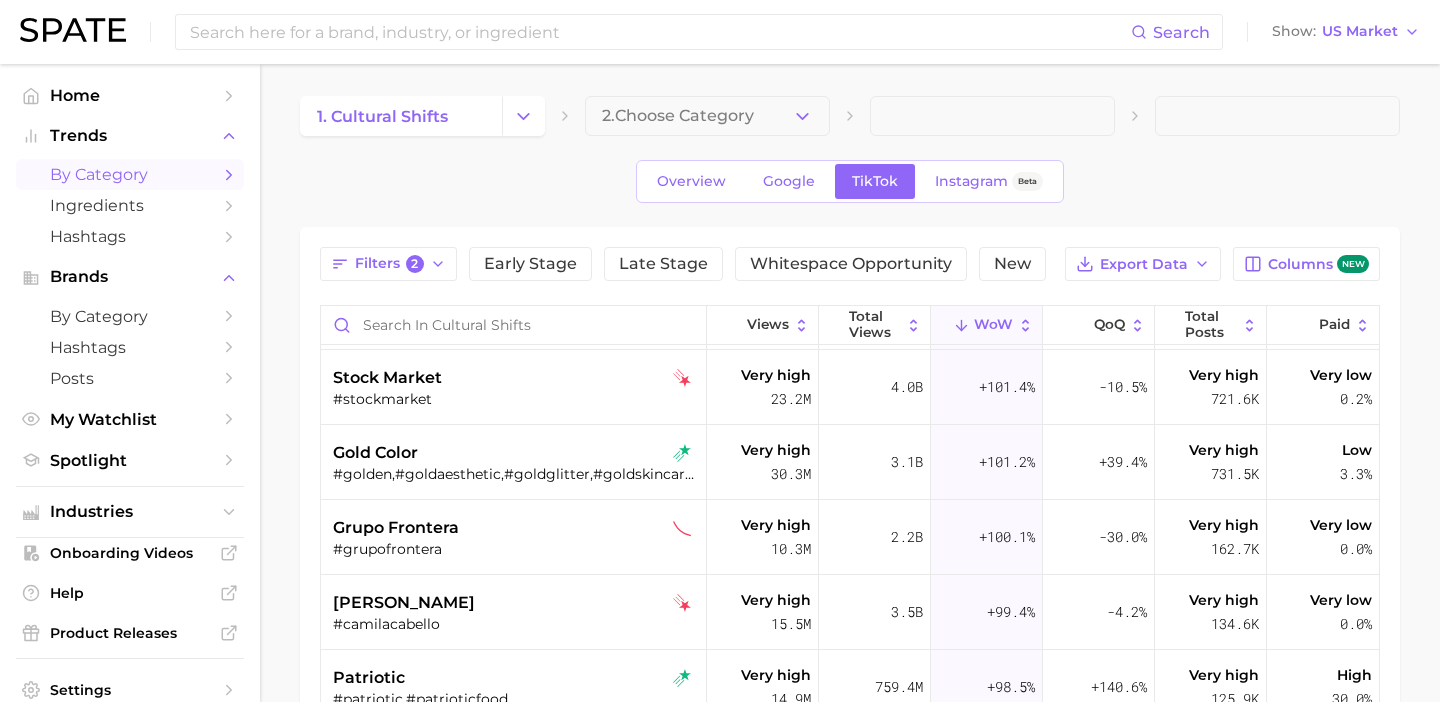 click on "gold color" at bounding box center [516, 453] 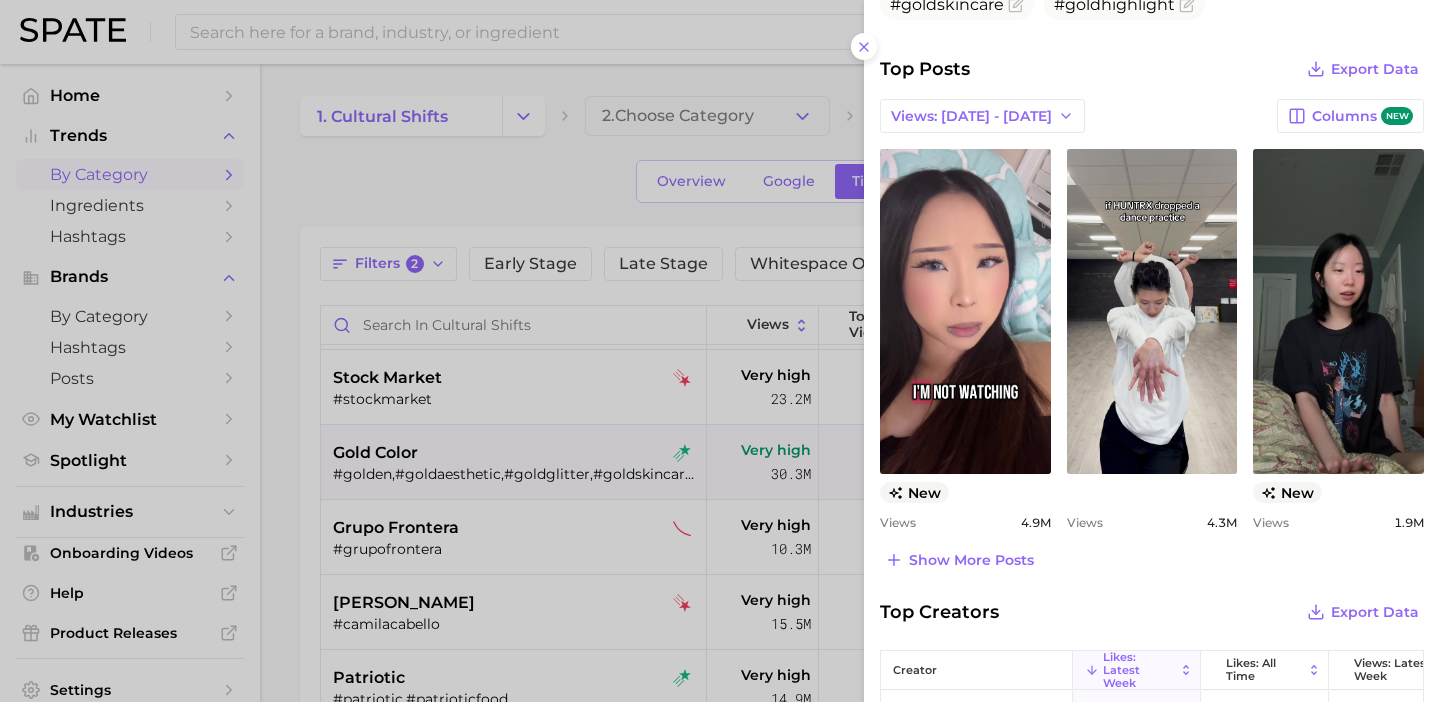 click at bounding box center [720, 351] 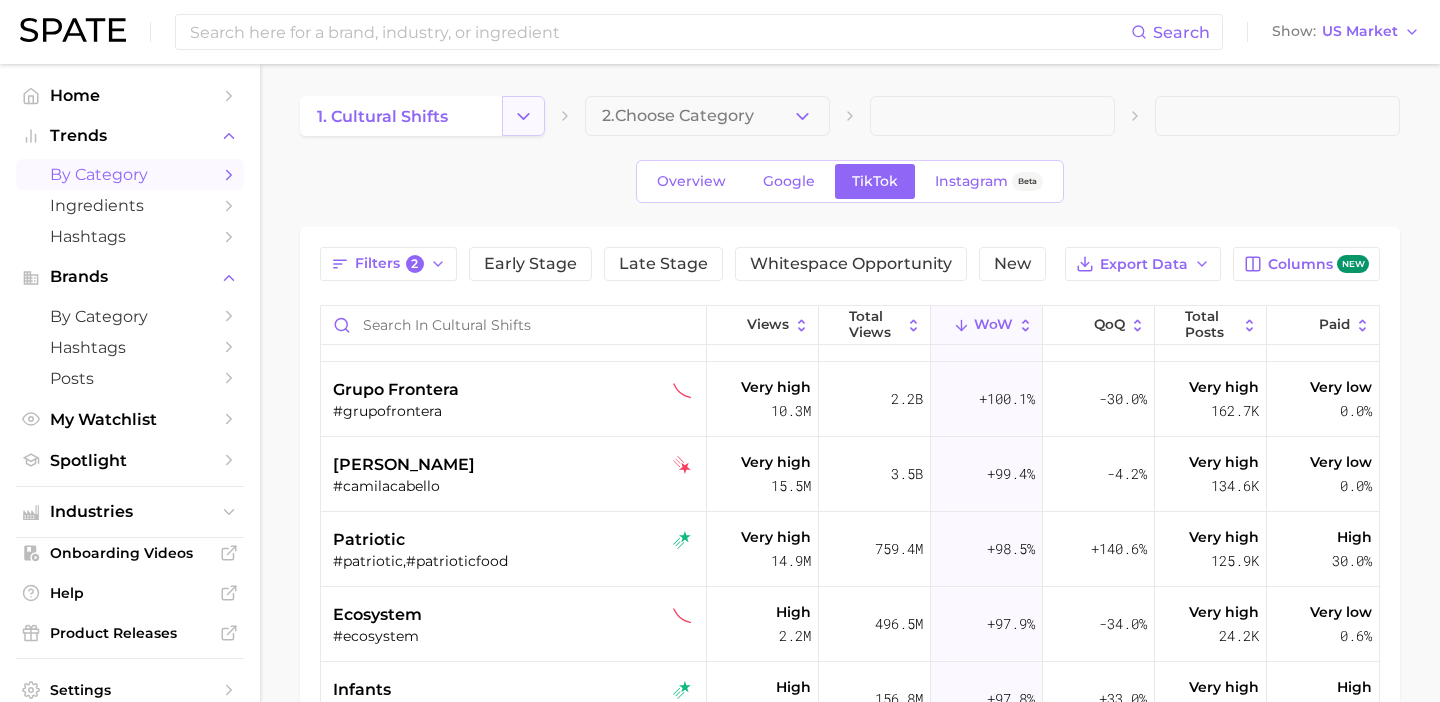 click 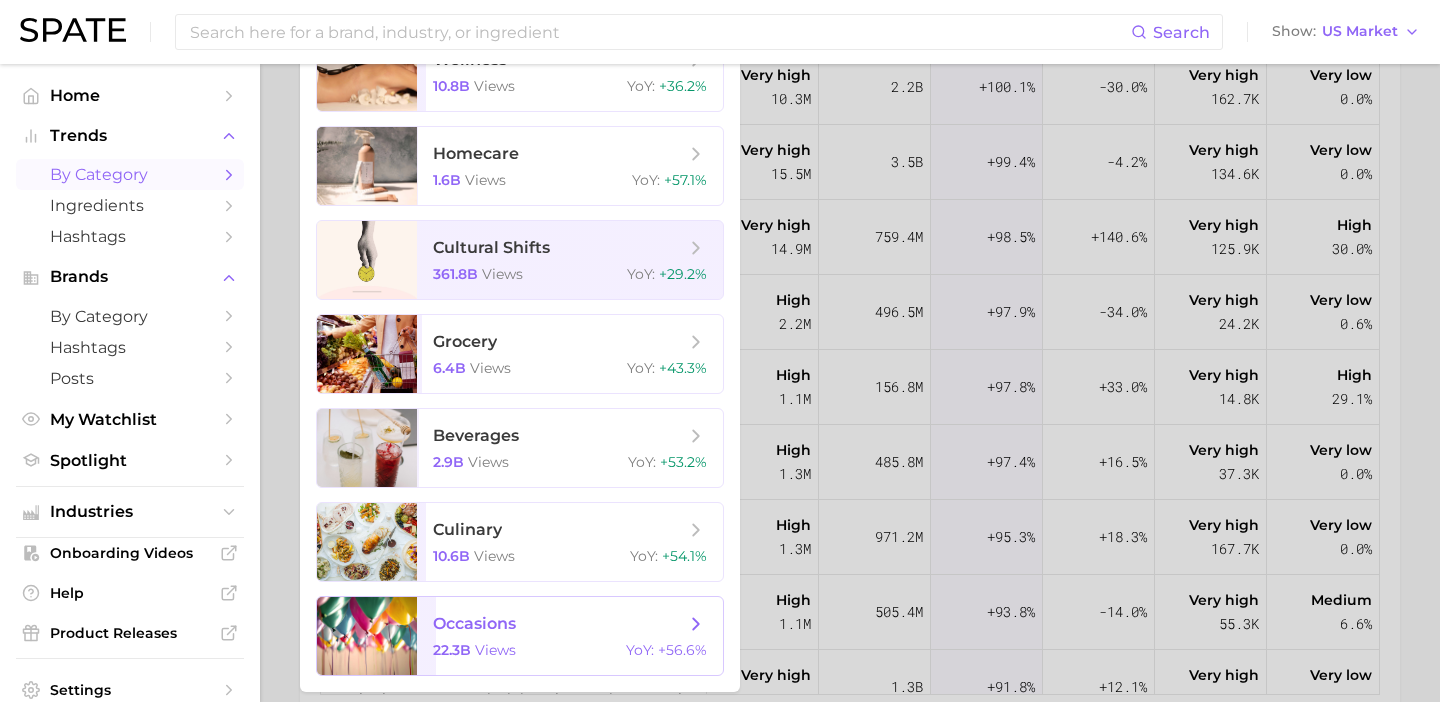click on "occasions" at bounding box center [559, 624] 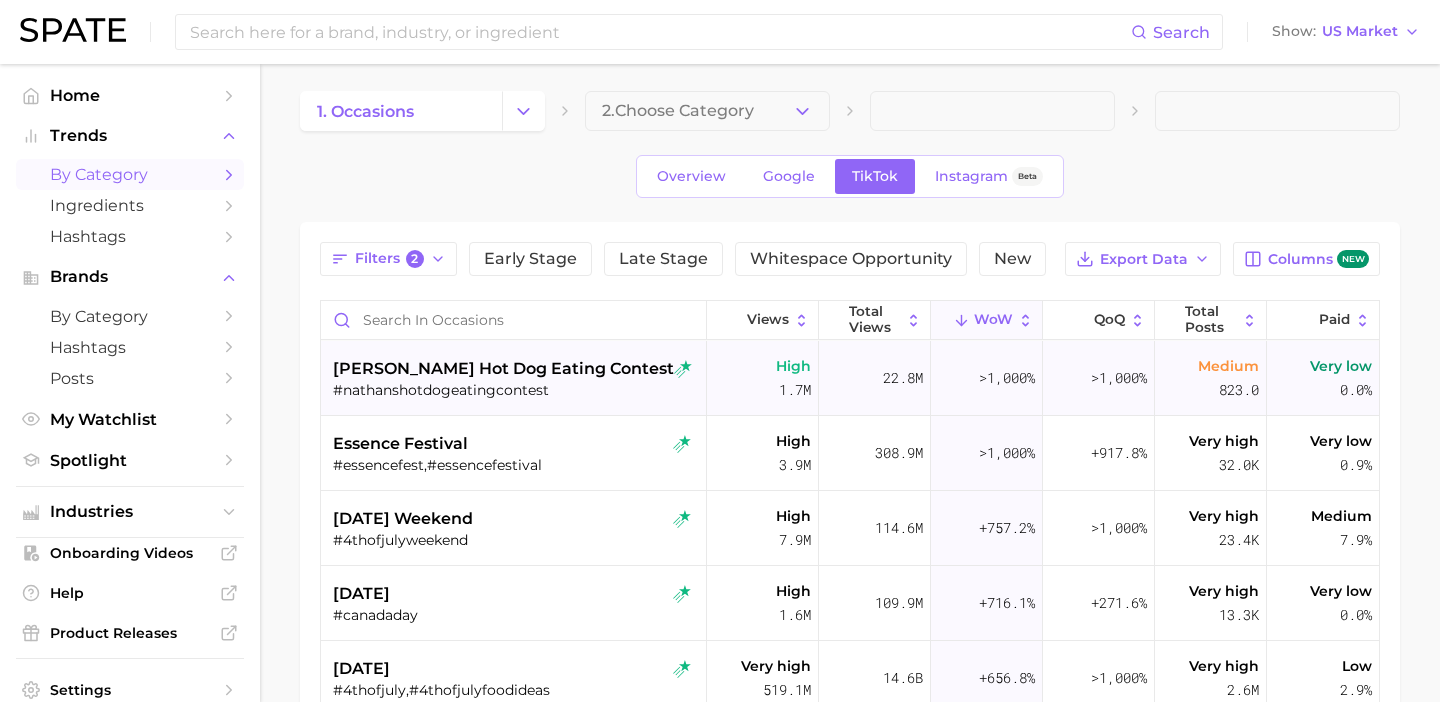 scroll, scrollTop: 14, scrollLeft: 0, axis: vertical 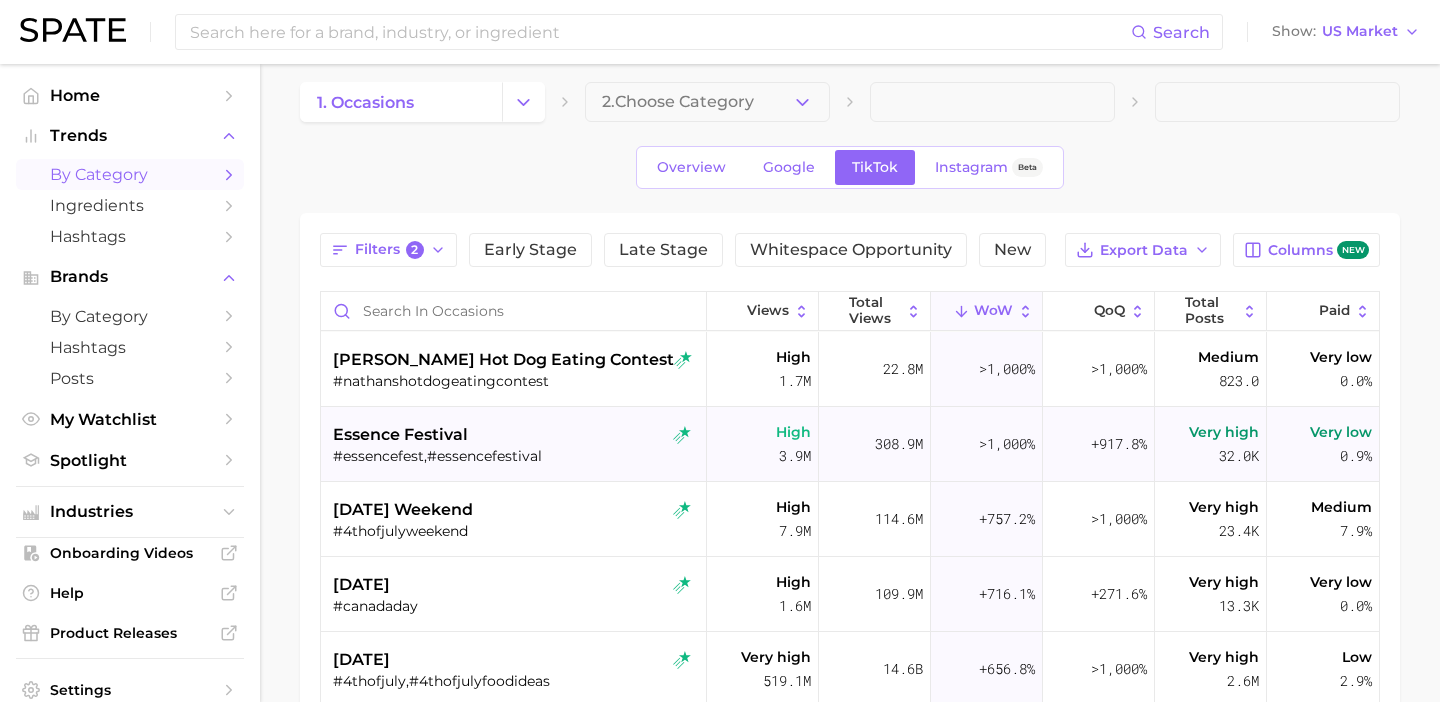 click on "essence festival" at bounding box center [516, 435] 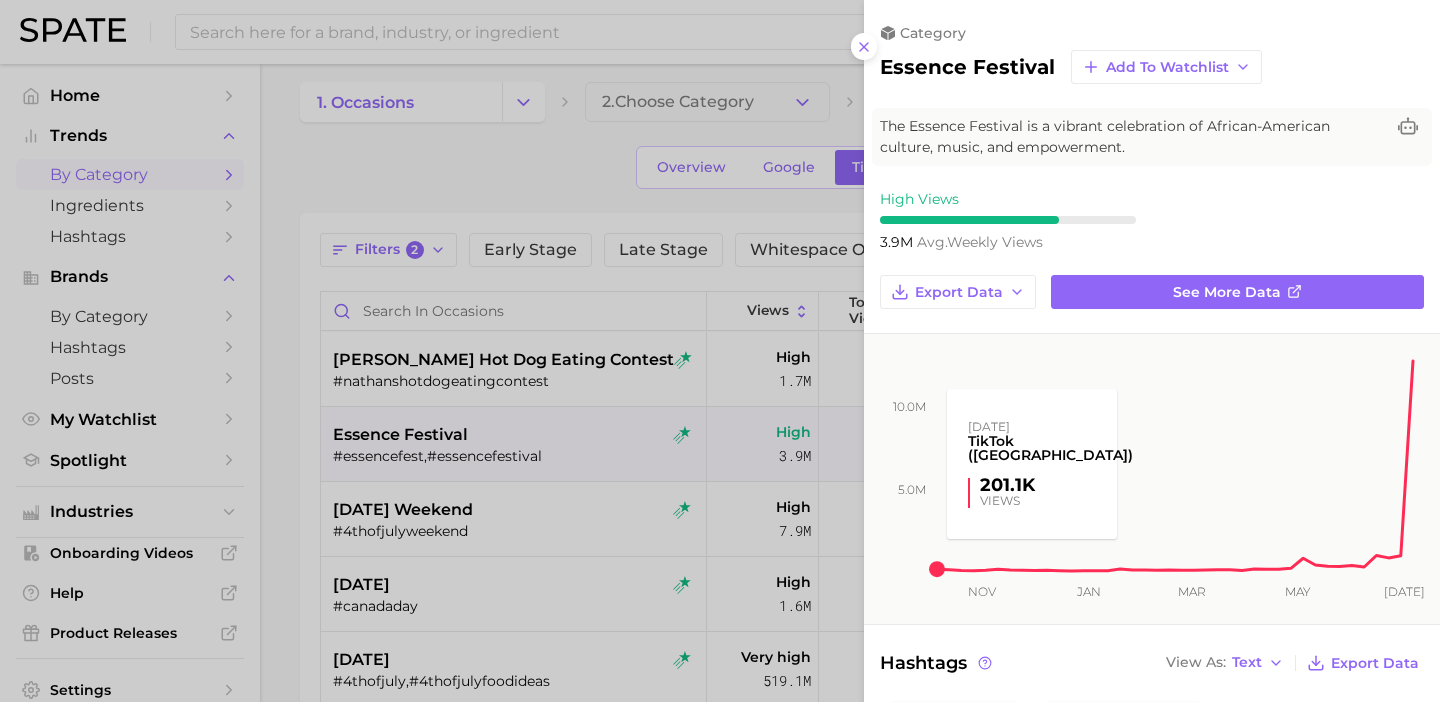 scroll, scrollTop: 0, scrollLeft: 0, axis: both 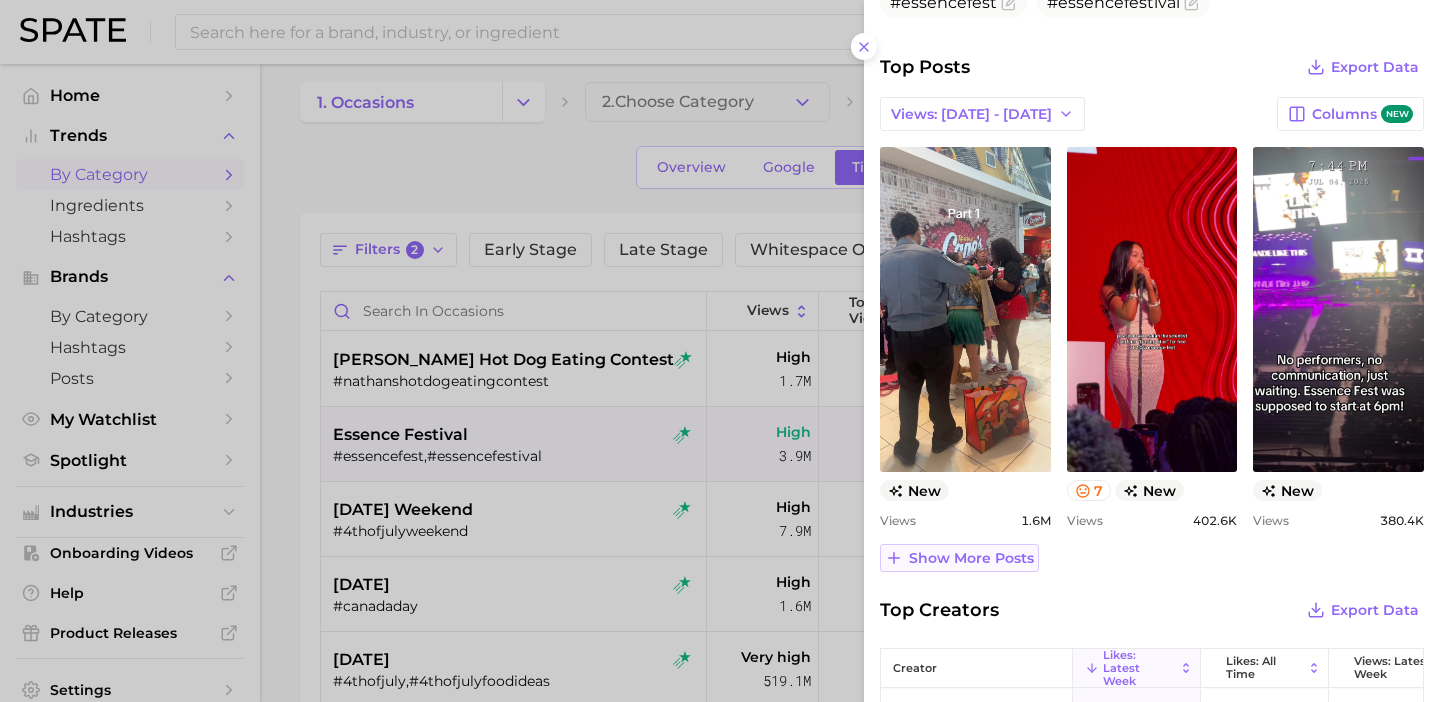 click on "Show more posts" at bounding box center [971, 558] 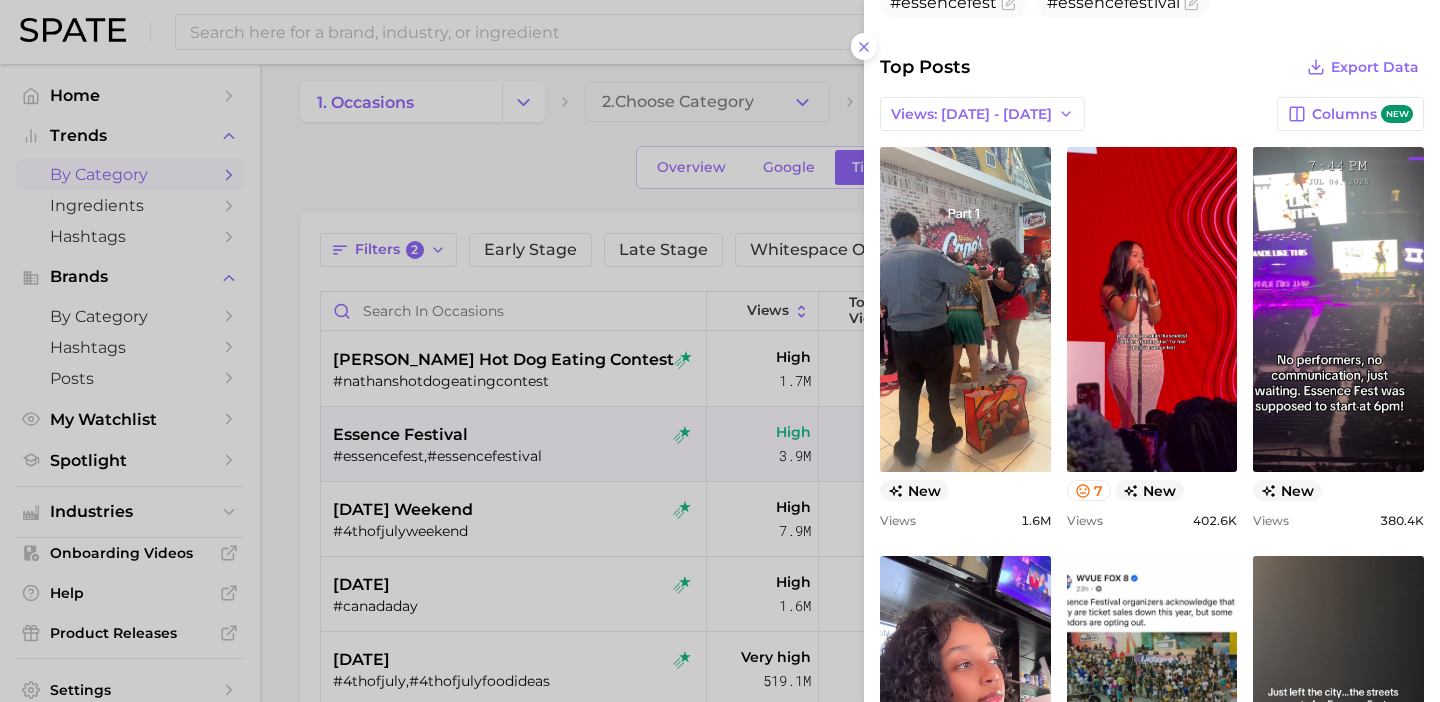 scroll, scrollTop: 0, scrollLeft: 0, axis: both 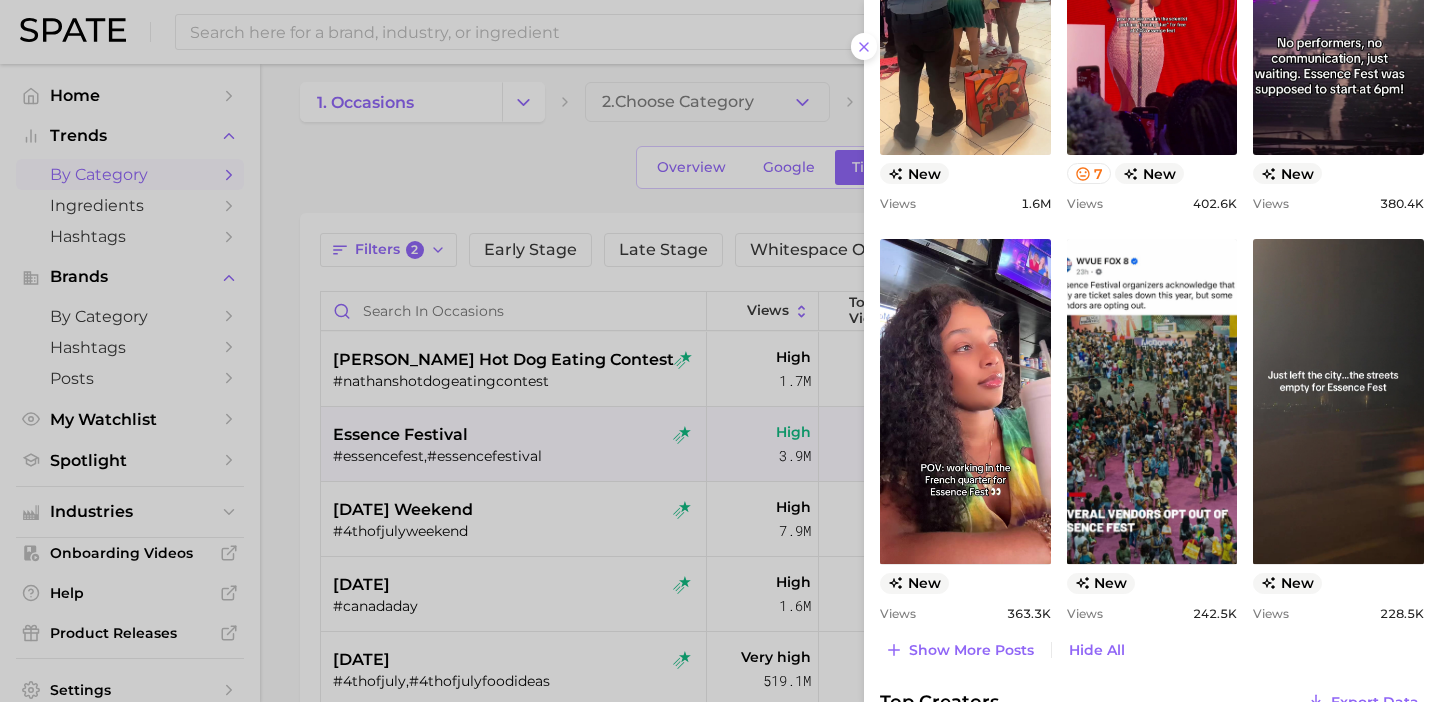 click at bounding box center (720, 351) 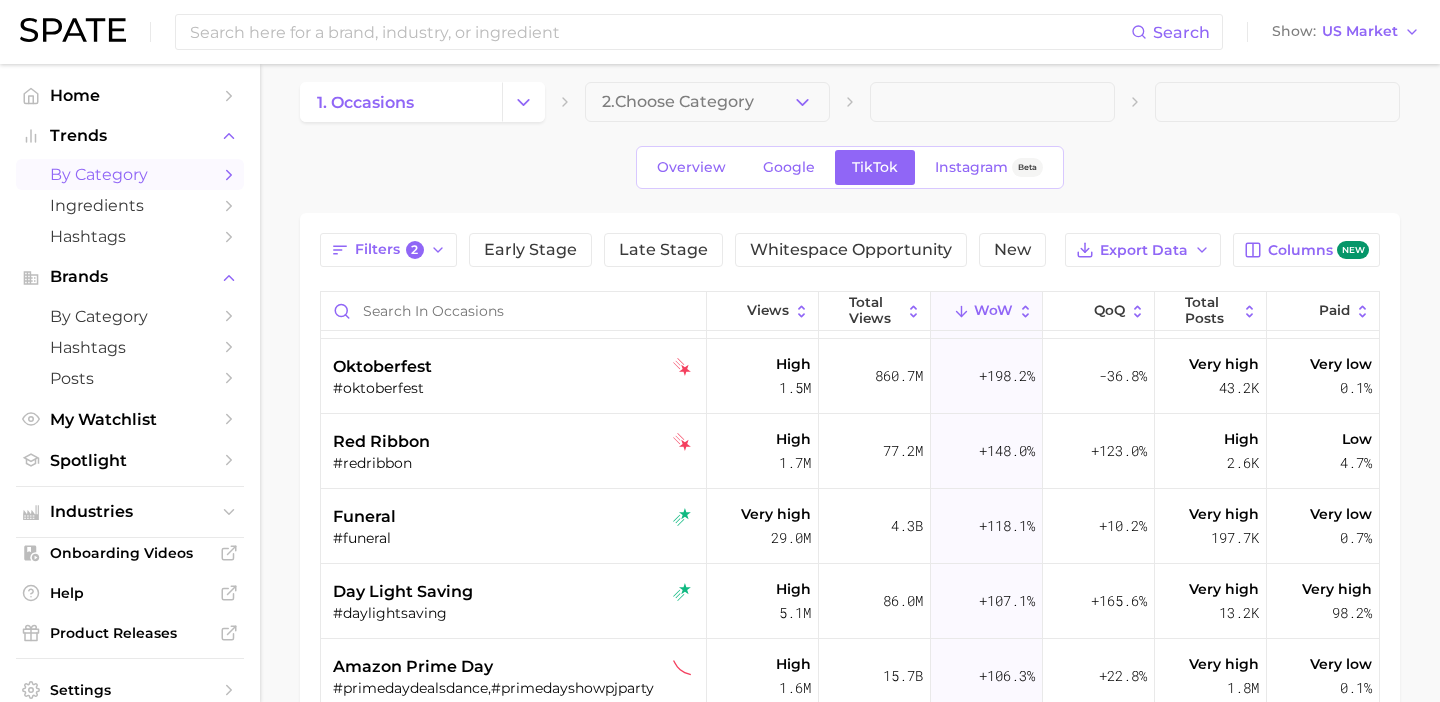 scroll, scrollTop: 764, scrollLeft: 0, axis: vertical 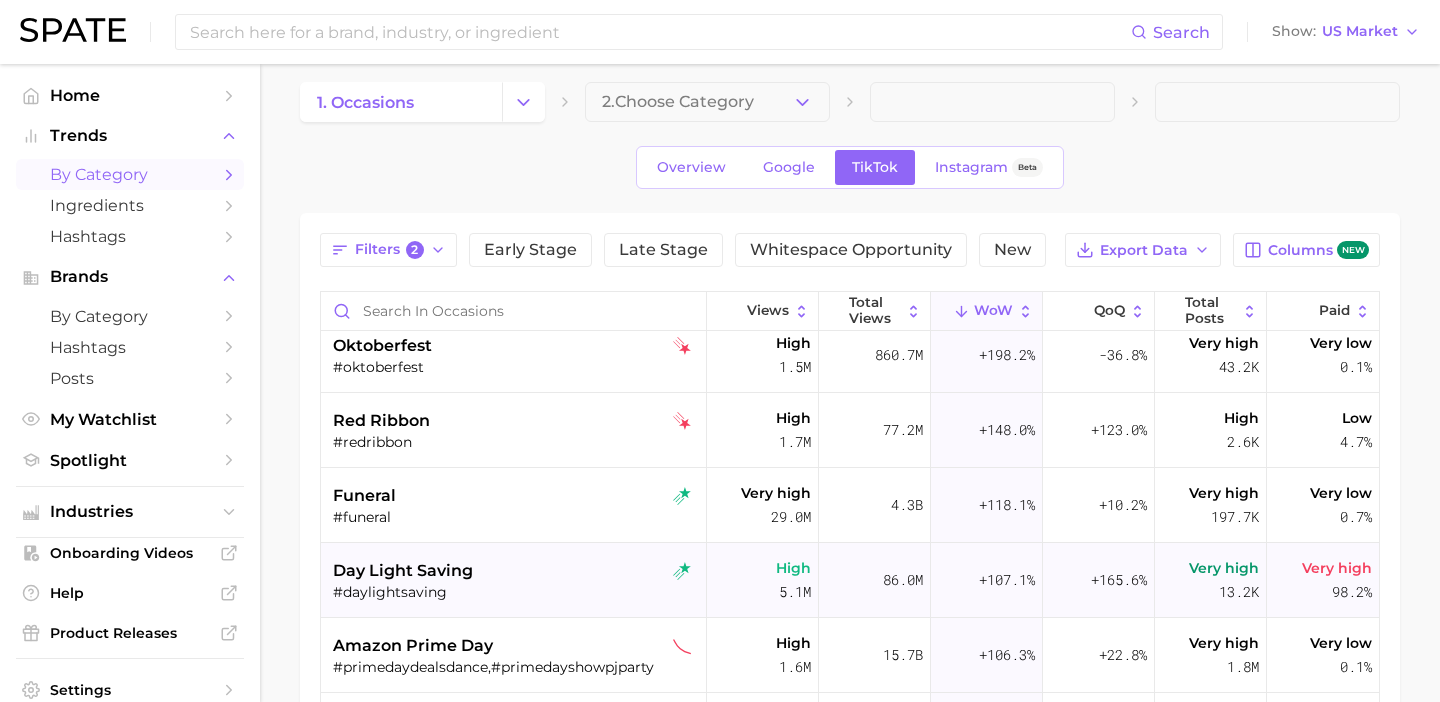 click on "day light saving" at bounding box center [516, 571] 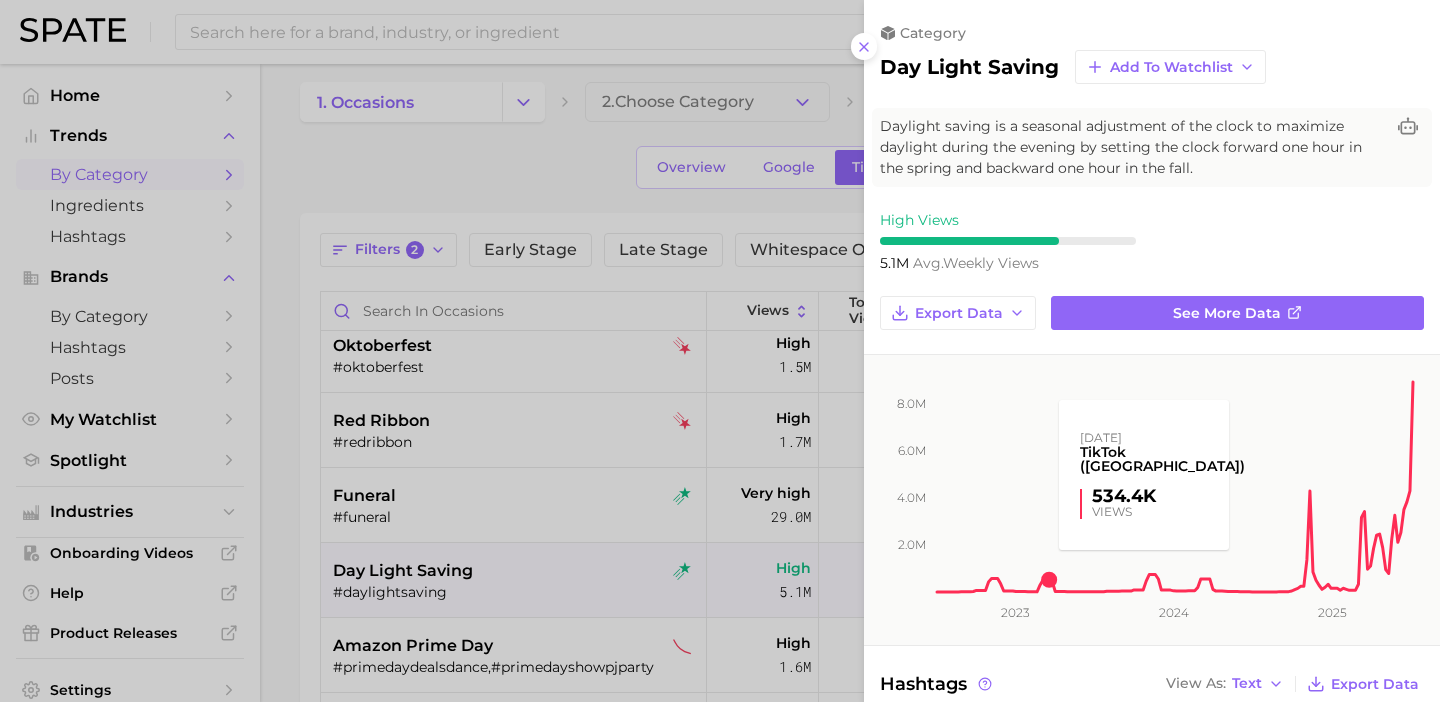scroll, scrollTop: 0, scrollLeft: 0, axis: both 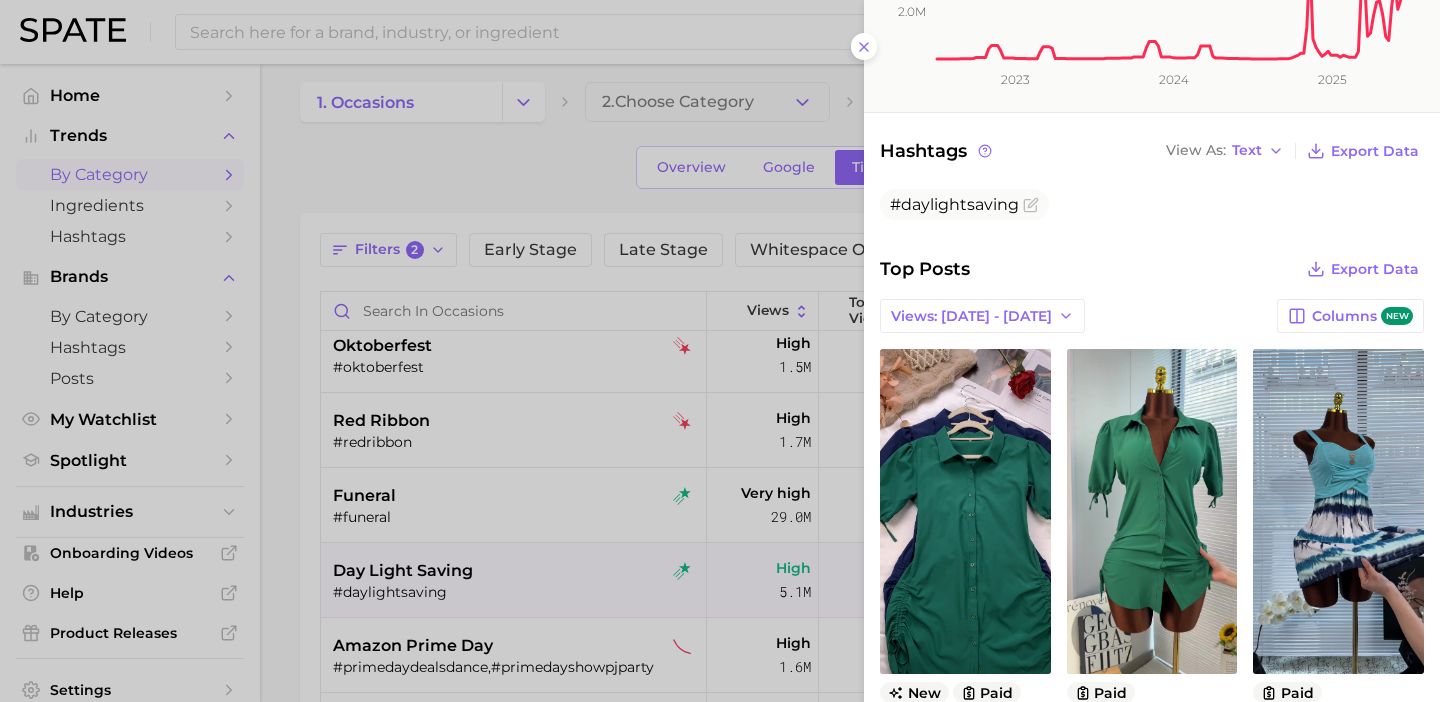 click at bounding box center (720, 351) 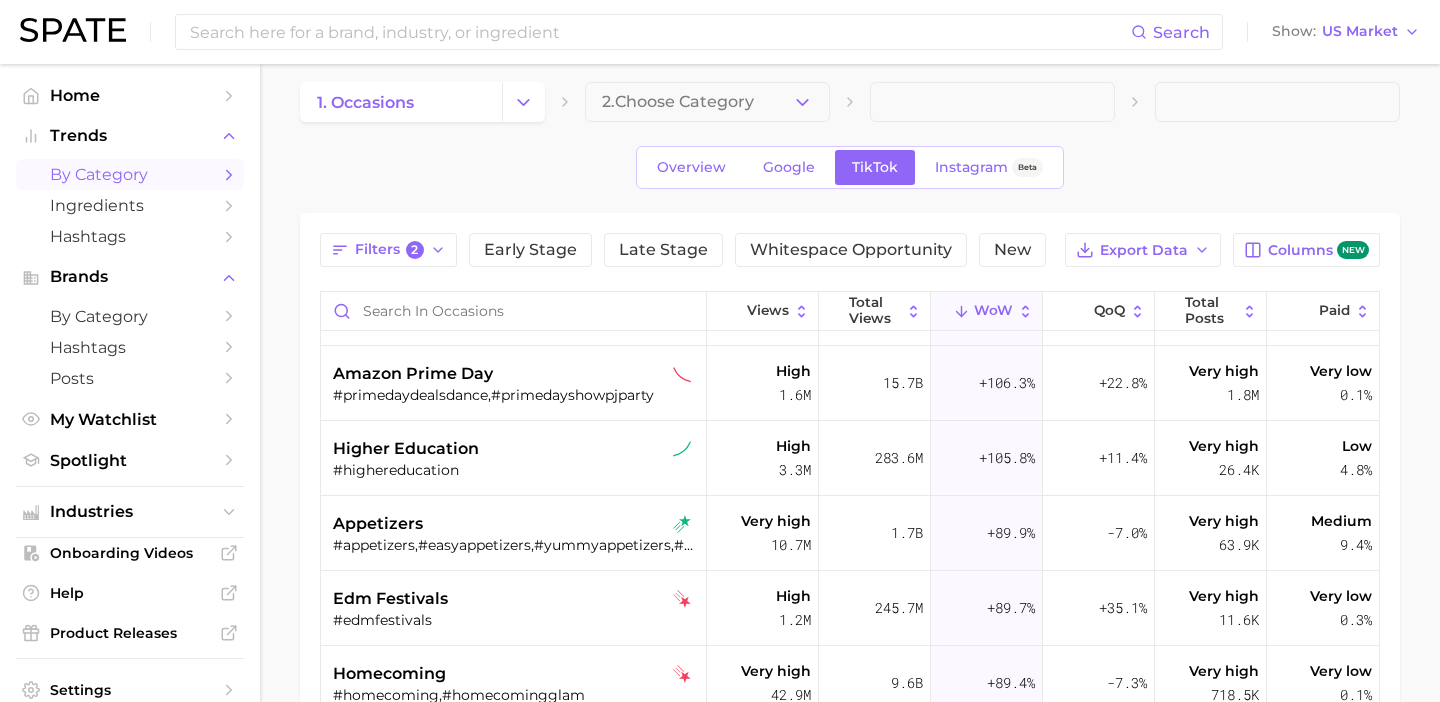 scroll, scrollTop: 1038, scrollLeft: 0, axis: vertical 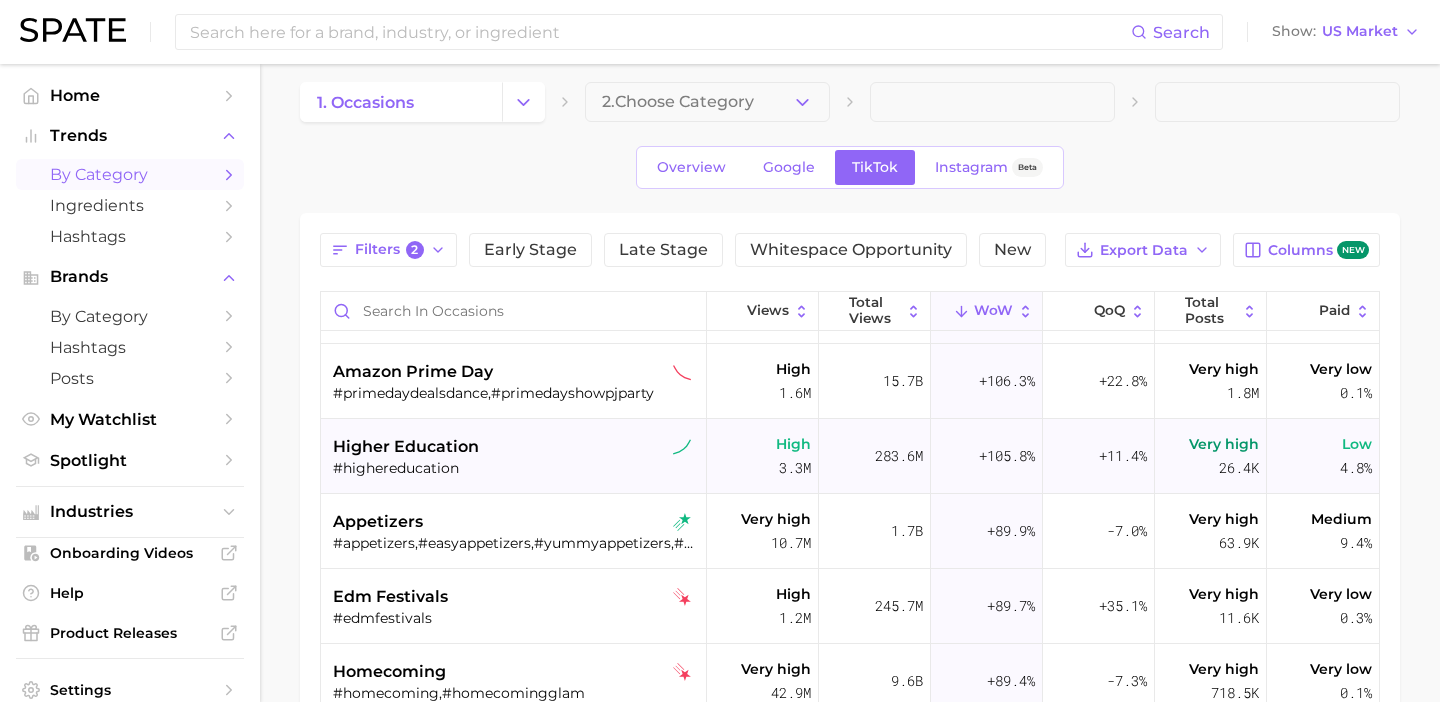 click on "higher education" at bounding box center [516, 447] 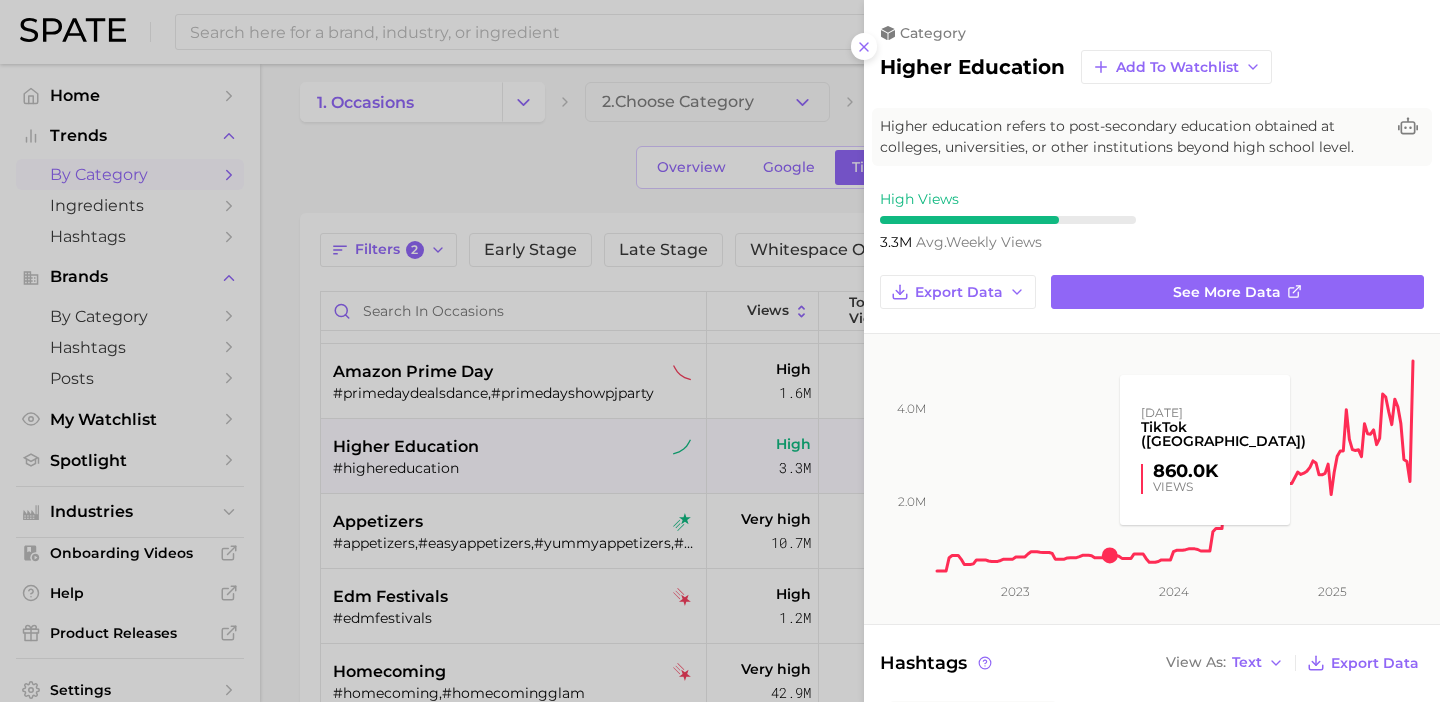 scroll, scrollTop: 495, scrollLeft: 0, axis: vertical 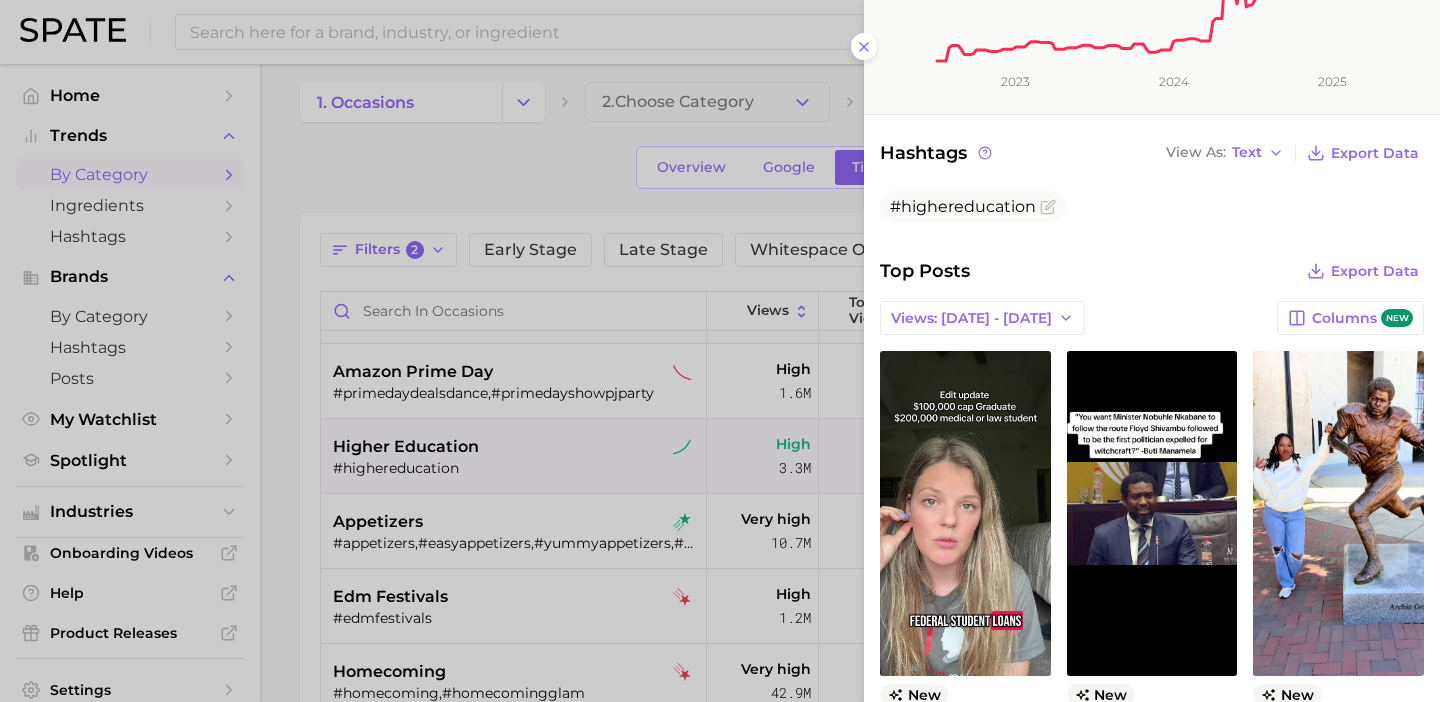 click at bounding box center [720, 351] 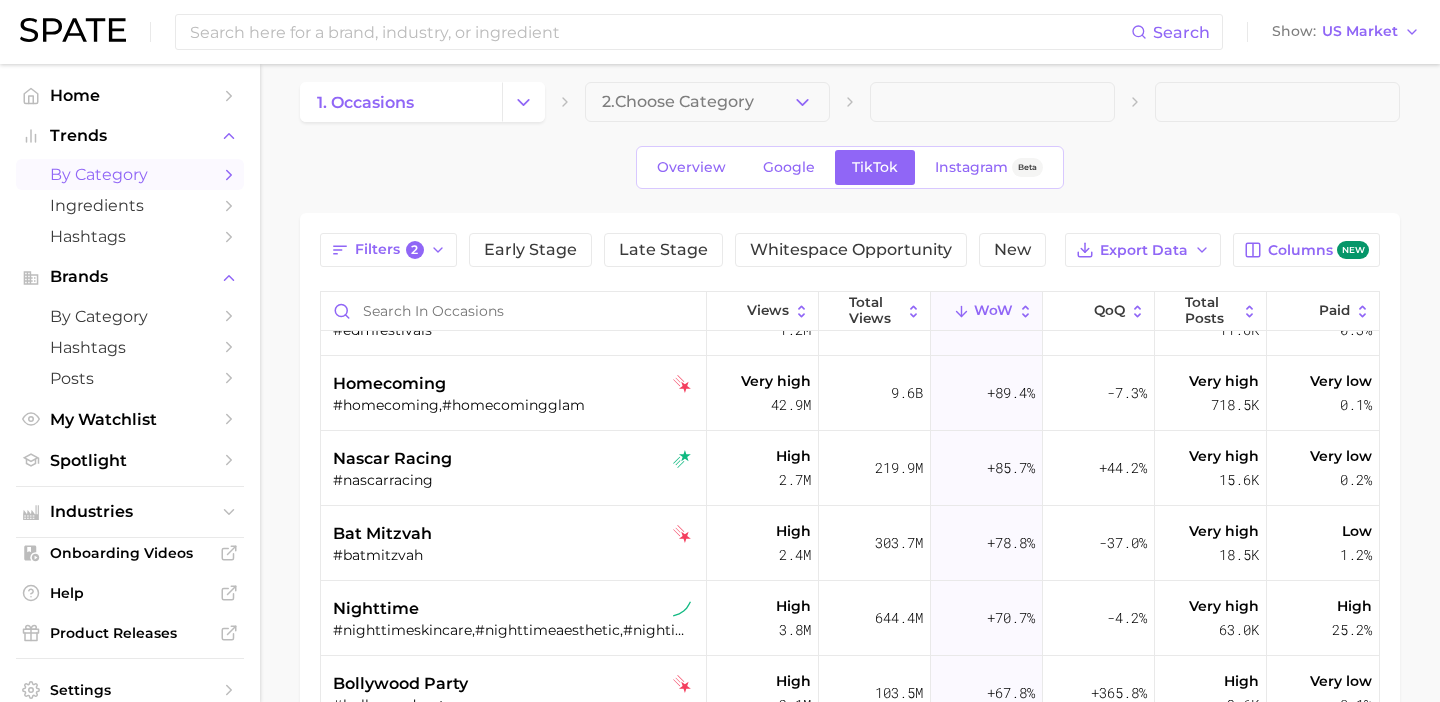 scroll, scrollTop: 1325, scrollLeft: 0, axis: vertical 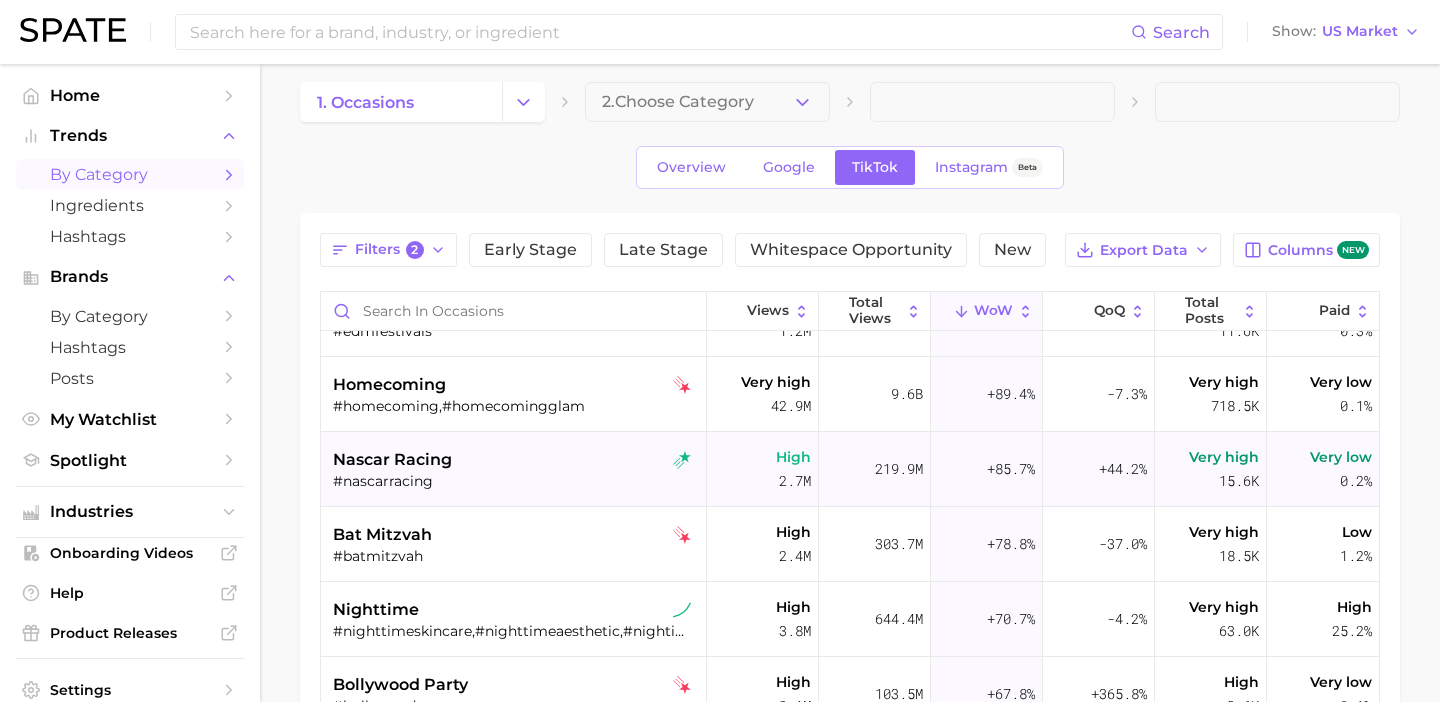 click on "nascar racing" at bounding box center [516, 460] 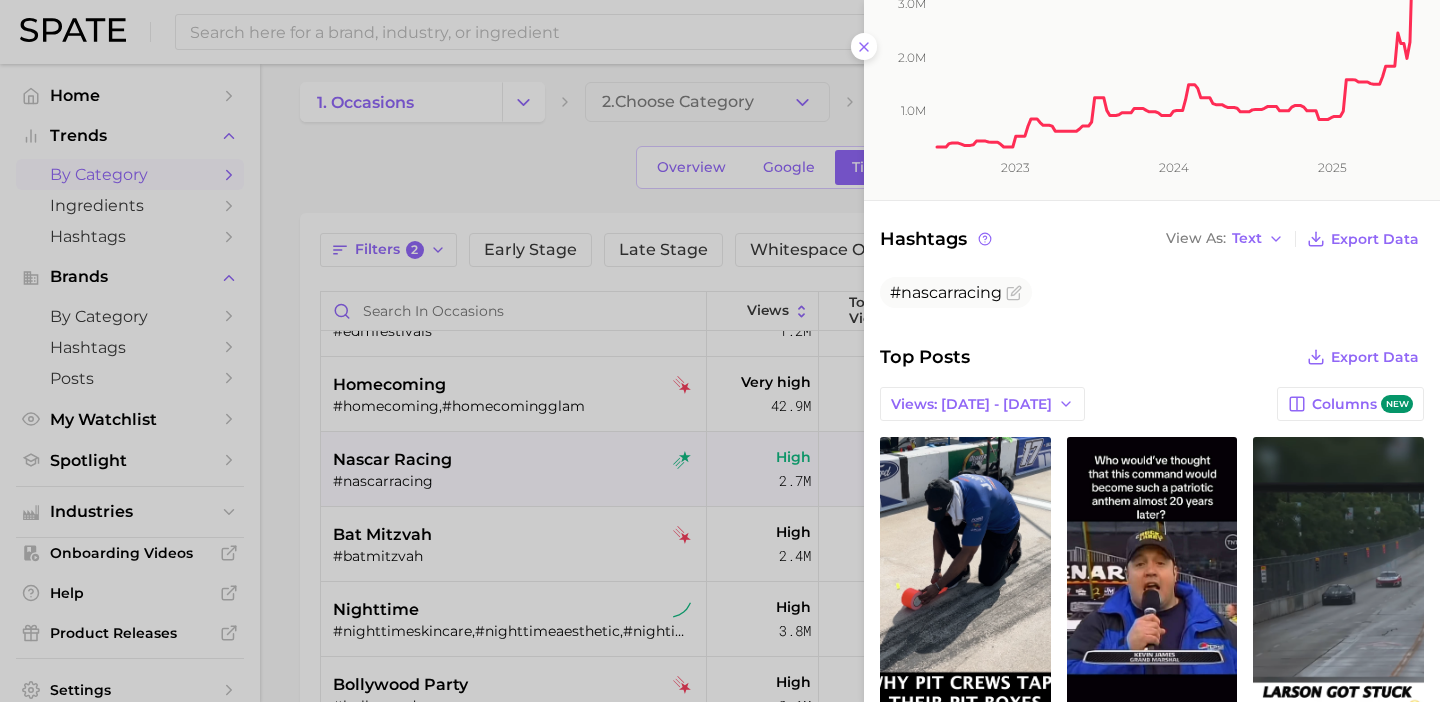 click at bounding box center [720, 351] 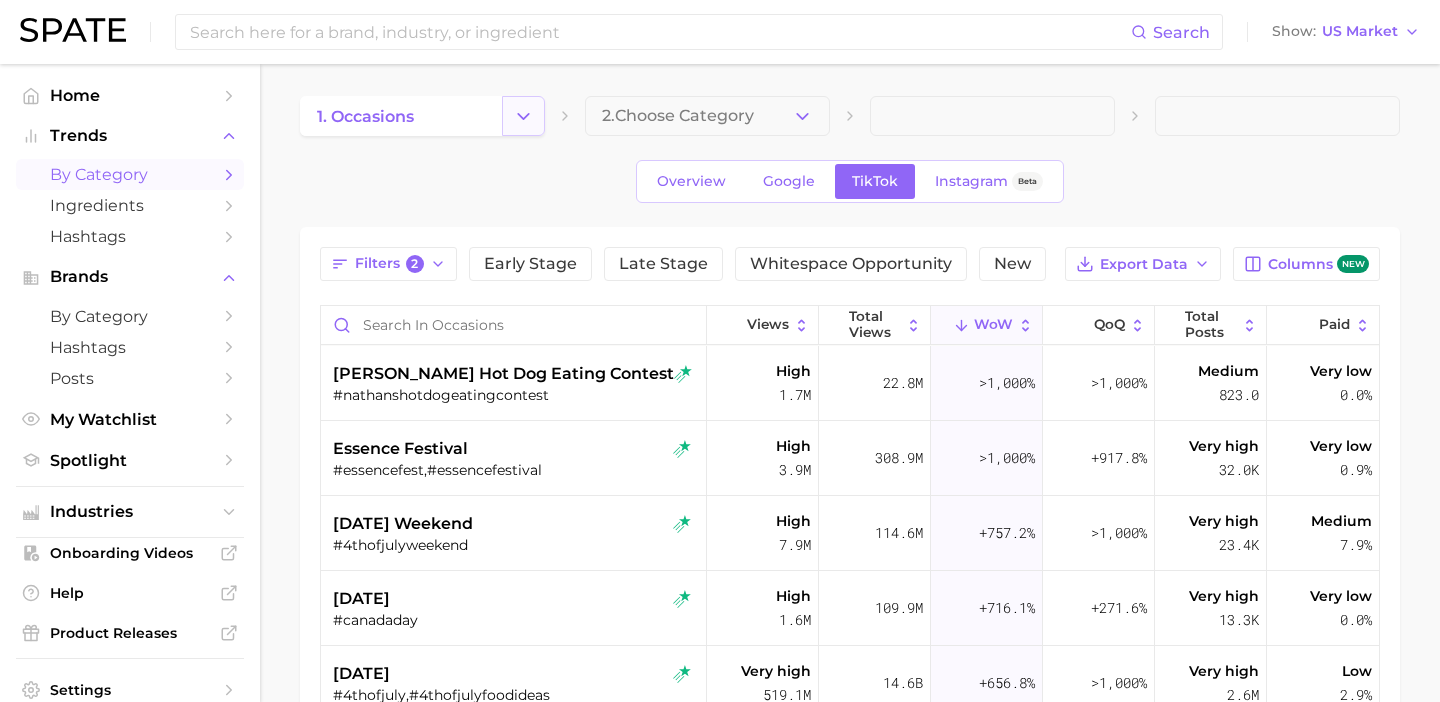 click 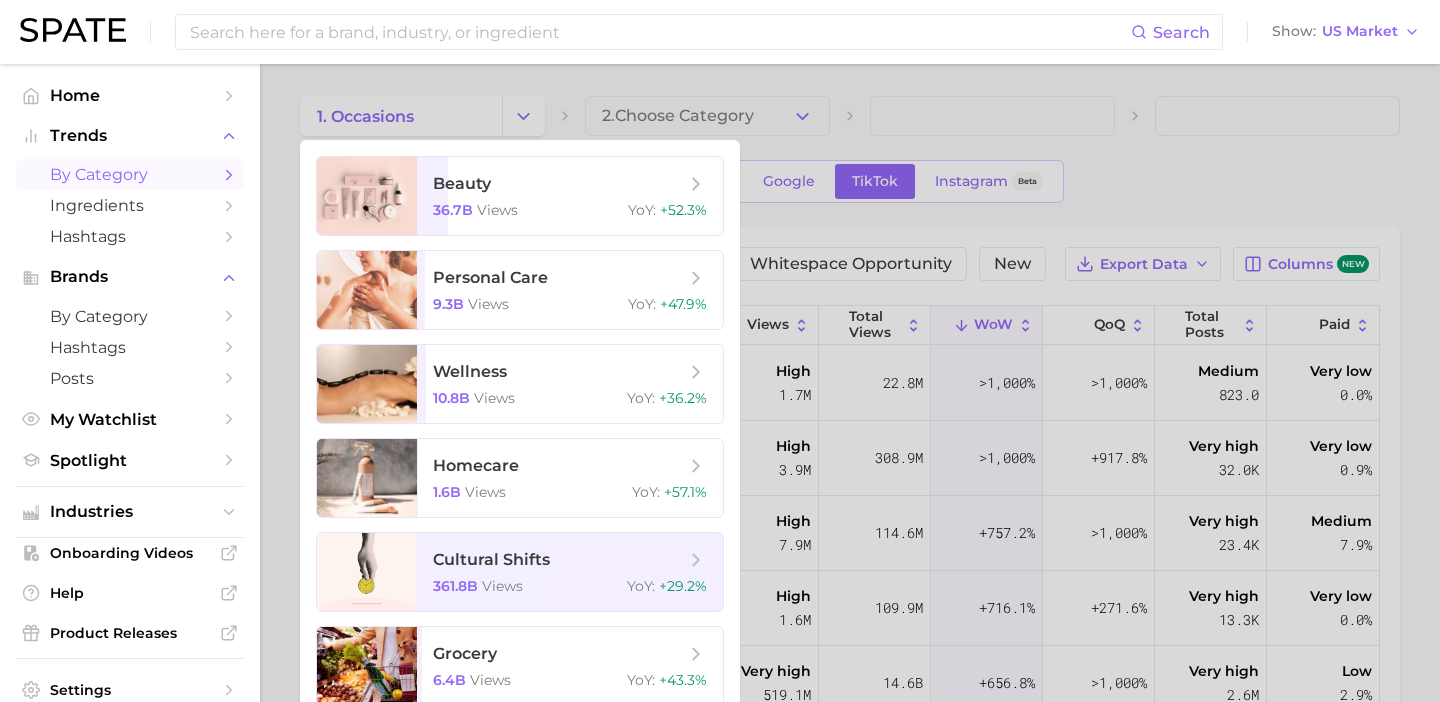 click at bounding box center [720, 351] 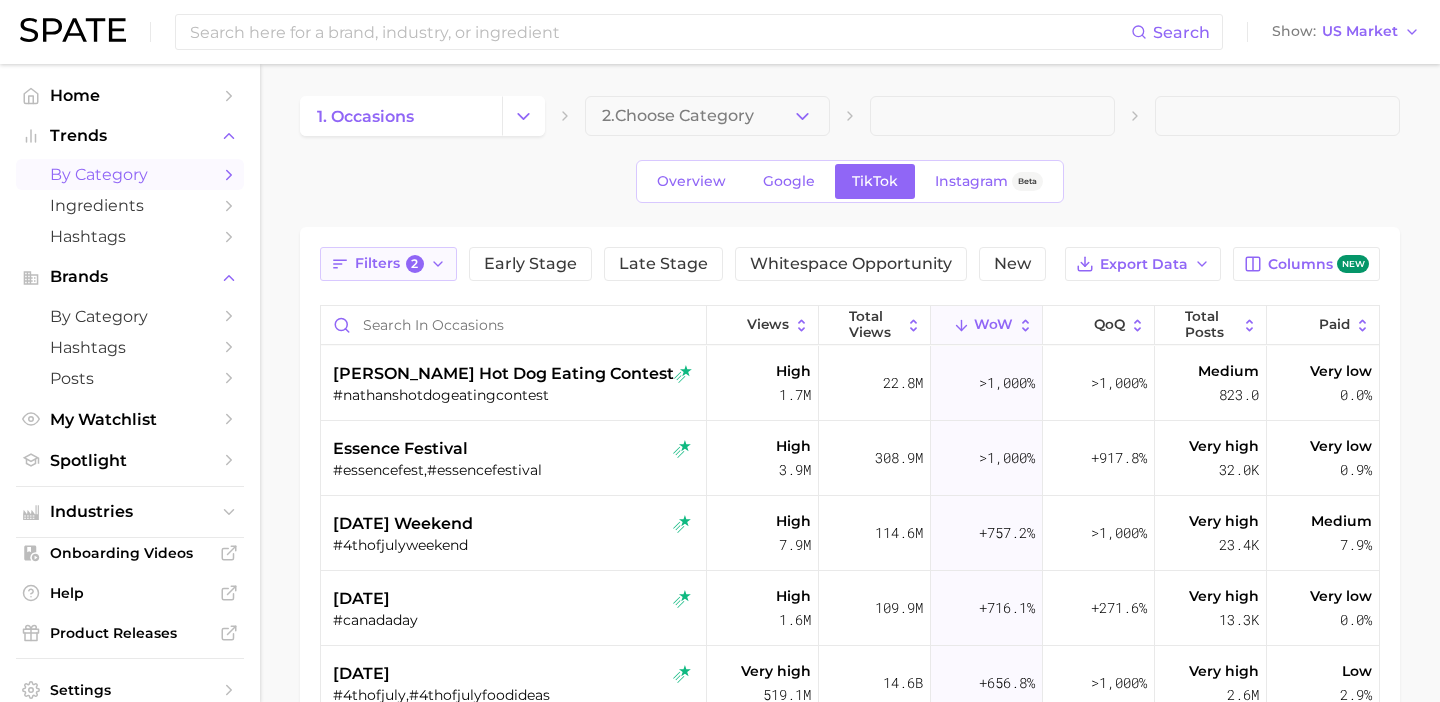 click on "Filters 2" at bounding box center [388, 264] 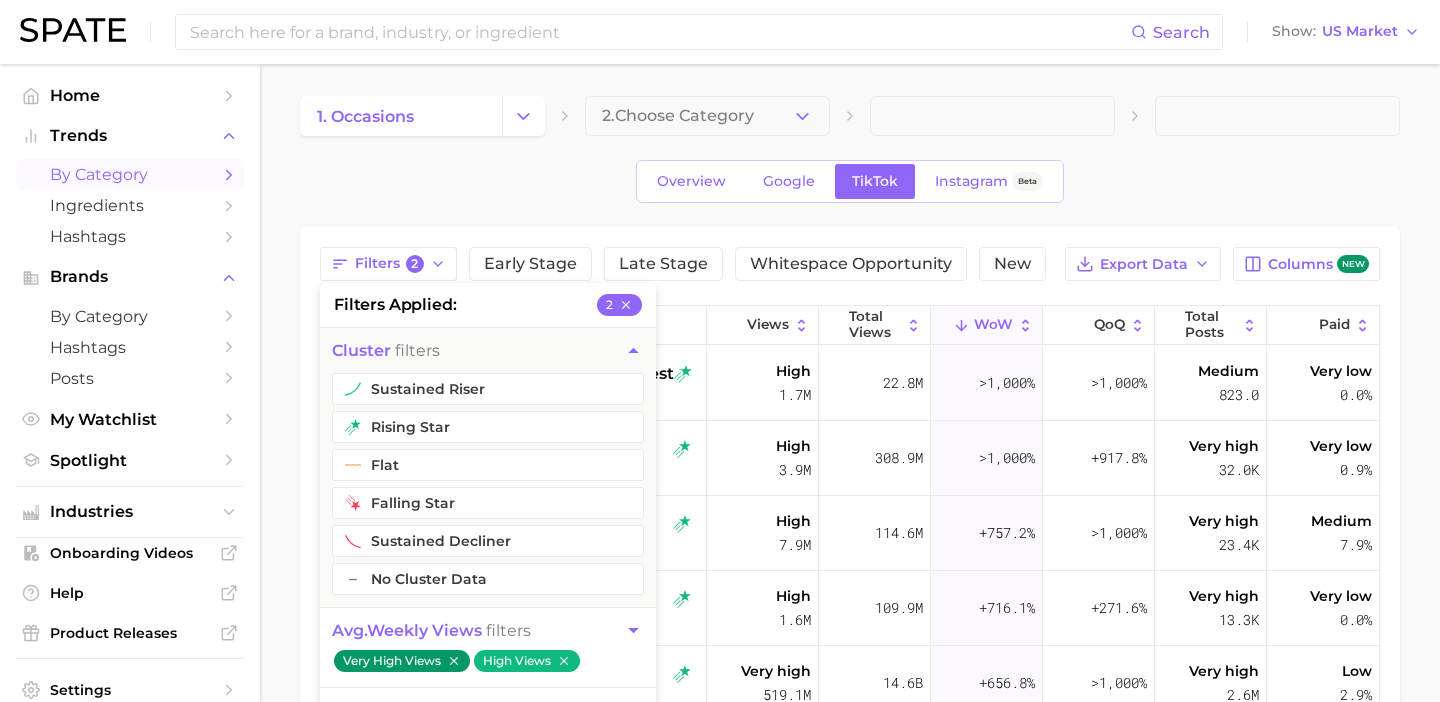 click on "Overview Google TikTok Instagram Beta" at bounding box center [850, 181] 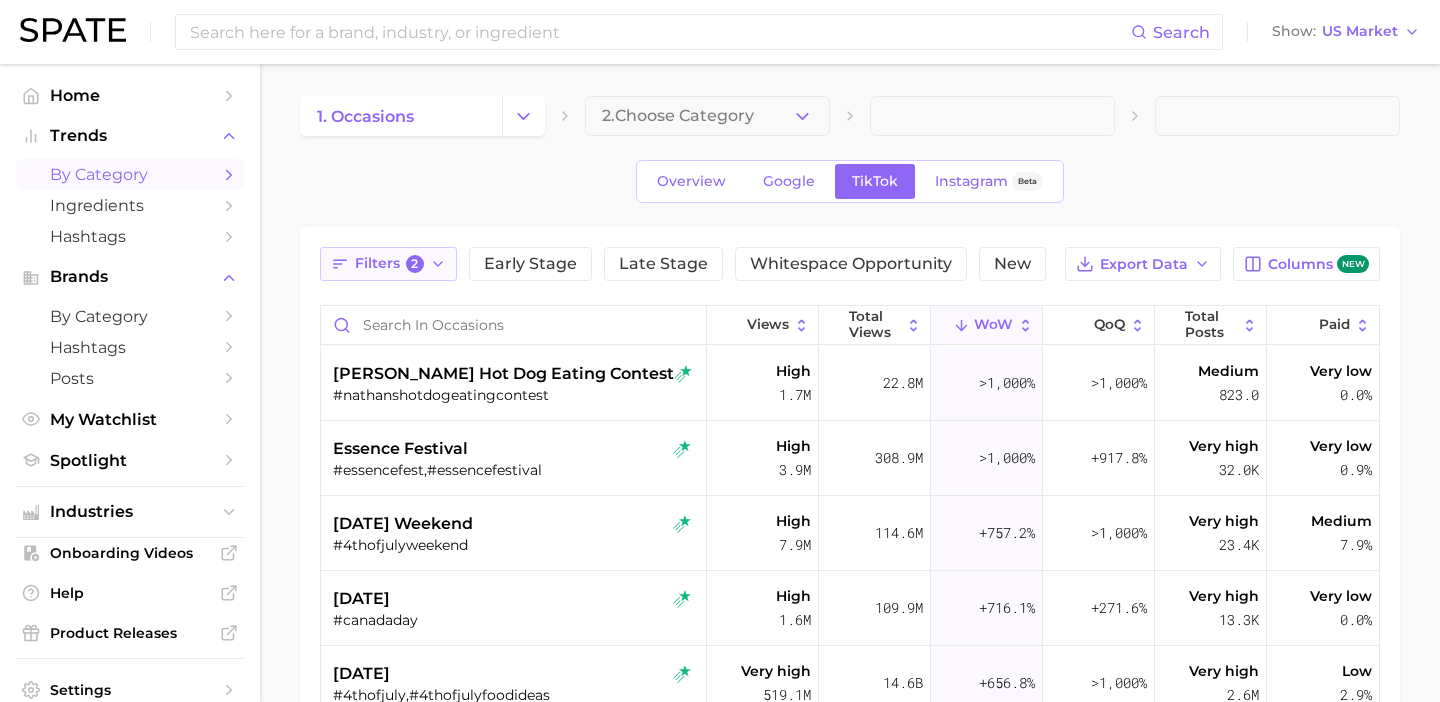 click on "Filters 2" at bounding box center [388, 264] 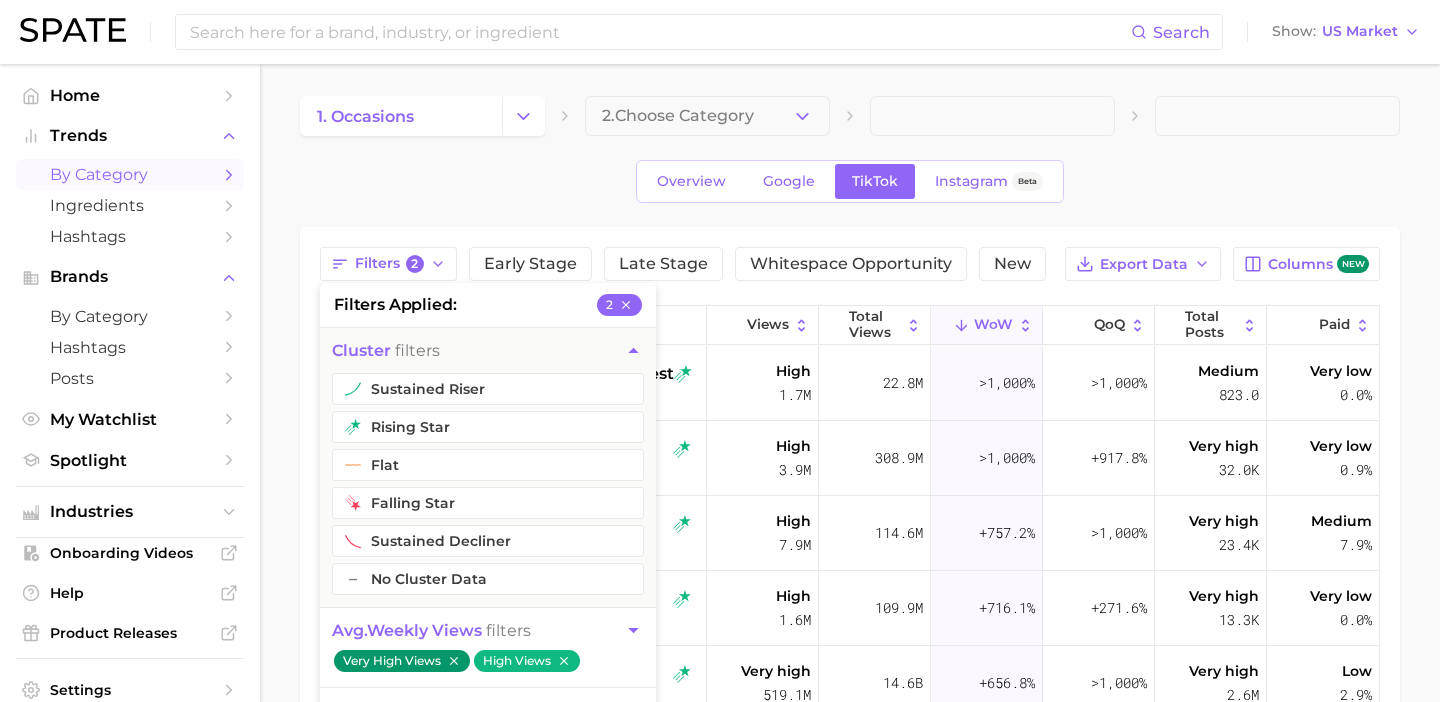 click on "Overview Google TikTok Instagram Beta" at bounding box center (850, 181) 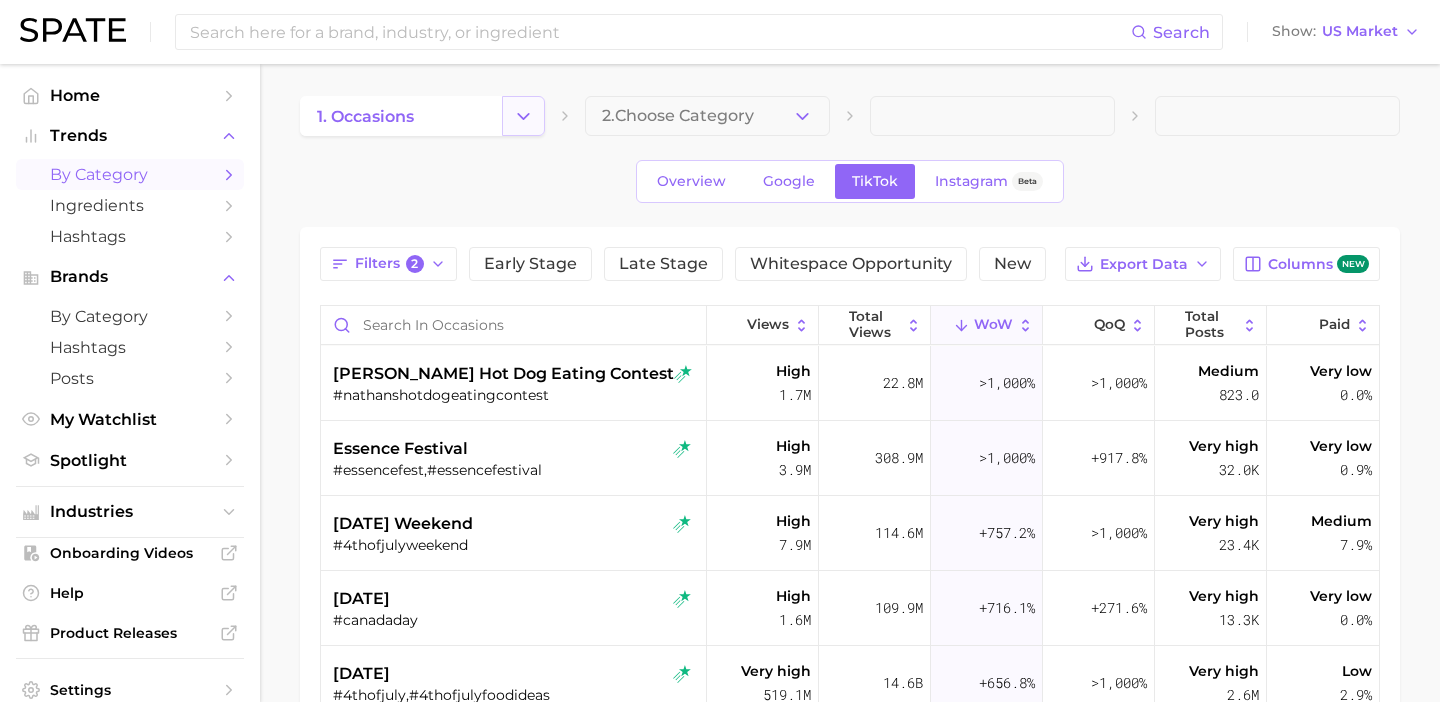 click 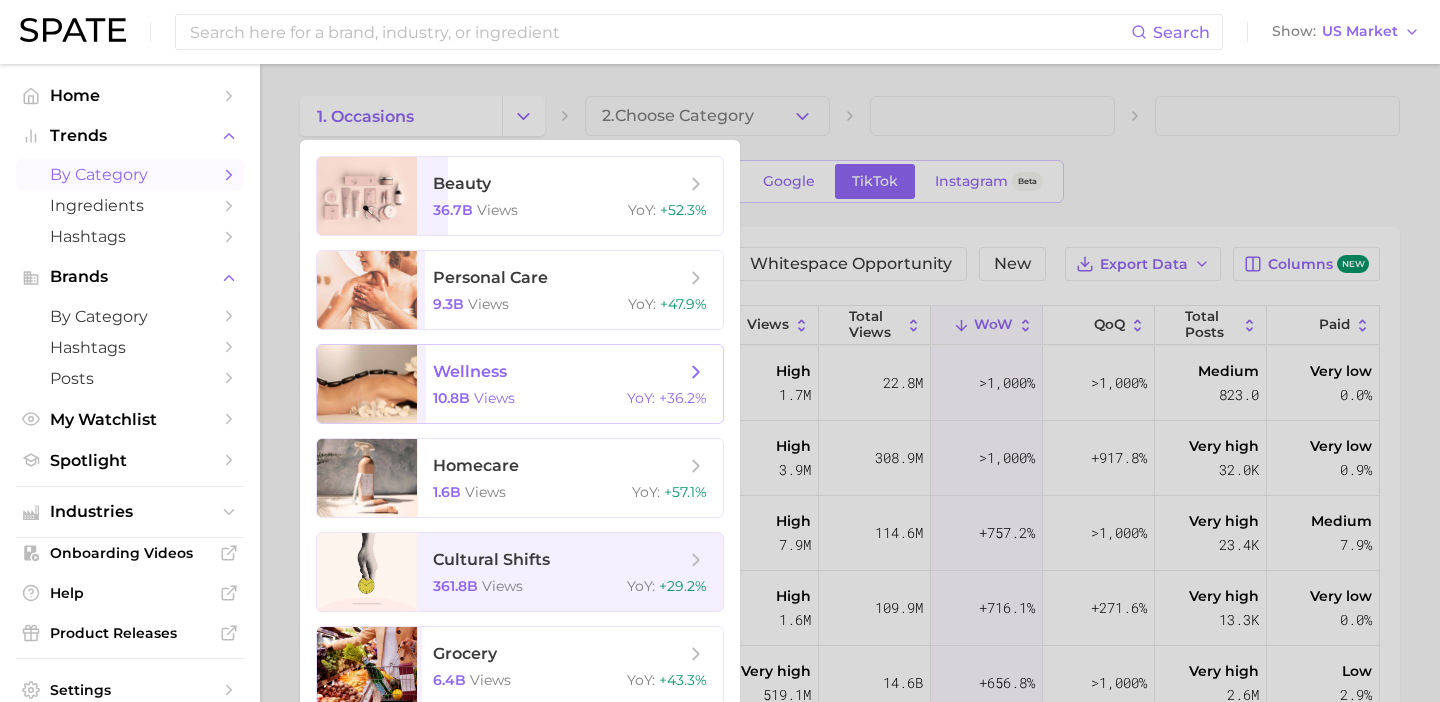 scroll, scrollTop: 35, scrollLeft: 0, axis: vertical 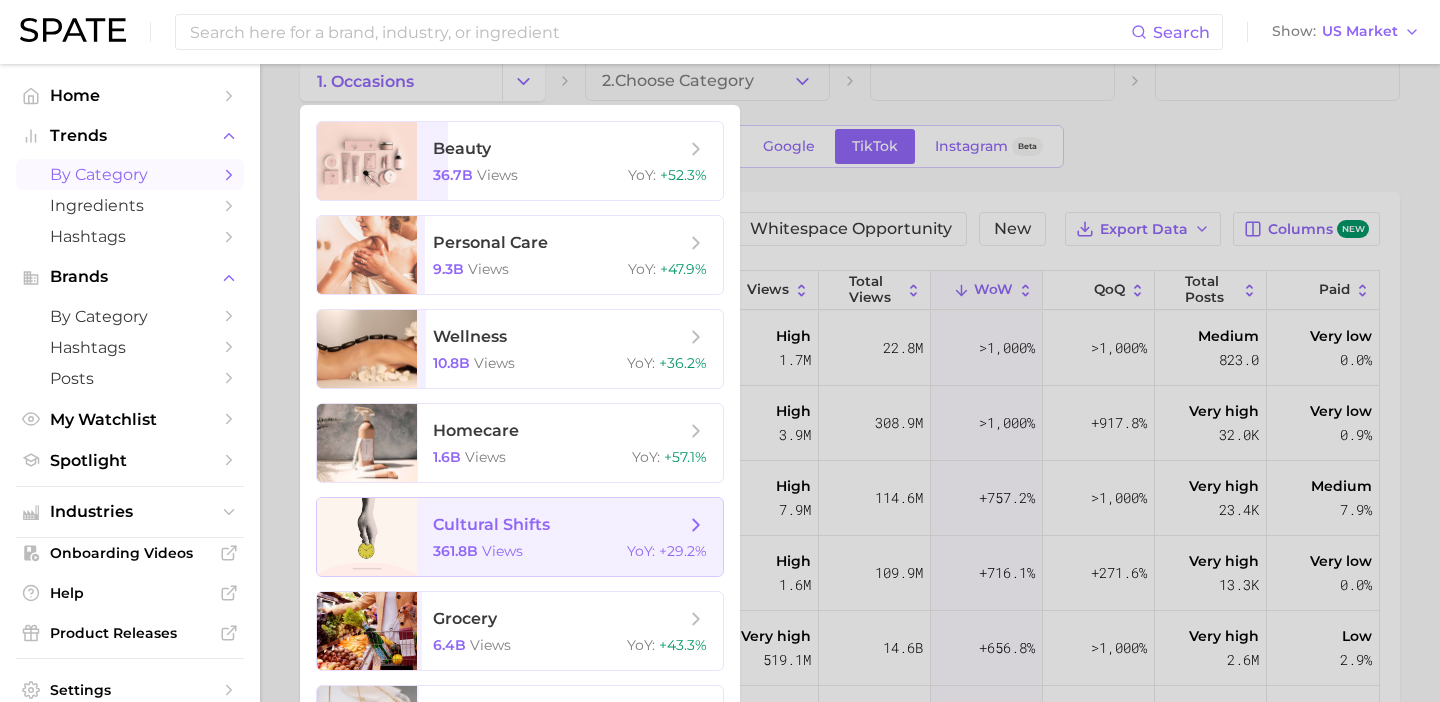 click on "cultural shifts" at bounding box center (491, 524) 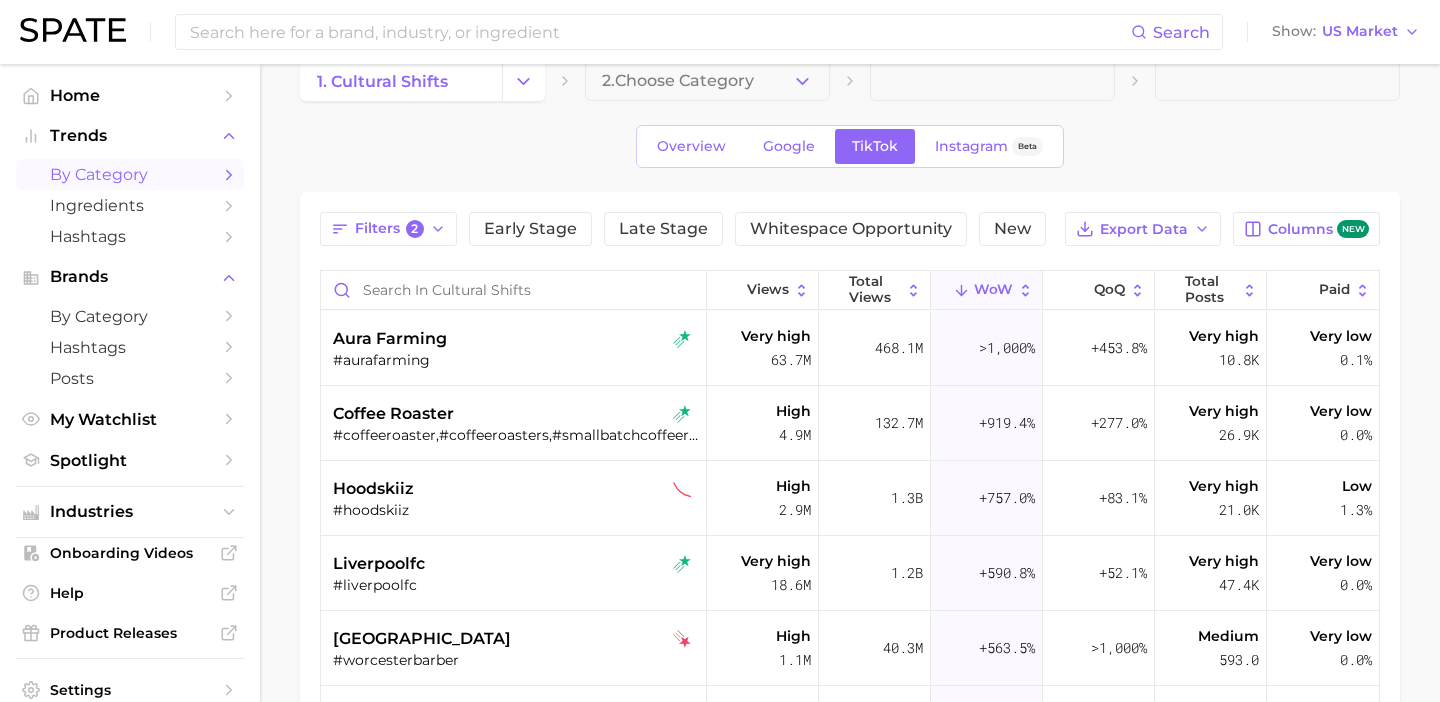 scroll, scrollTop: 0, scrollLeft: 0, axis: both 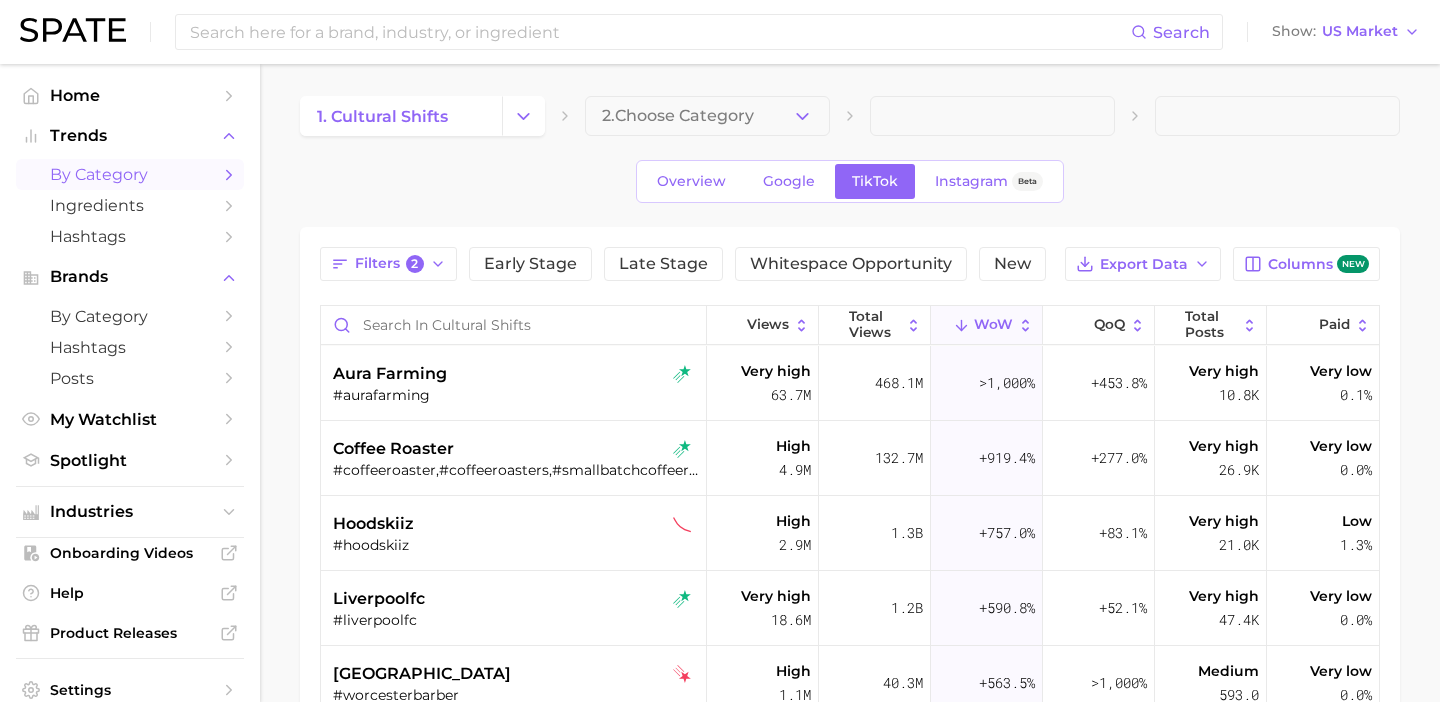 click on "WoW" at bounding box center (993, 325) 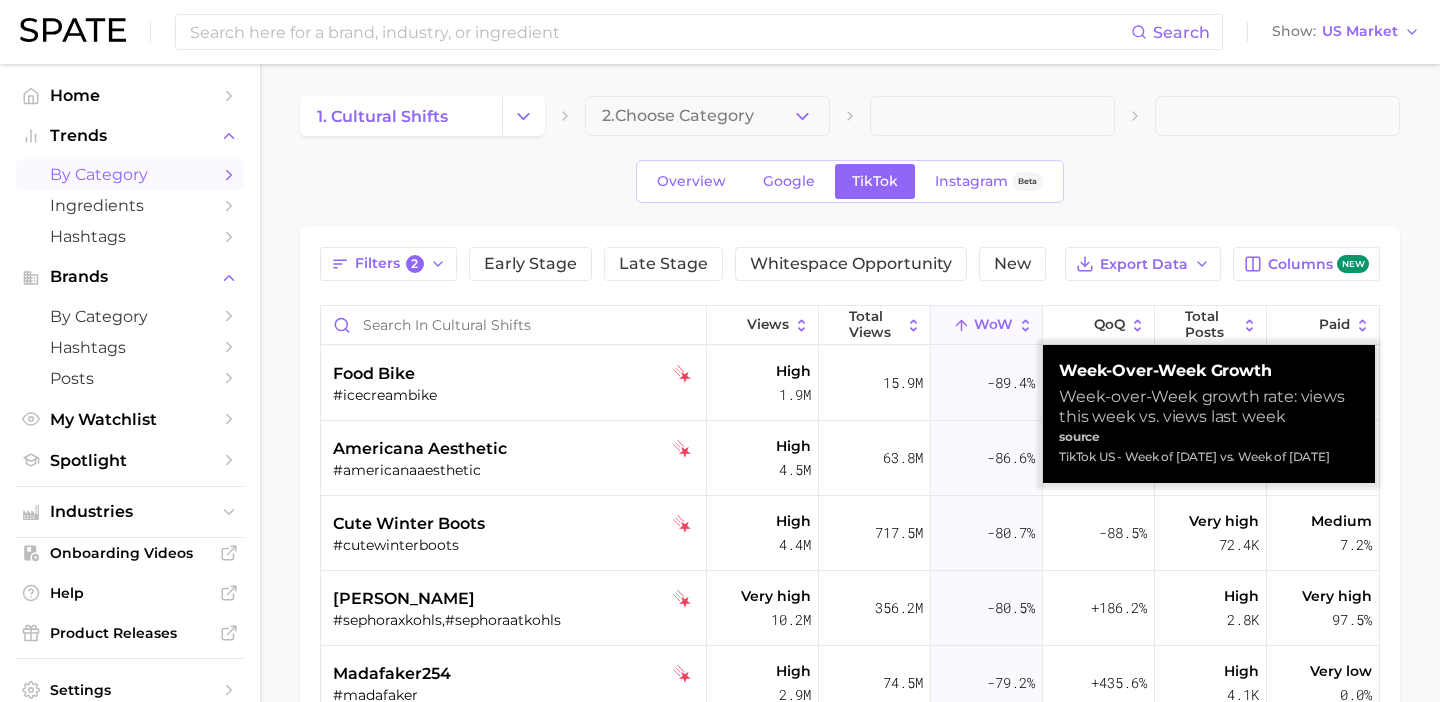 click on "WoW" at bounding box center [993, 325] 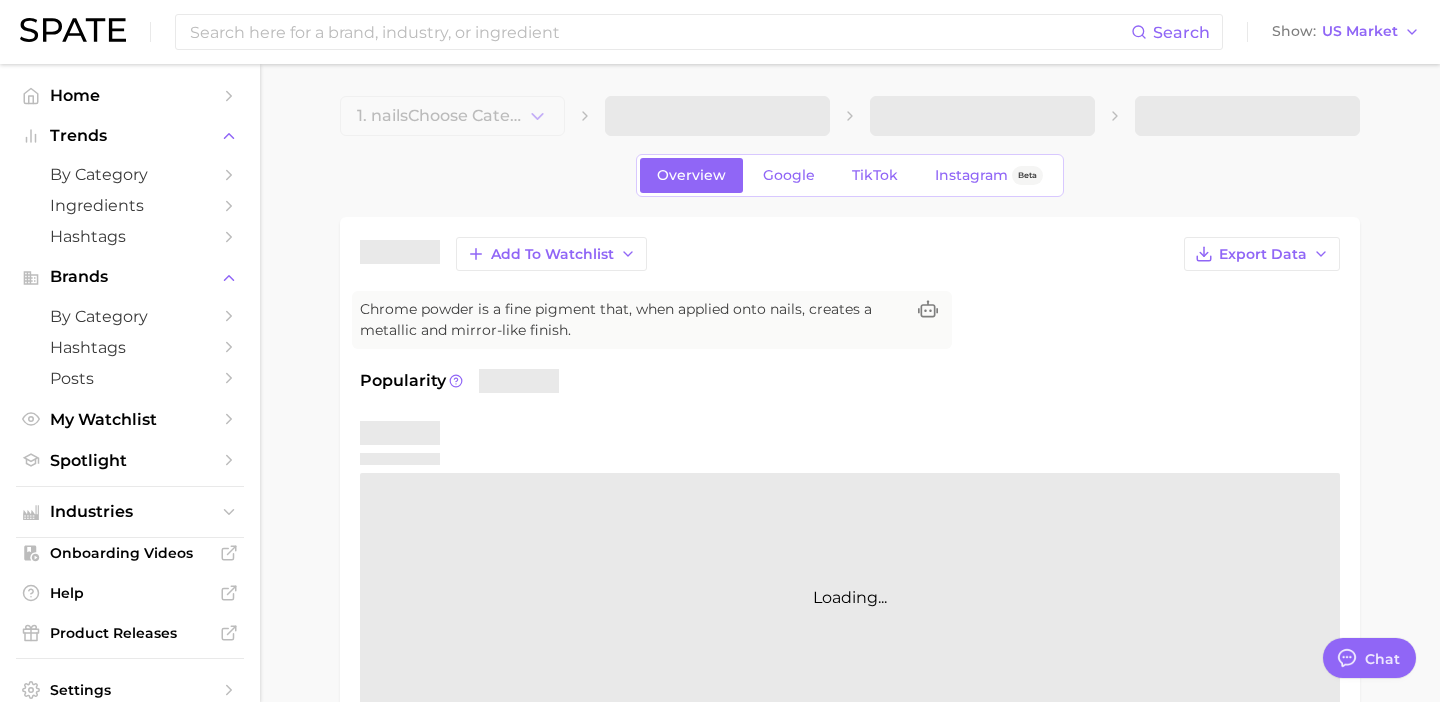 type on "x" 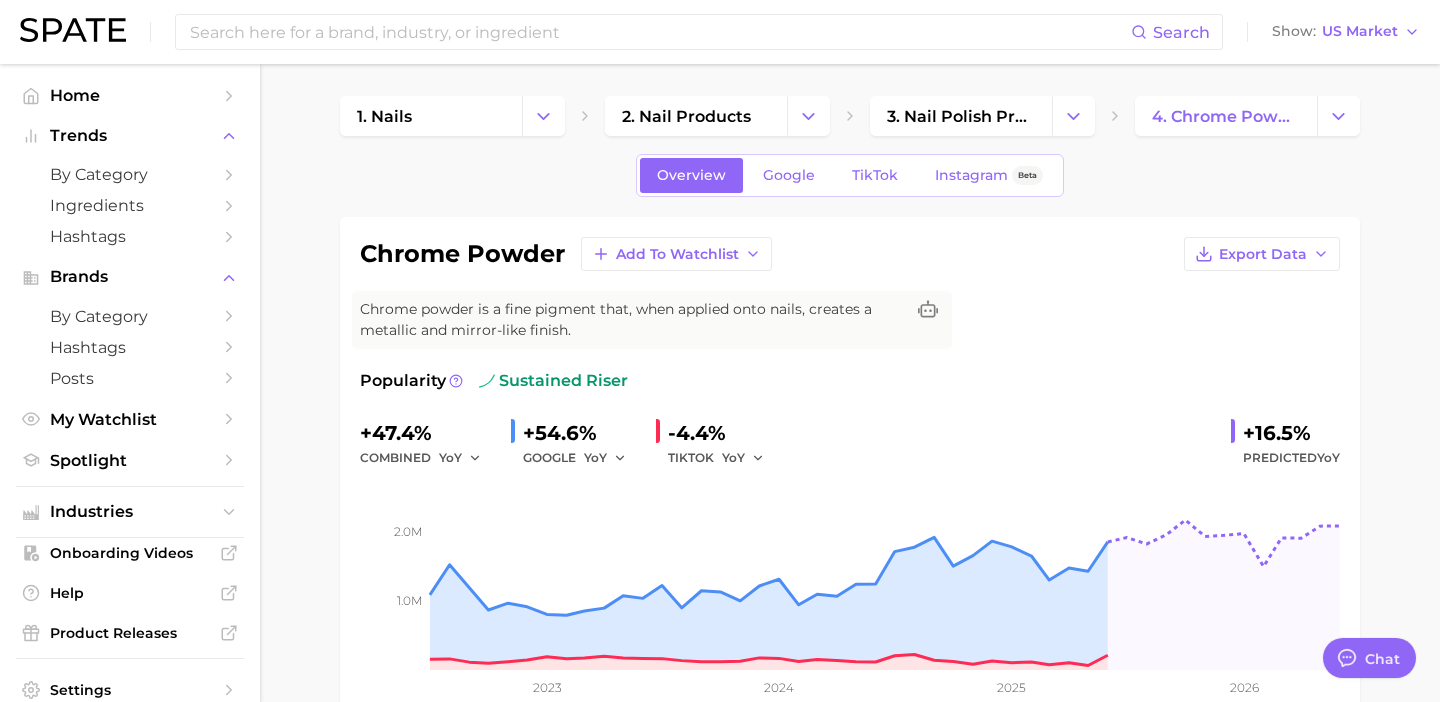 scroll, scrollTop: 0, scrollLeft: 0, axis: both 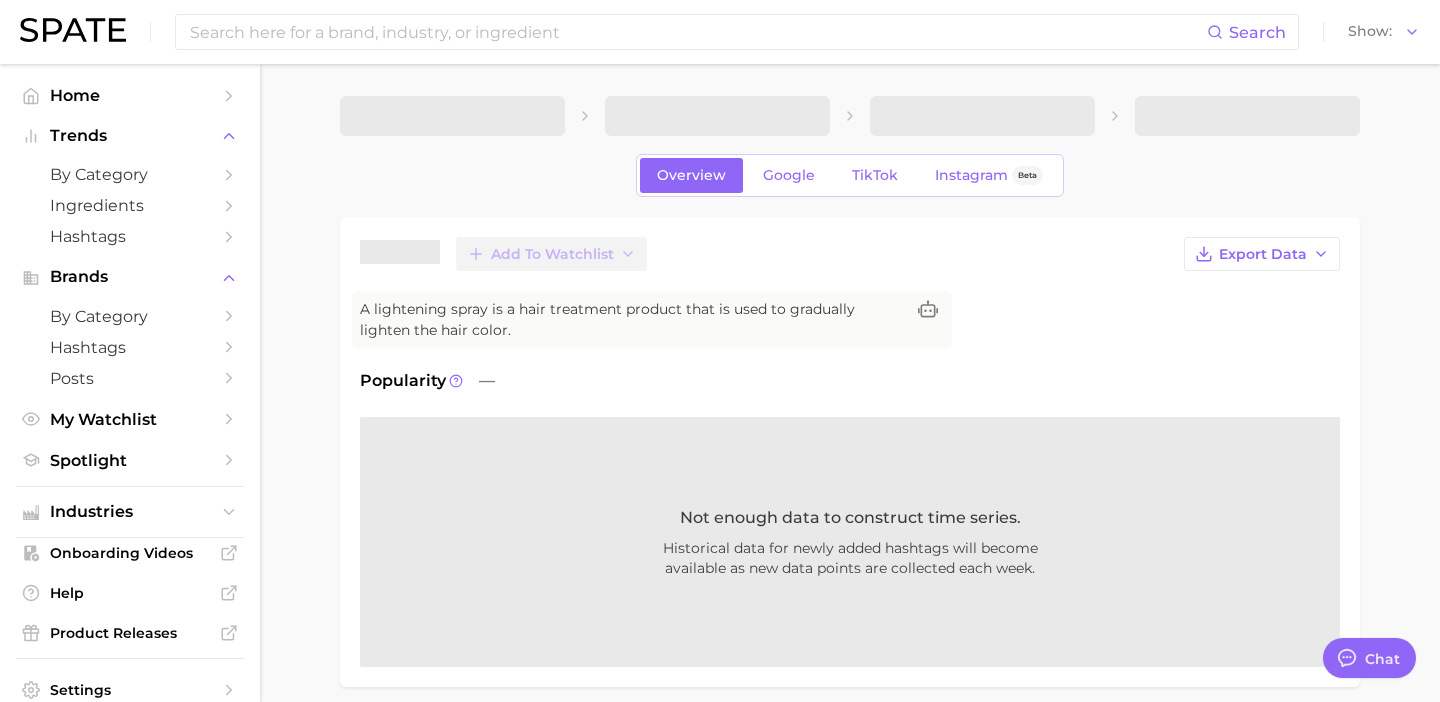 type on "x" 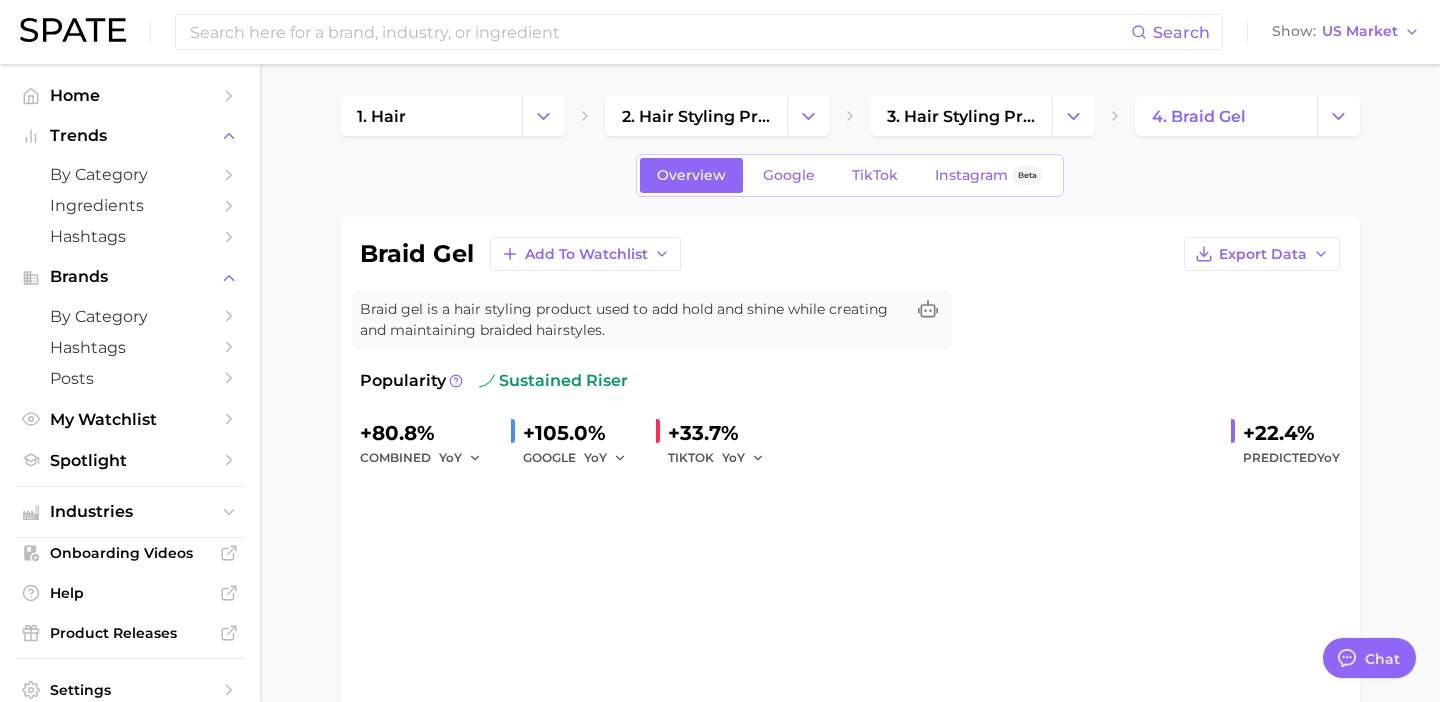 type on "x" 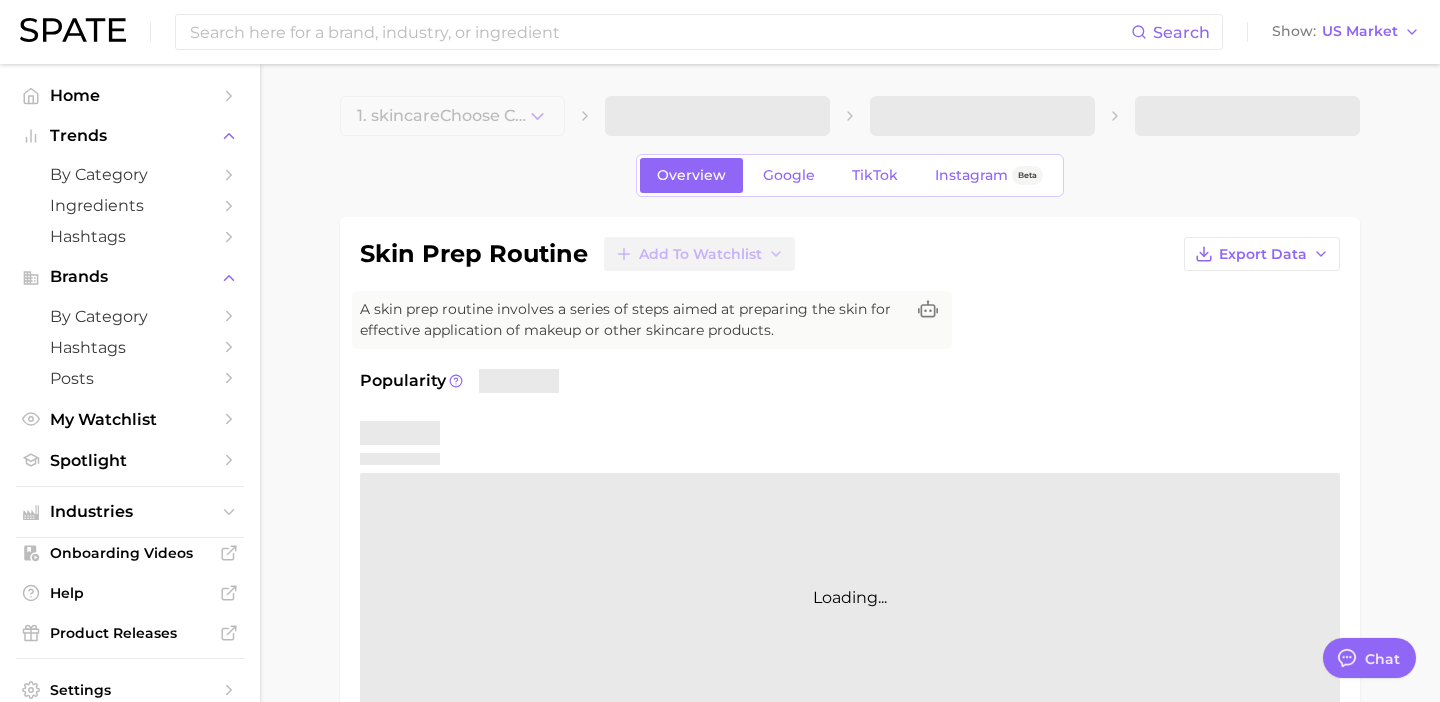 type on "x" 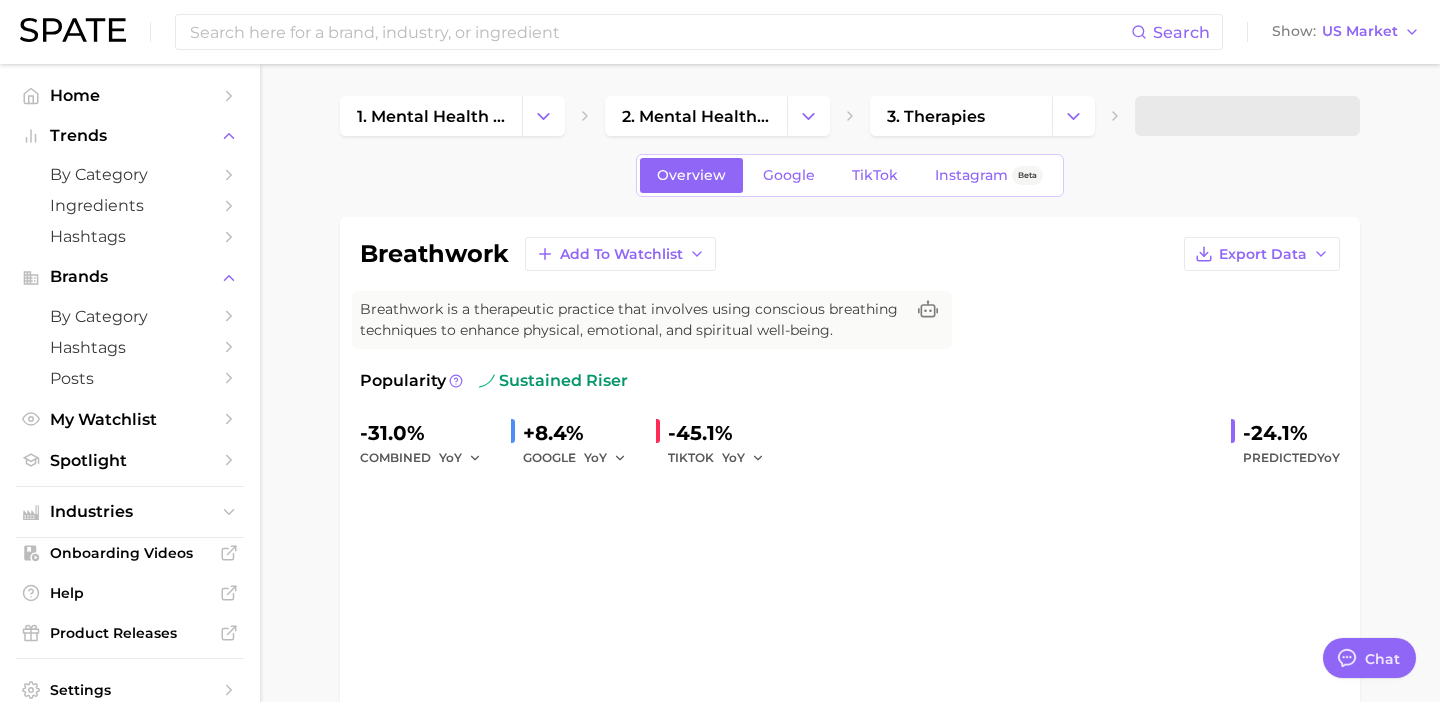 type on "x" 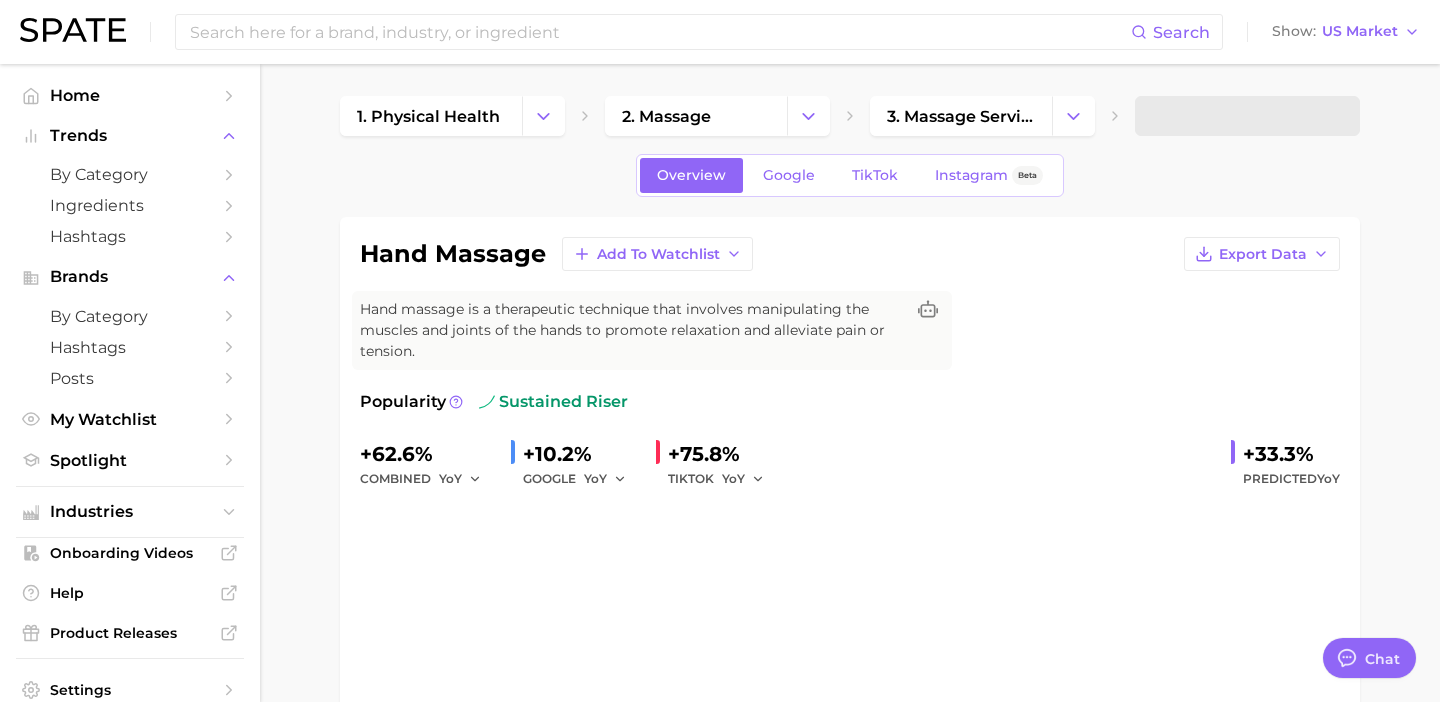 type on "x" 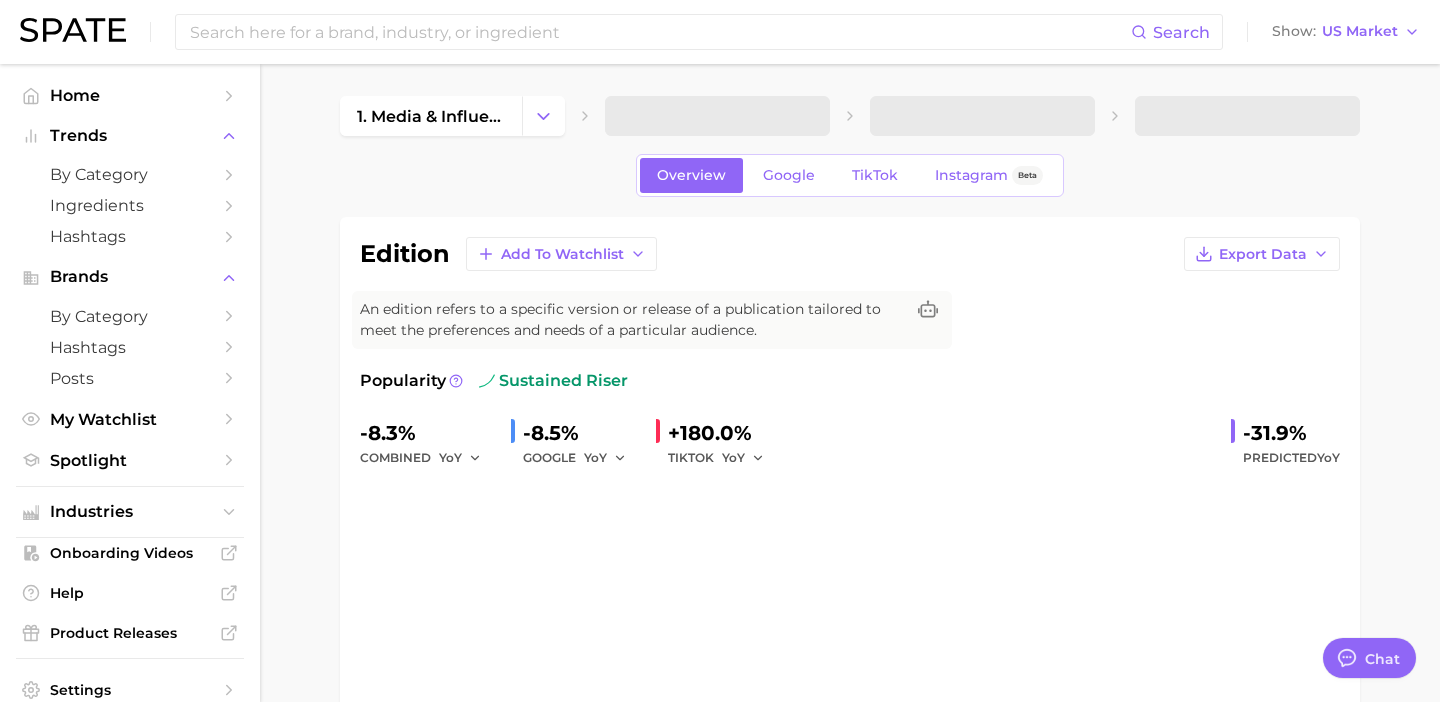 type on "x" 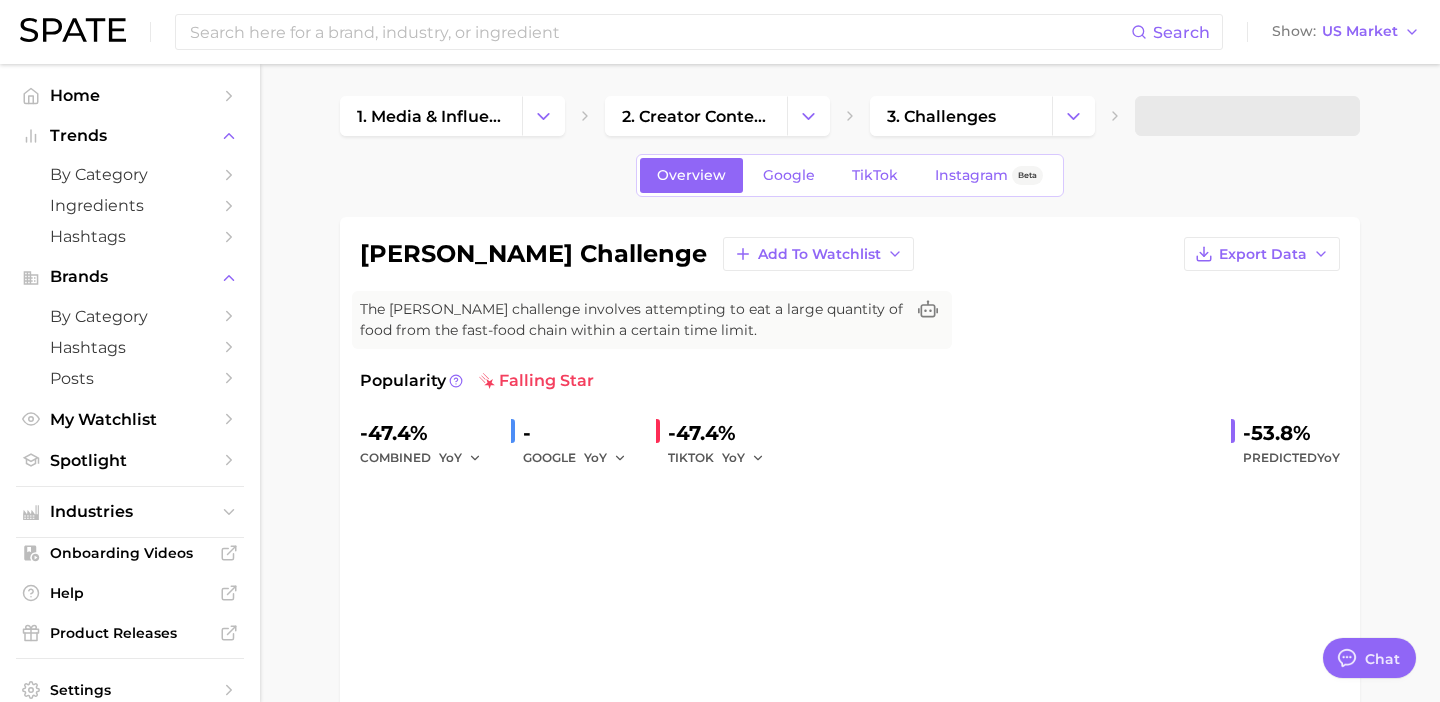 type on "x" 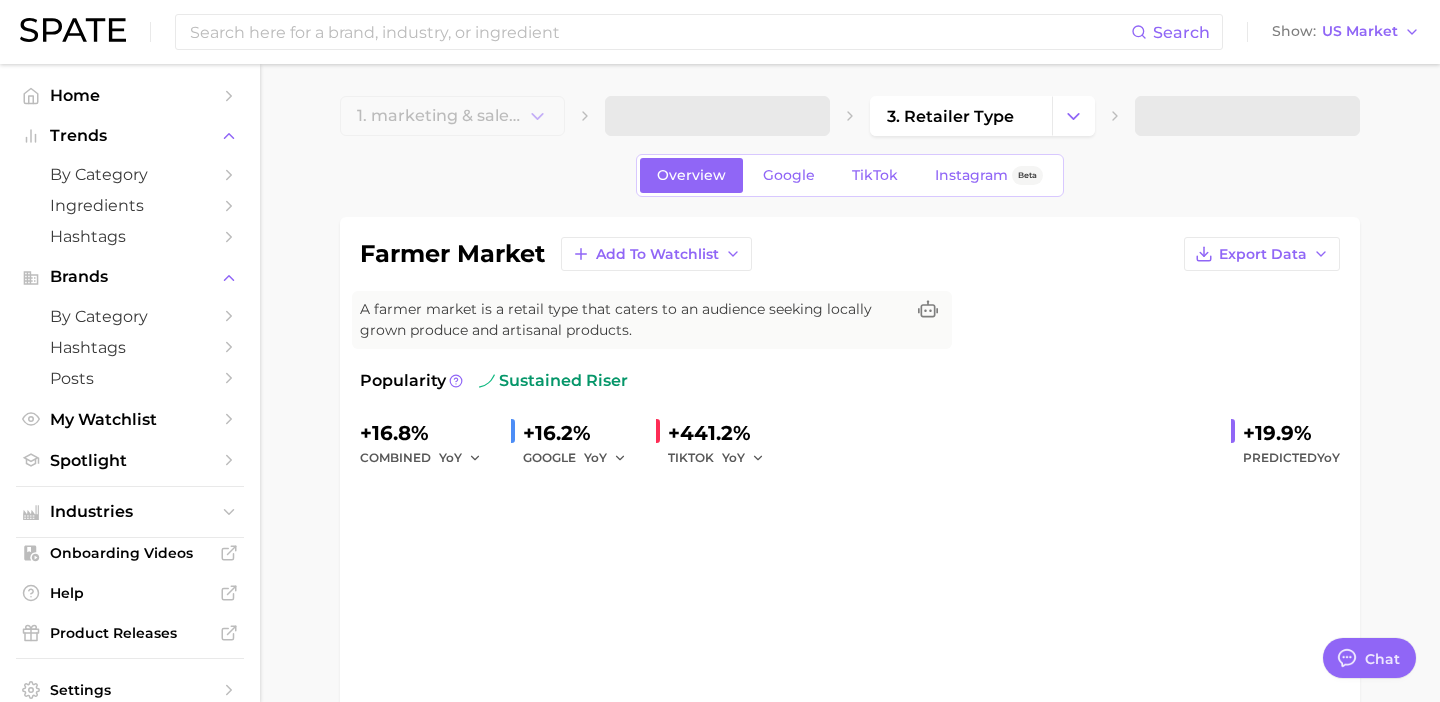 type on "x" 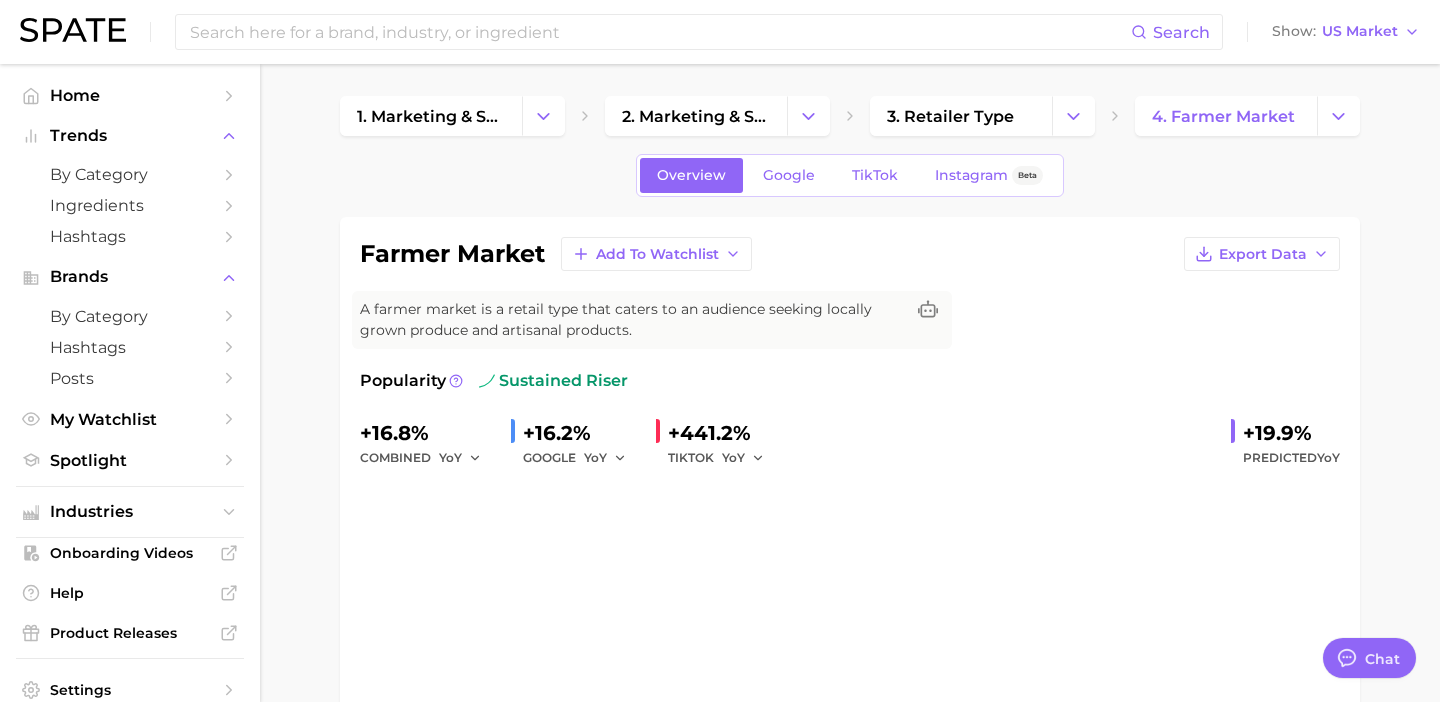 scroll, scrollTop: 0, scrollLeft: 0, axis: both 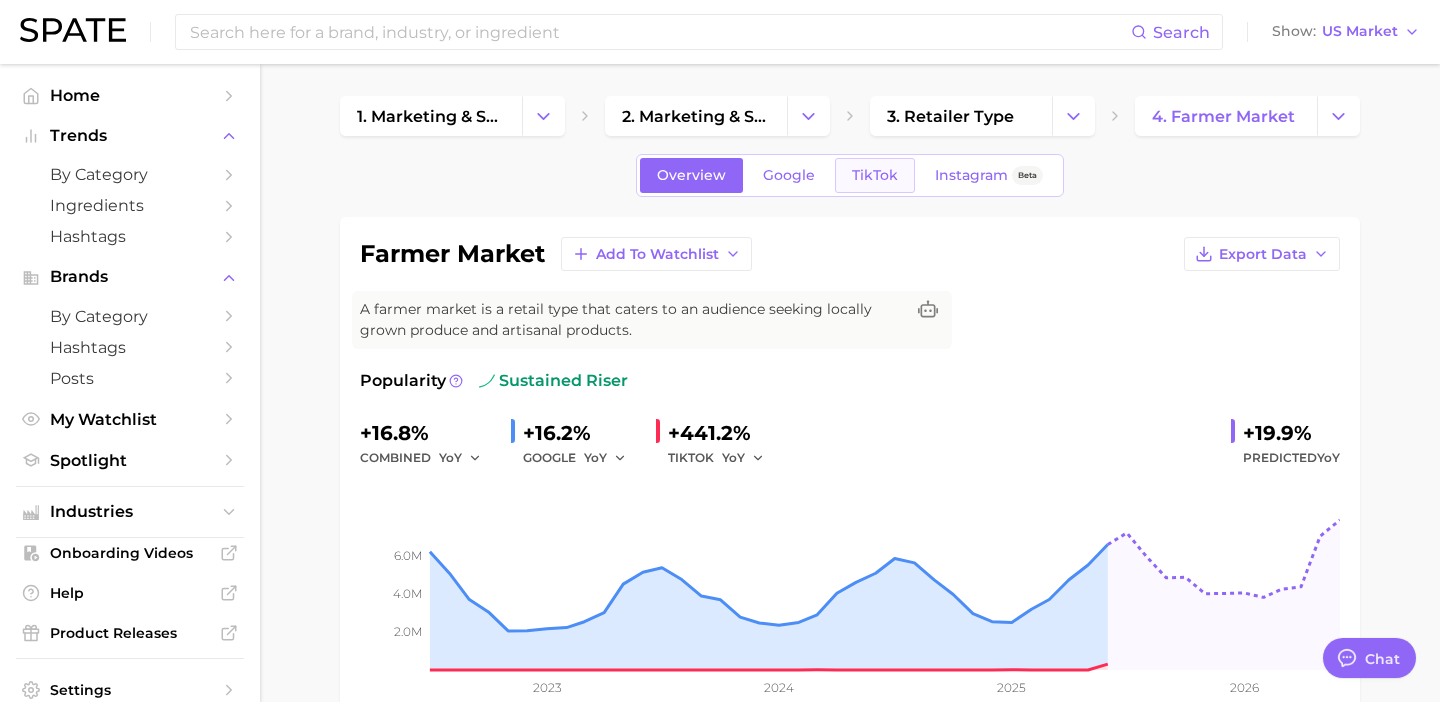 click on "TikTok" at bounding box center [875, 175] 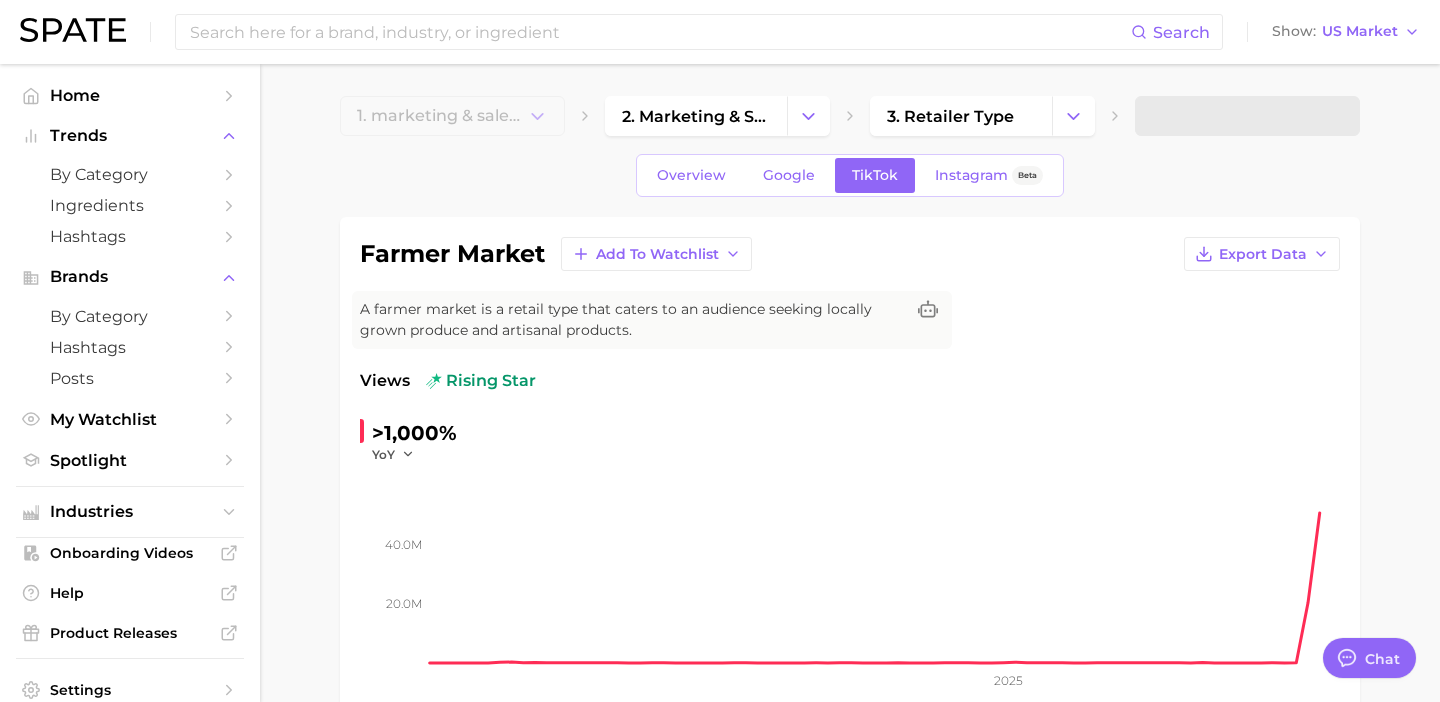 scroll, scrollTop: 0, scrollLeft: 0, axis: both 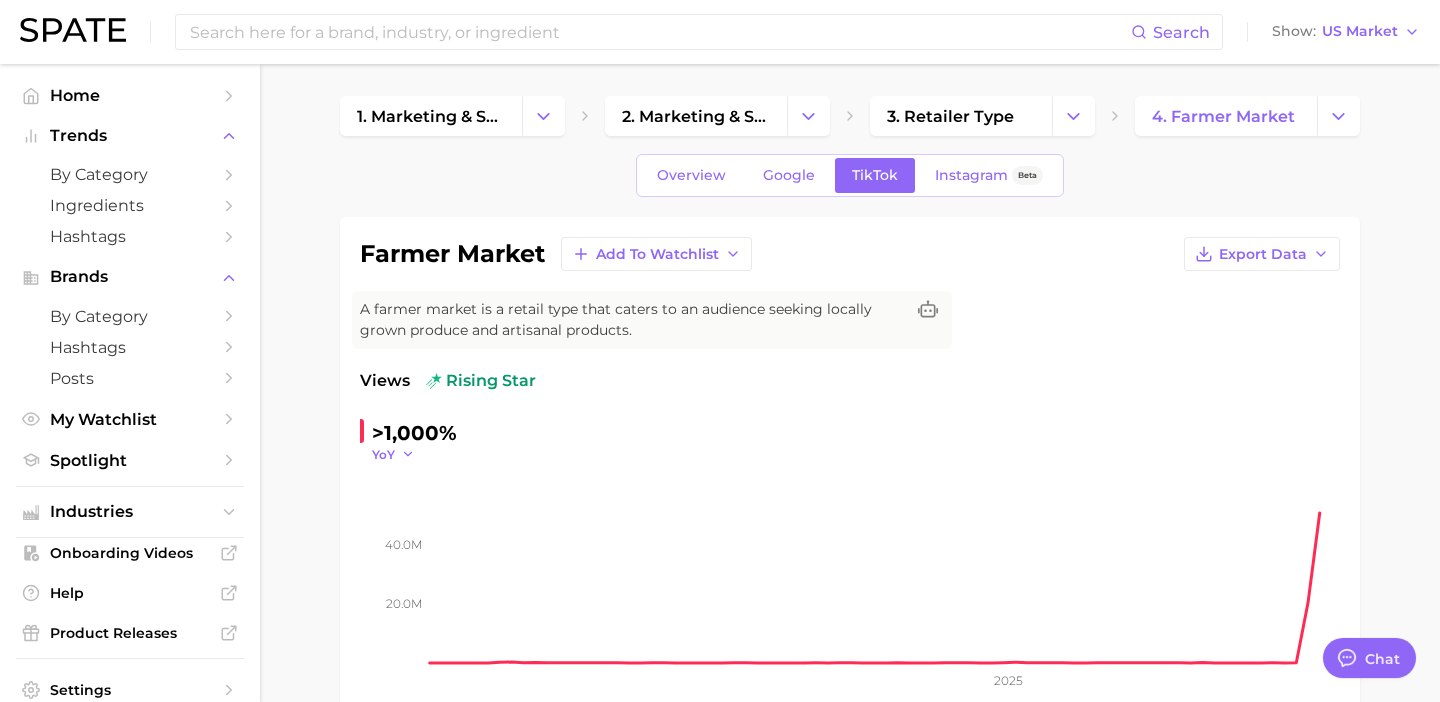 click on "YoY" at bounding box center [383, 454] 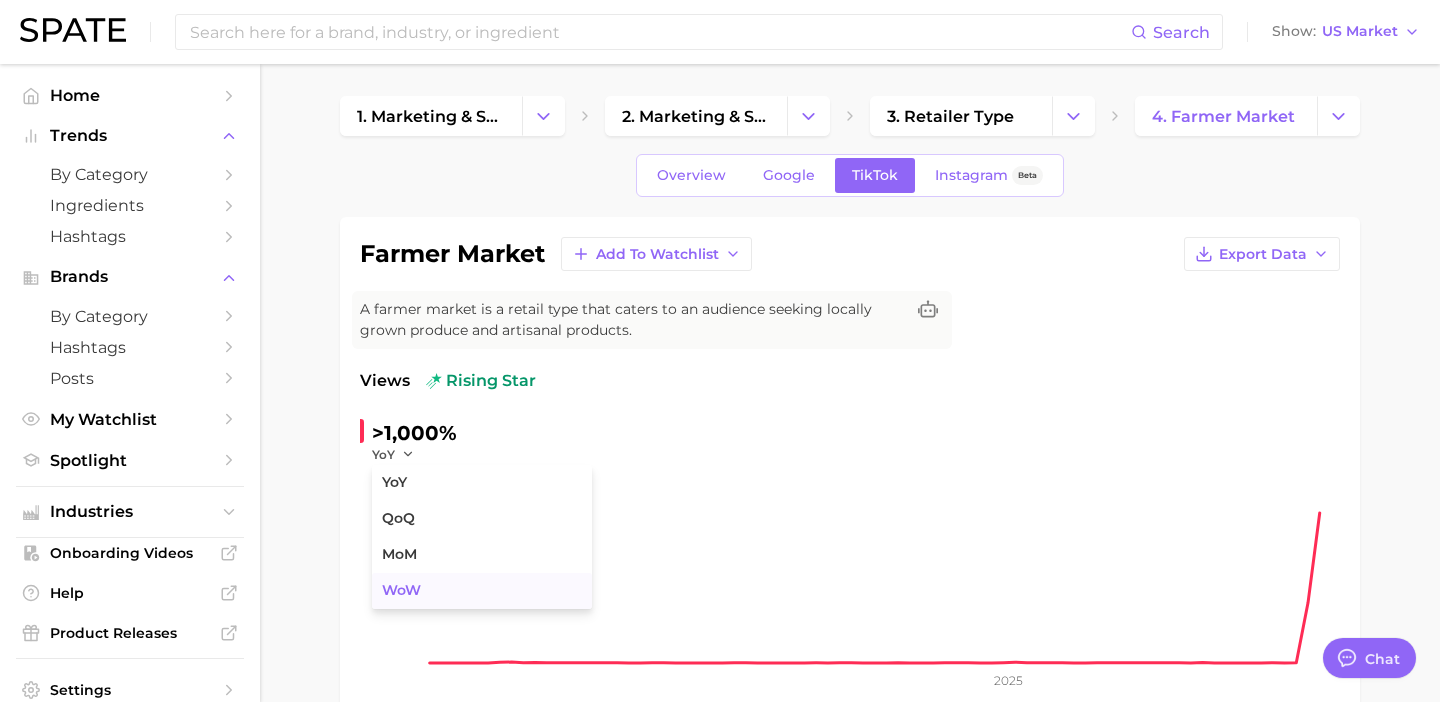 click on "WoW" at bounding box center [401, 590] 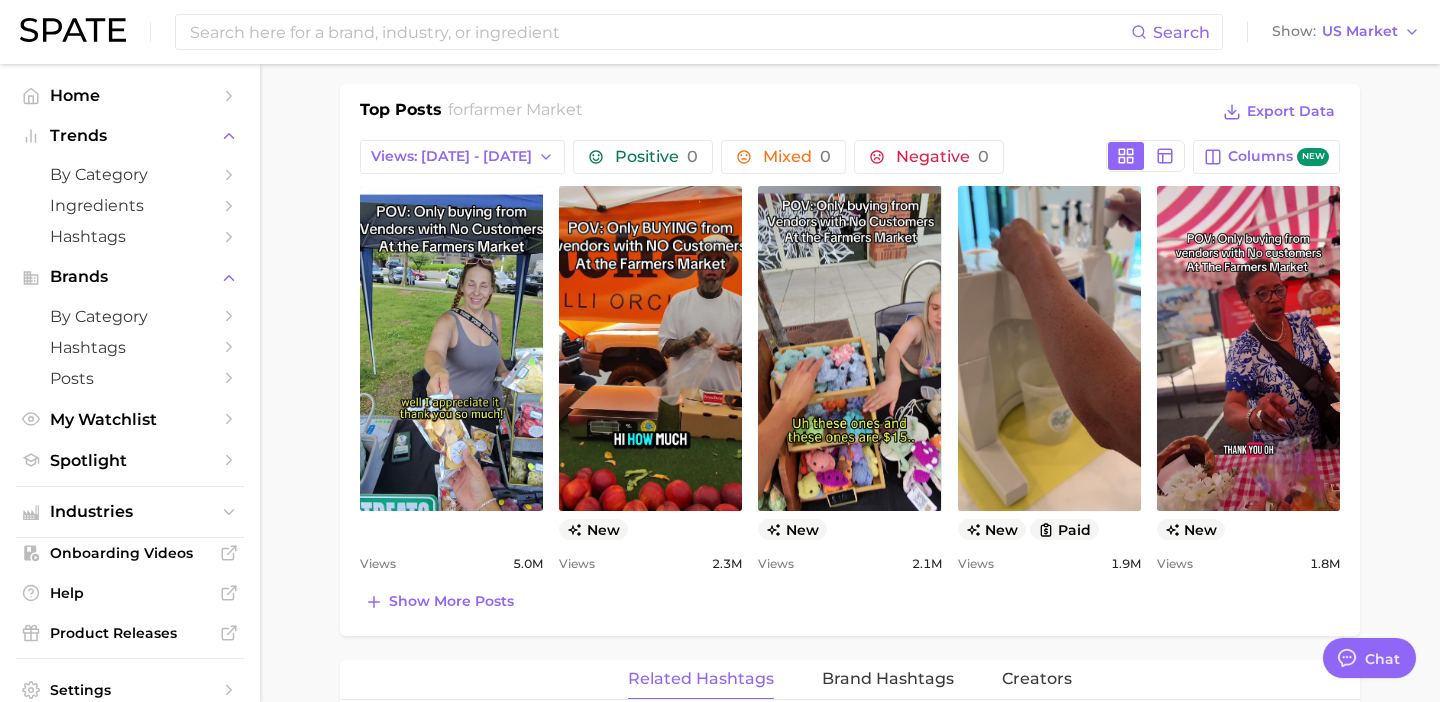 scroll, scrollTop: 940, scrollLeft: 0, axis: vertical 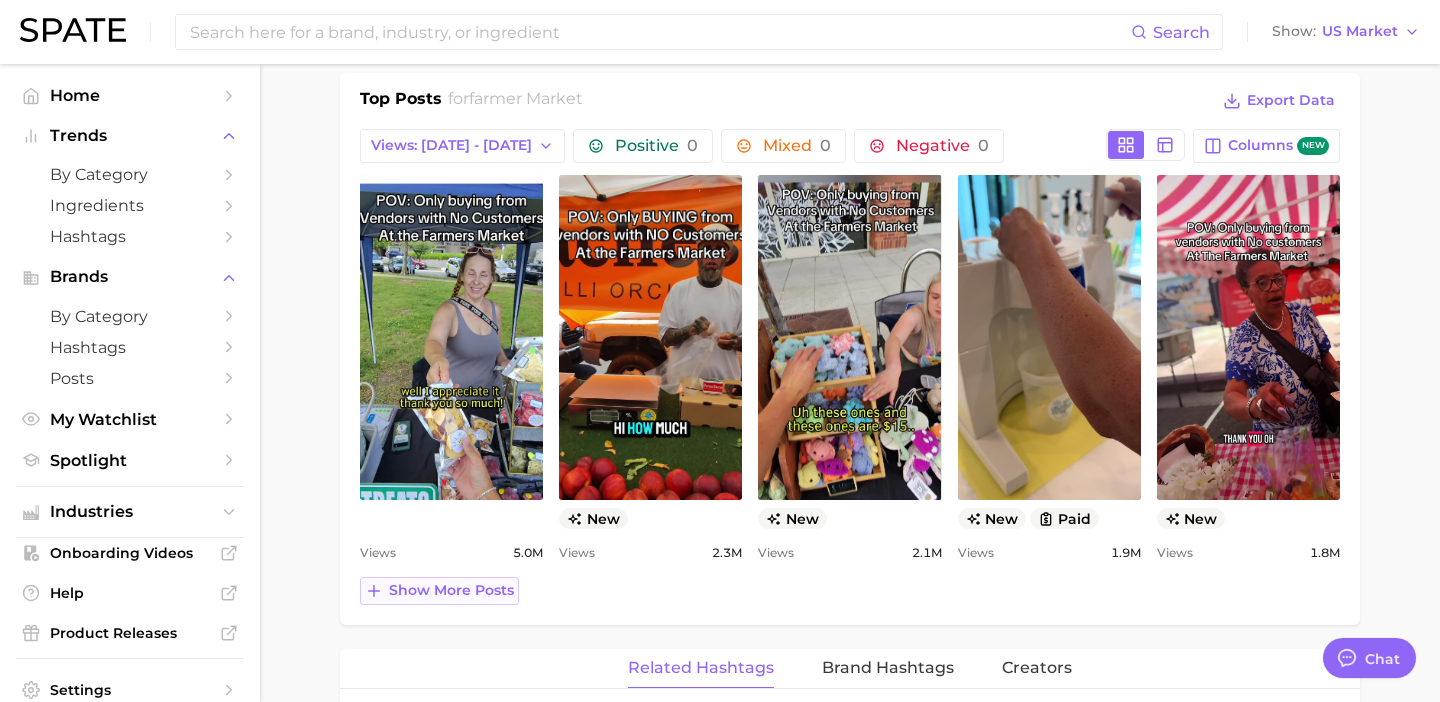 click on "Show more posts" at bounding box center (451, 590) 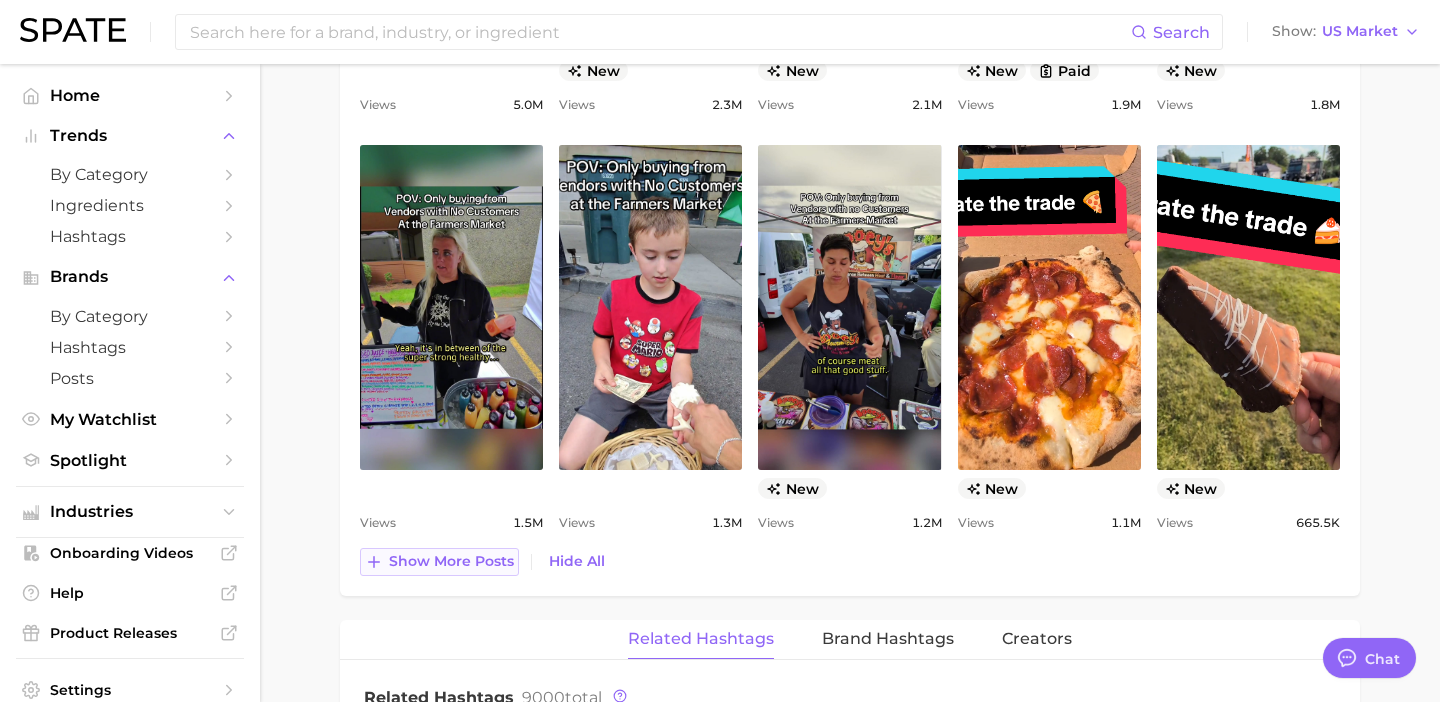 scroll, scrollTop: 1391, scrollLeft: 0, axis: vertical 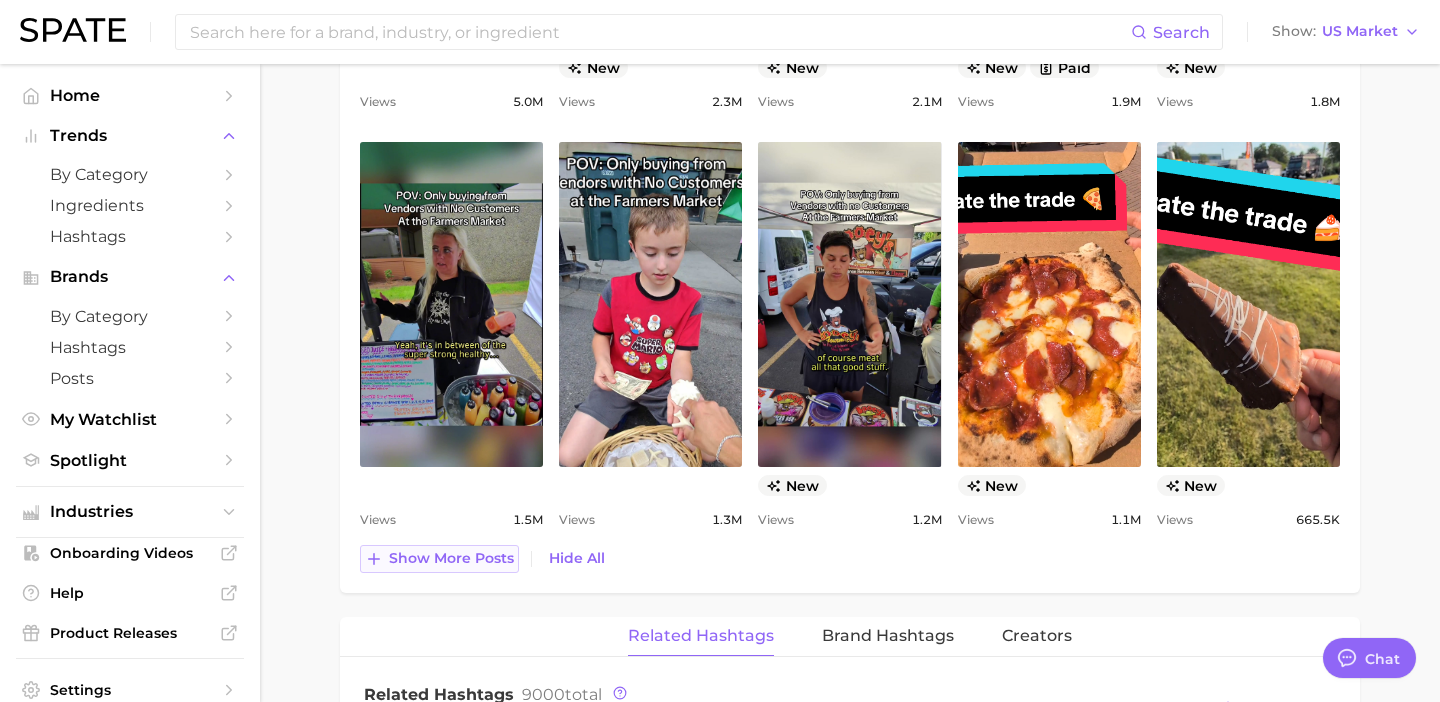 click on "Show more posts" at bounding box center [451, 558] 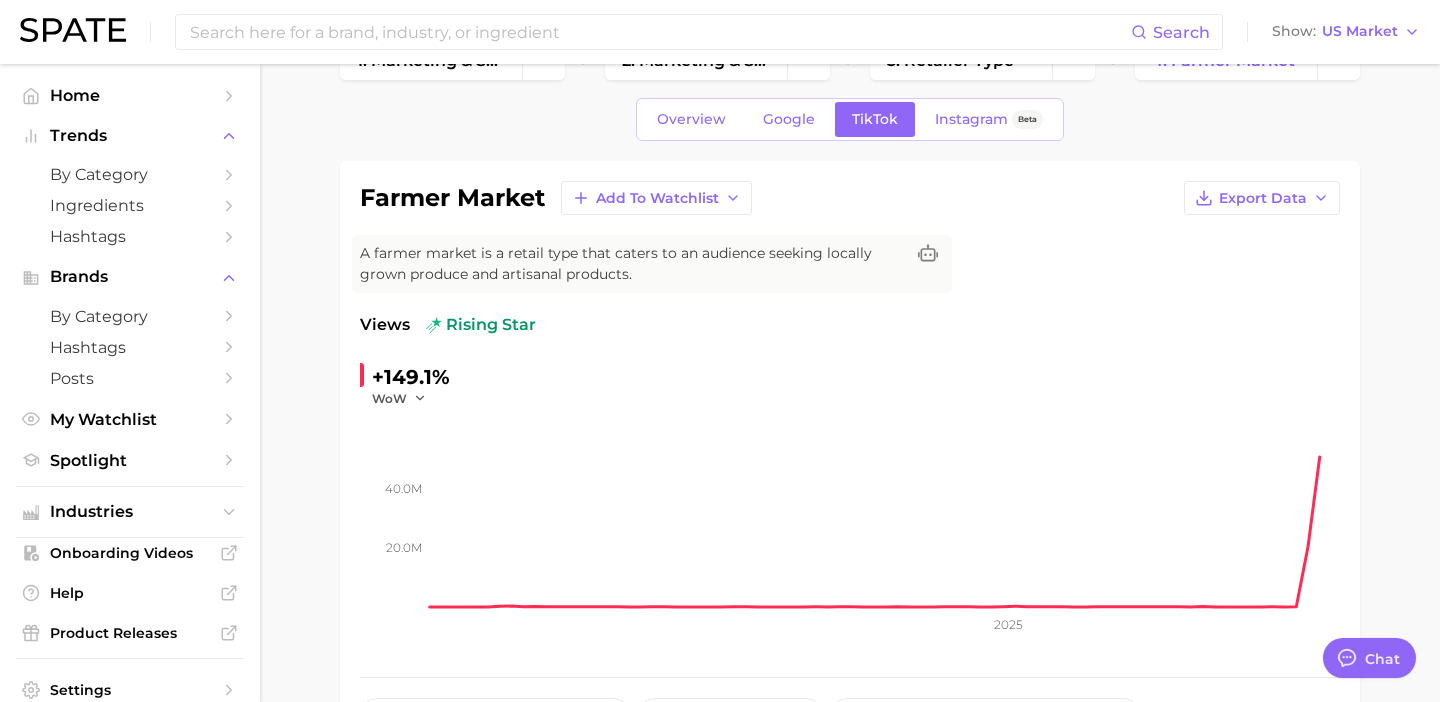 scroll, scrollTop: 0, scrollLeft: 0, axis: both 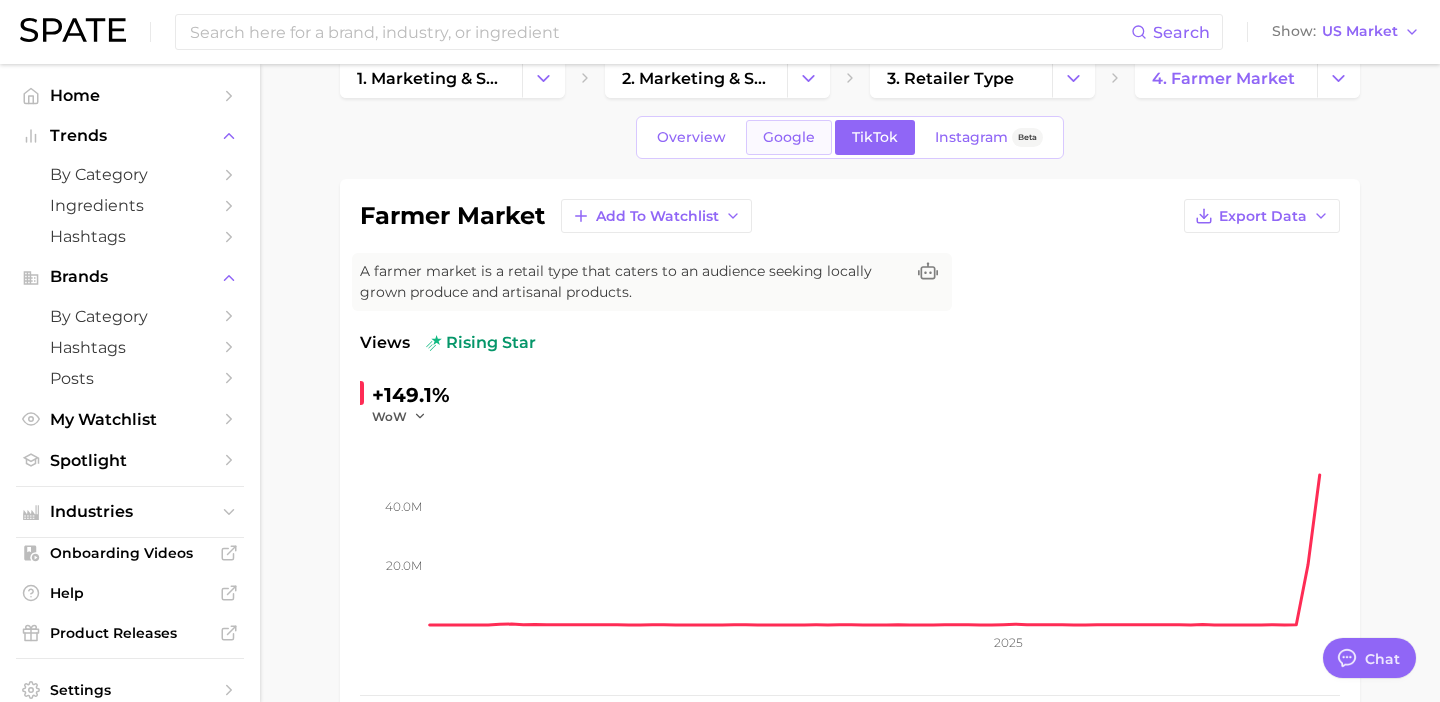 click on "Google" at bounding box center (789, 137) 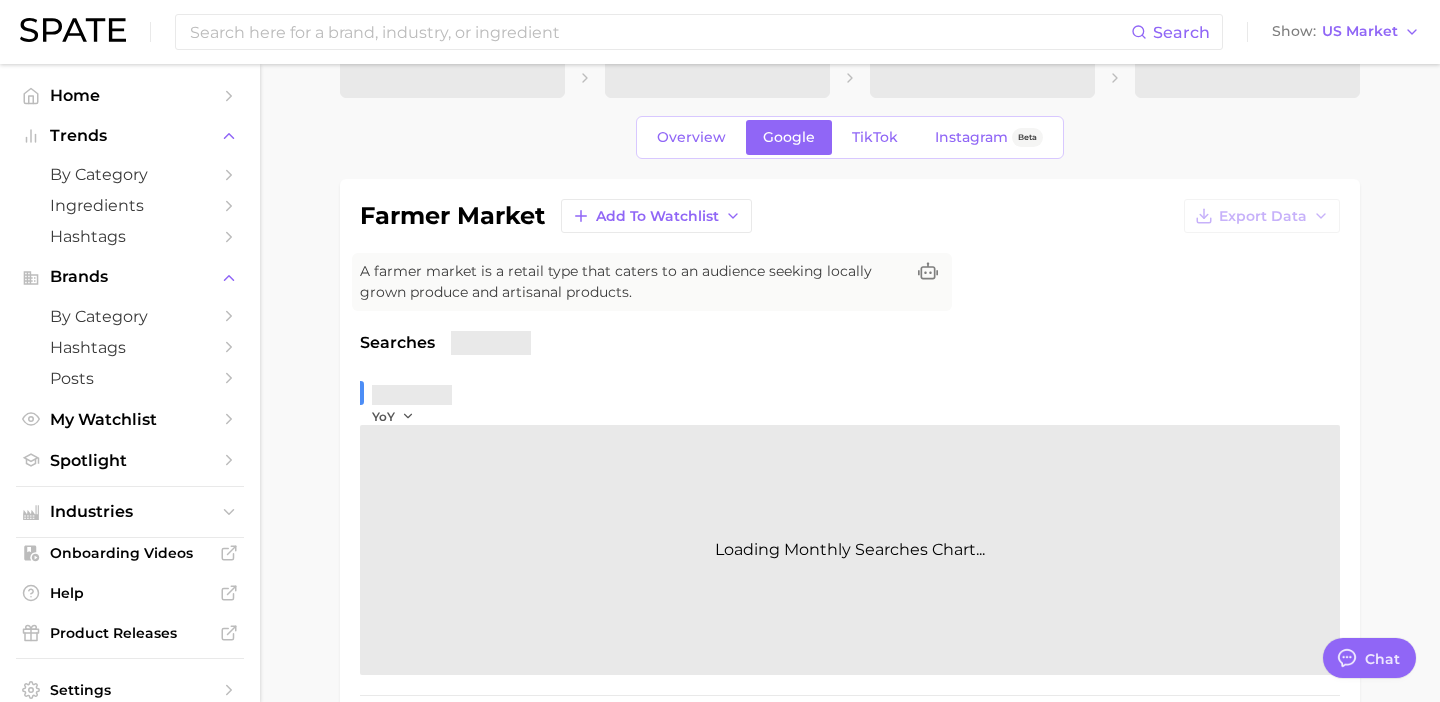 scroll, scrollTop: 0, scrollLeft: 0, axis: both 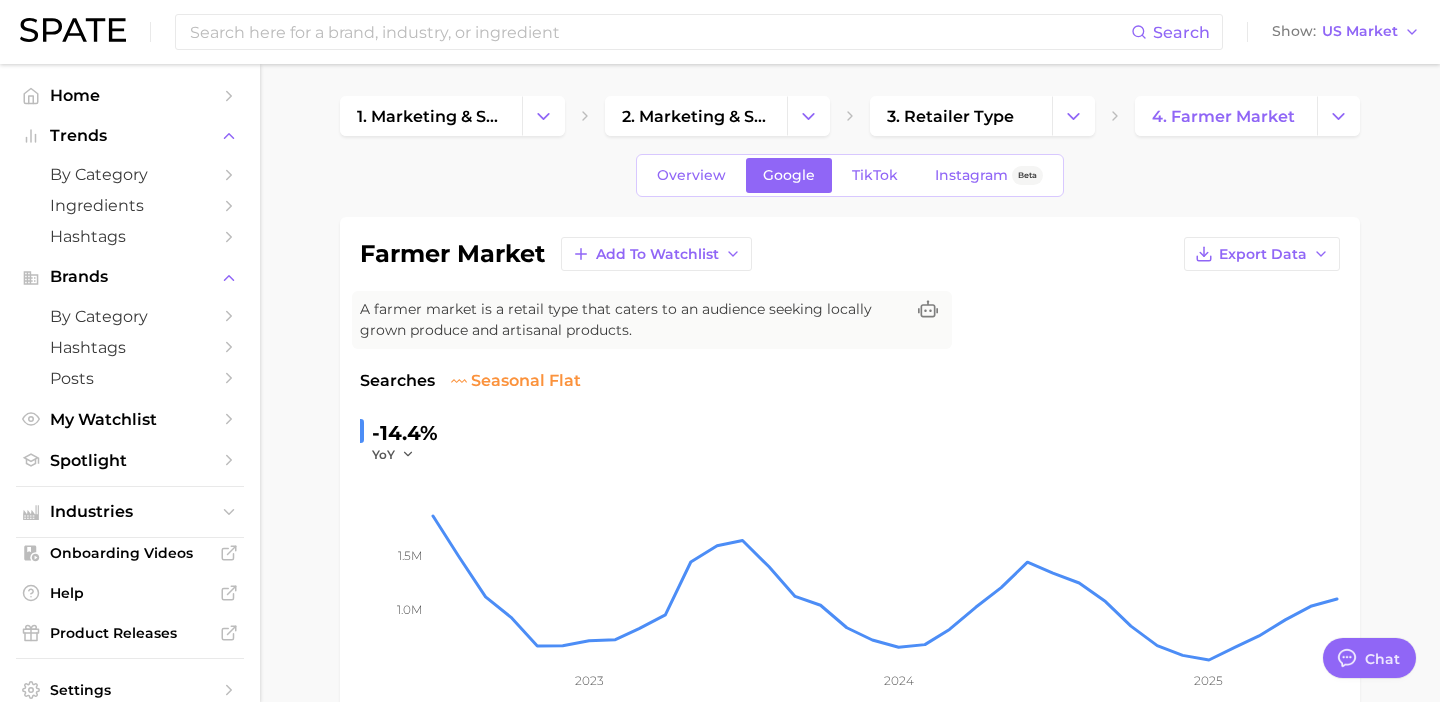 click on "-14.4%" at bounding box center (405, 433) 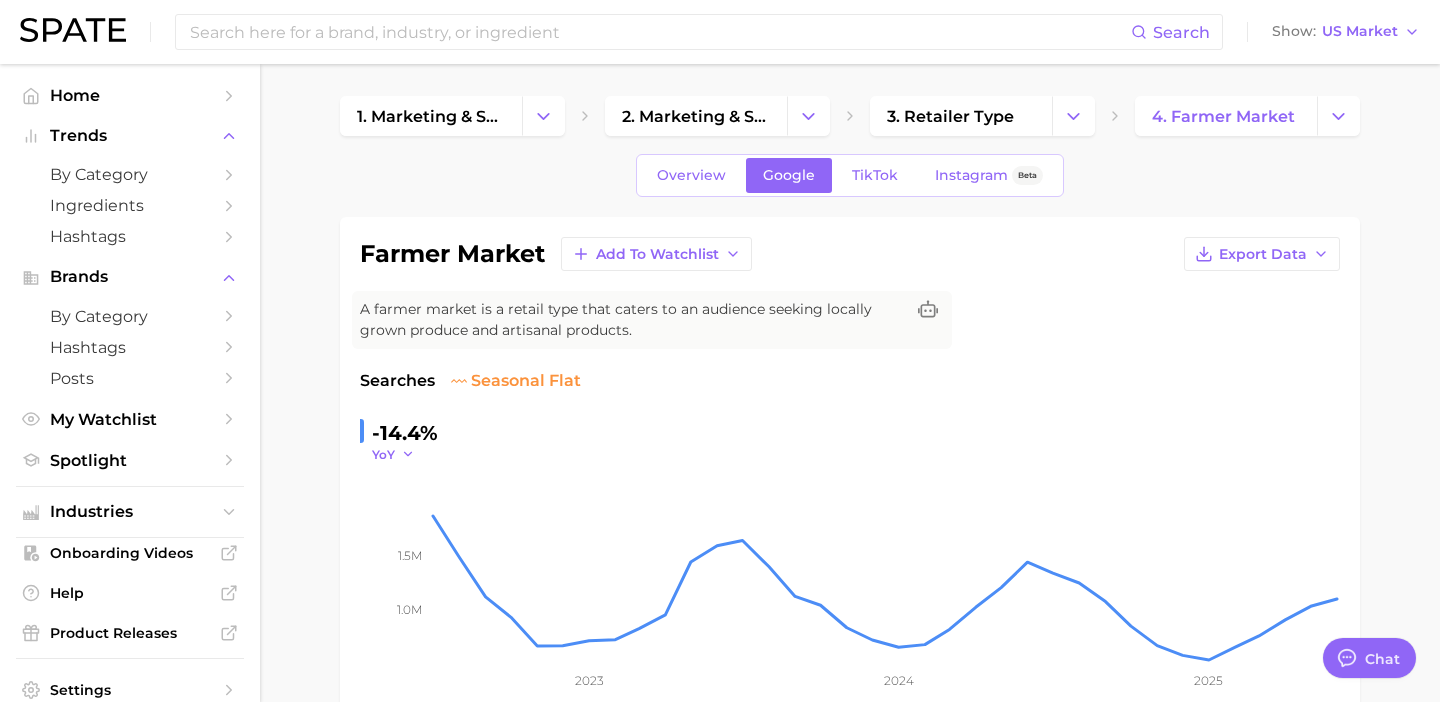 click on "YoY" at bounding box center (383, 454) 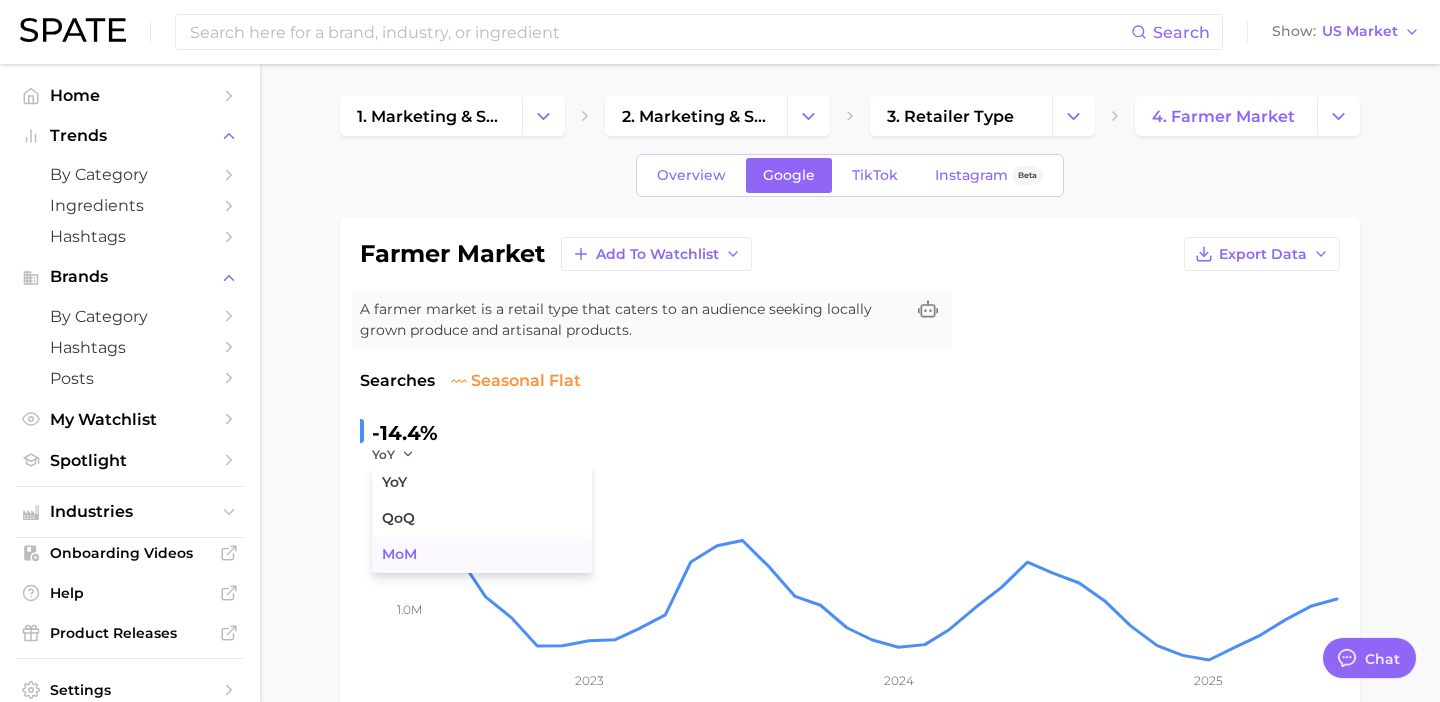 click on "MoM" at bounding box center (399, 554) 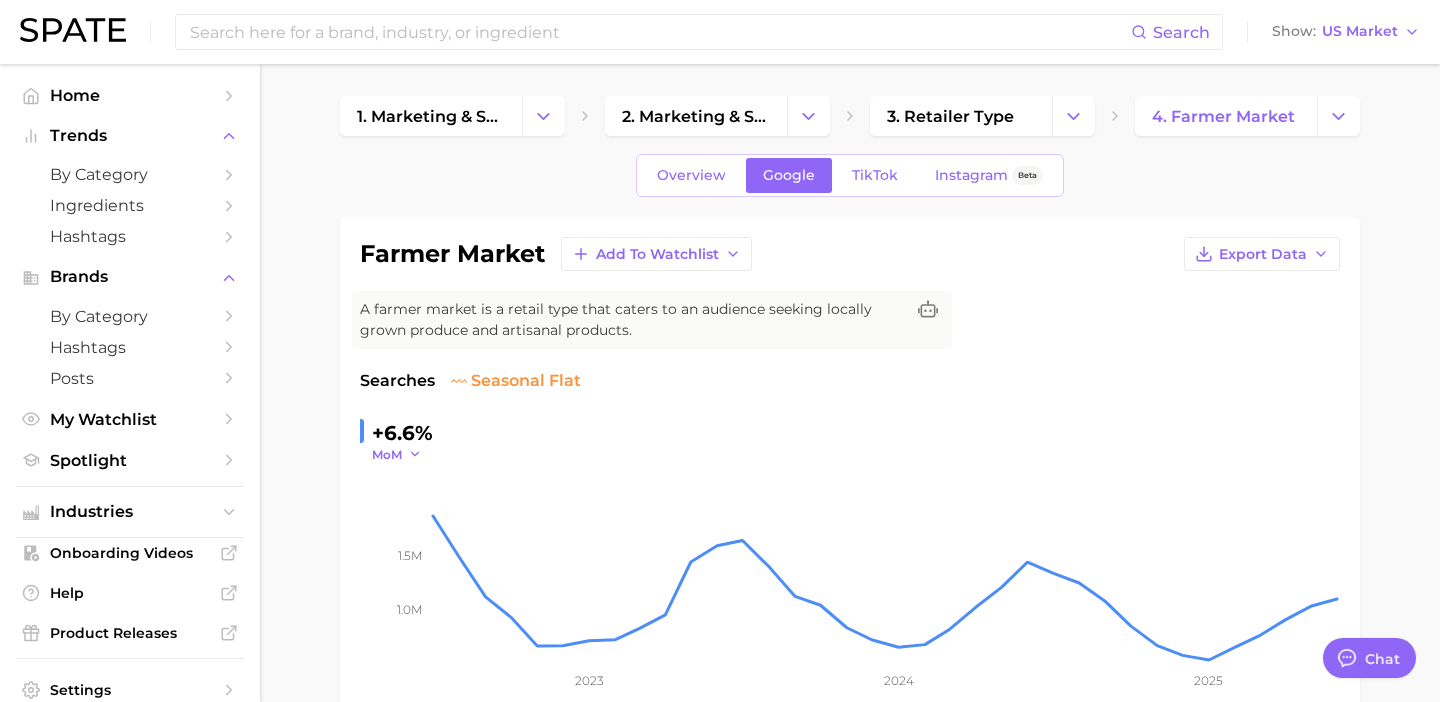 click on "MoM" at bounding box center (387, 454) 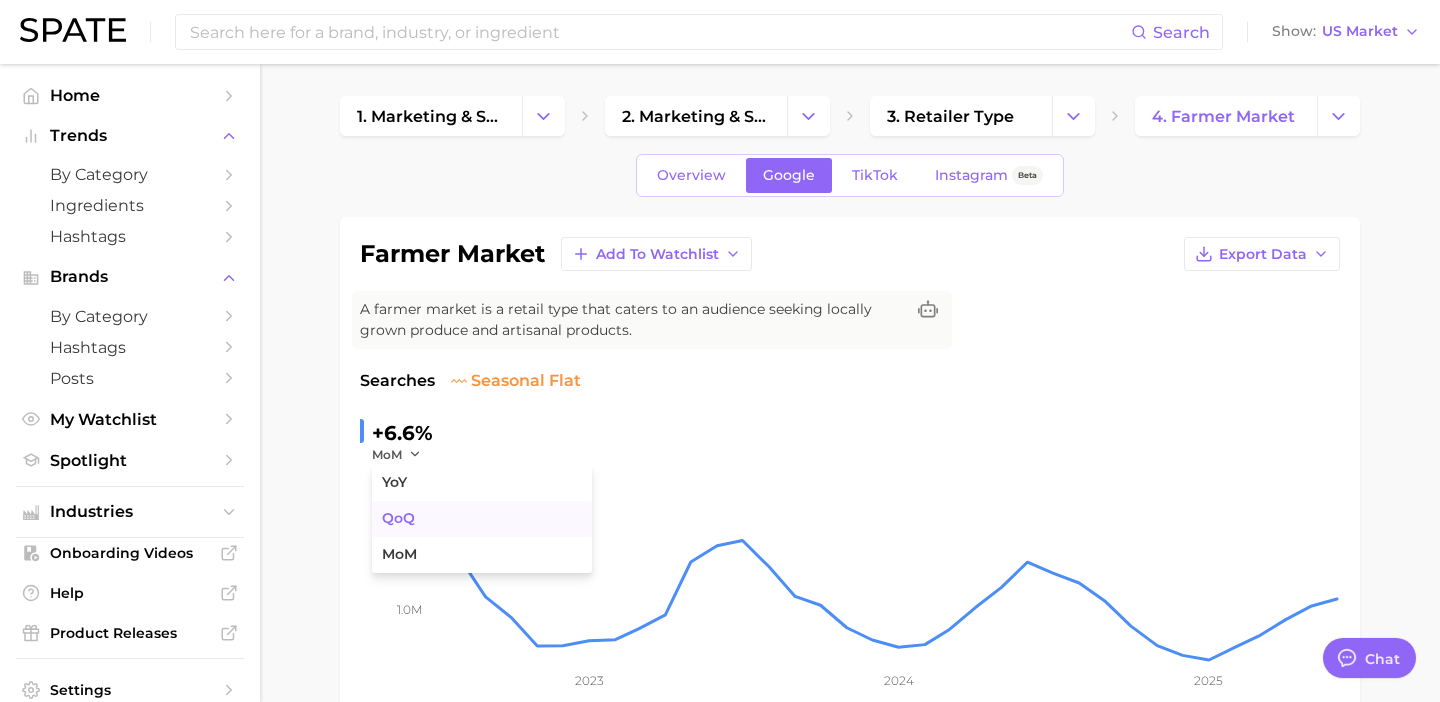 click on "QoQ" at bounding box center [398, 518] 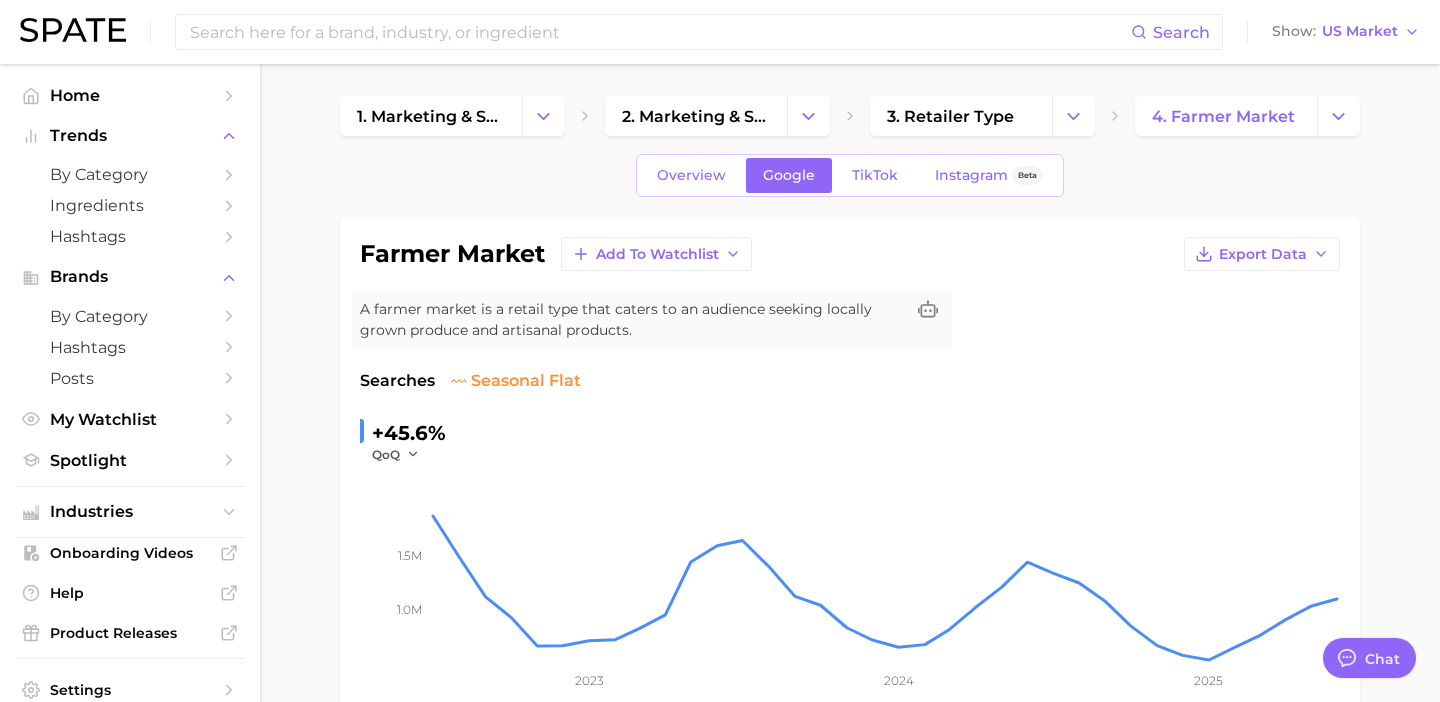 click on "+45.6%" at bounding box center [409, 433] 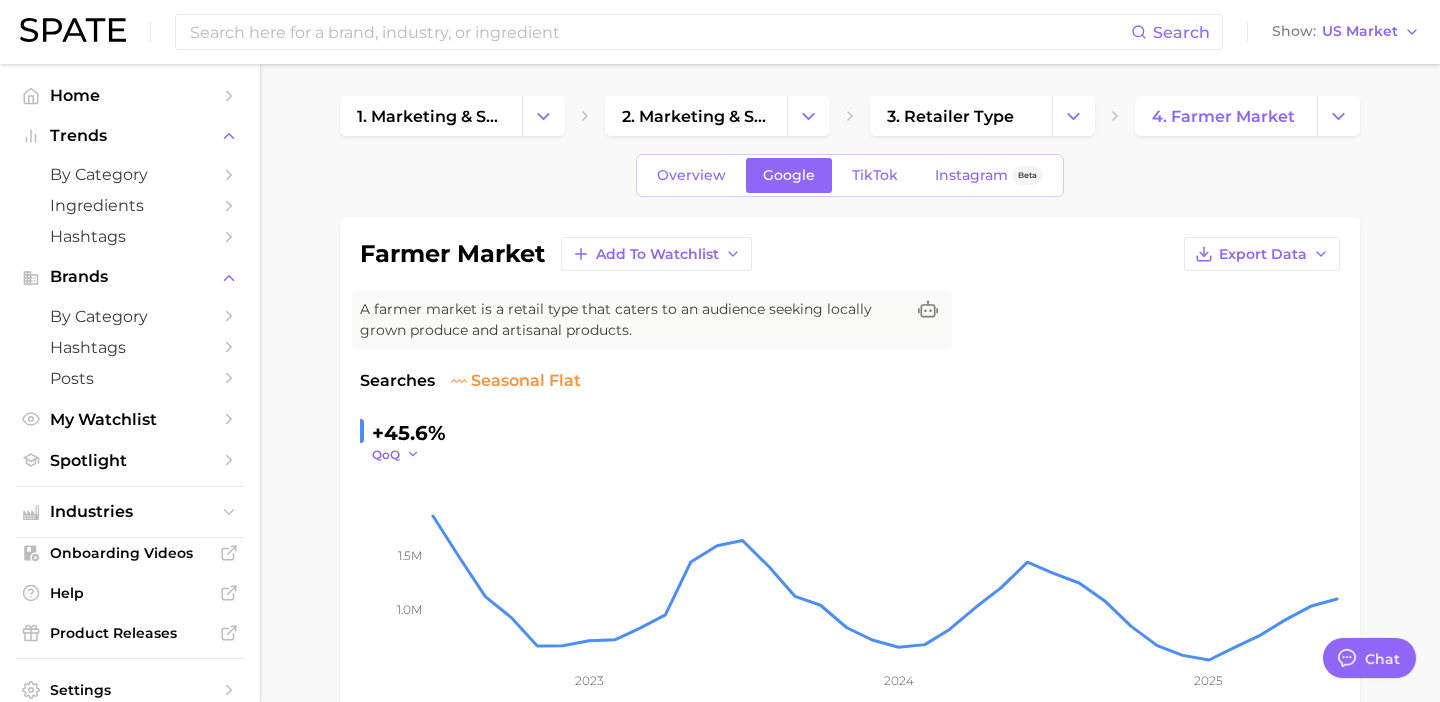 click on "QoQ" at bounding box center (386, 454) 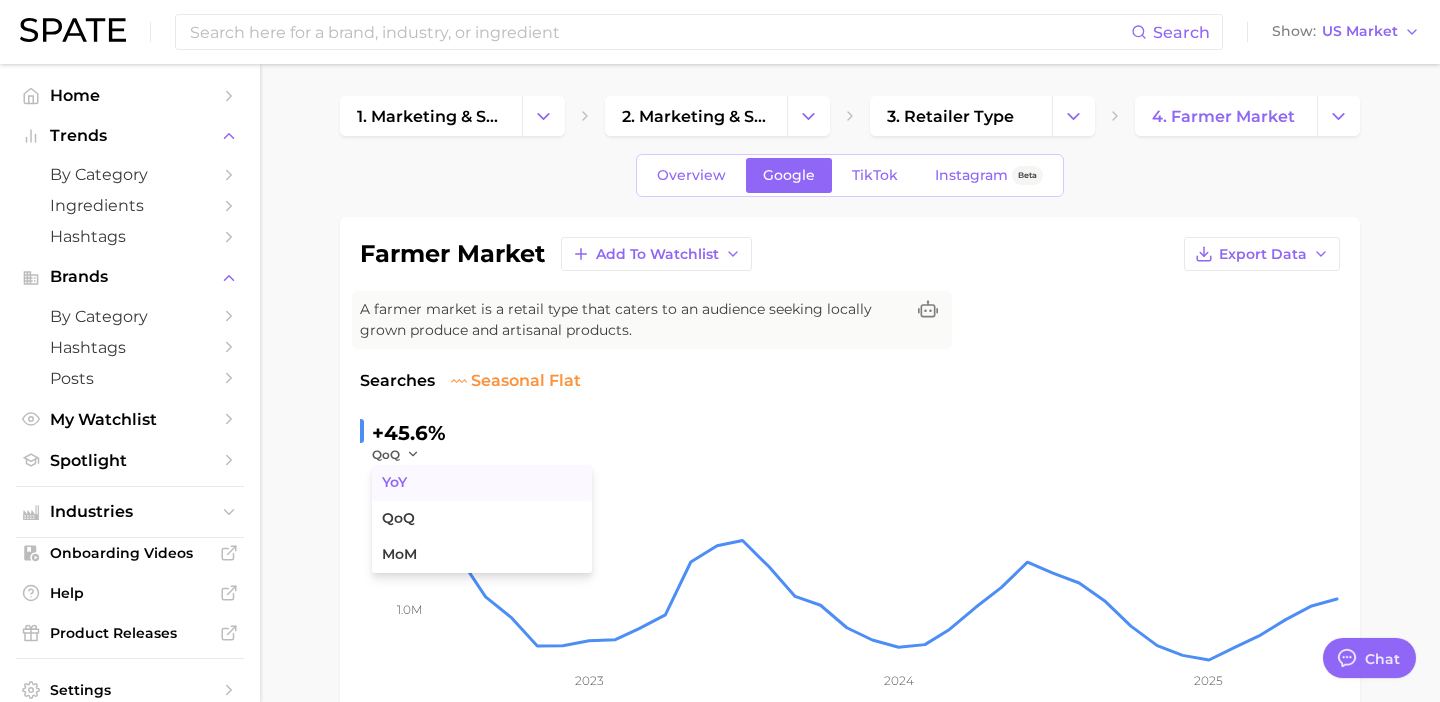 click on "YoY" at bounding box center [482, 483] 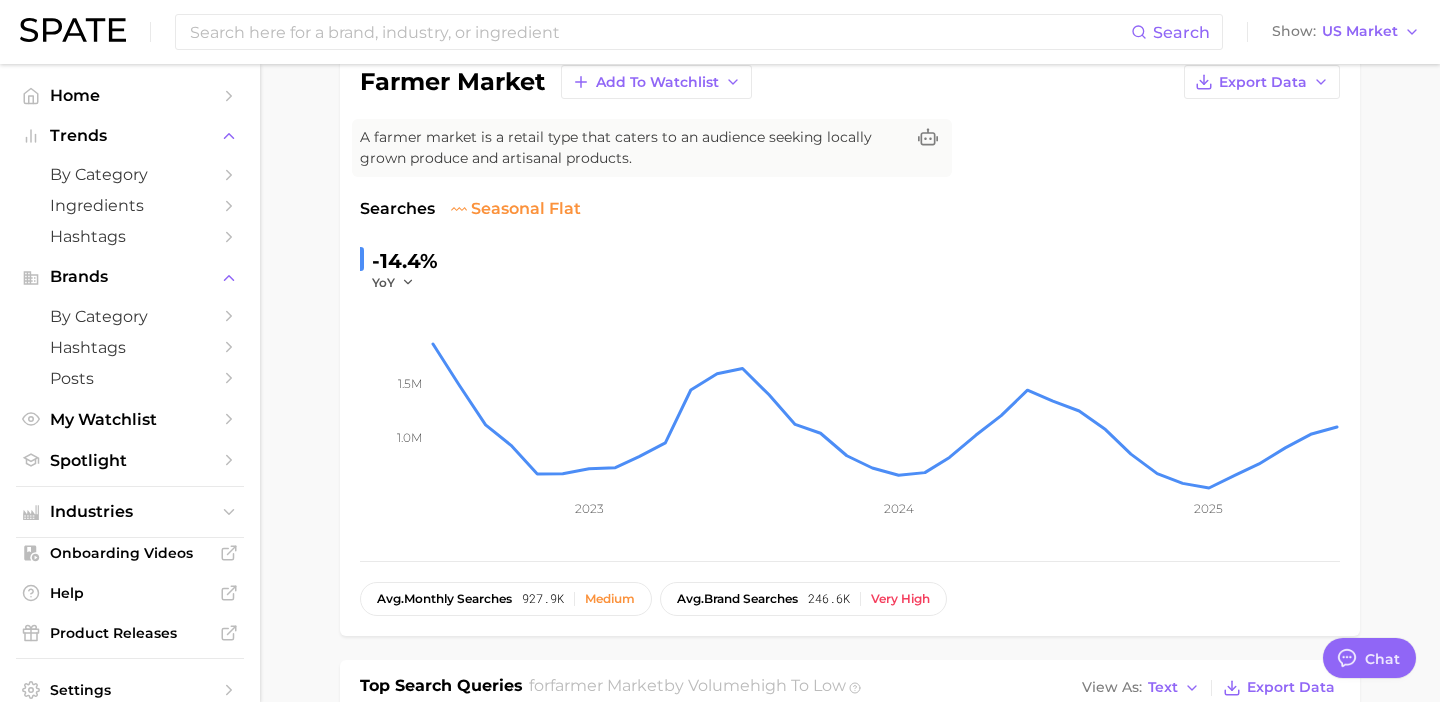 scroll, scrollTop: 0, scrollLeft: 0, axis: both 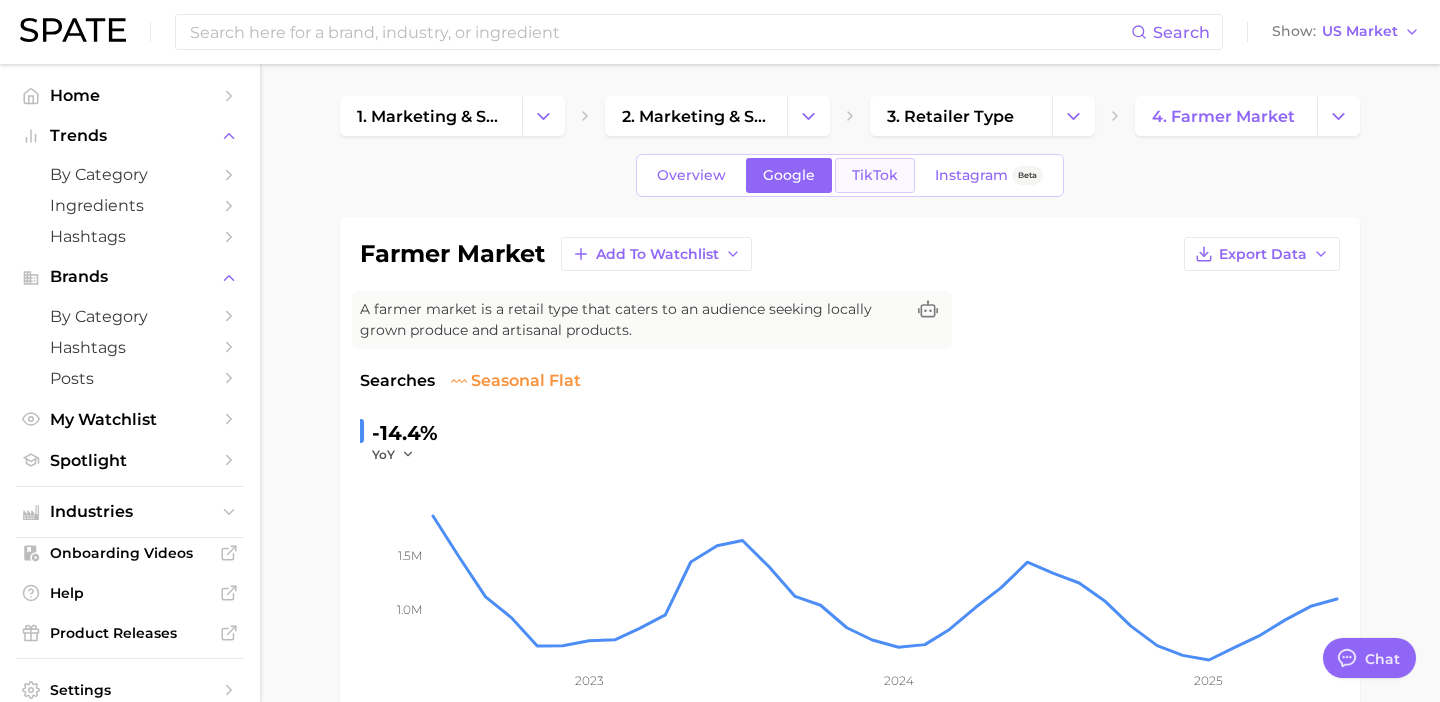 click on "TikTok" at bounding box center (875, 175) 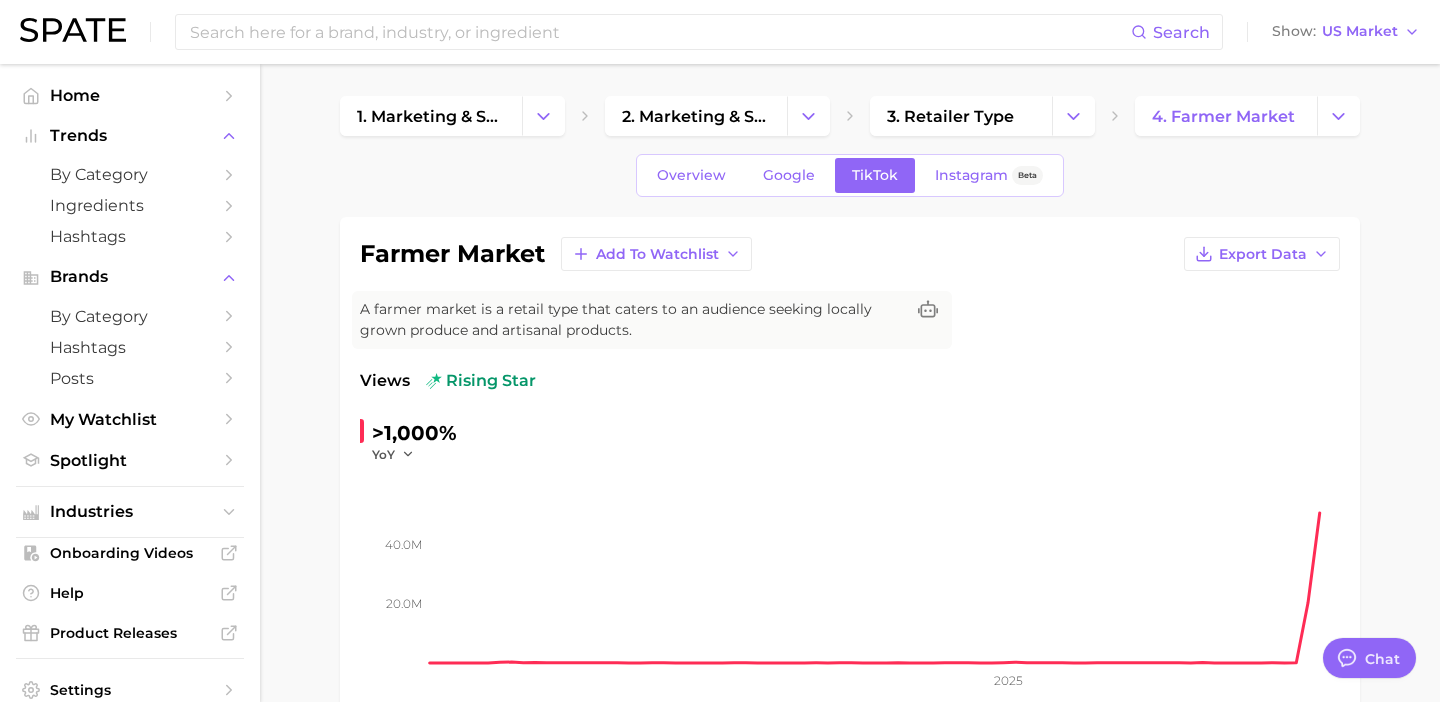 scroll, scrollTop: 0, scrollLeft: 0, axis: both 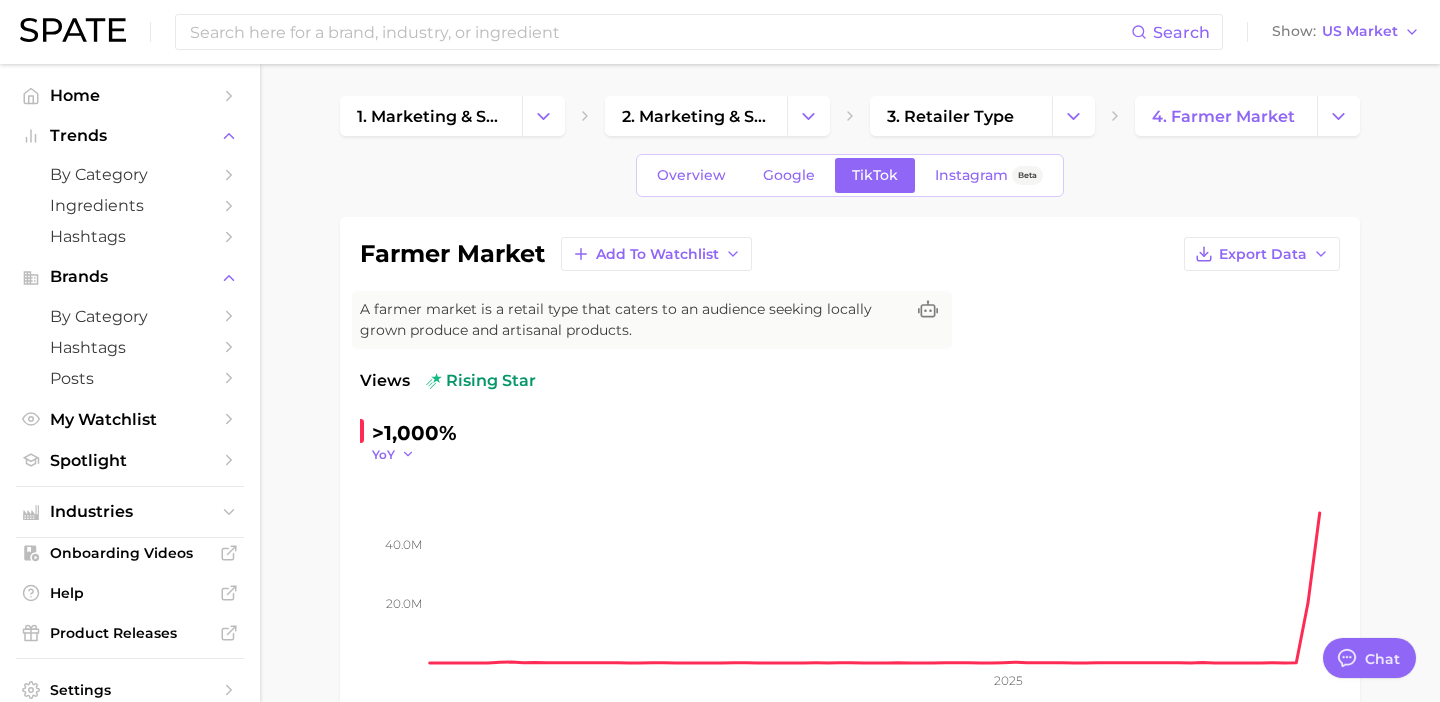 click on "YoY" at bounding box center (383, 454) 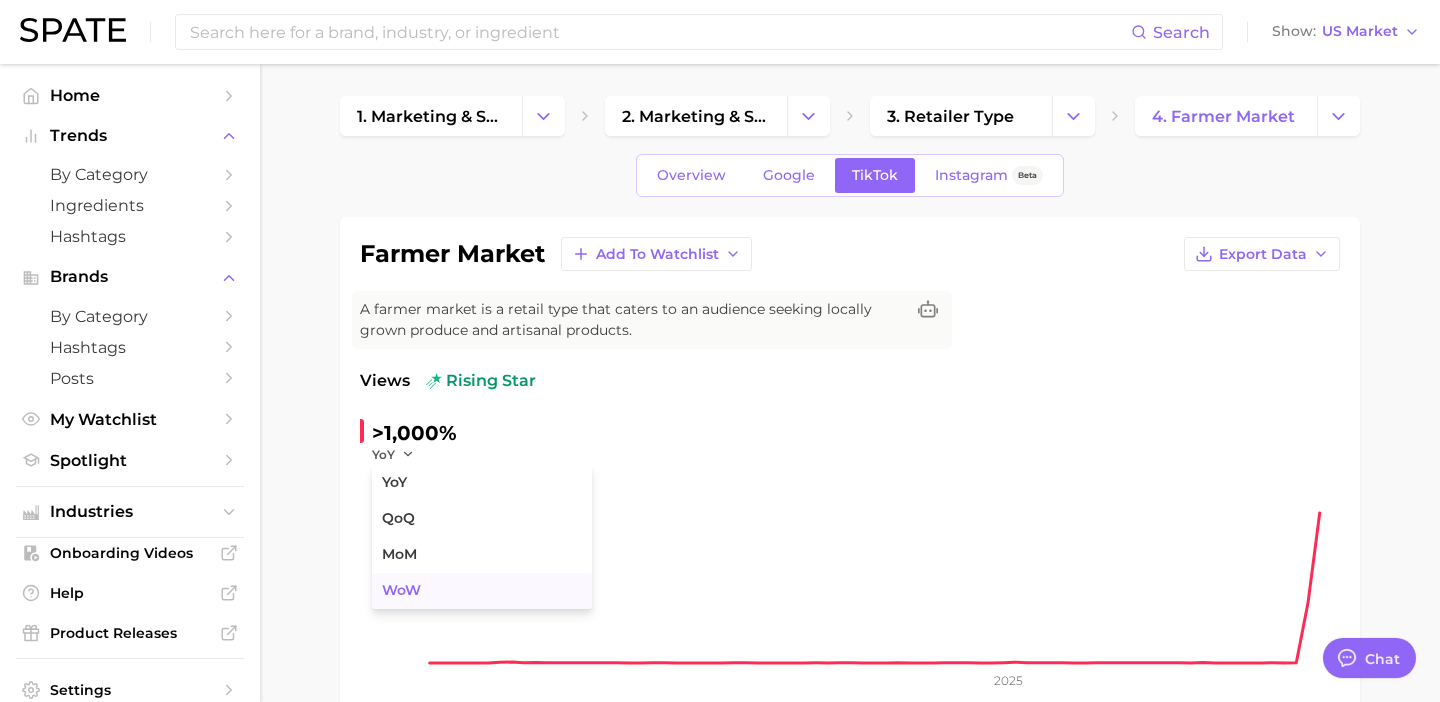 click on "WoW" at bounding box center [401, 590] 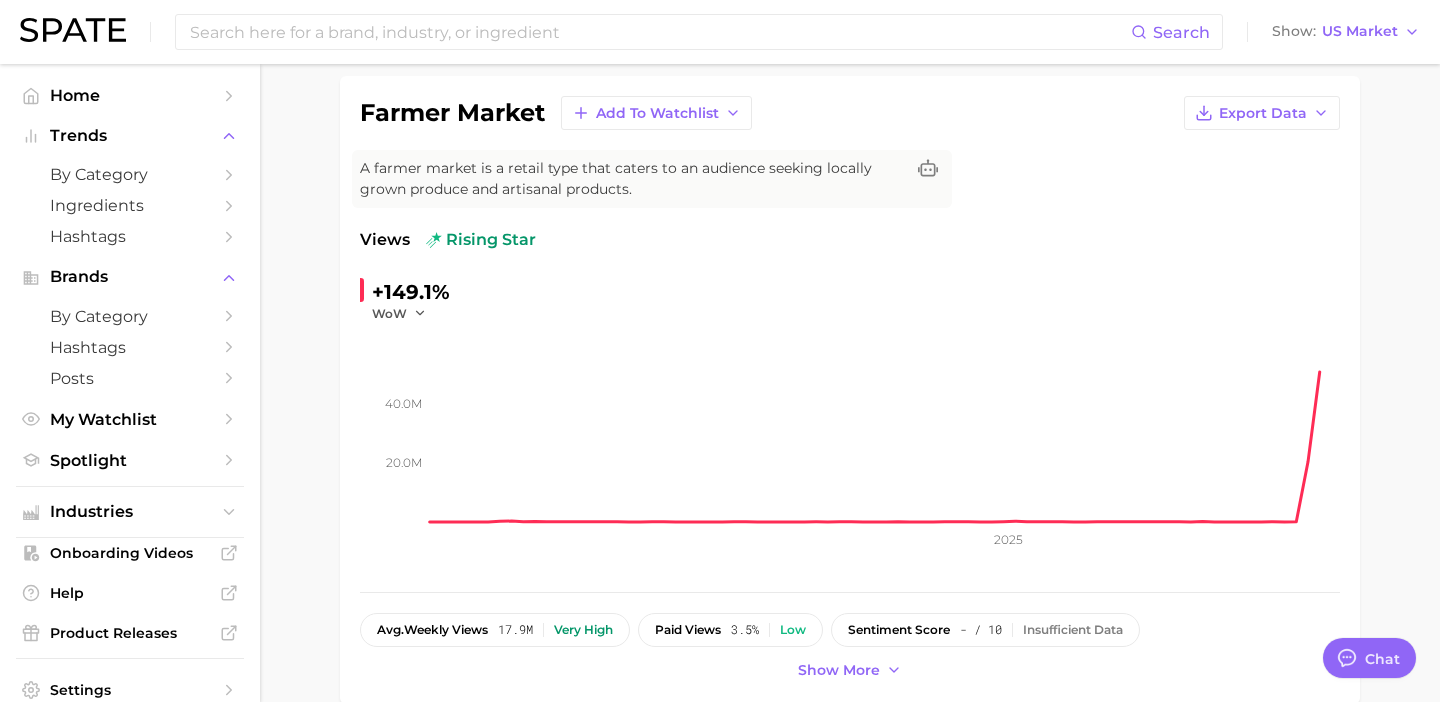scroll, scrollTop: 142, scrollLeft: 0, axis: vertical 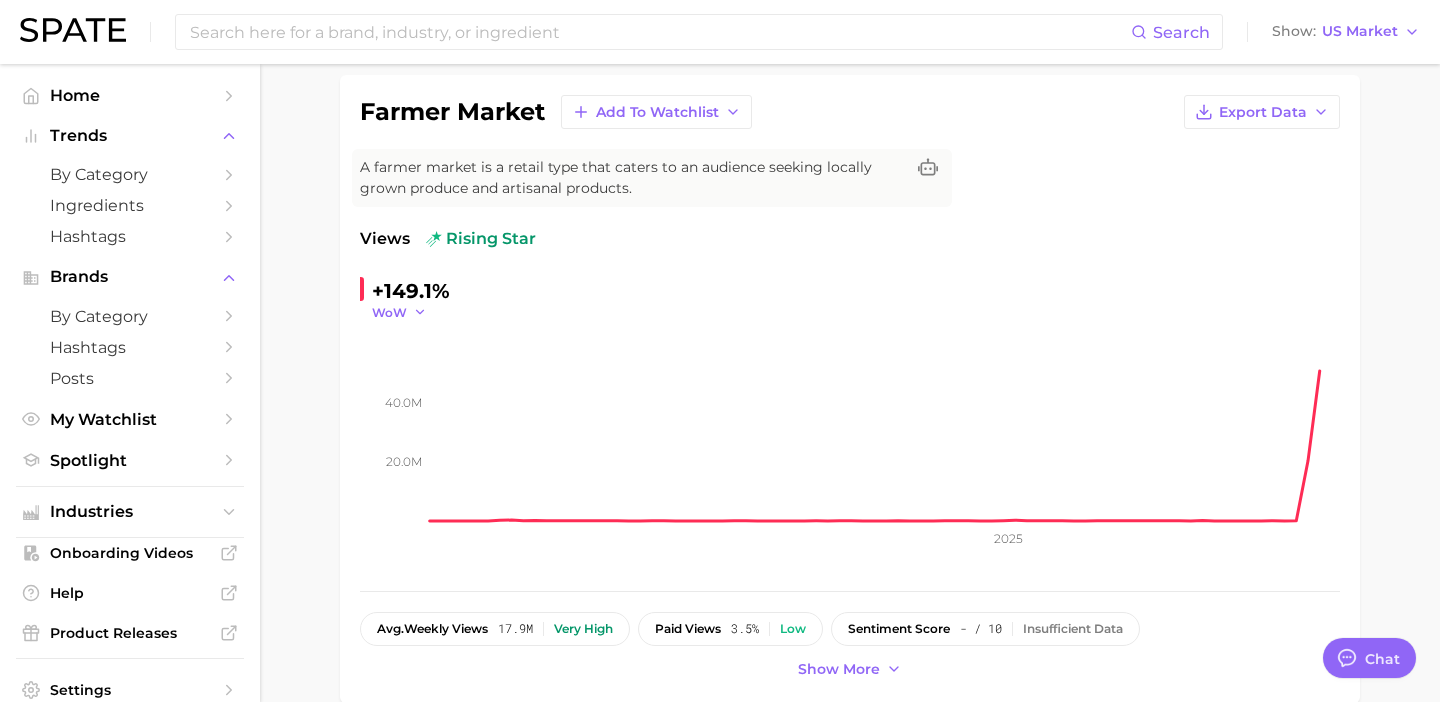 click on "WoW" at bounding box center [389, 312] 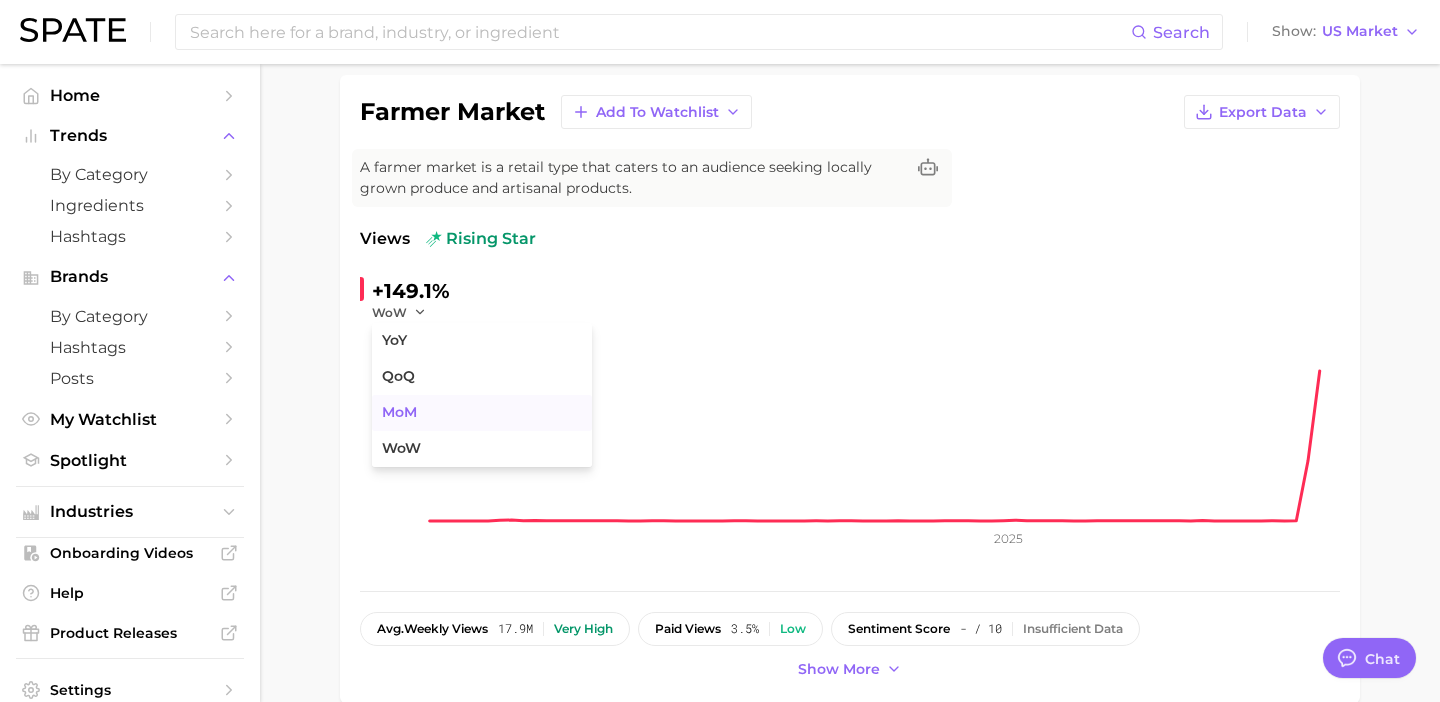 click on "MoM" at bounding box center (482, 413) 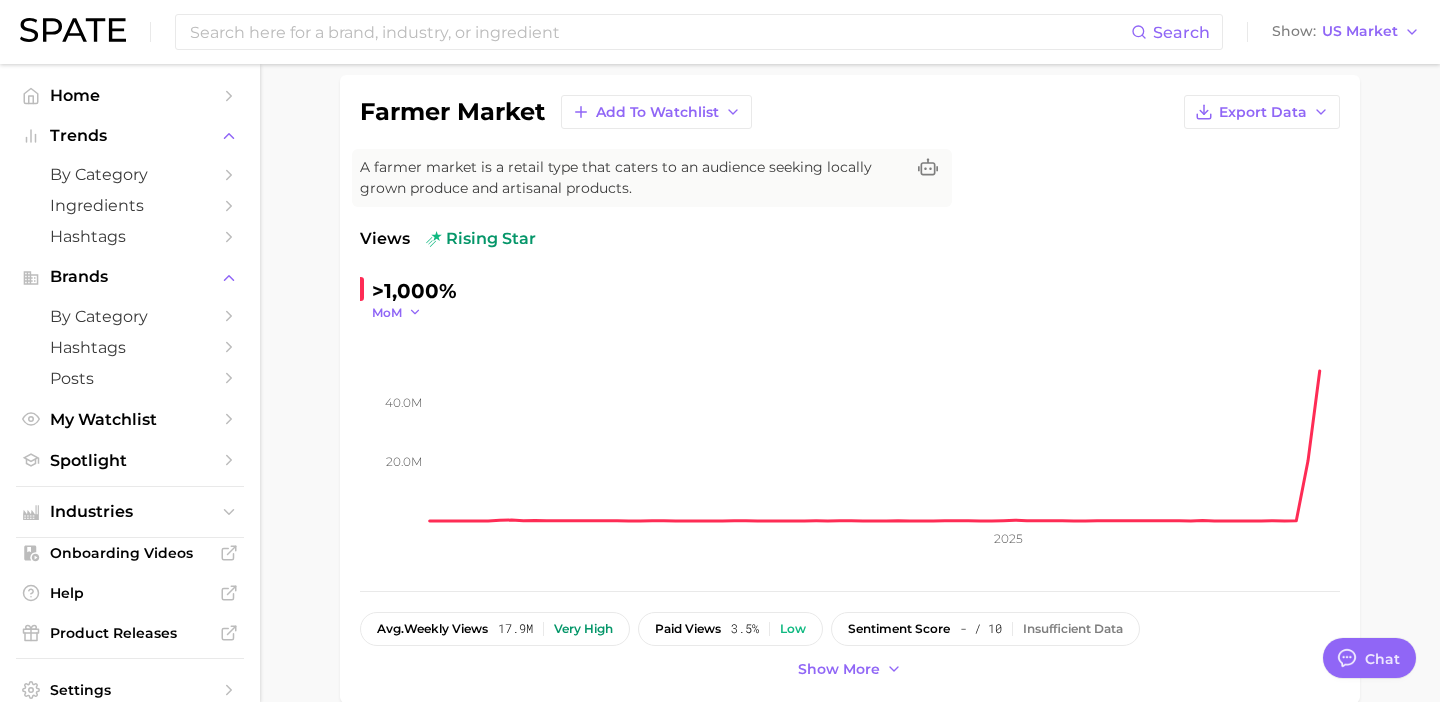 click on "MoM" at bounding box center (387, 312) 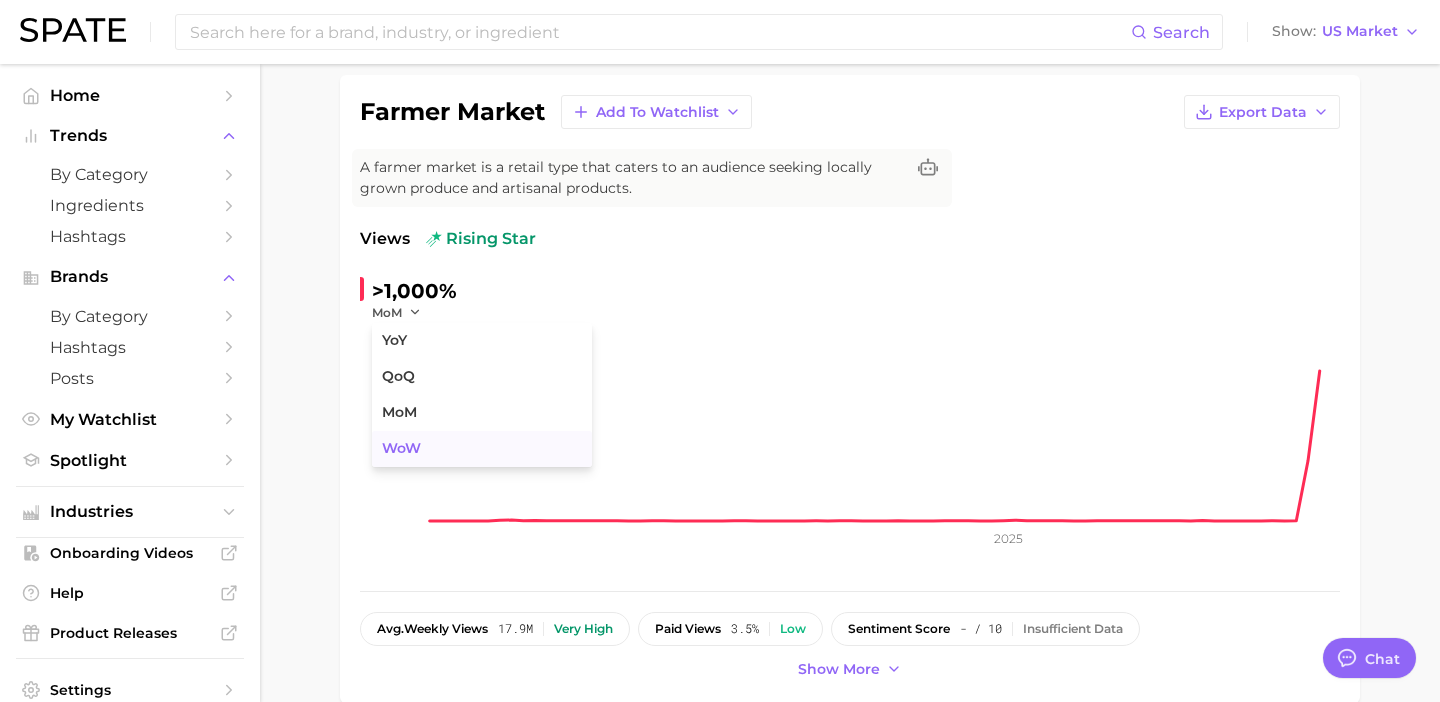 click on "WoW" at bounding box center [401, 448] 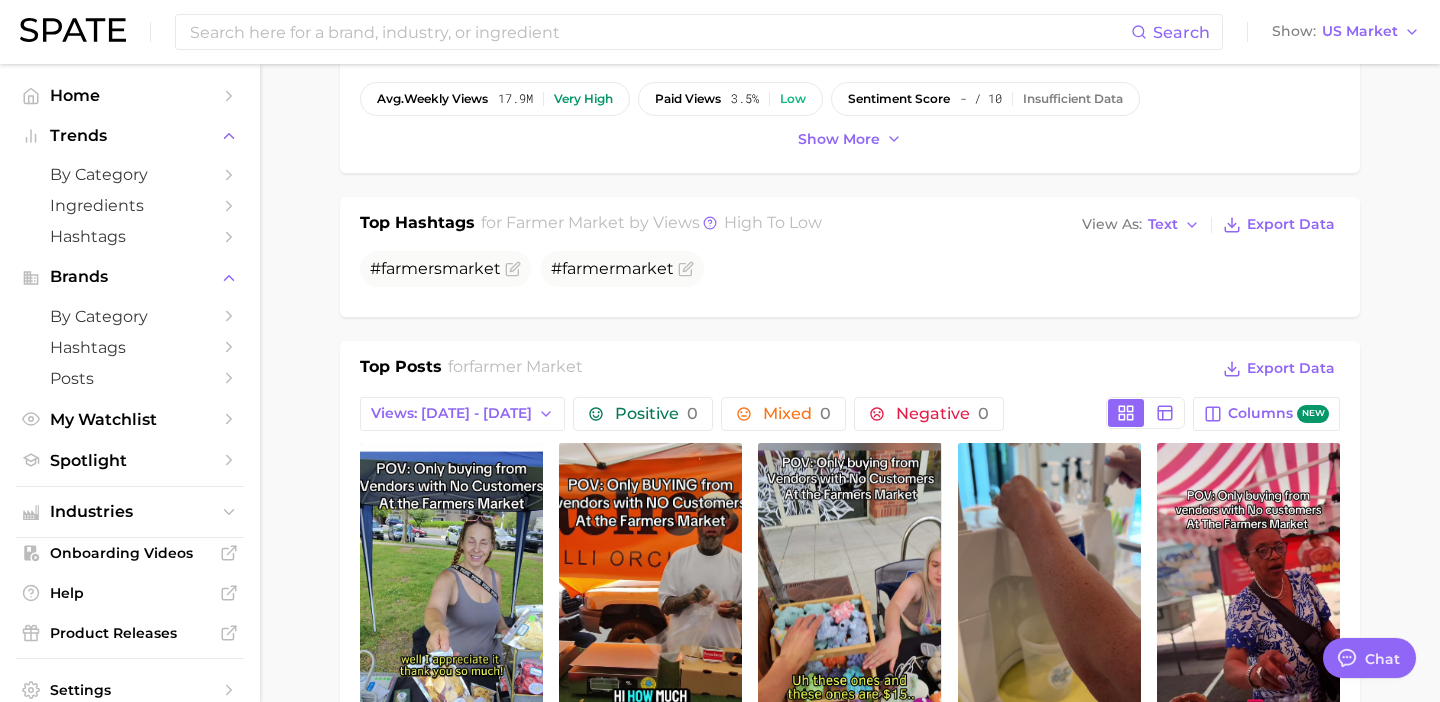 scroll, scrollTop: 655, scrollLeft: 0, axis: vertical 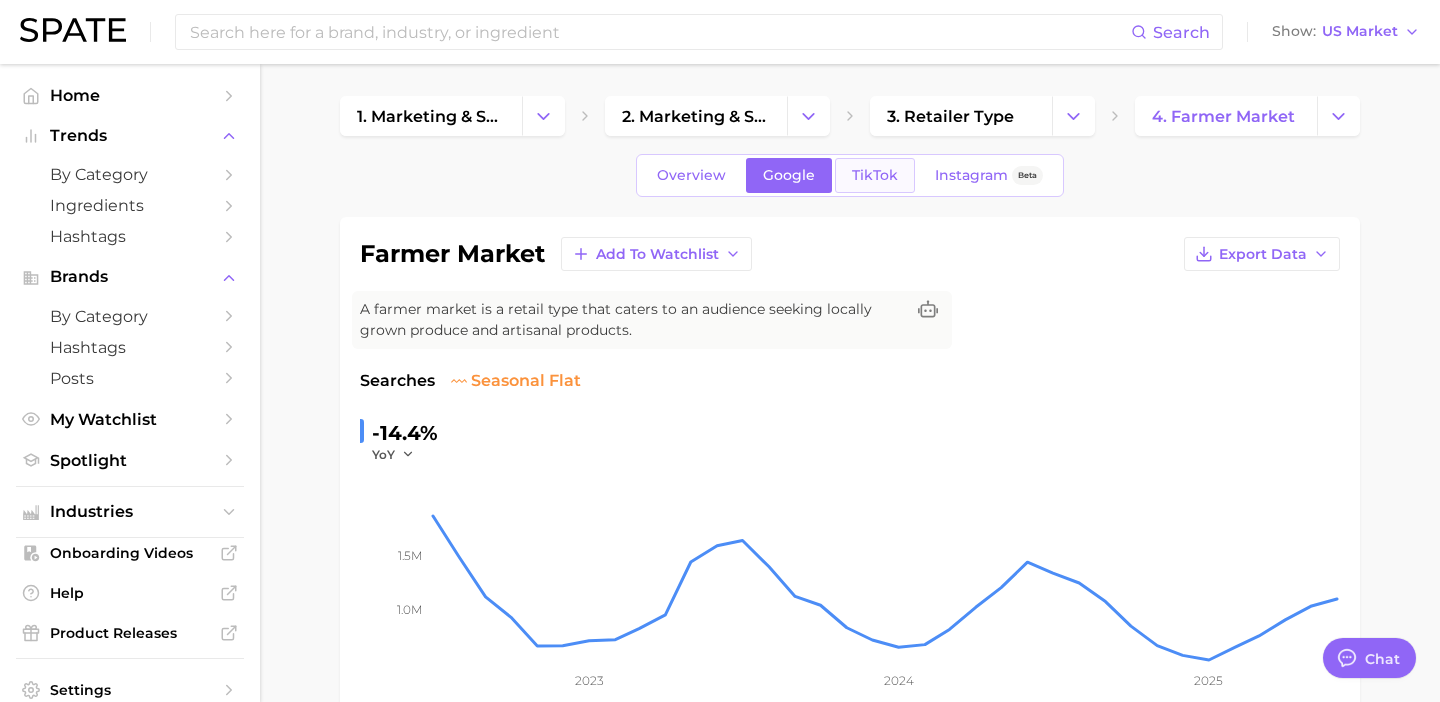 click on "TikTok" at bounding box center [875, 175] 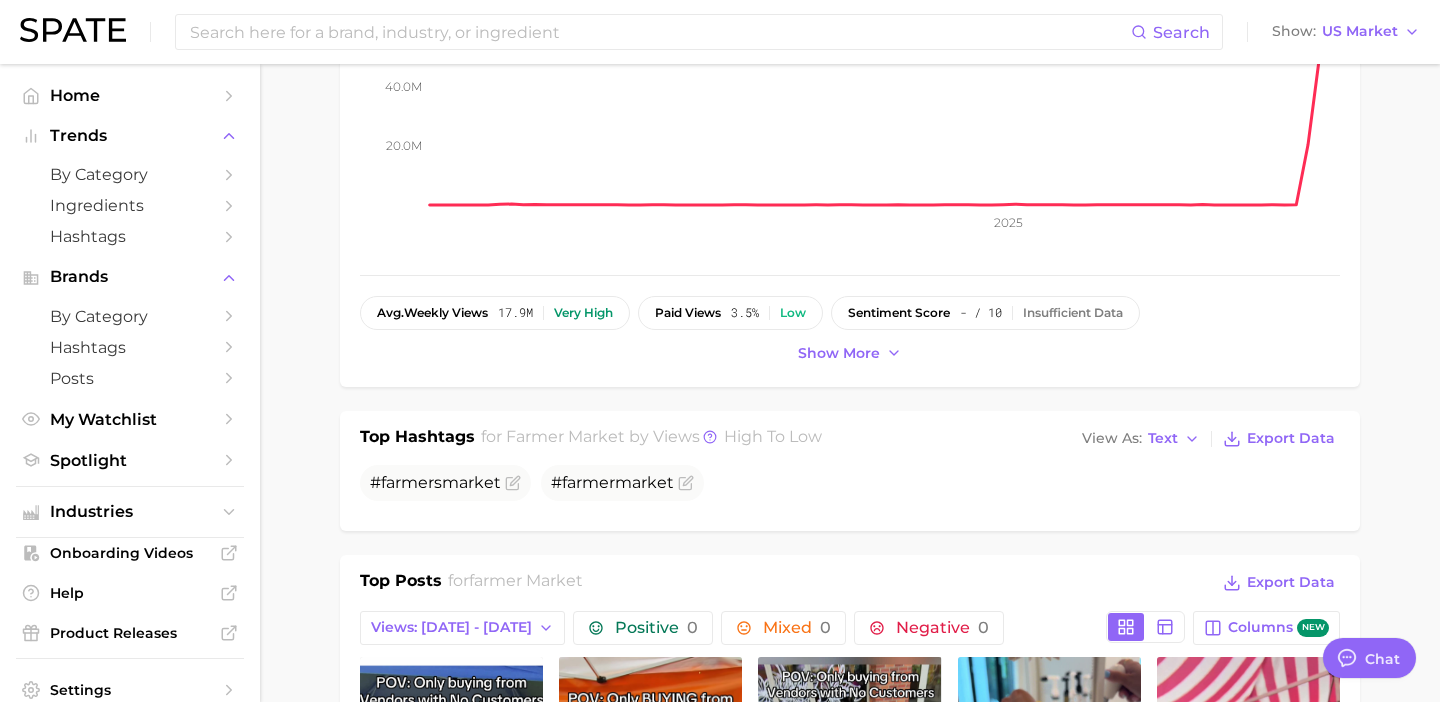 scroll, scrollTop: 456, scrollLeft: 0, axis: vertical 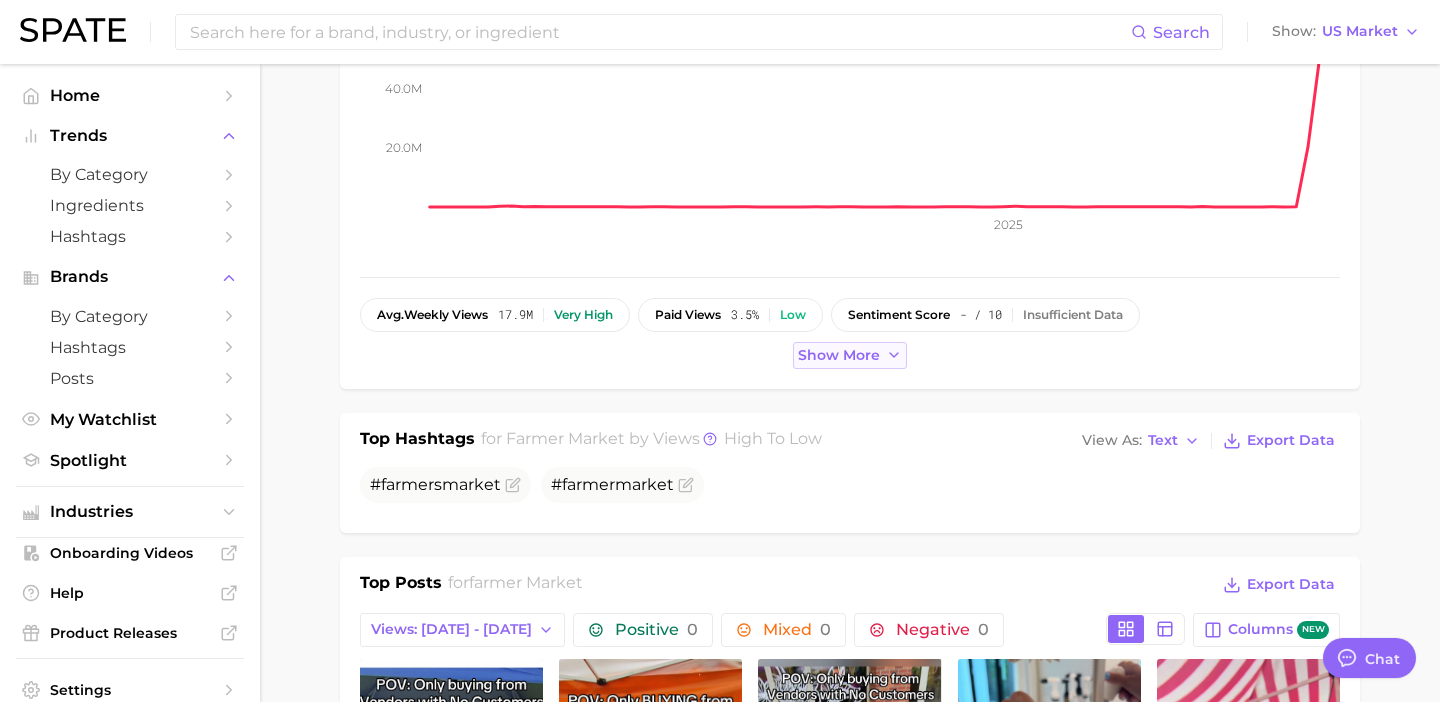 click on "Show more" at bounding box center (839, 355) 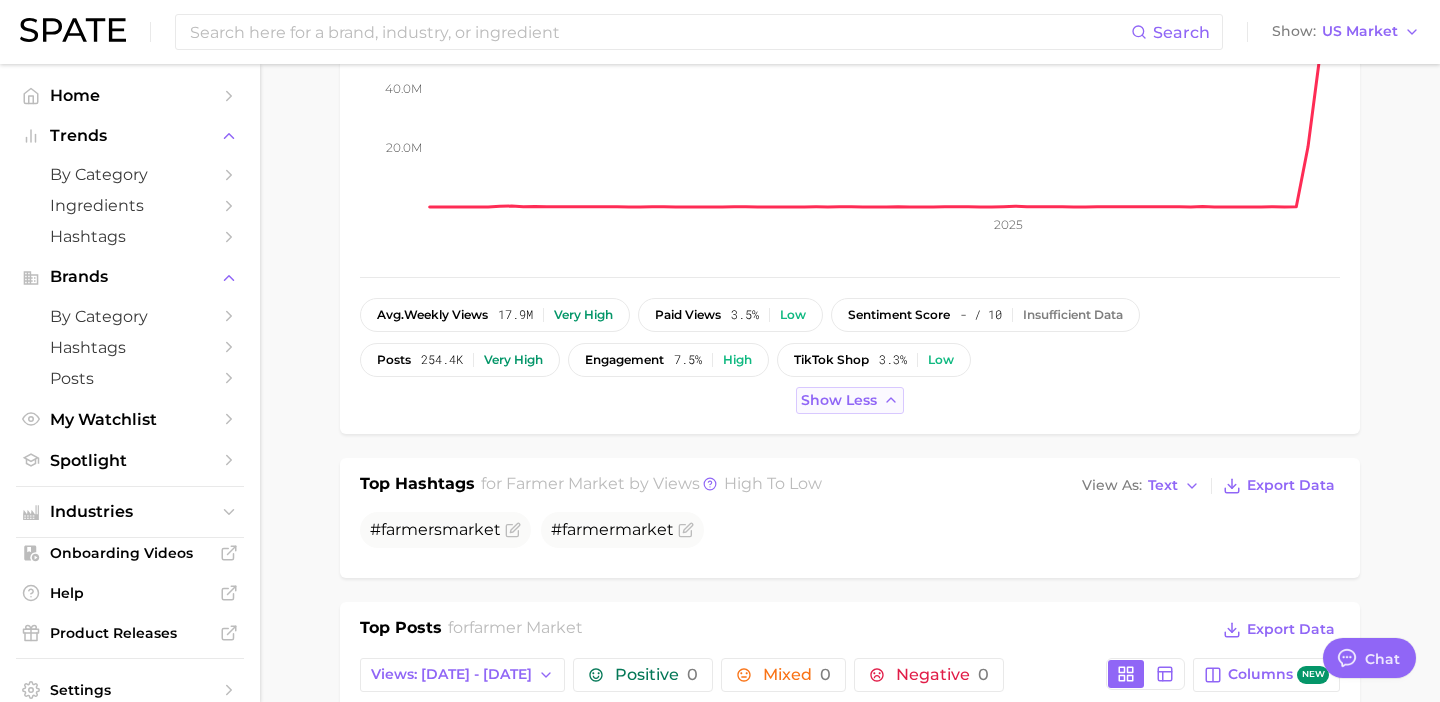 click on "Show less" at bounding box center [839, 400] 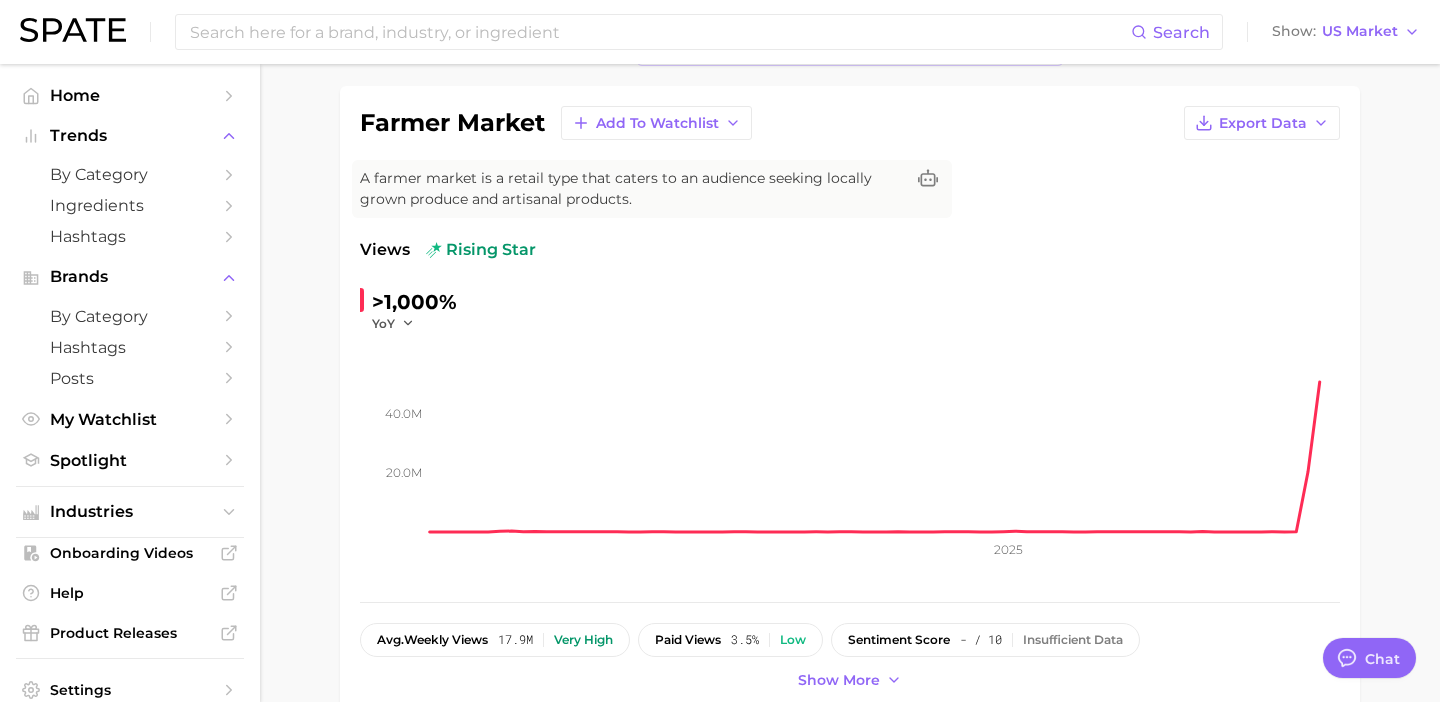 scroll, scrollTop: 134, scrollLeft: 0, axis: vertical 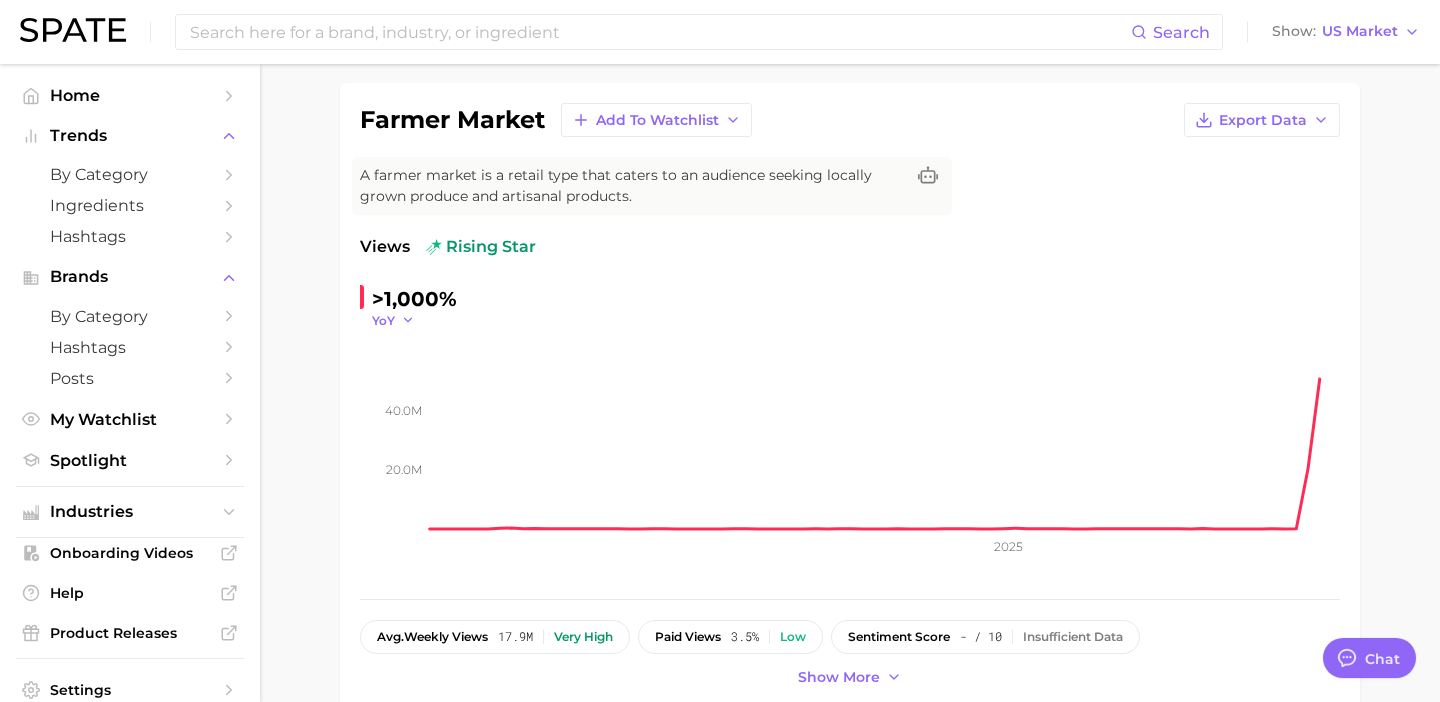 click on "YoY" at bounding box center [383, 320] 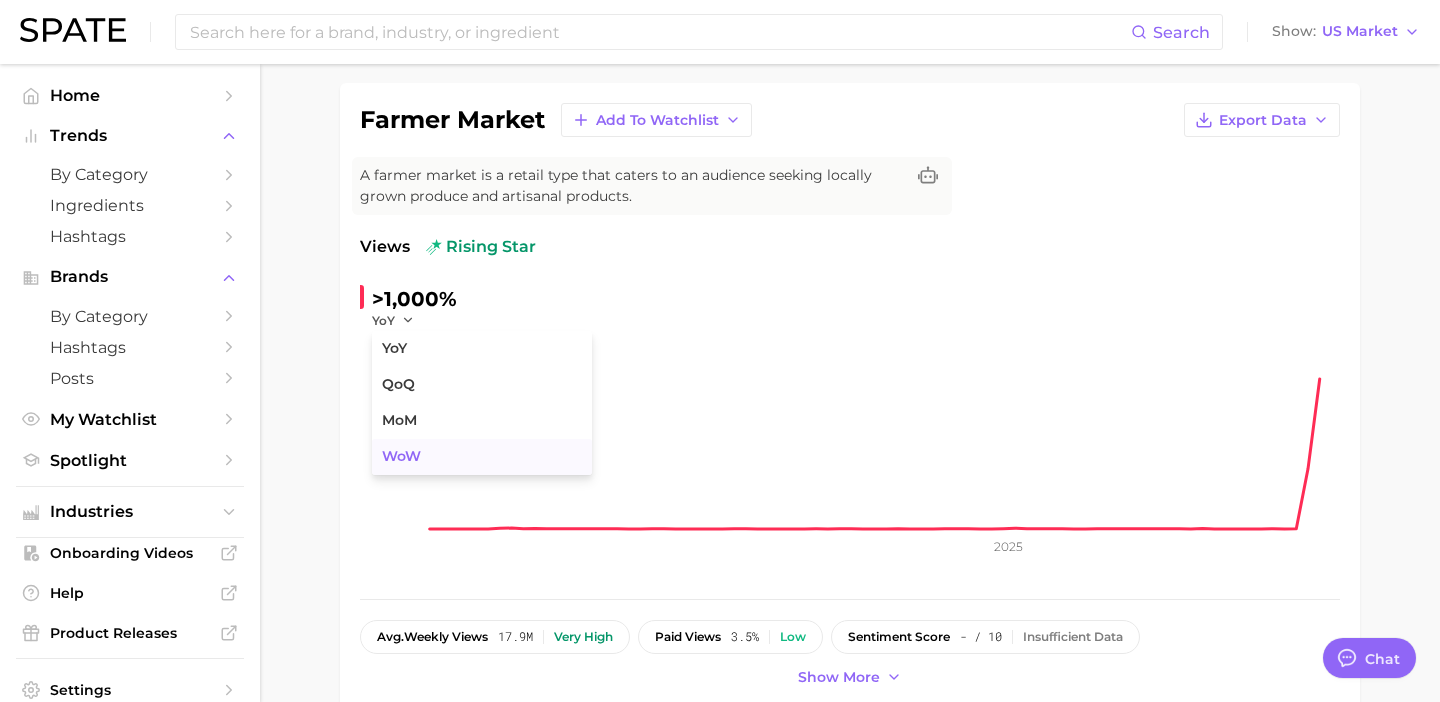 click on "WoW" at bounding box center (482, 457) 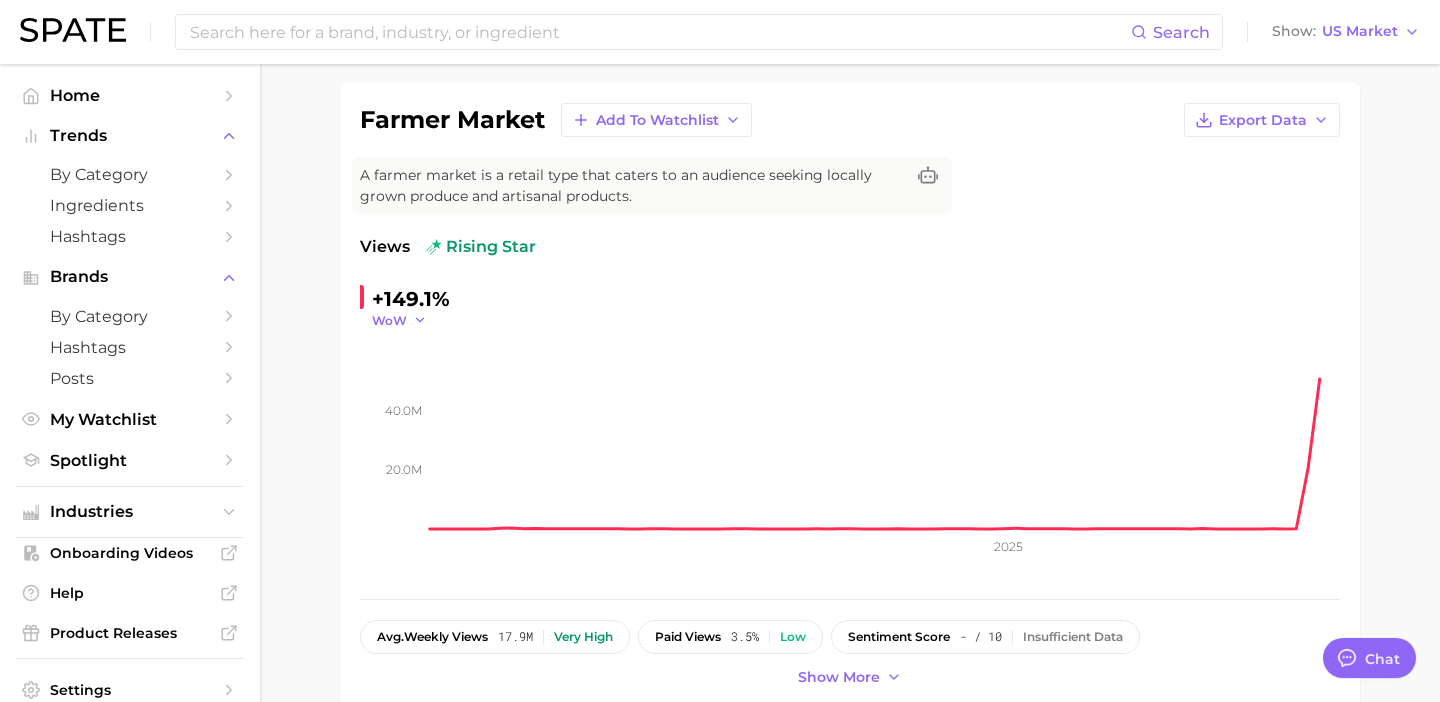 click on "WoW" at bounding box center (389, 320) 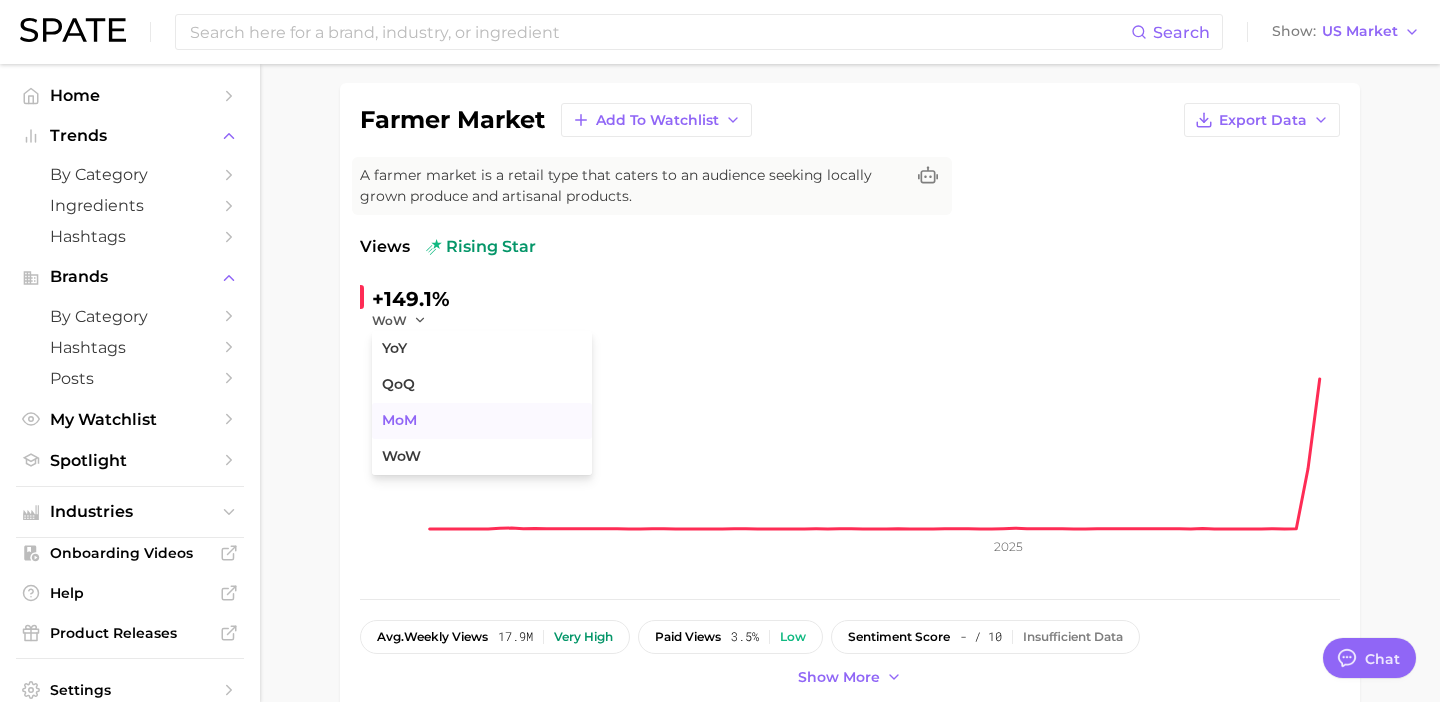 click on "MoM" at bounding box center (482, 421) 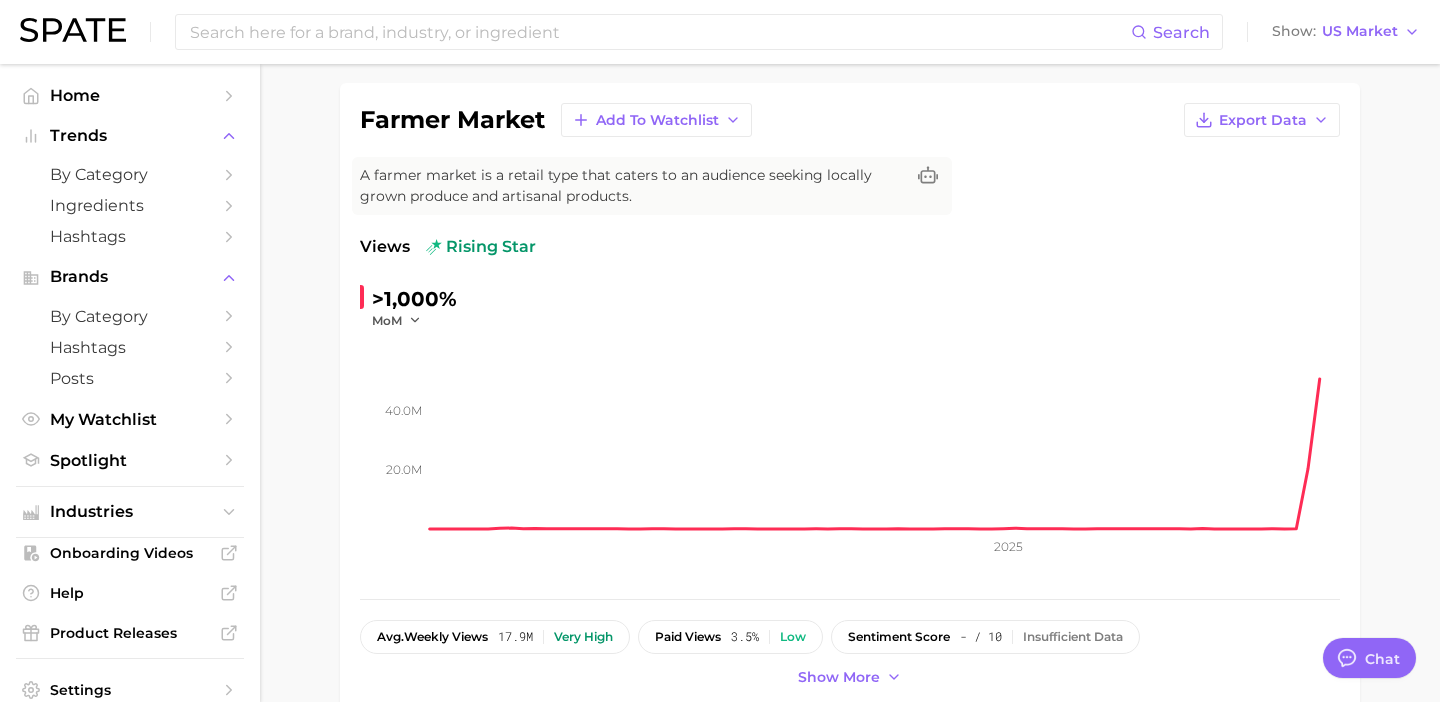 click on "20.0m 40.0m 2025" 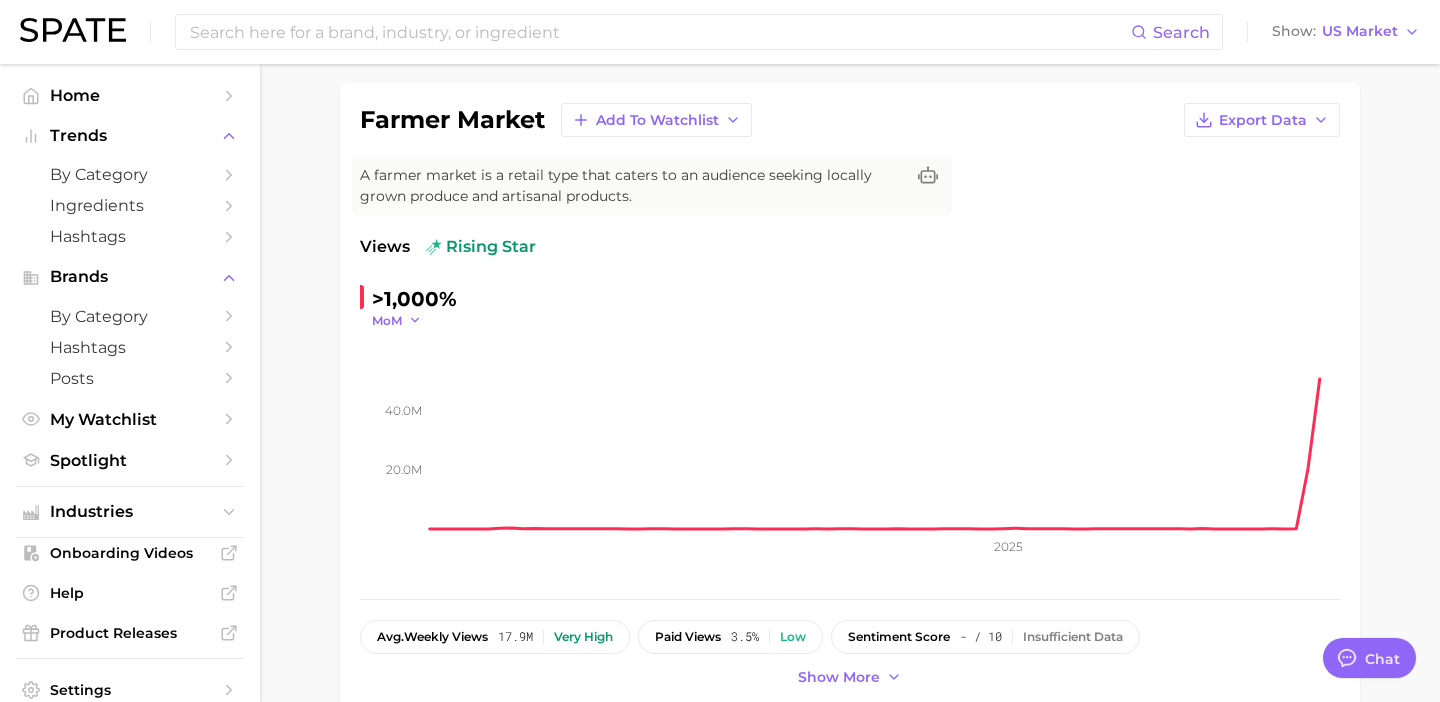 click on "MoM" at bounding box center (387, 320) 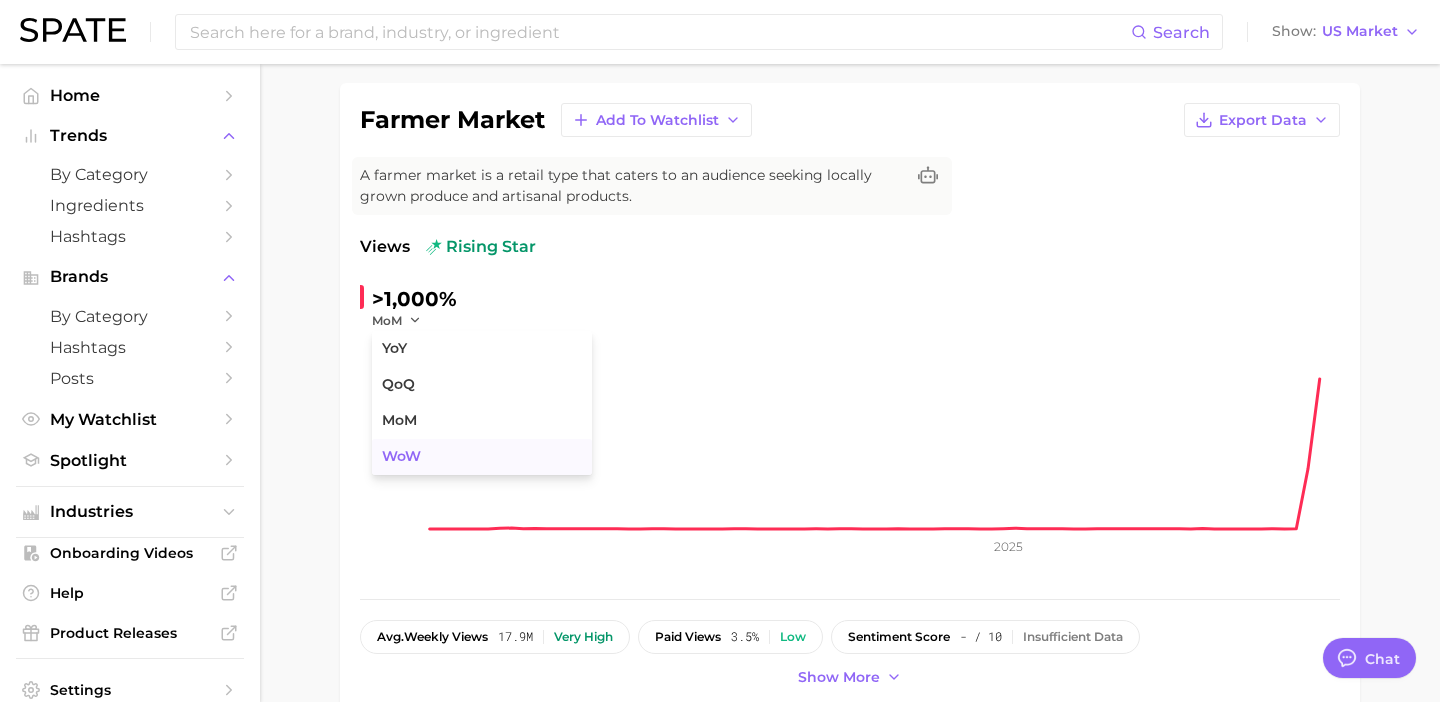 click on "WoW" at bounding box center (482, 457) 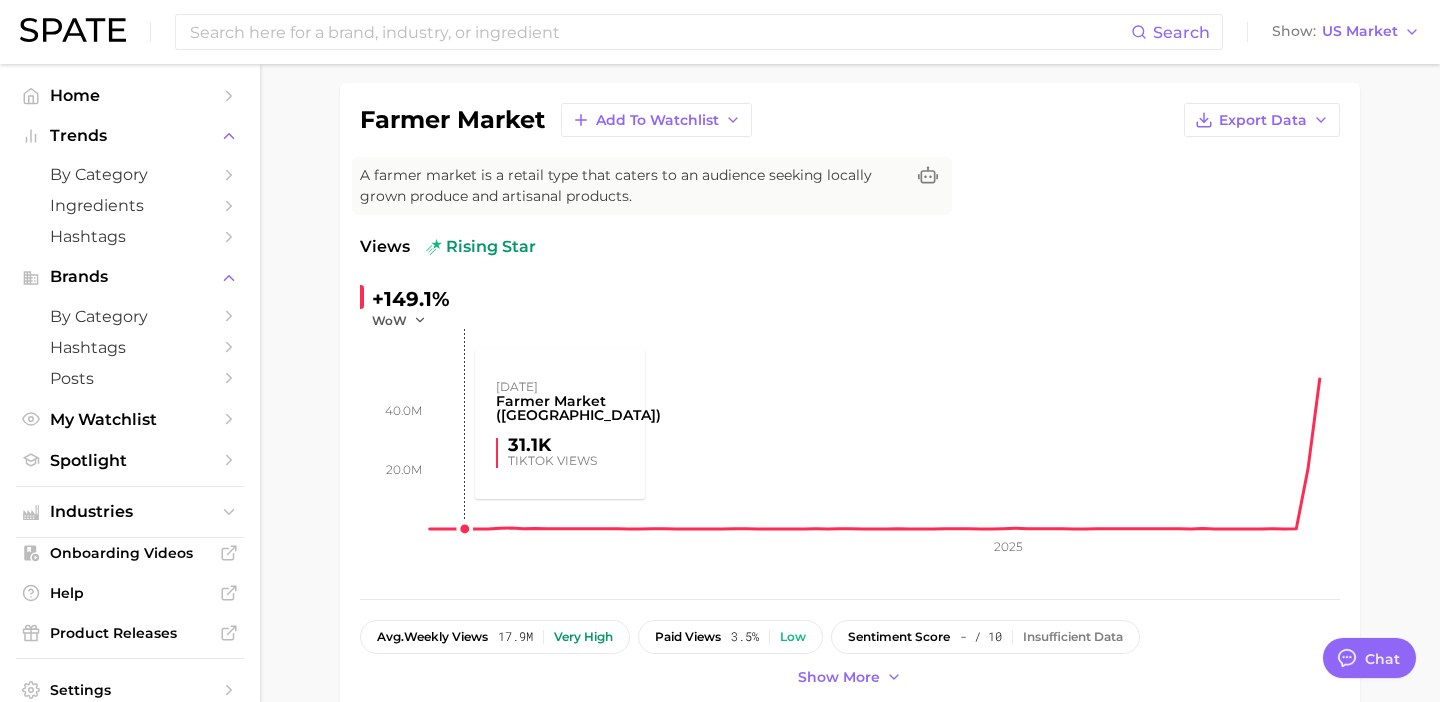 scroll, scrollTop: 169, scrollLeft: 0, axis: vertical 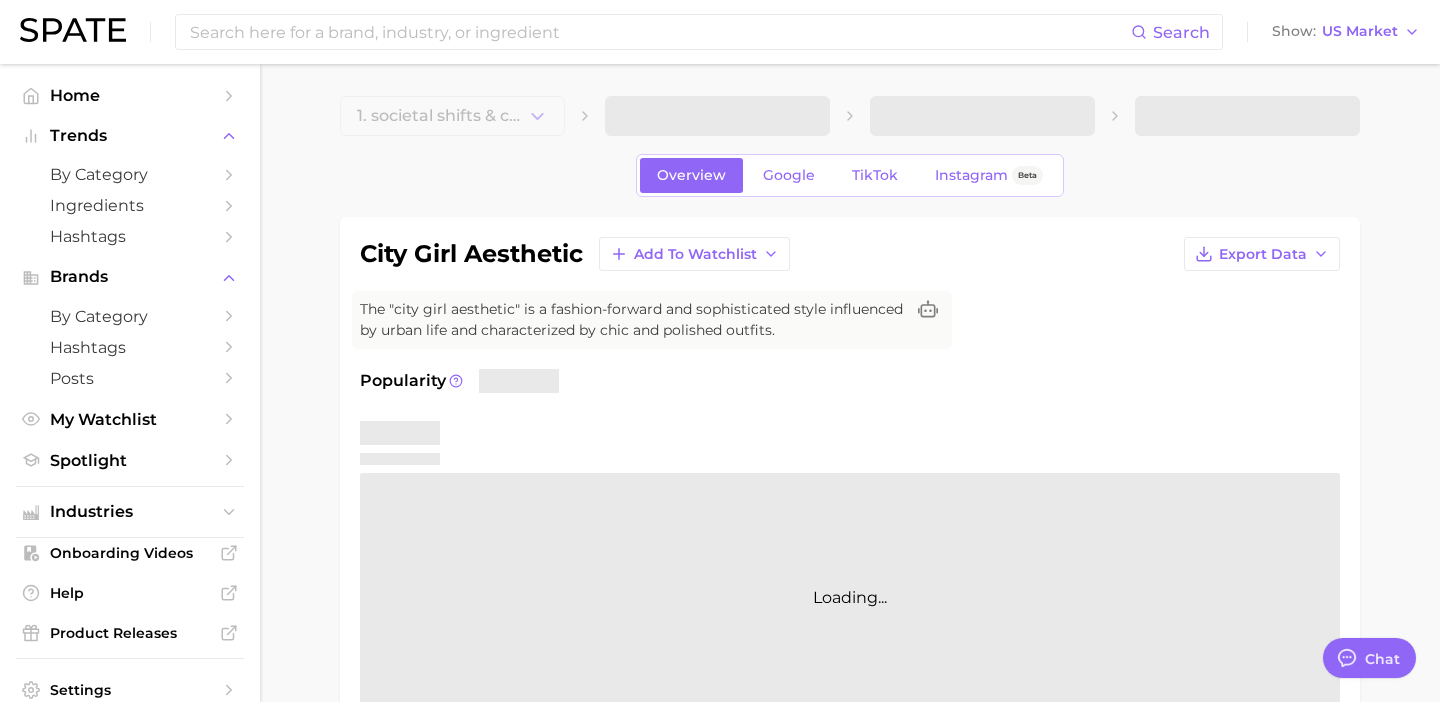 type on "x" 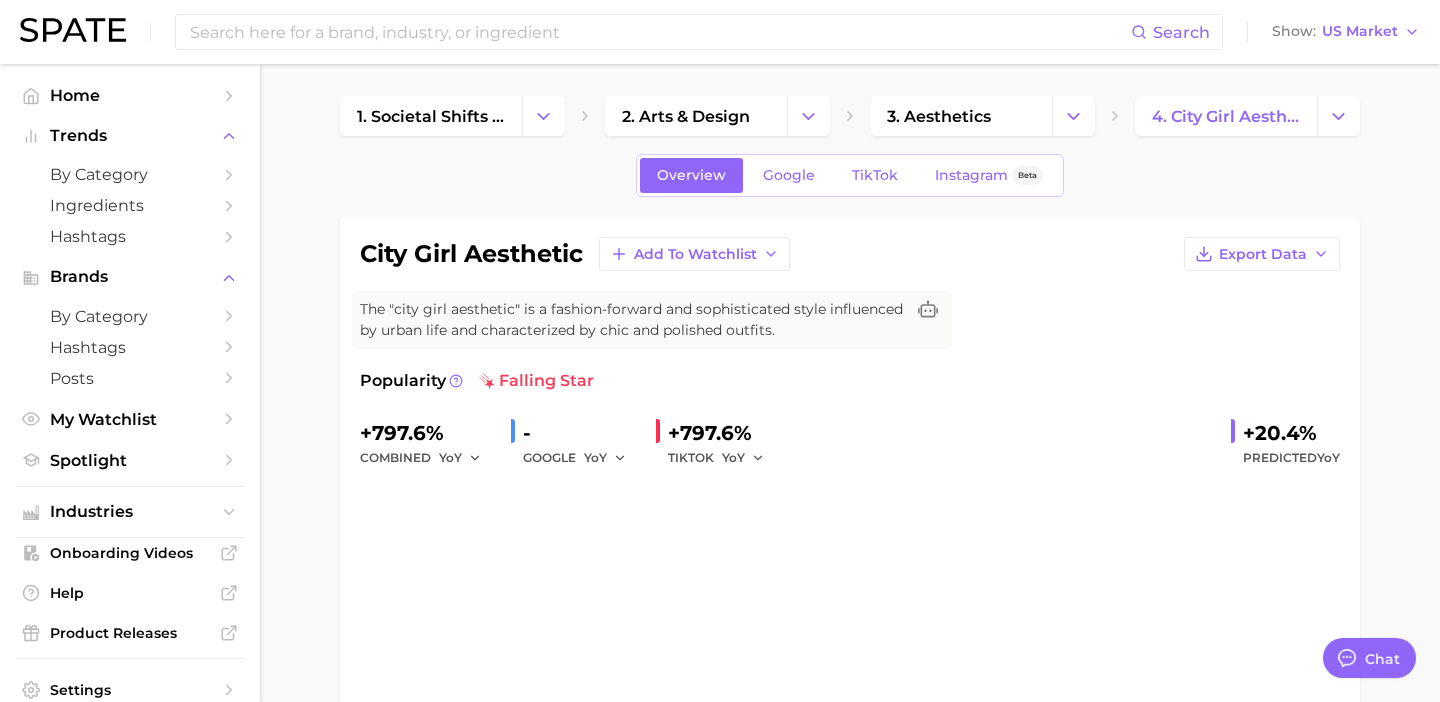 scroll, scrollTop: 0, scrollLeft: 0, axis: both 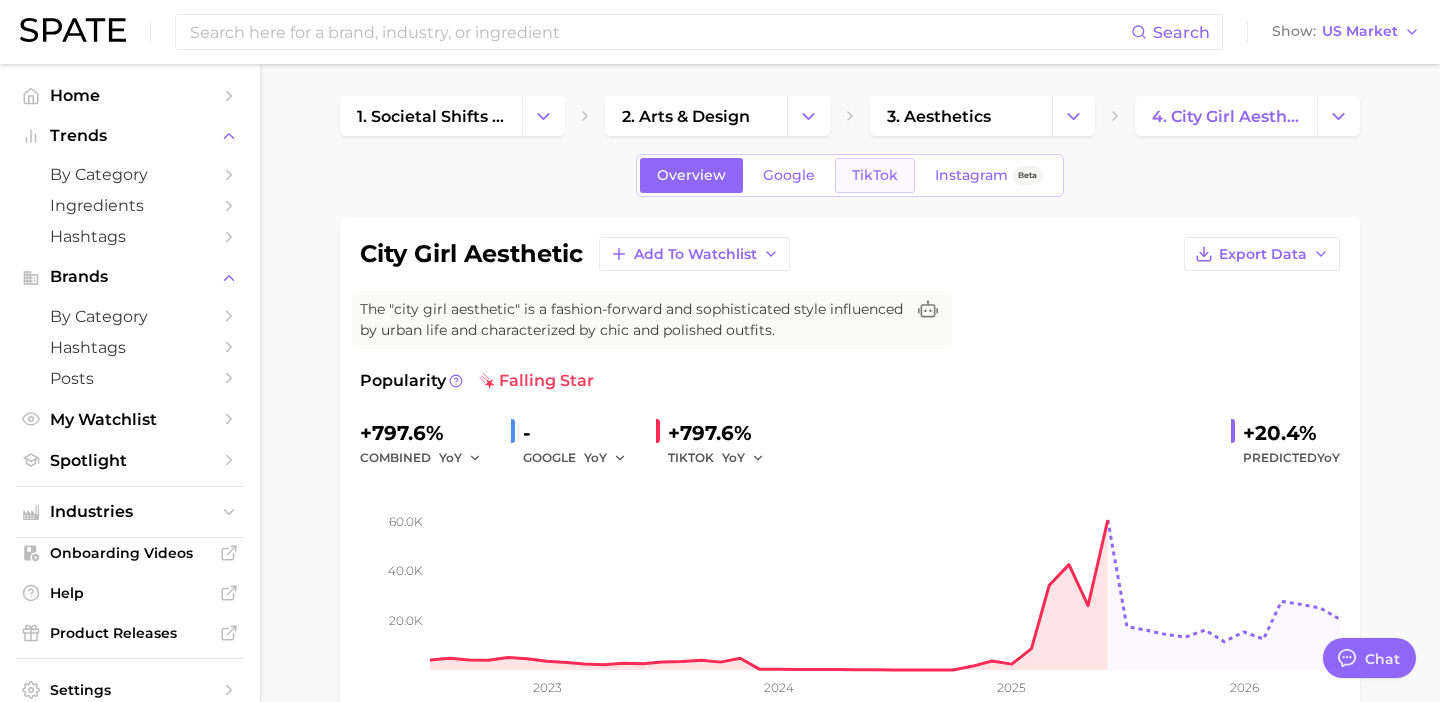 click on "TikTok" at bounding box center [875, 175] 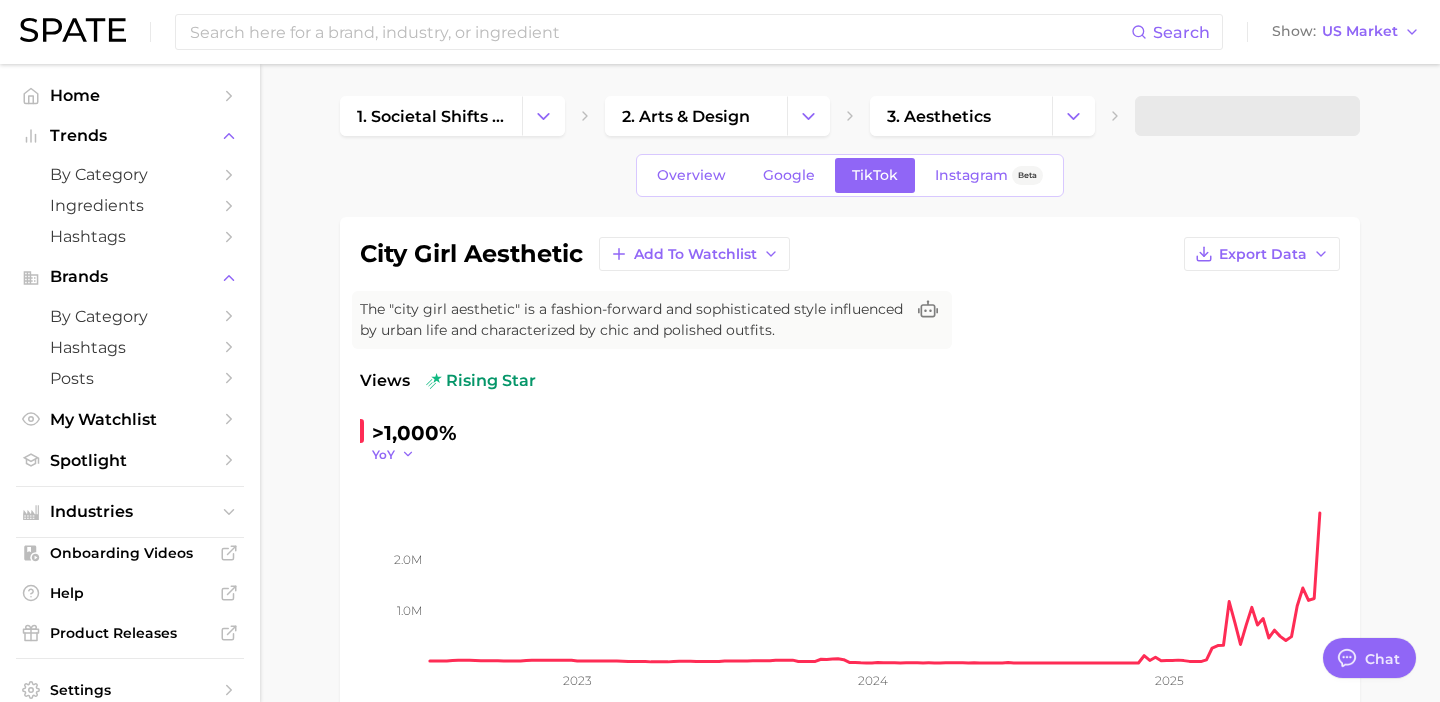 scroll, scrollTop: 0, scrollLeft: 0, axis: both 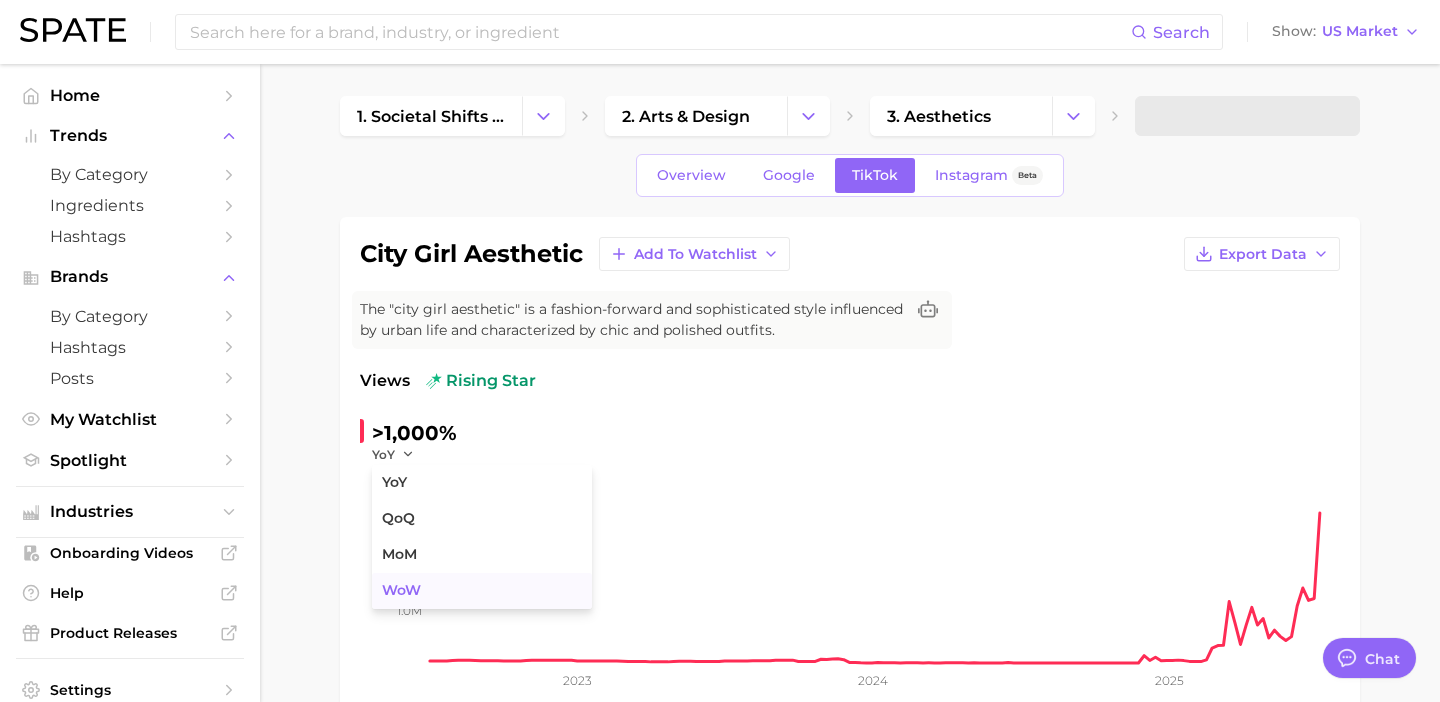 click on "WoW" at bounding box center [482, 591] 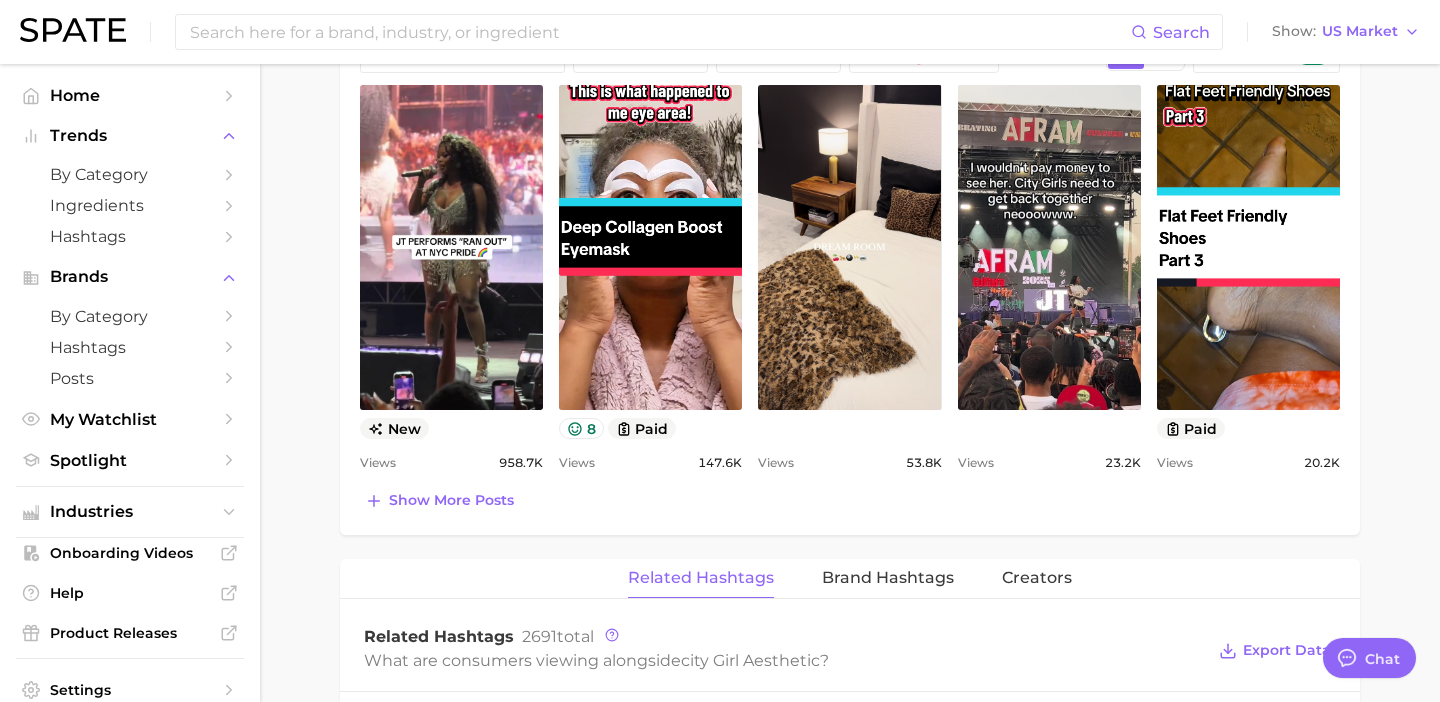 scroll, scrollTop: 962, scrollLeft: 0, axis: vertical 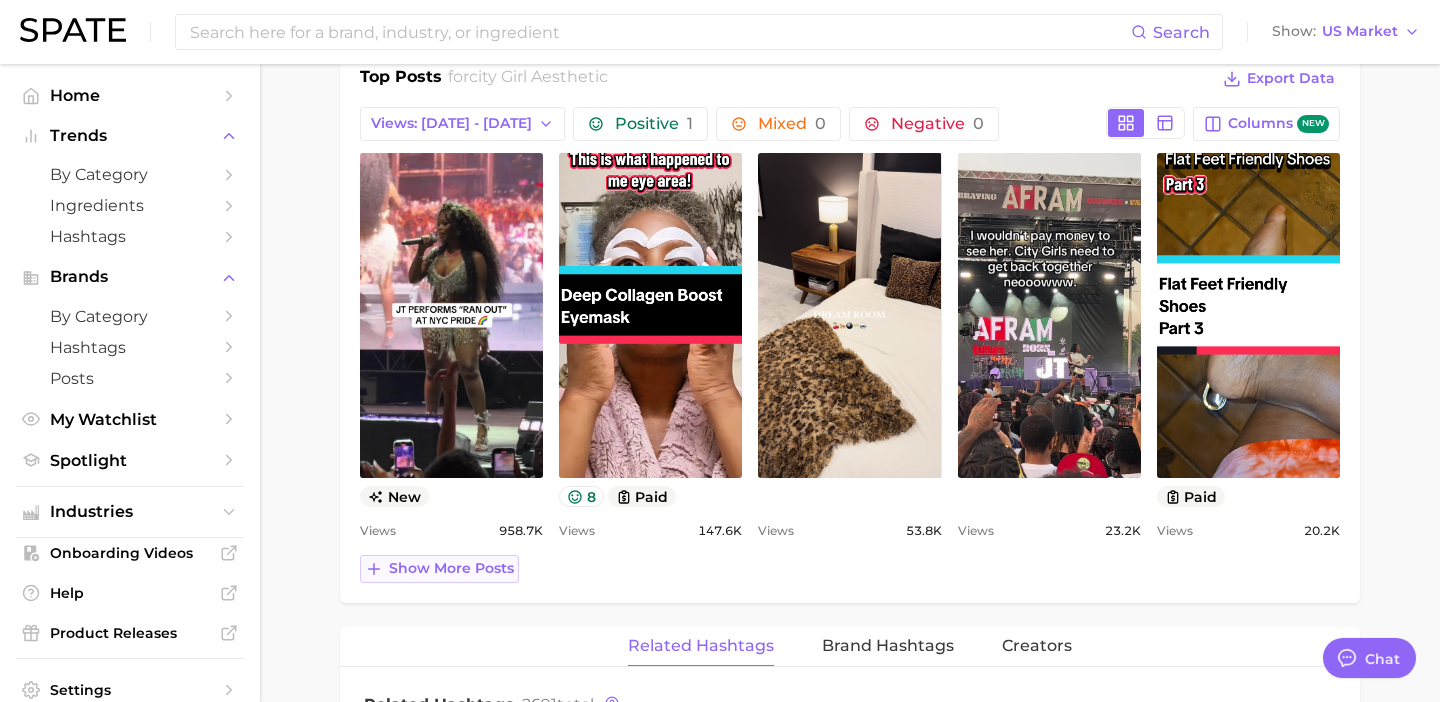 click on "Show more posts" at bounding box center [439, 569] 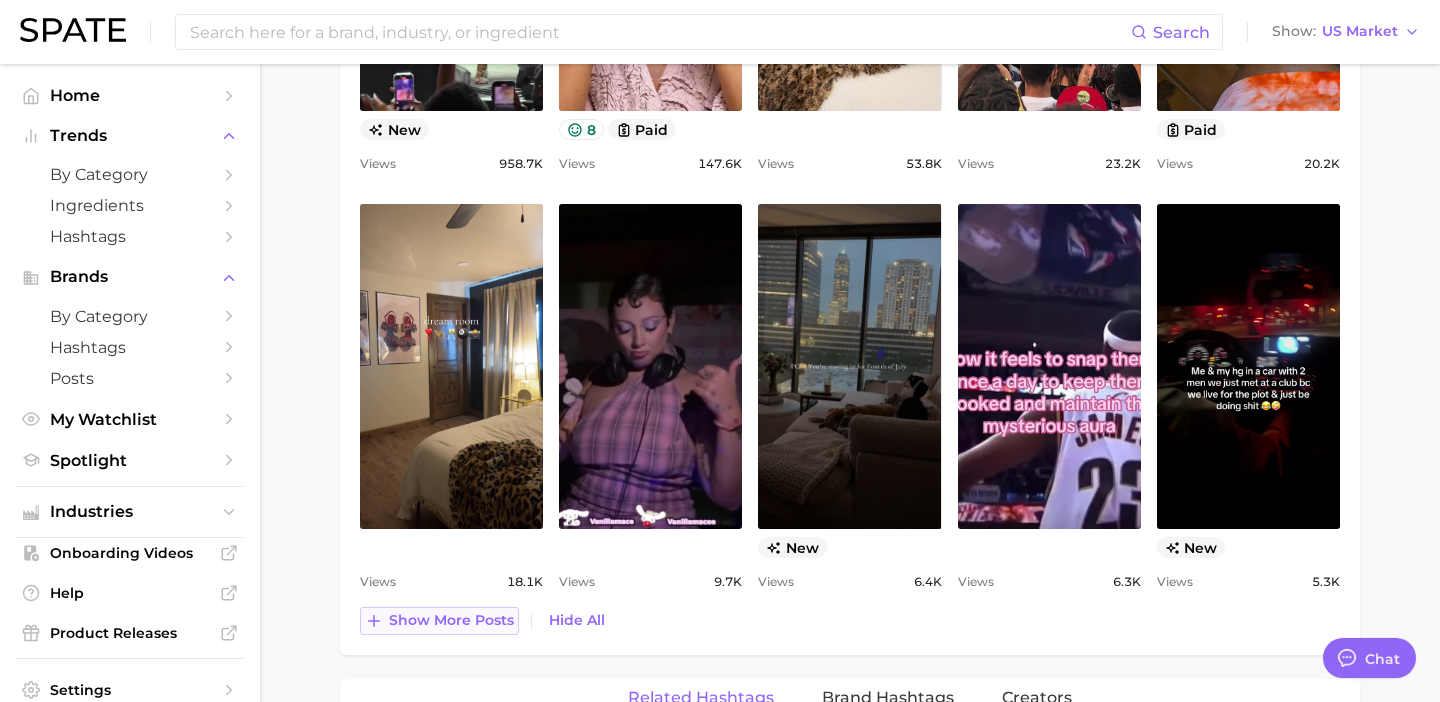 scroll, scrollTop: 1331, scrollLeft: 0, axis: vertical 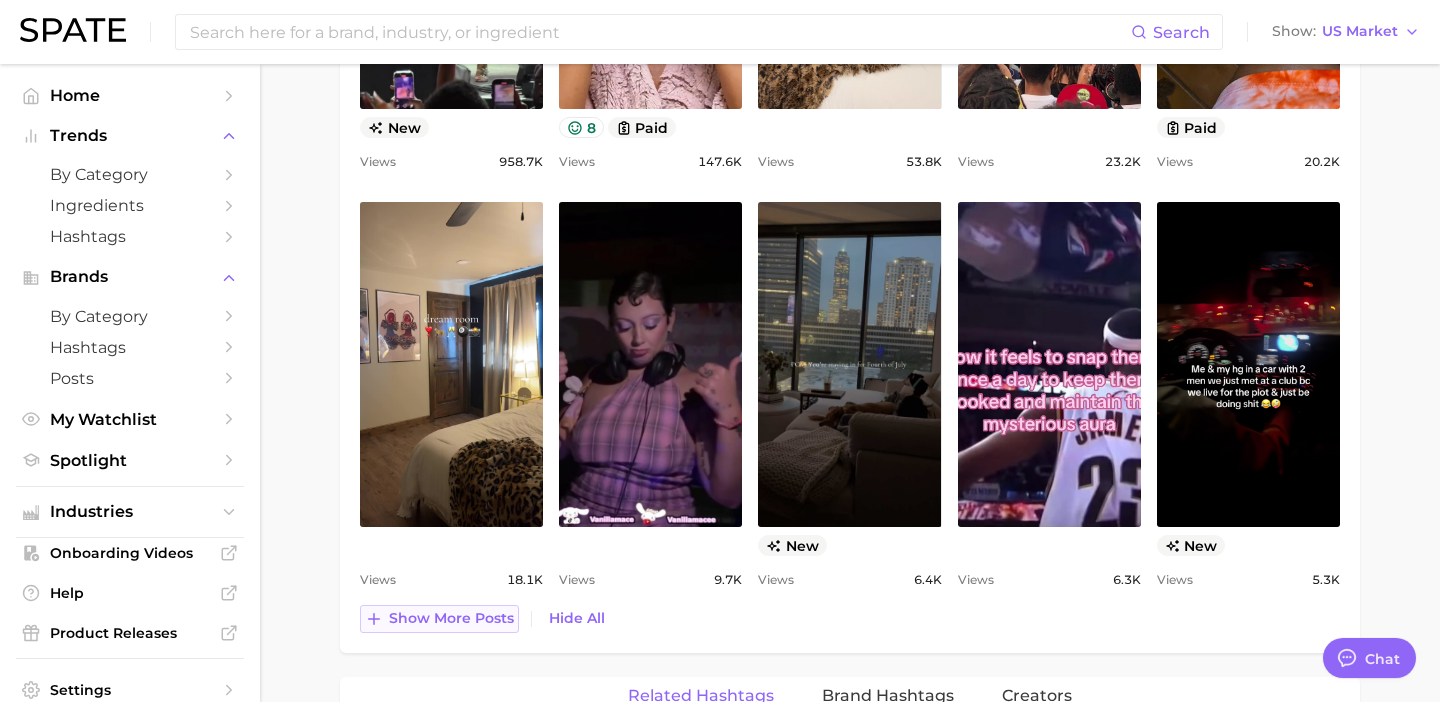 click on "Show more posts" at bounding box center [451, 618] 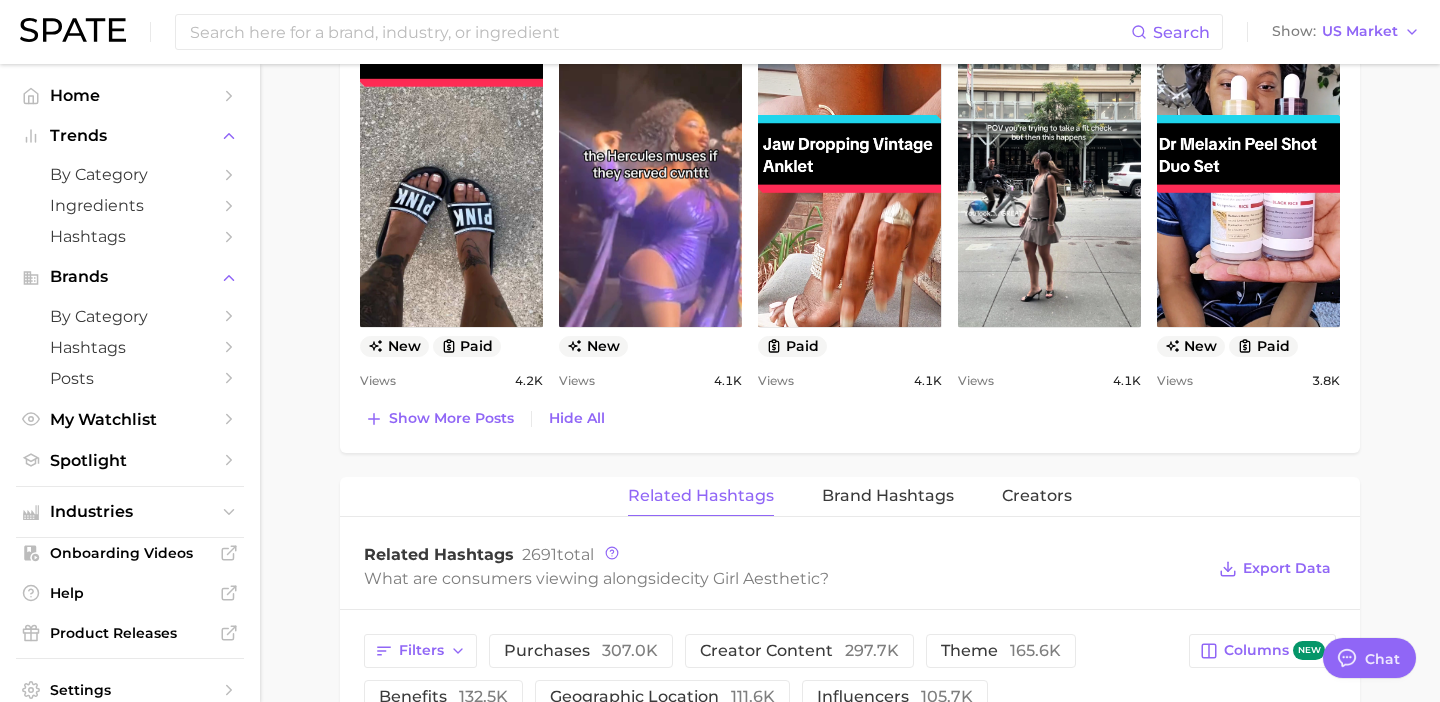 scroll, scrollTop: 1975, scrollLeft: 0, axis: vertical 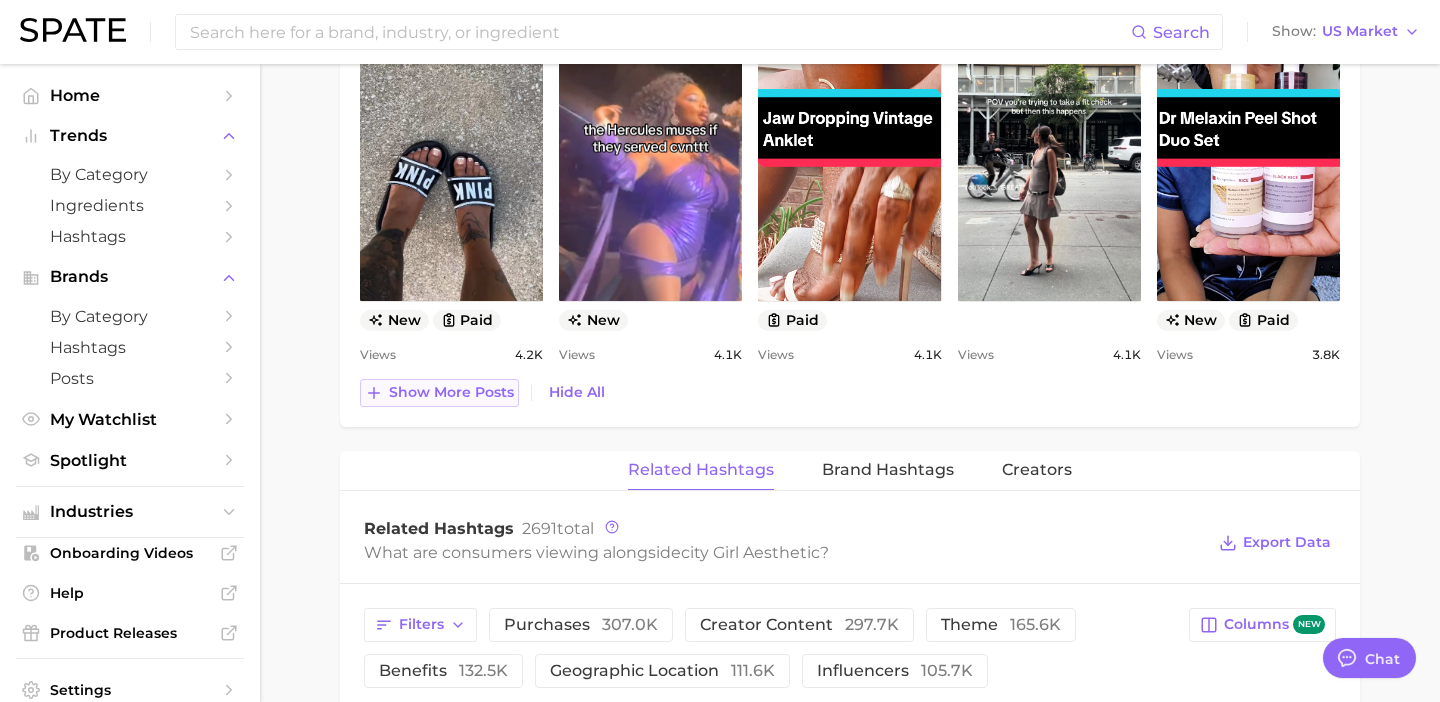 click on "Show more posts" at bounding box center (439, 393) 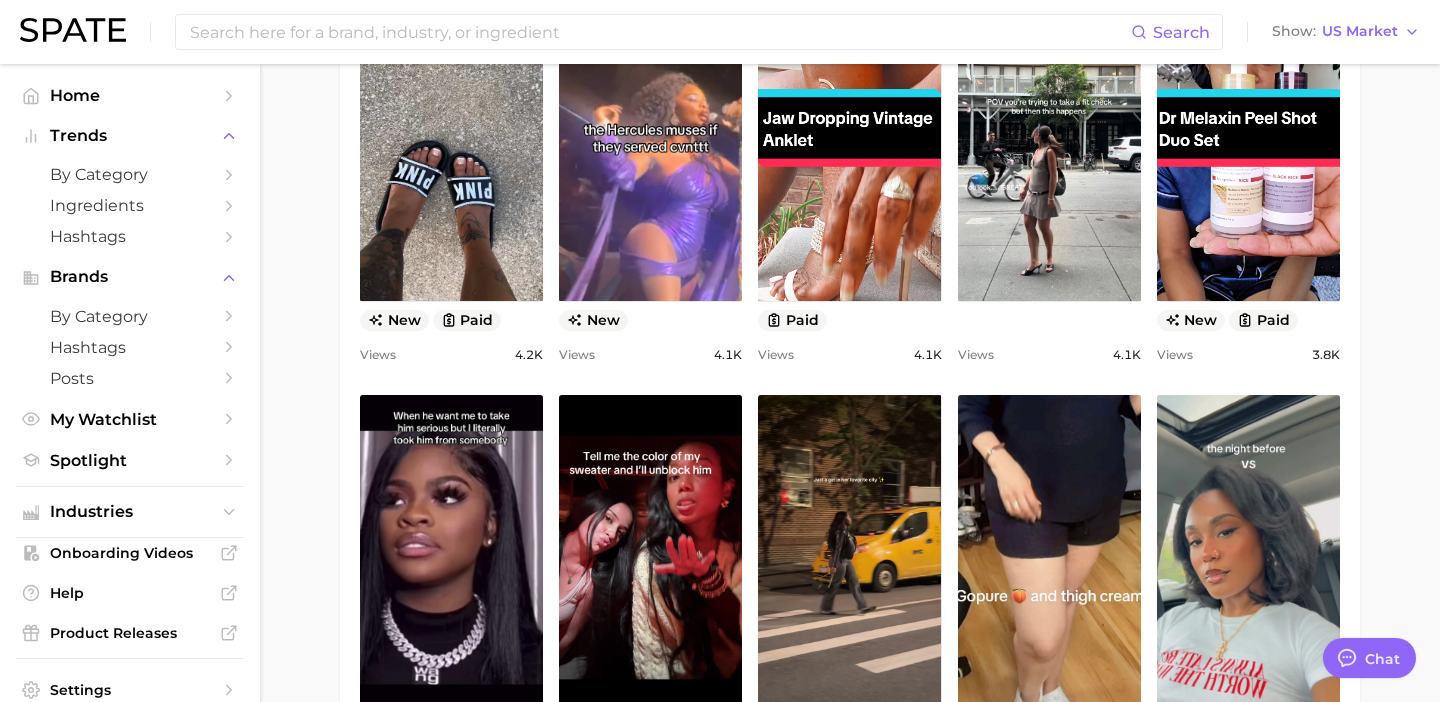 scroll, scrollTop: 0, scrollLeft: 0, axis: both 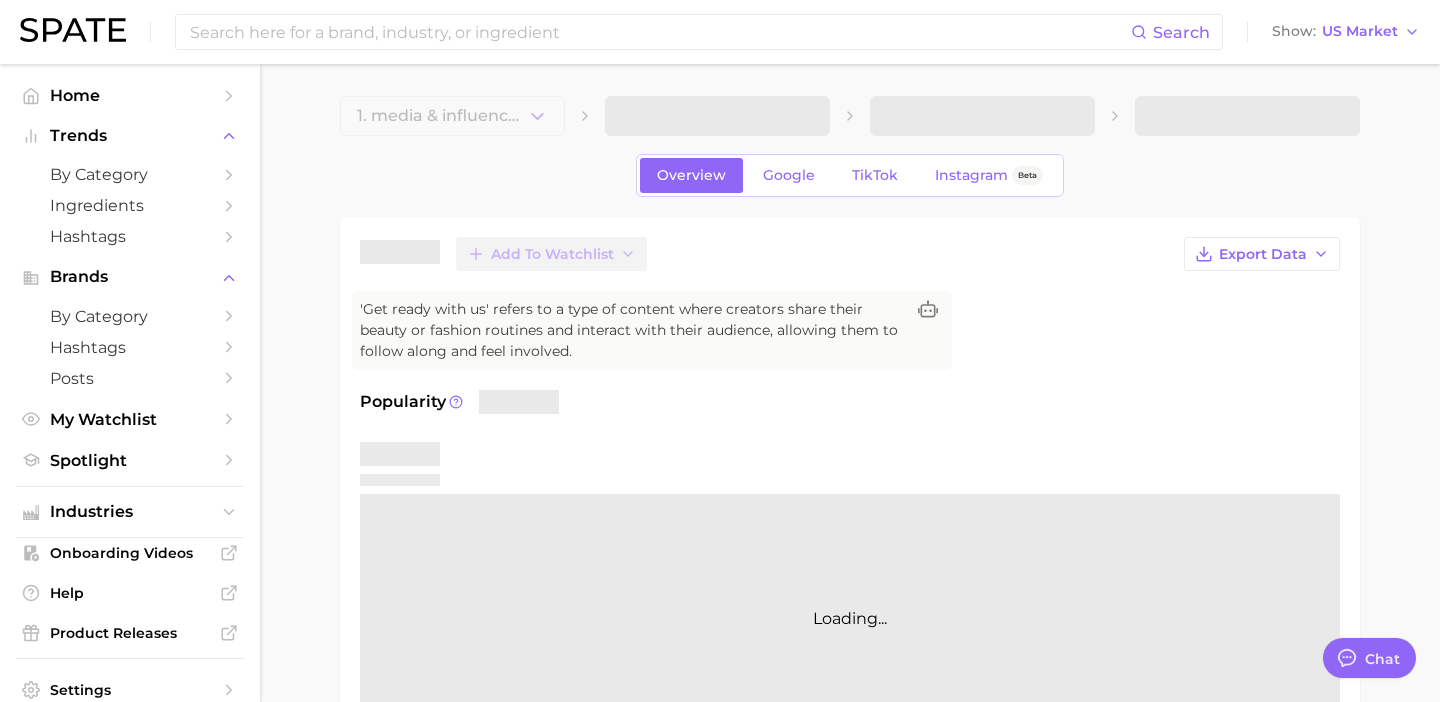 type on "x" 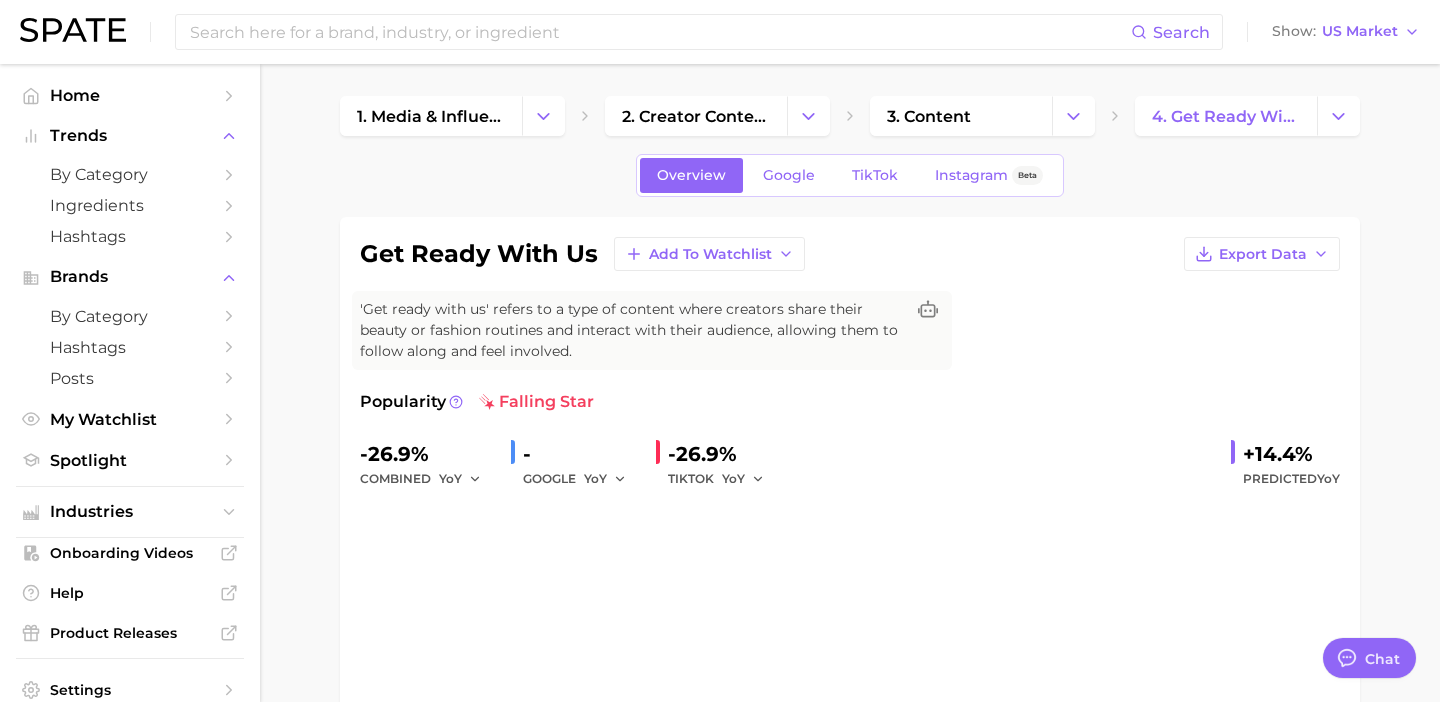 scroll, scrollTop: 0, scrollLeft: 0, axis: both 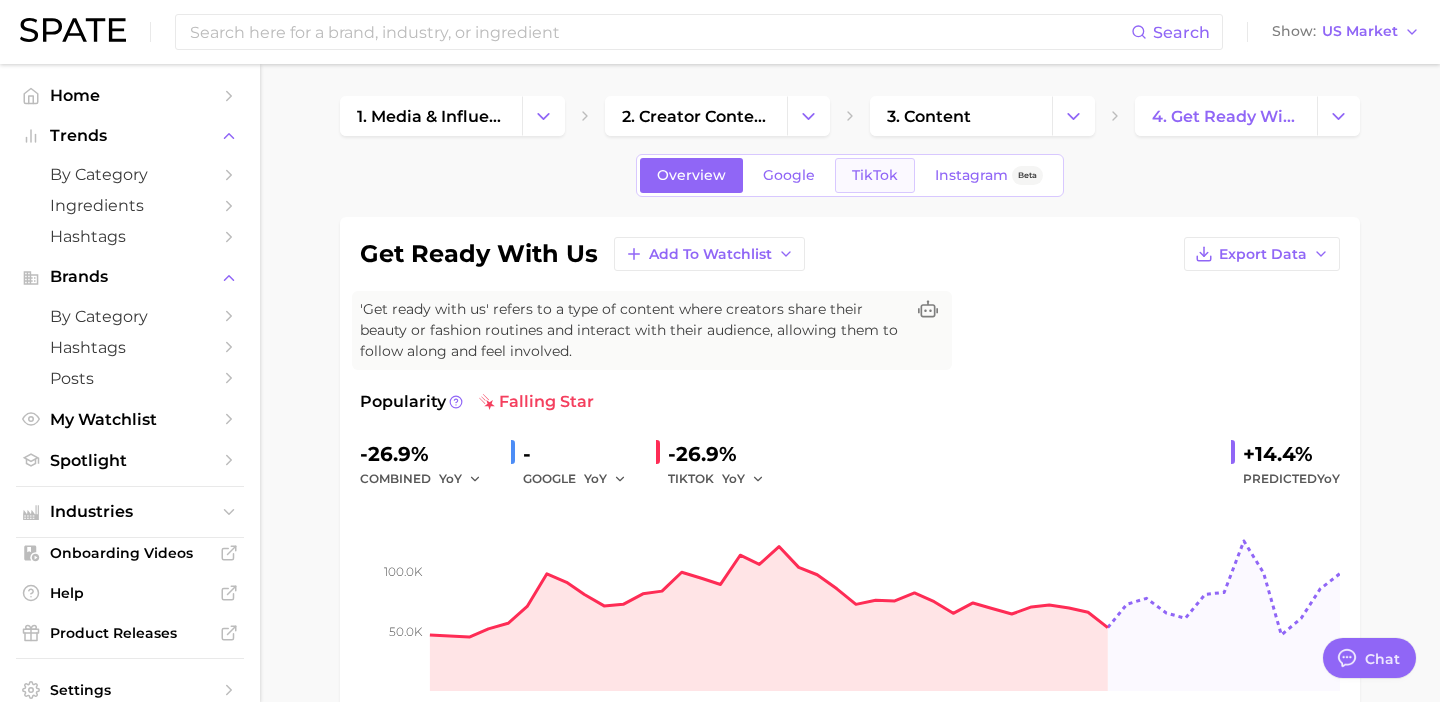 click on "TikTok" at bounding box center [875, 175] 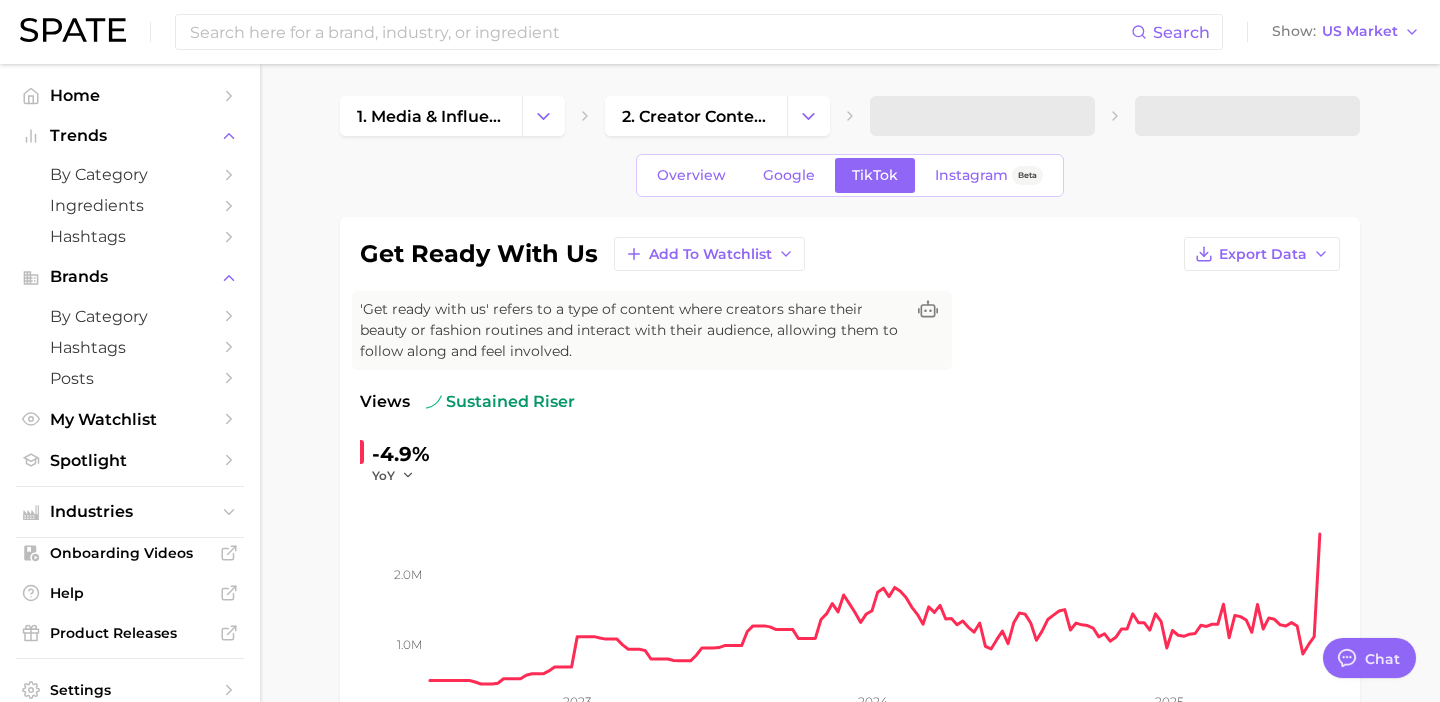 scroll, scrollTop: 0, scrollLeft: 0, axis: both 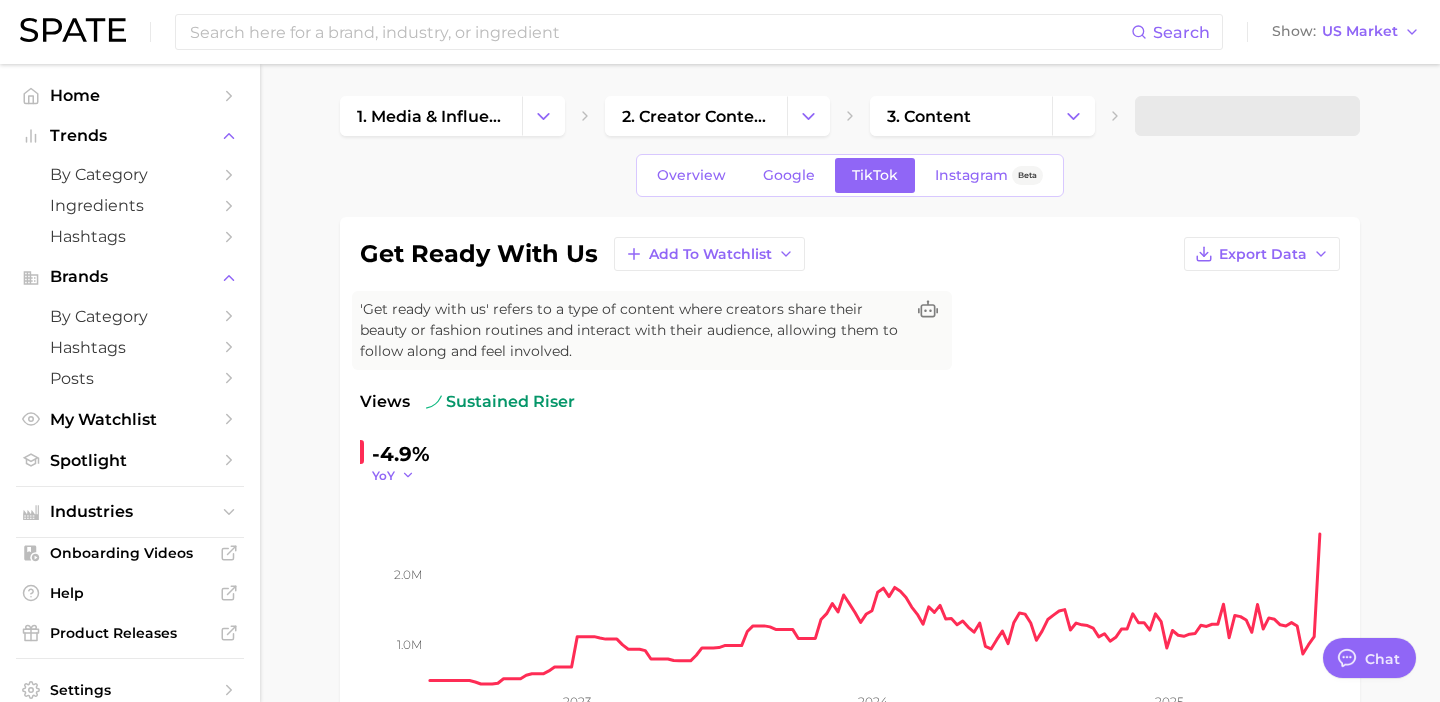 click 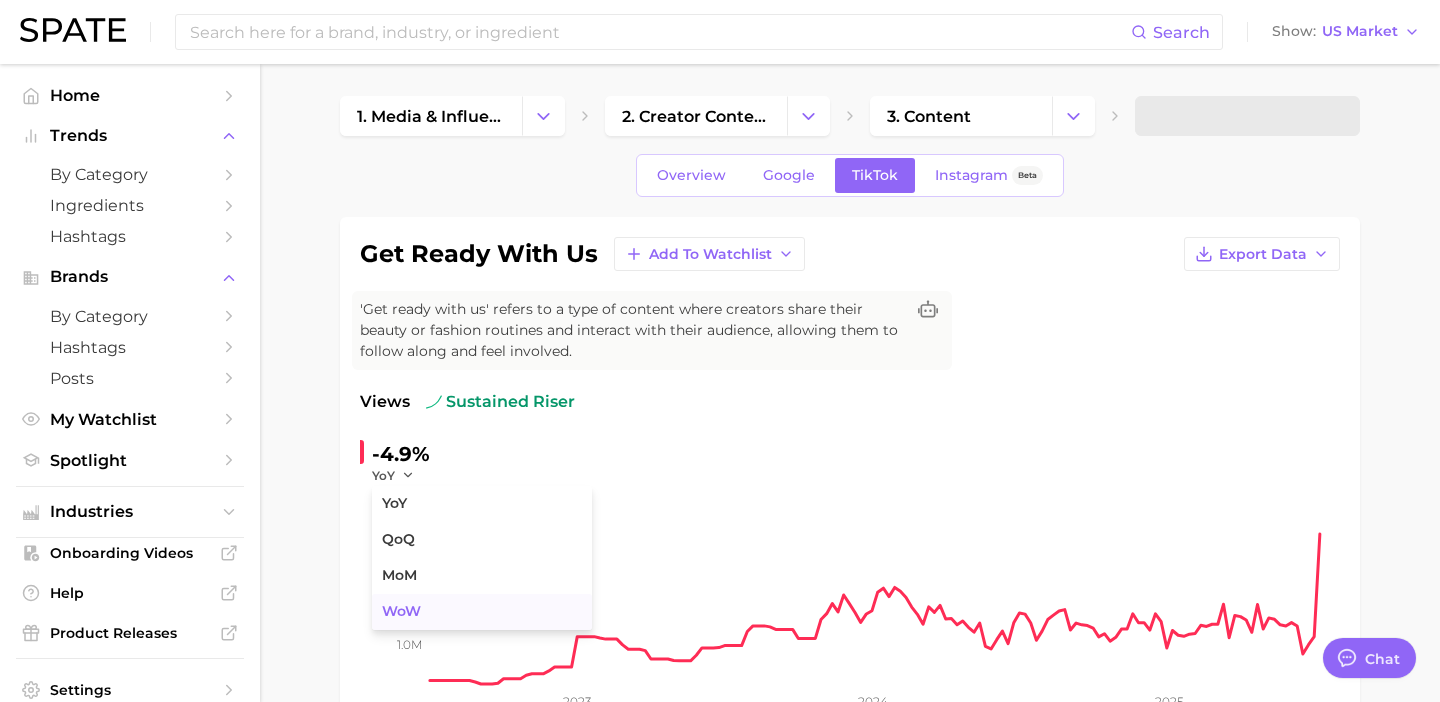 click on "WoW" at bounding box center (482, 612) 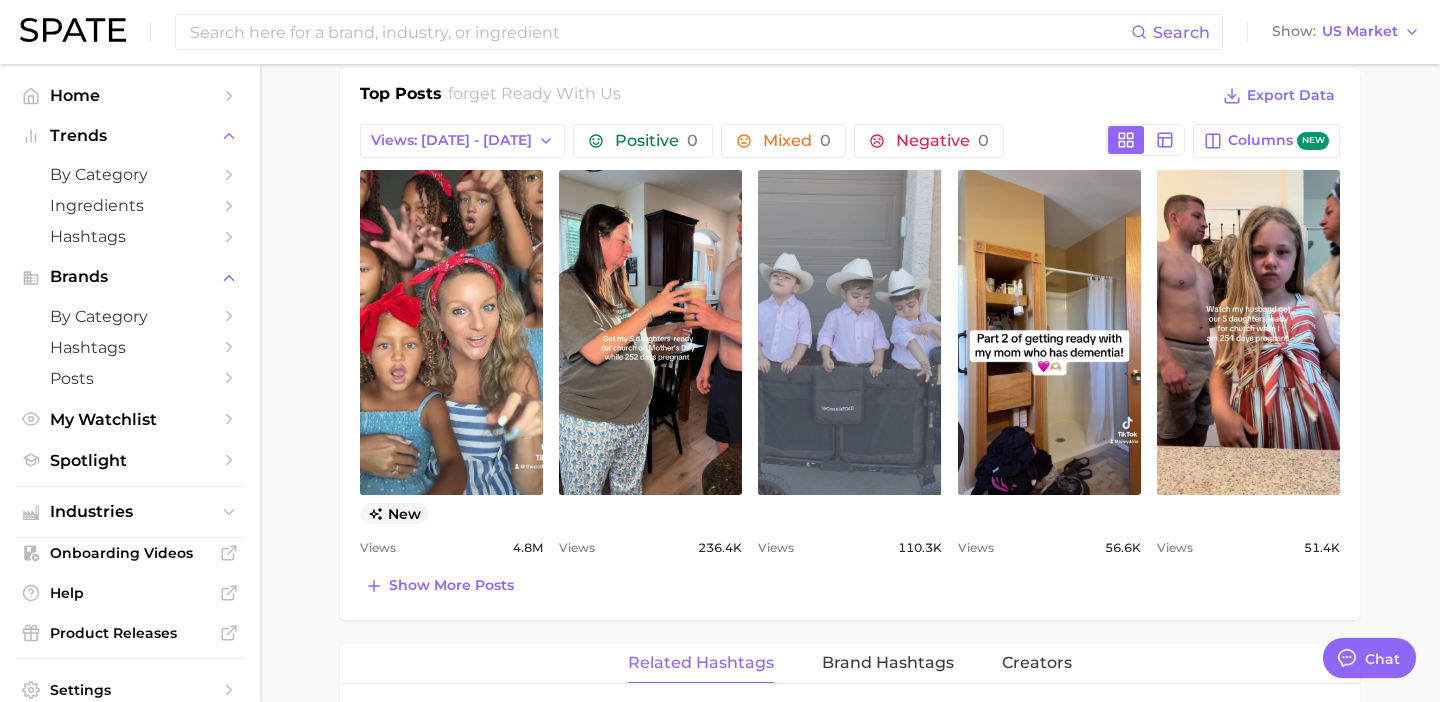 scroll, scrollTop: 0, scrollLeft: 0, axis: both 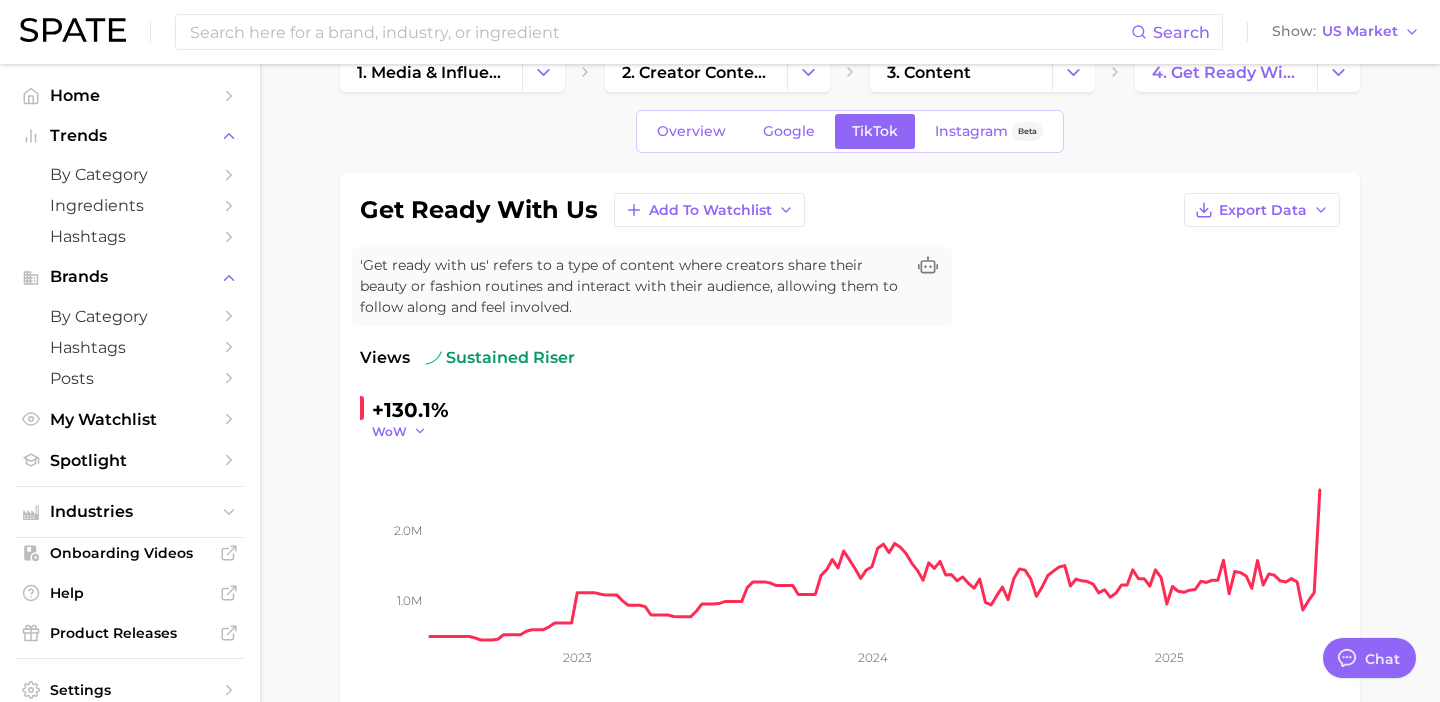 click on "WoW" at bounding box center [389, 431] 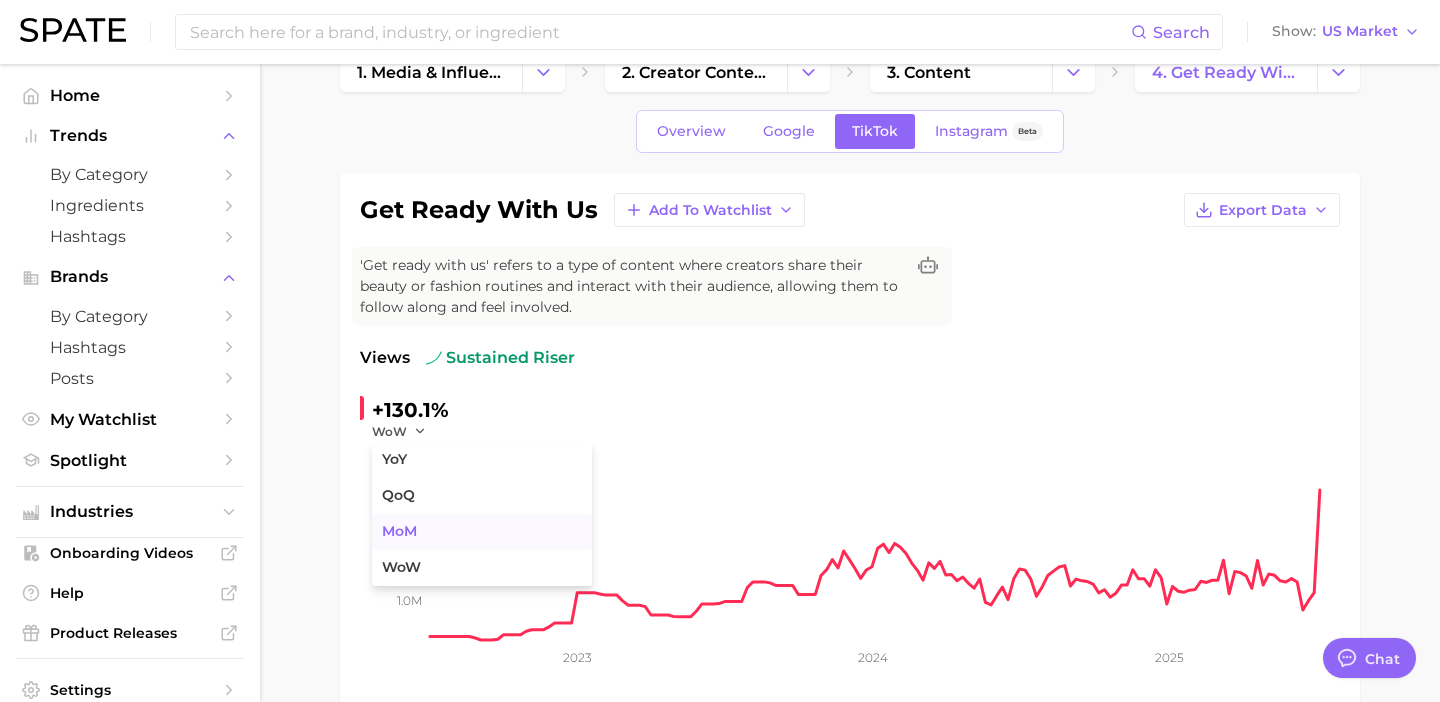 click on "MoM" at bounding box center [482, 532] 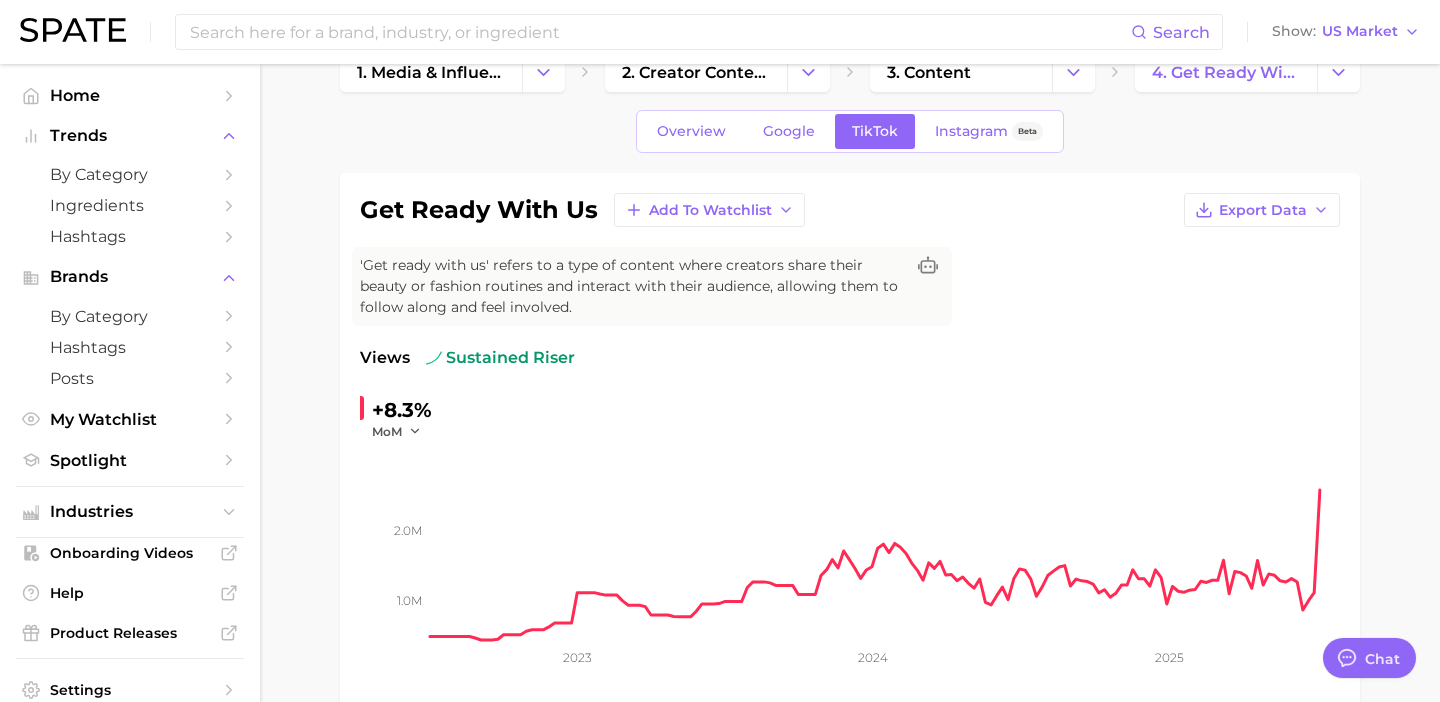 scroll, scrollTop: 363, scrollLeft: 0, axis: vertical 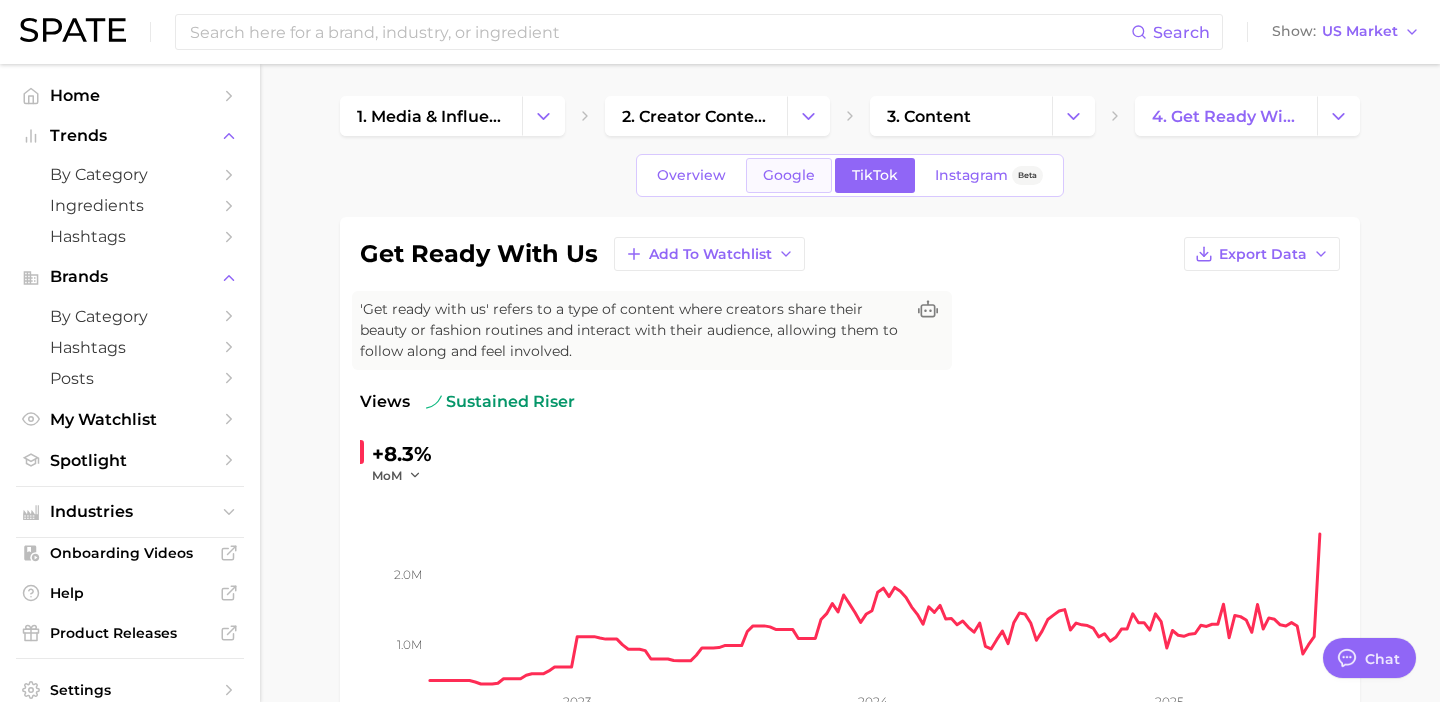 click on "Google" at bounding box center [789, 175] 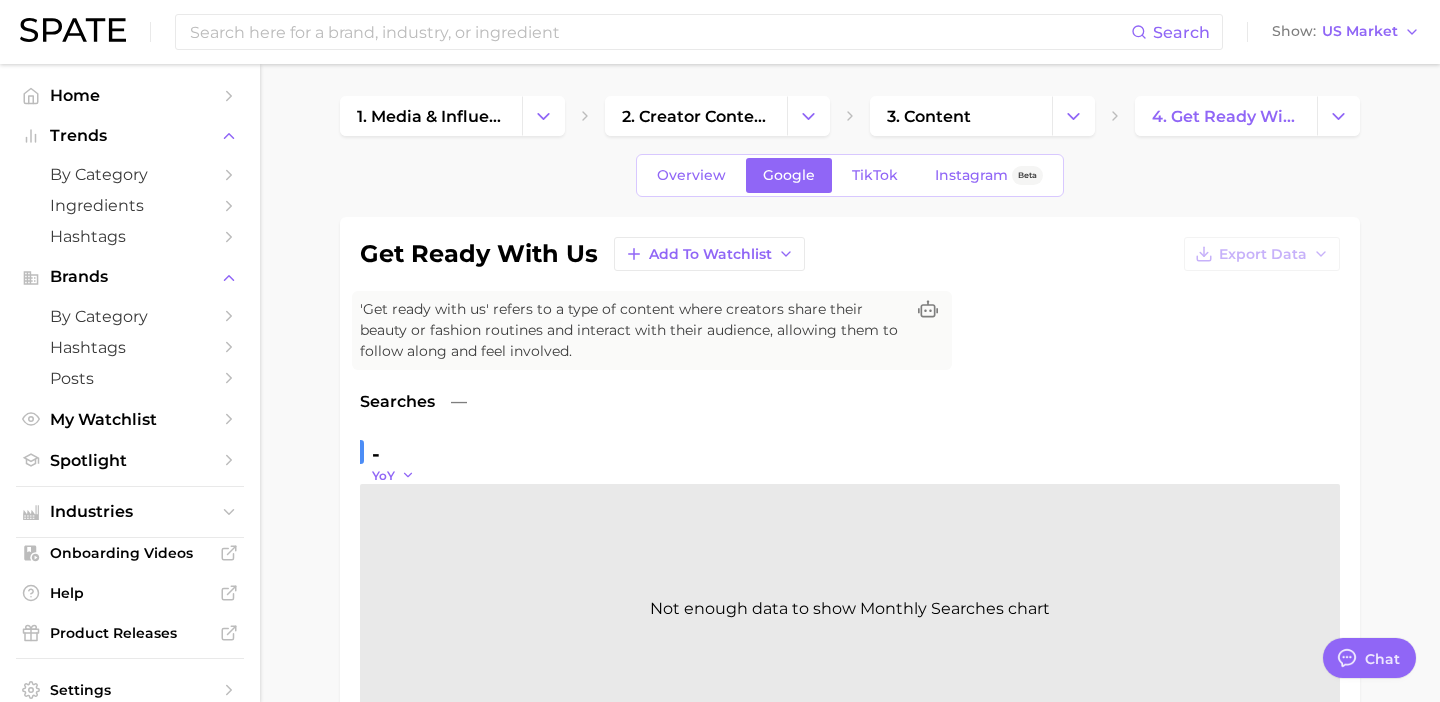 click on "YoY" at bounding box center [383, 475] 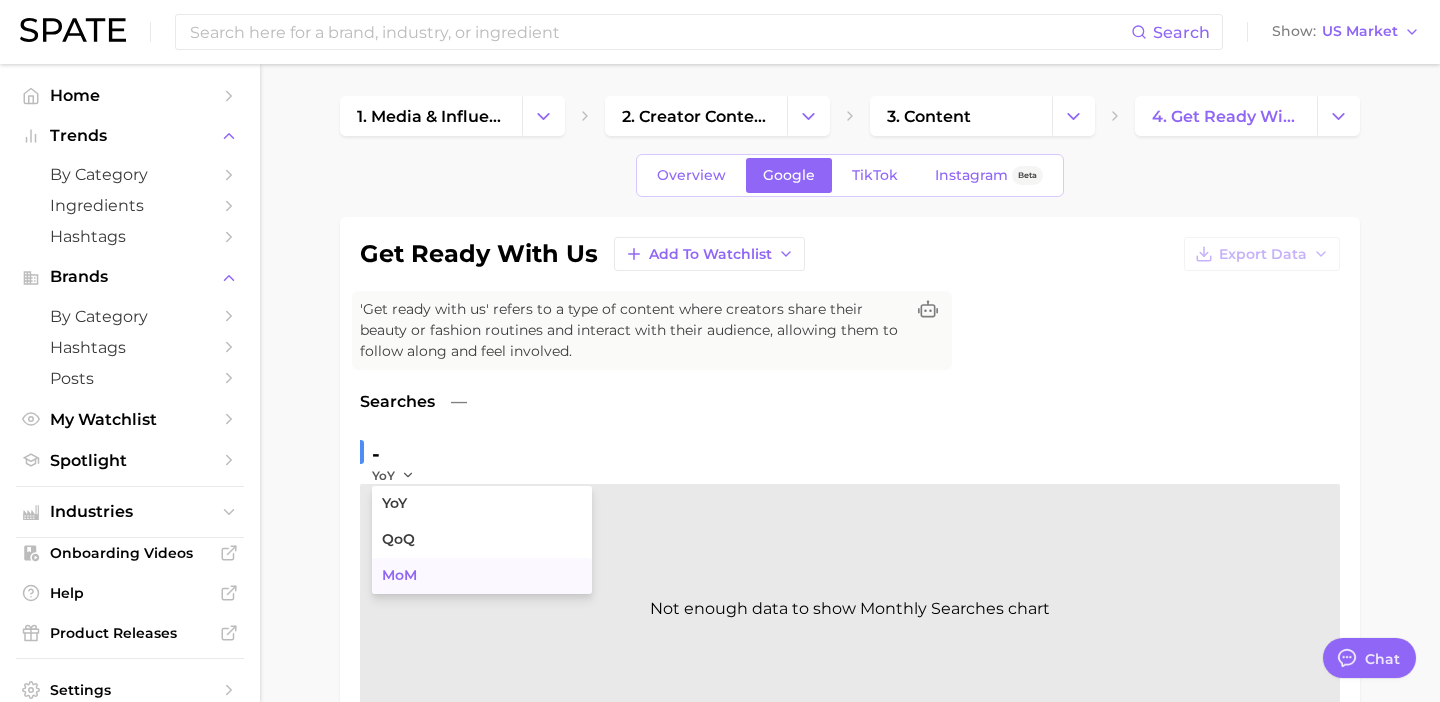 click on "MoM" at bounding box center (399, 575) 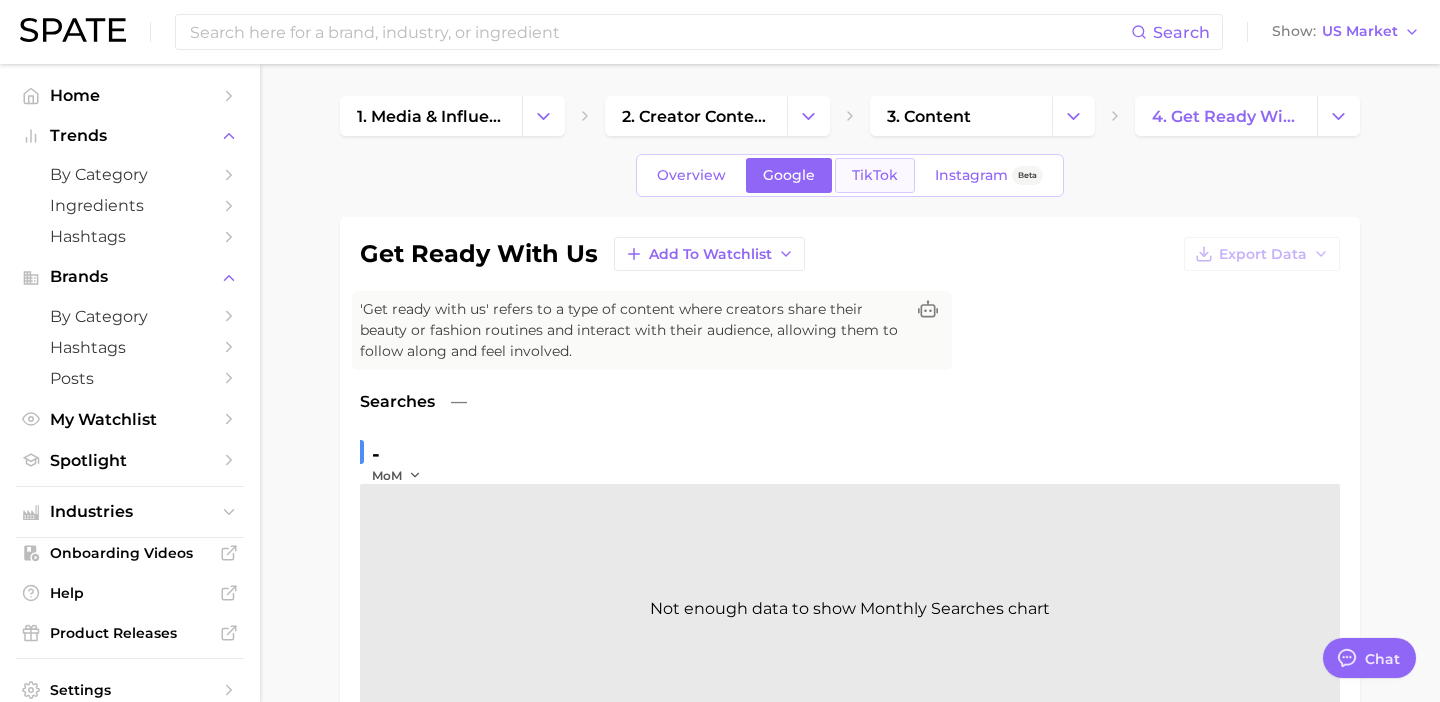 click on "TikTok" at bounding box center [875, 175] 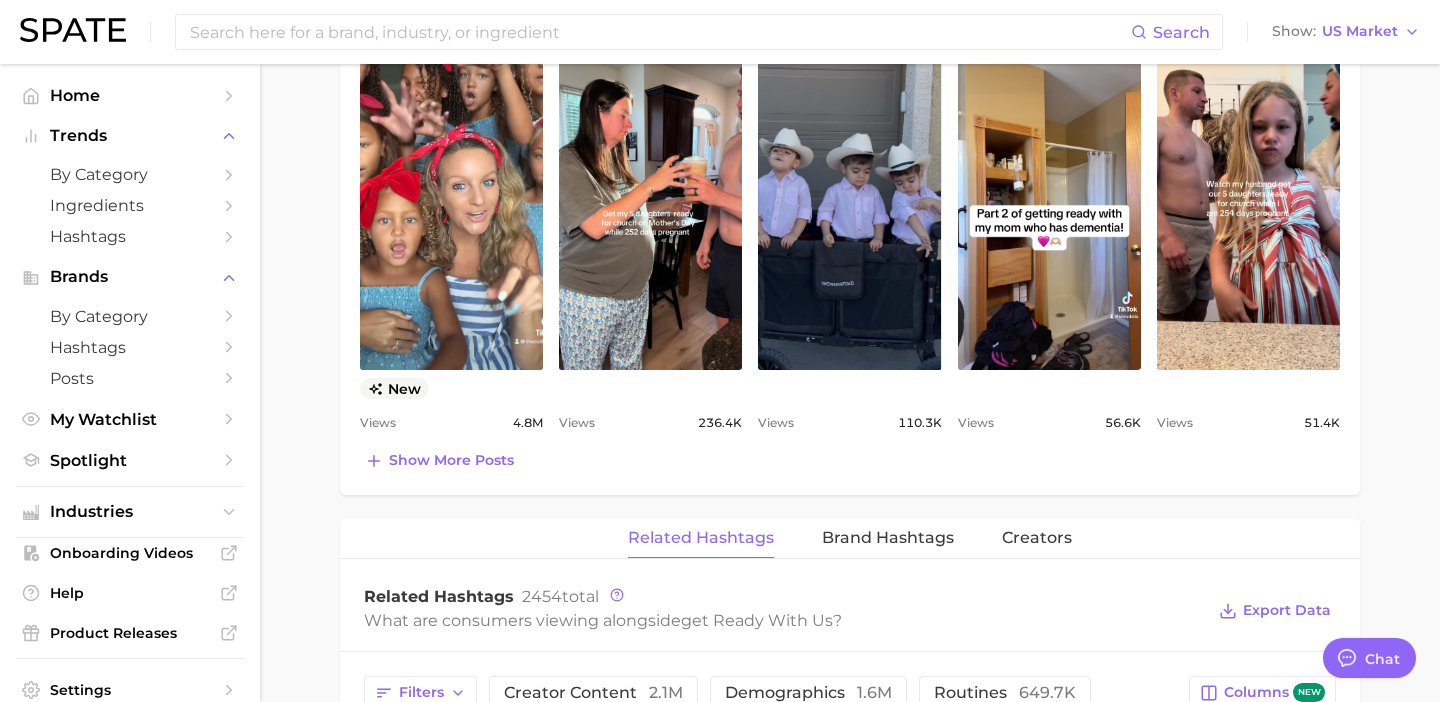 scroll, scrollTop: 1090, scrollLeft: 0, axis: vertical 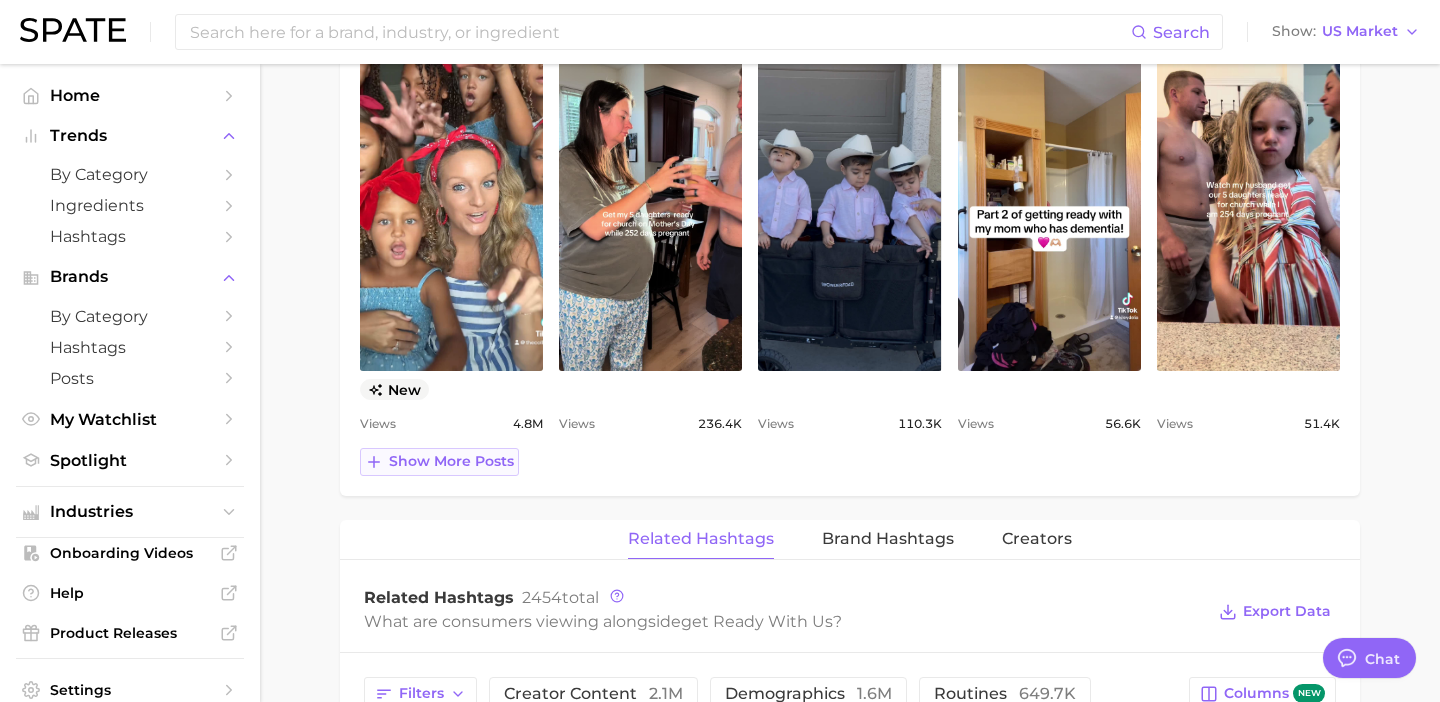 click on "Show more posts" at bounding box center [451, 461] 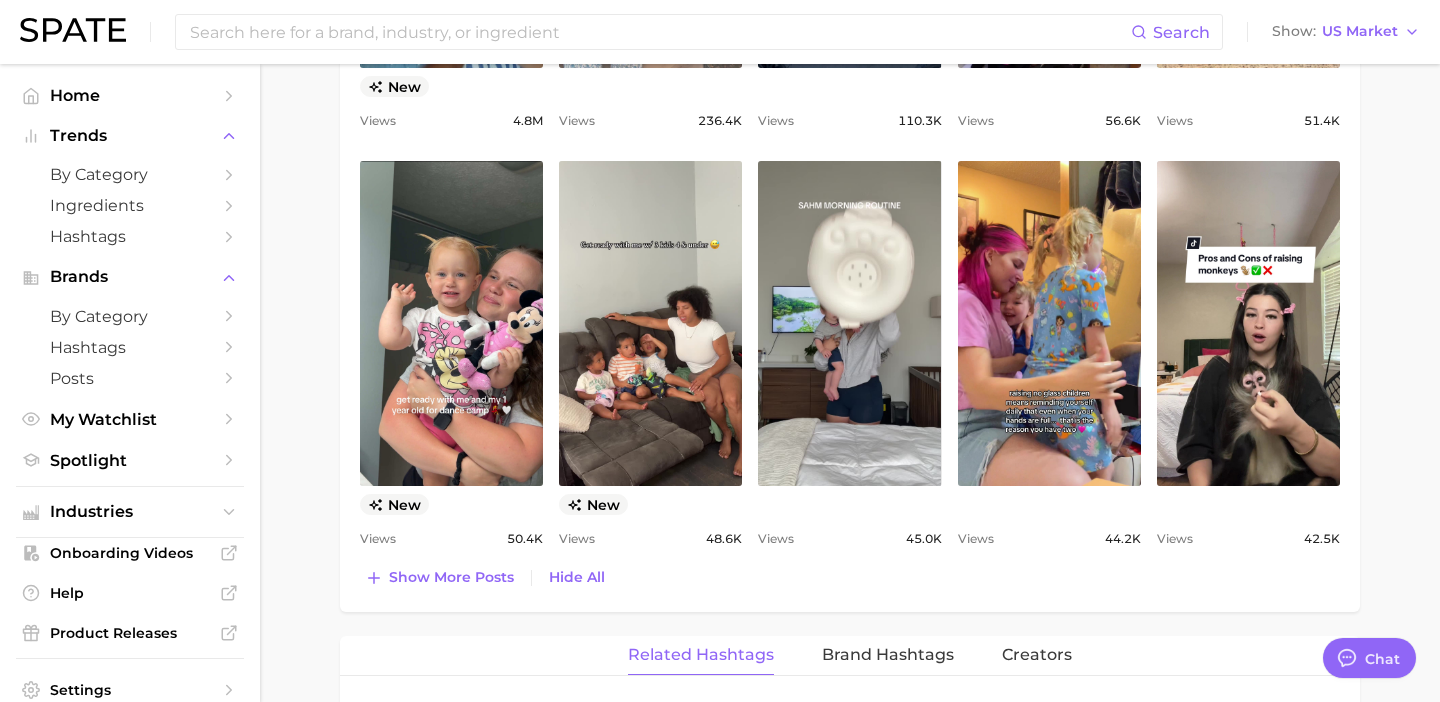 scroll, scrollTop: 1391, scrollLeft: 0, axis: vertical 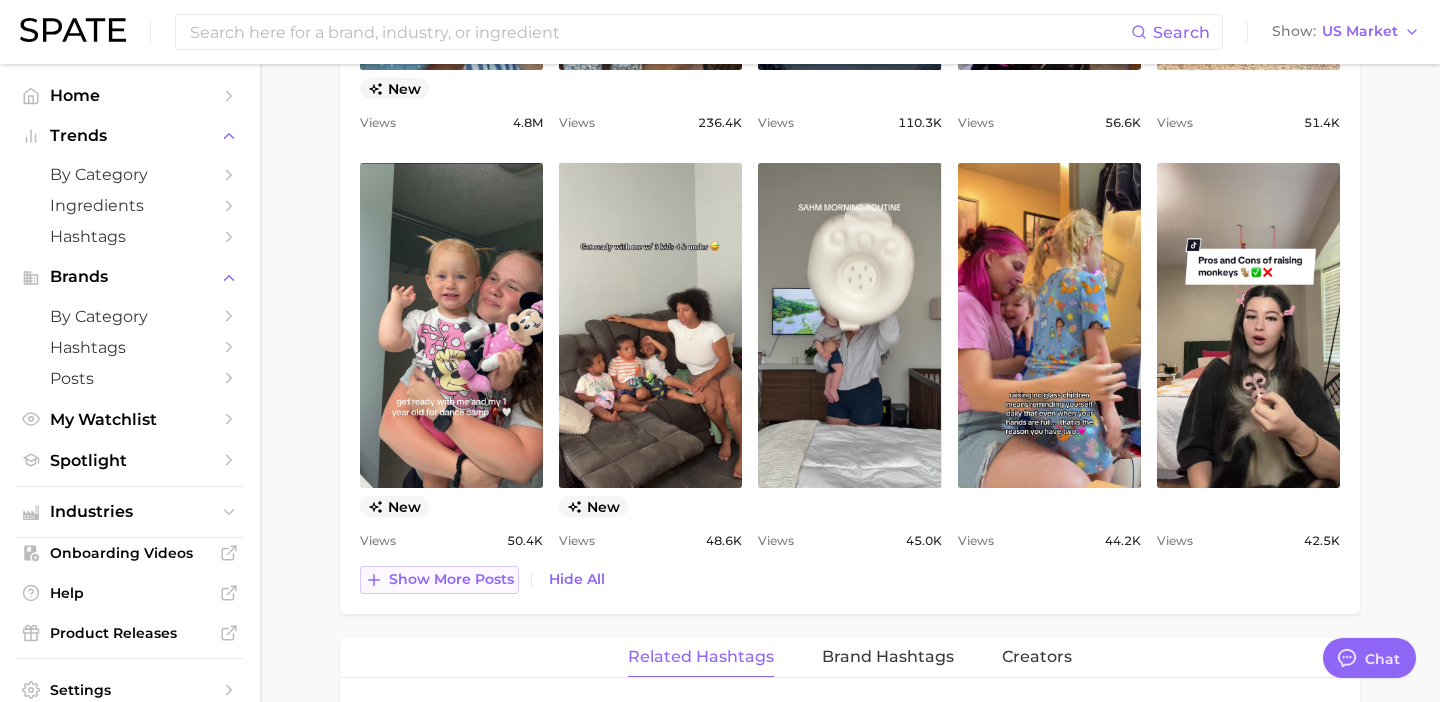click on "Show more posts" at bounding box center [451, 579] 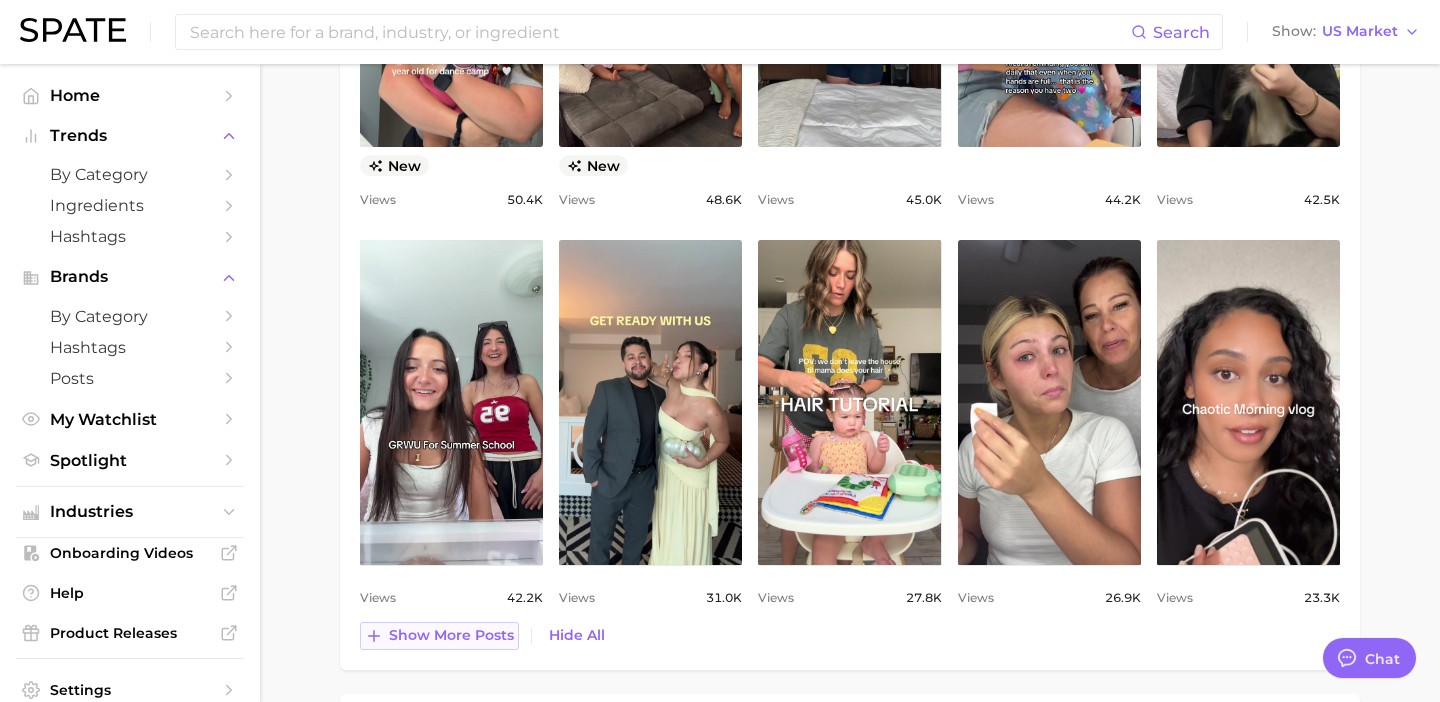 scroll, scrollTop: 1731, scrollLeft: 0, axis: vertical 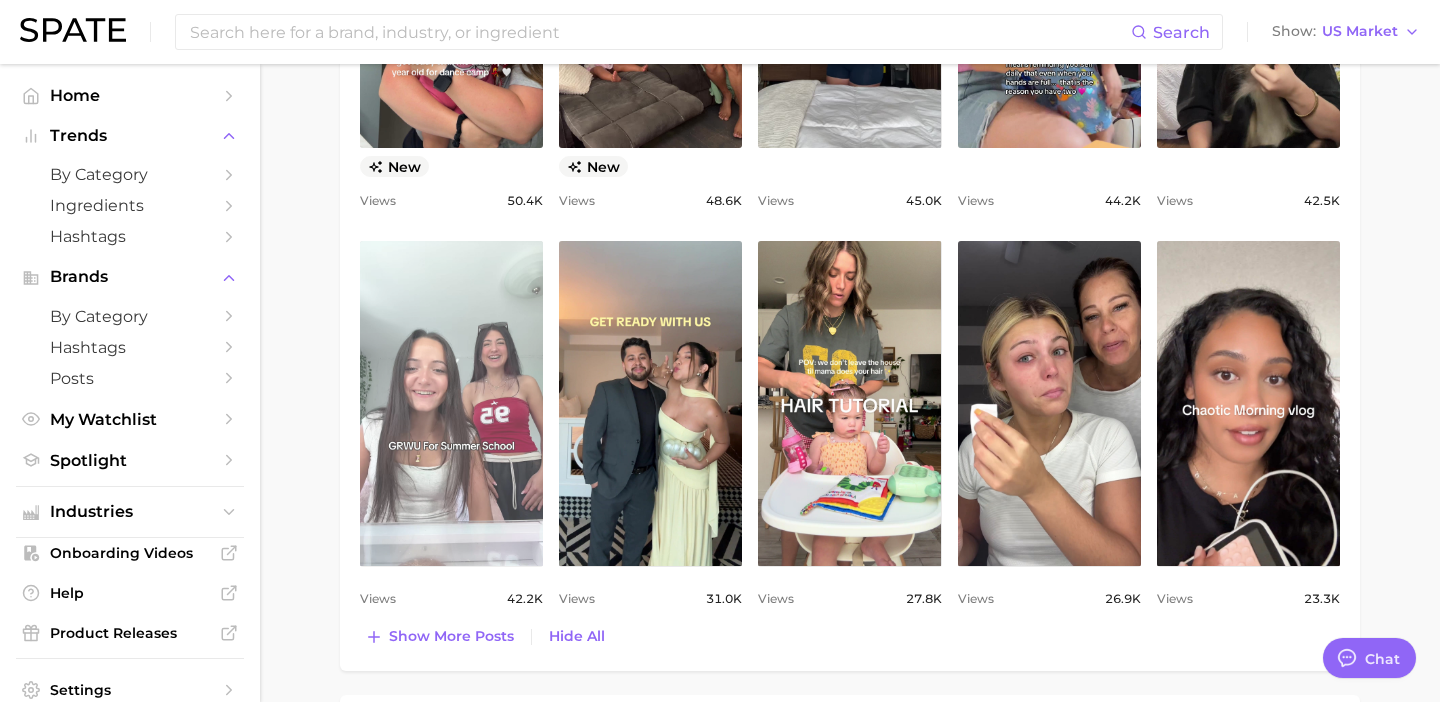 click on "view post on TikTok" at bounding box center [451, 403] 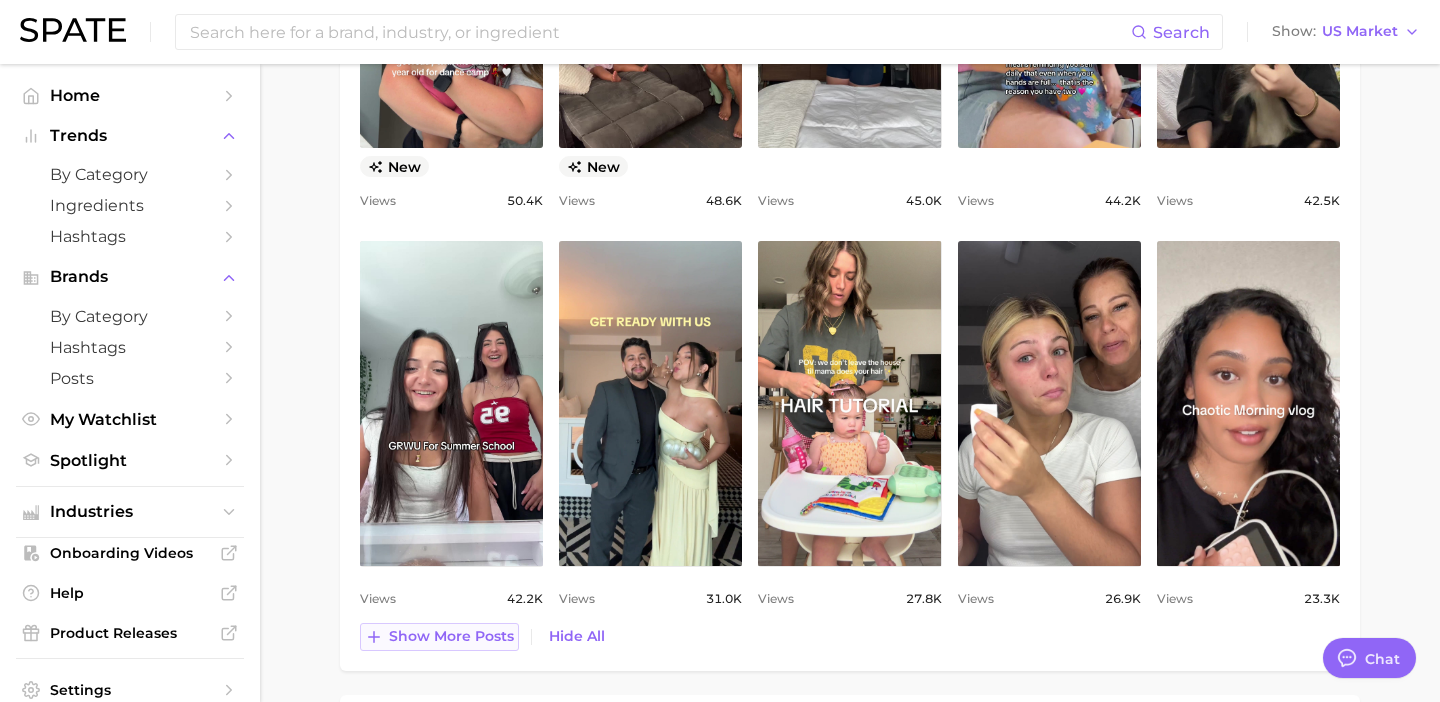 click on "Show more posts" at bounding box center (451, 636) 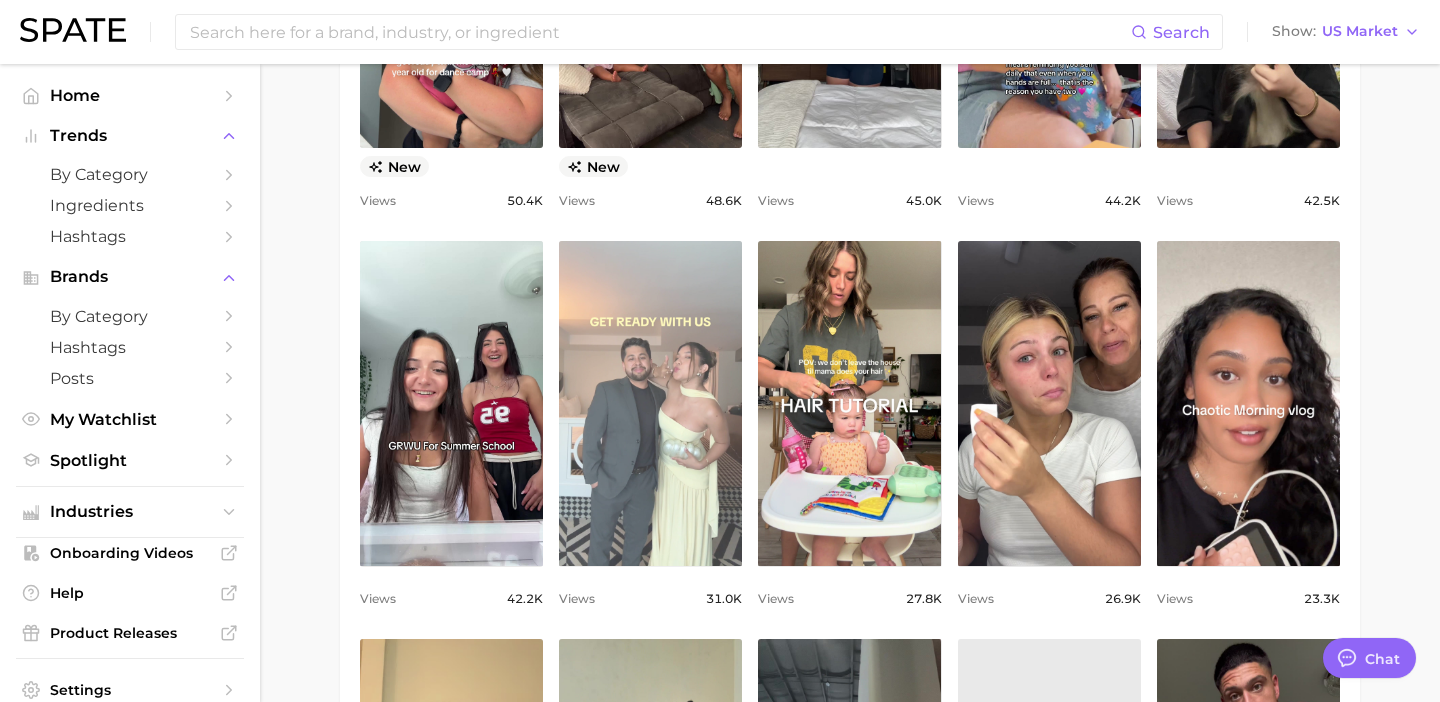 scroll, scrollTop: 1840, scrollLeft: 0, axis: vertical 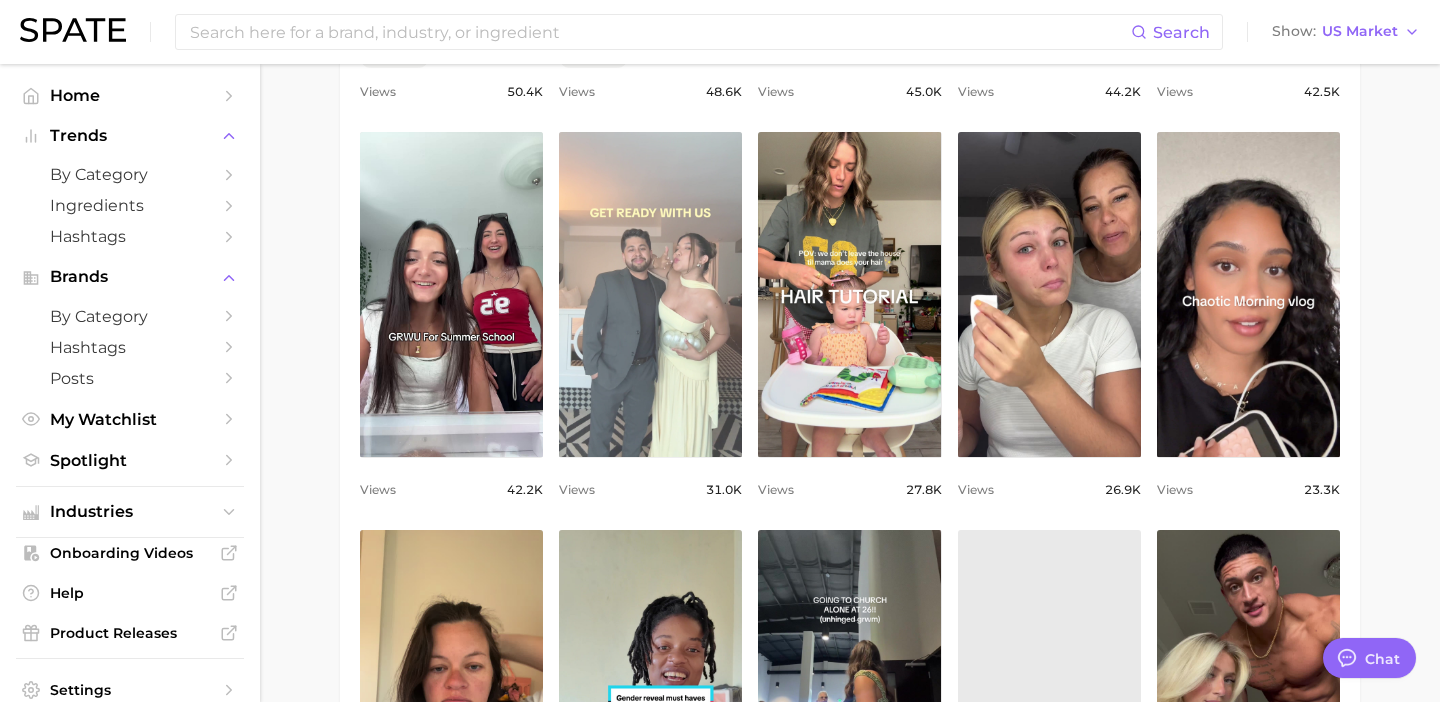 click on "view post on TikTok" at bounding box center [650, 294] 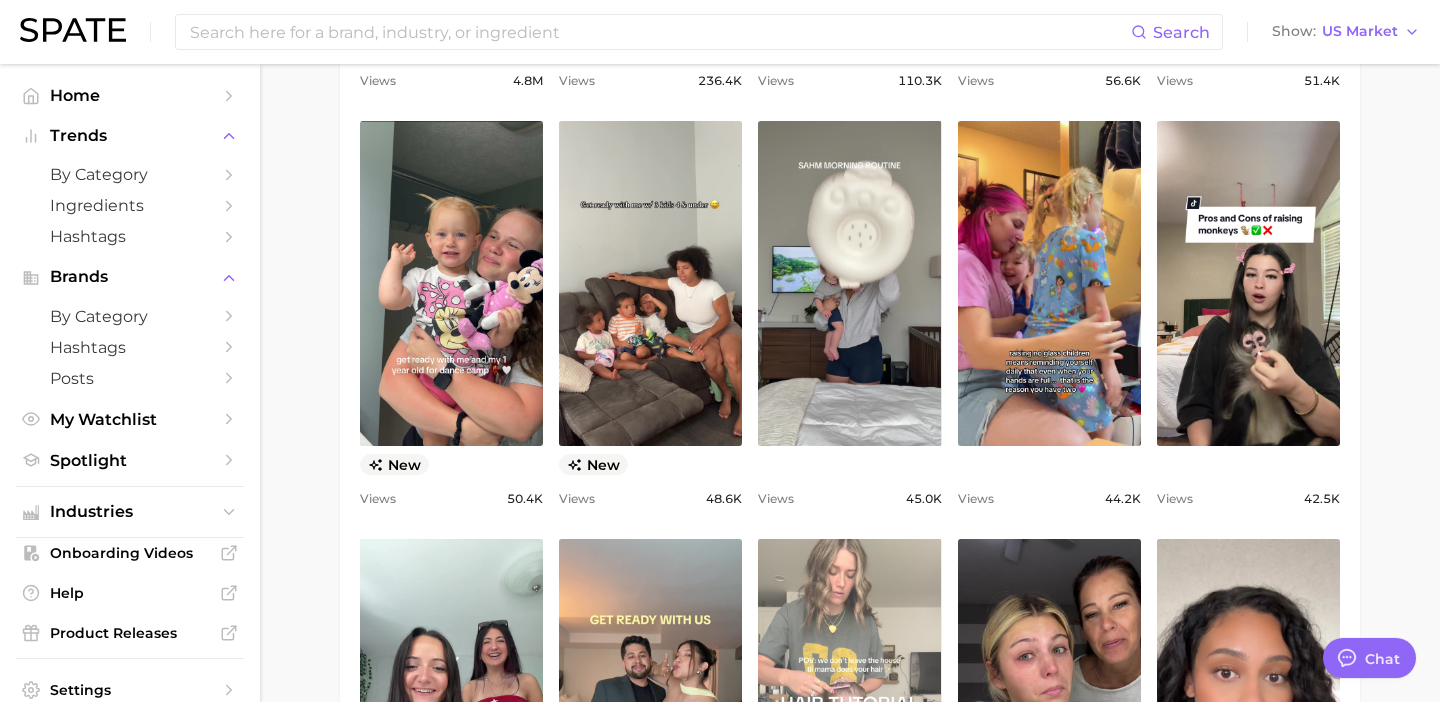 scroll, scrollTop: 1439, scrollLeft: 0, axis: vertical 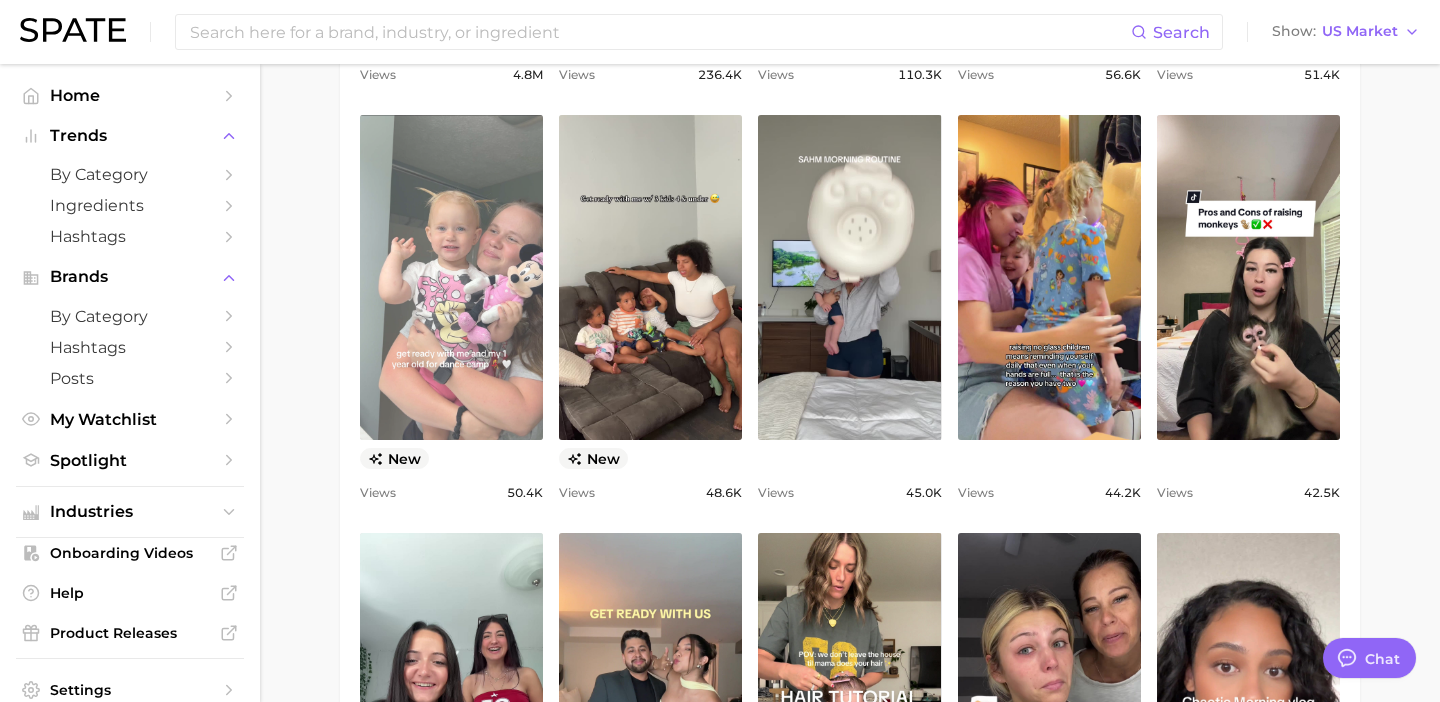 click on "view post on TikTok" at bounding box center (451, 277) 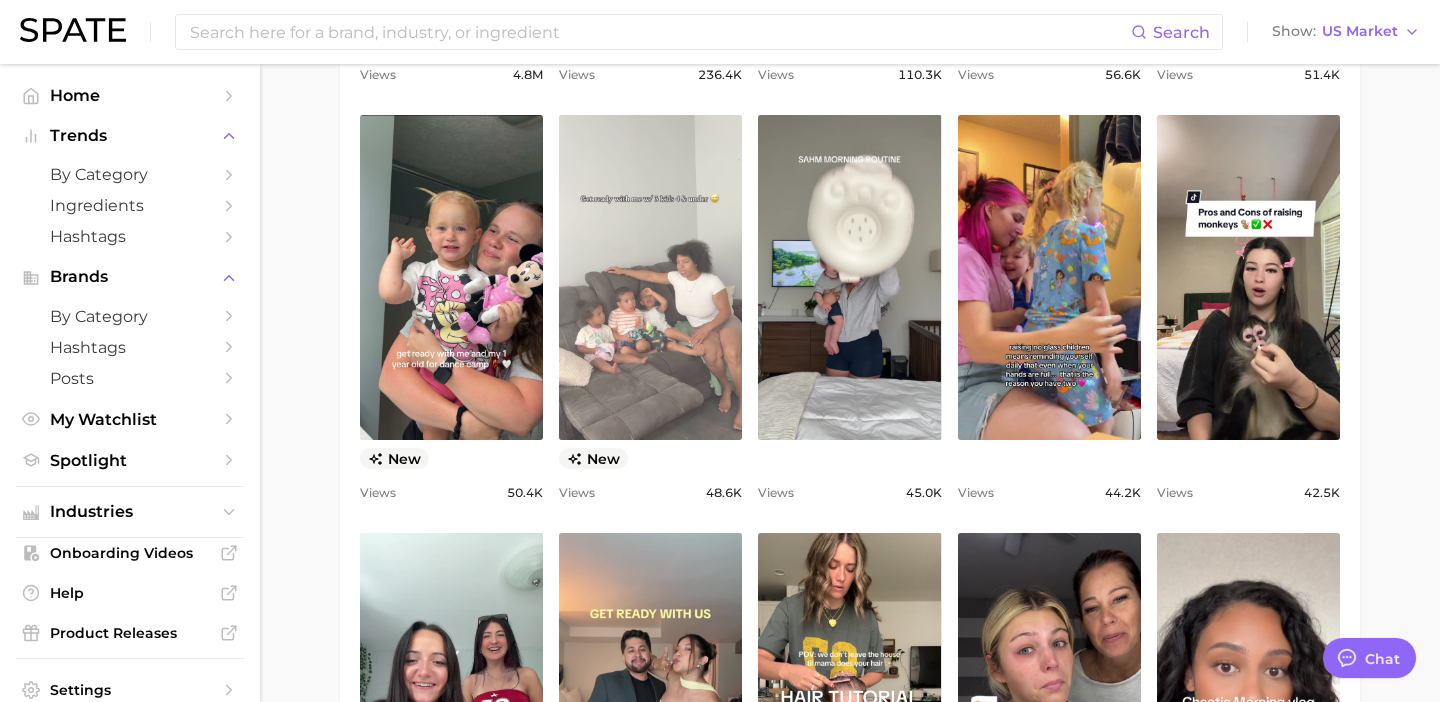 click on "view post on TikTok" at bounding box center (650, 277) 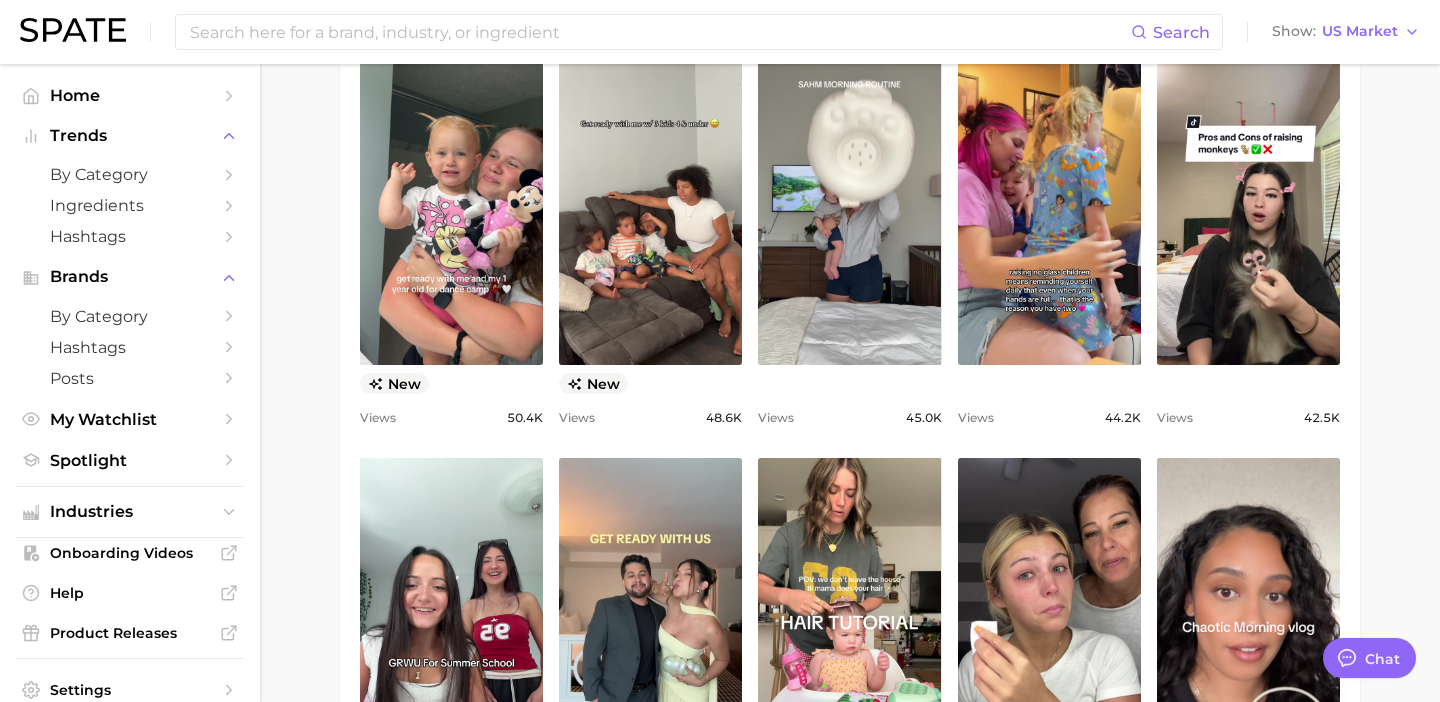 scroll, scrollTop: 1768, scrollLeft: 0, axis: vertical 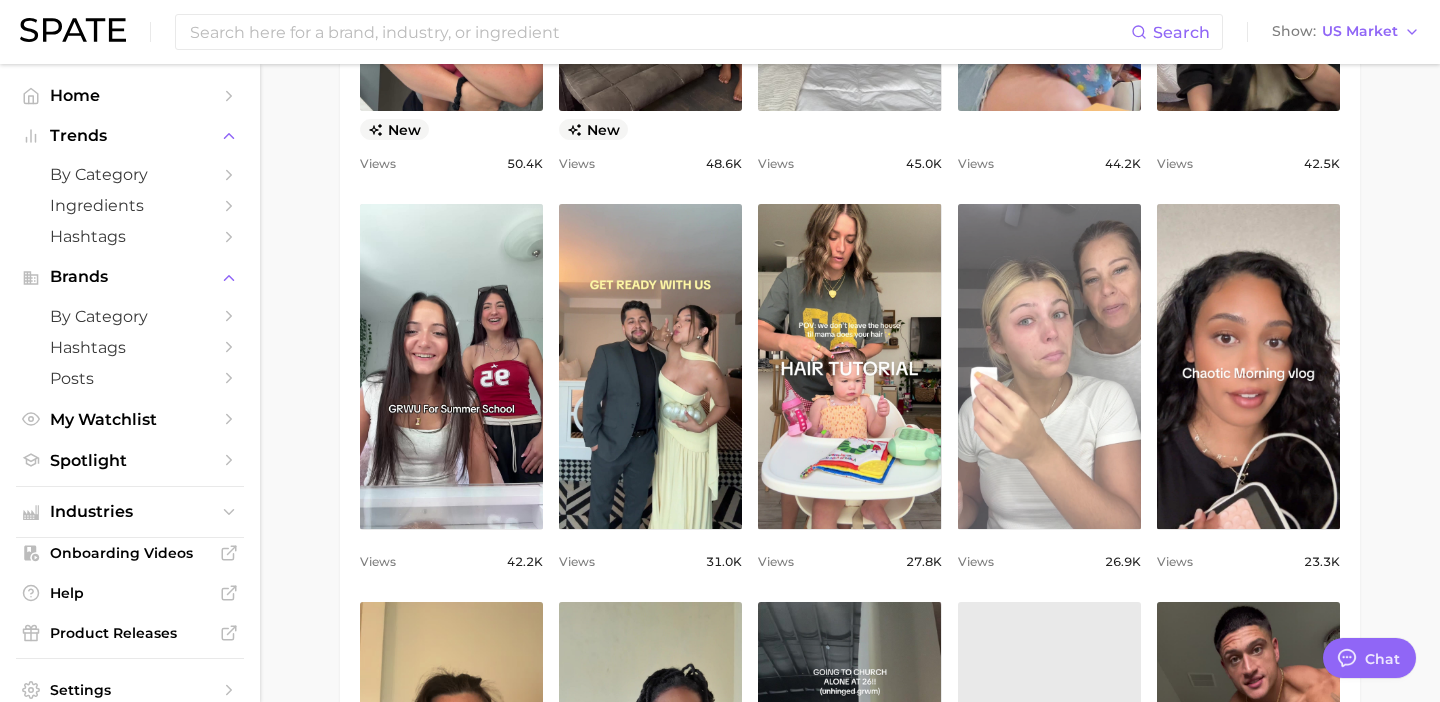 click on "view post on TikTok" at bounding box center [1049, 366] 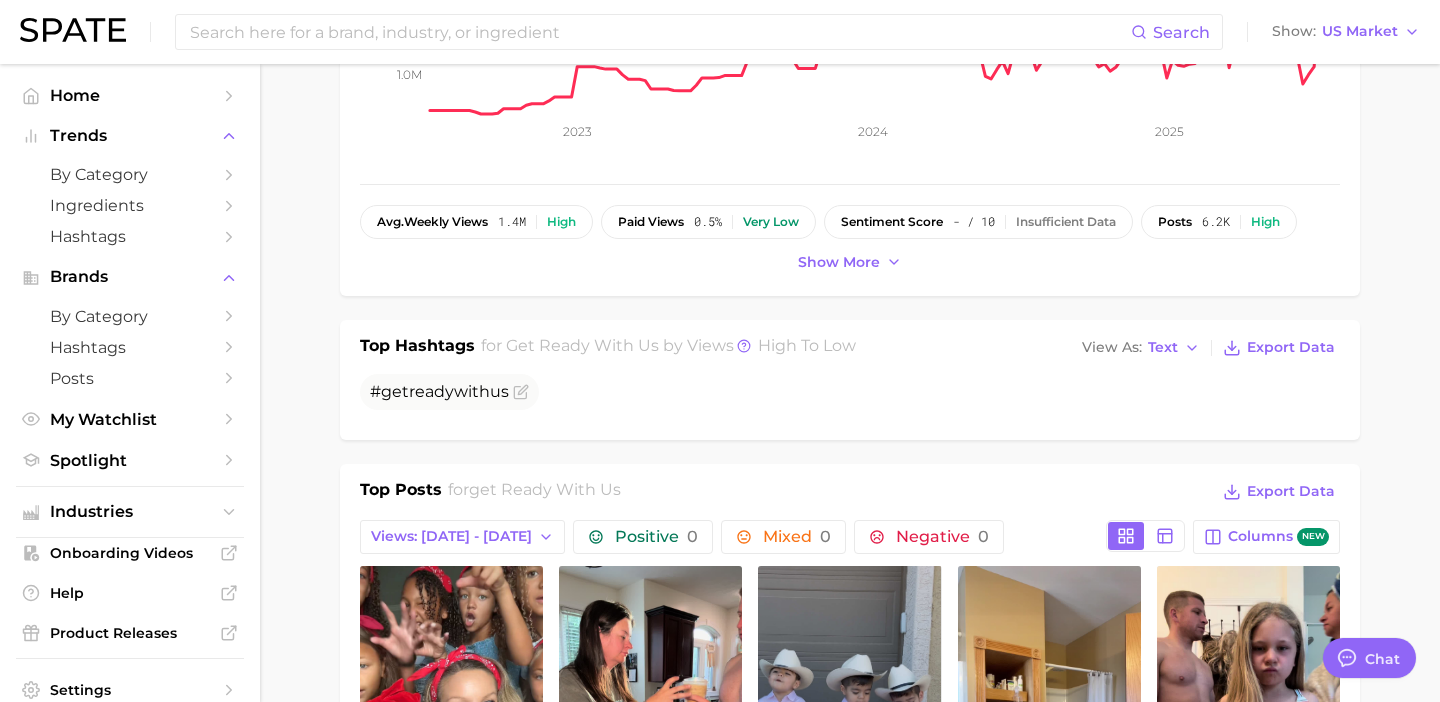 scroll, scrollTop: 539, scrollLeft: 0, axis: vertical 